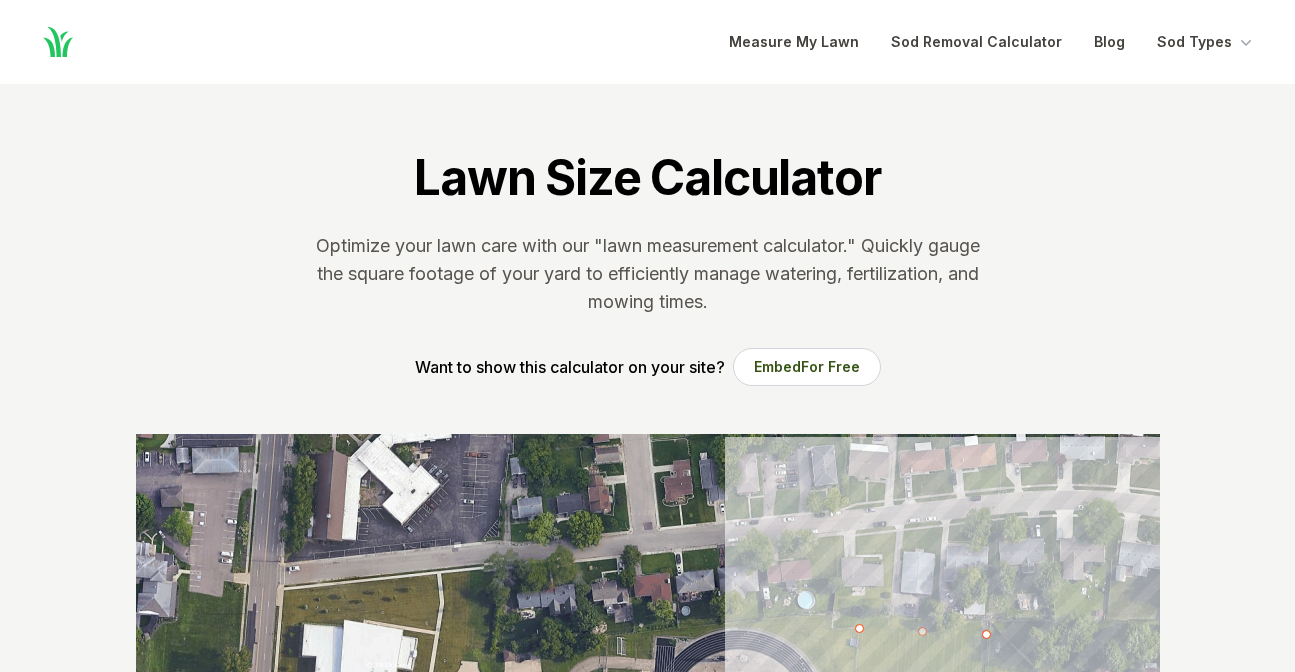 scroll, scrollTop: 566, scrollLeft: 0, axis: vertical 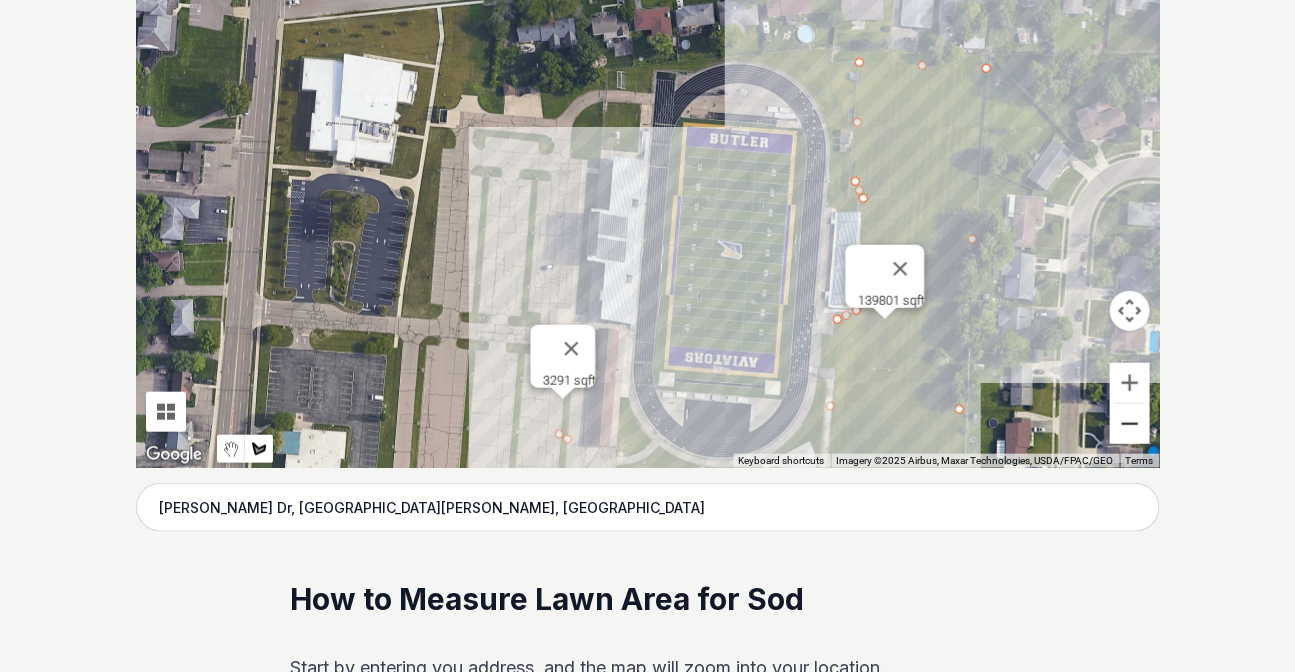 click at bounding box center [1130, 424] 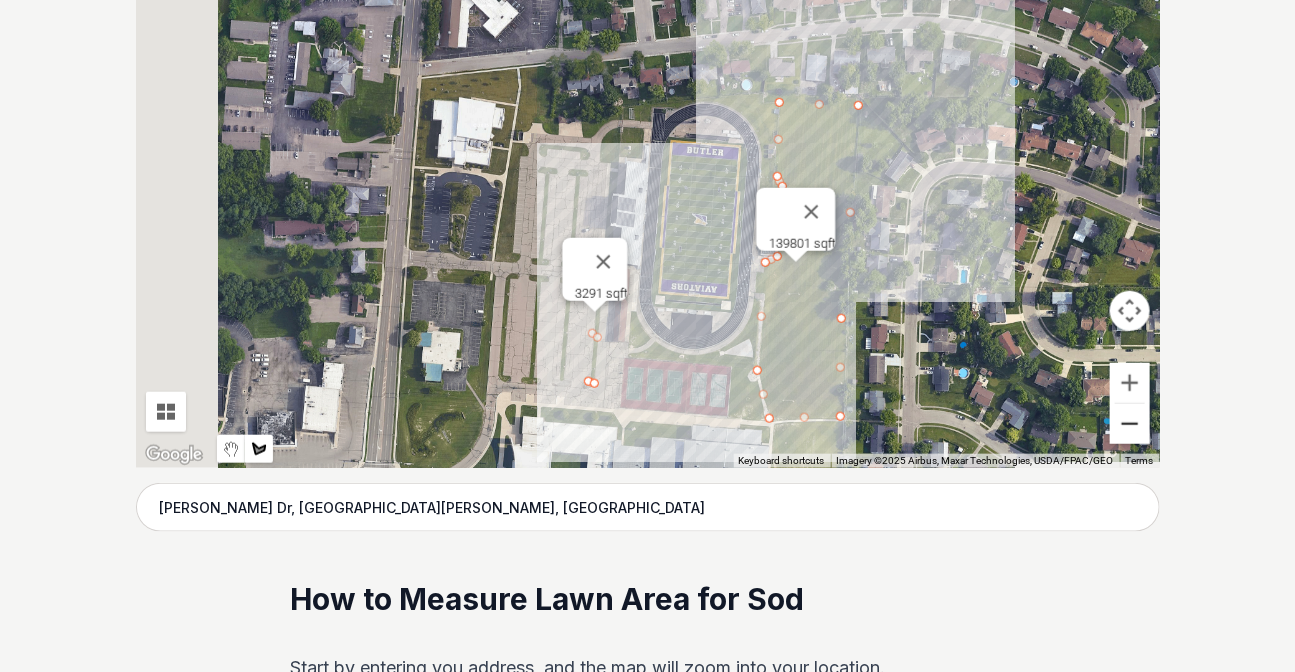 click at bounding box center [1130, 424] 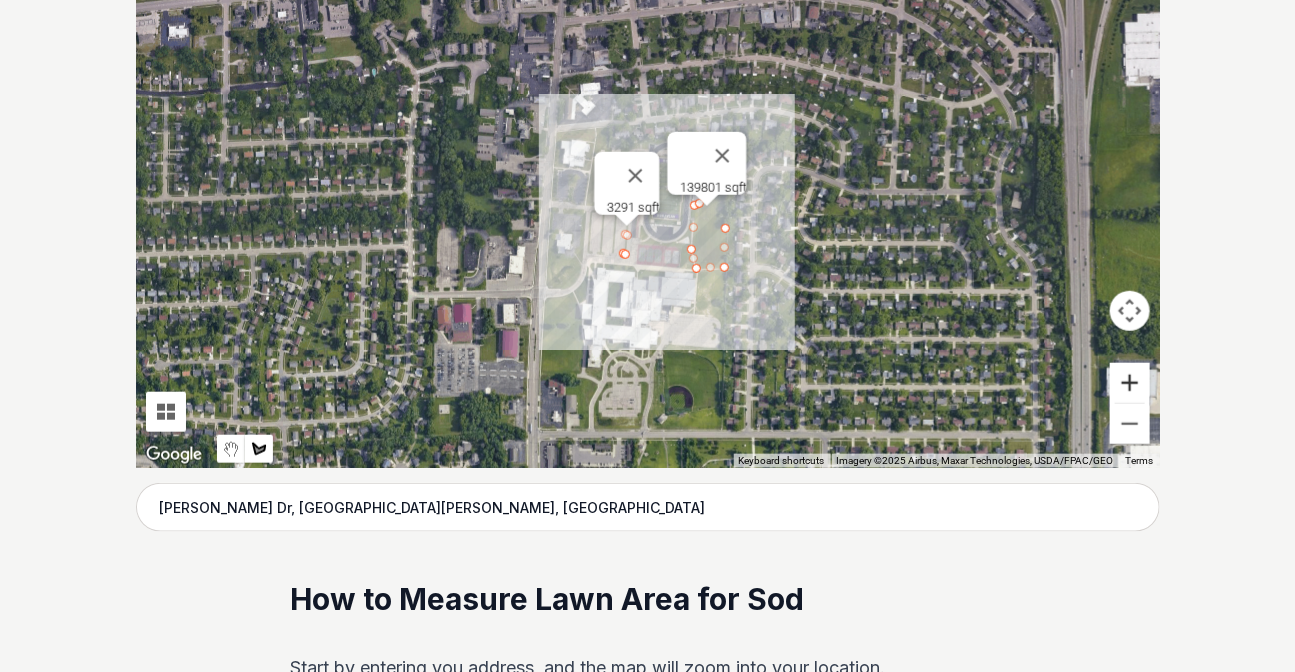click at bounding box center (1130, 383) 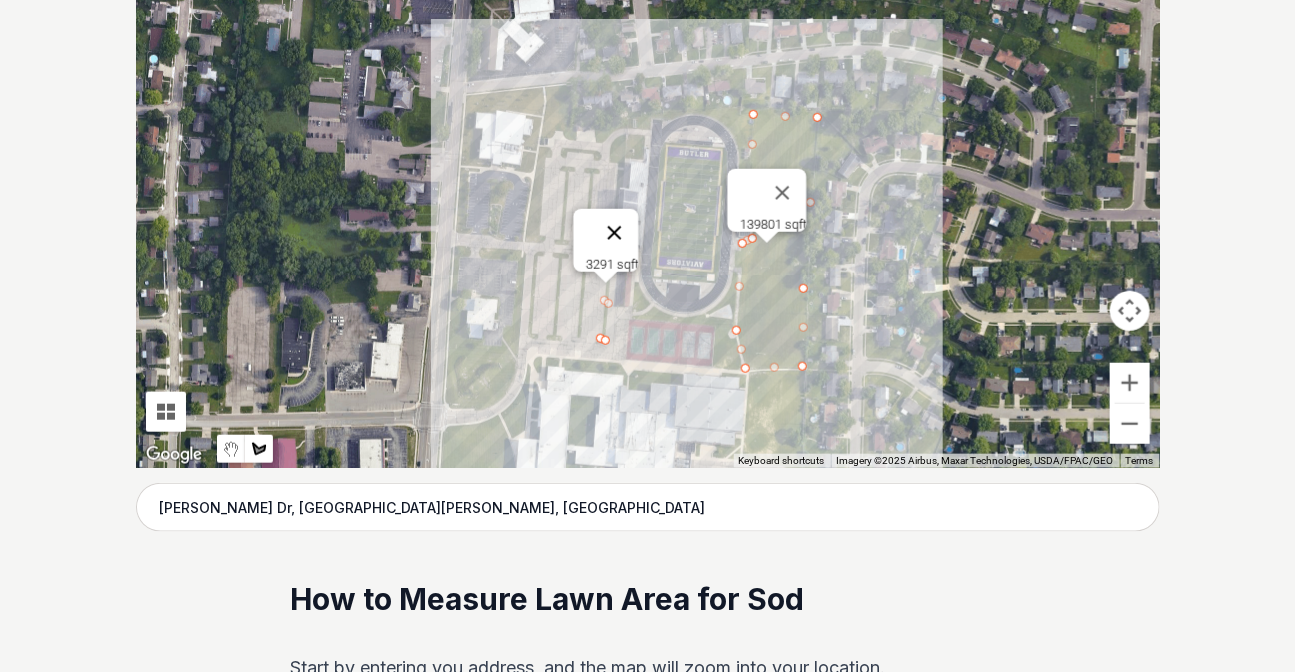 click at bounding box center [614, 233] 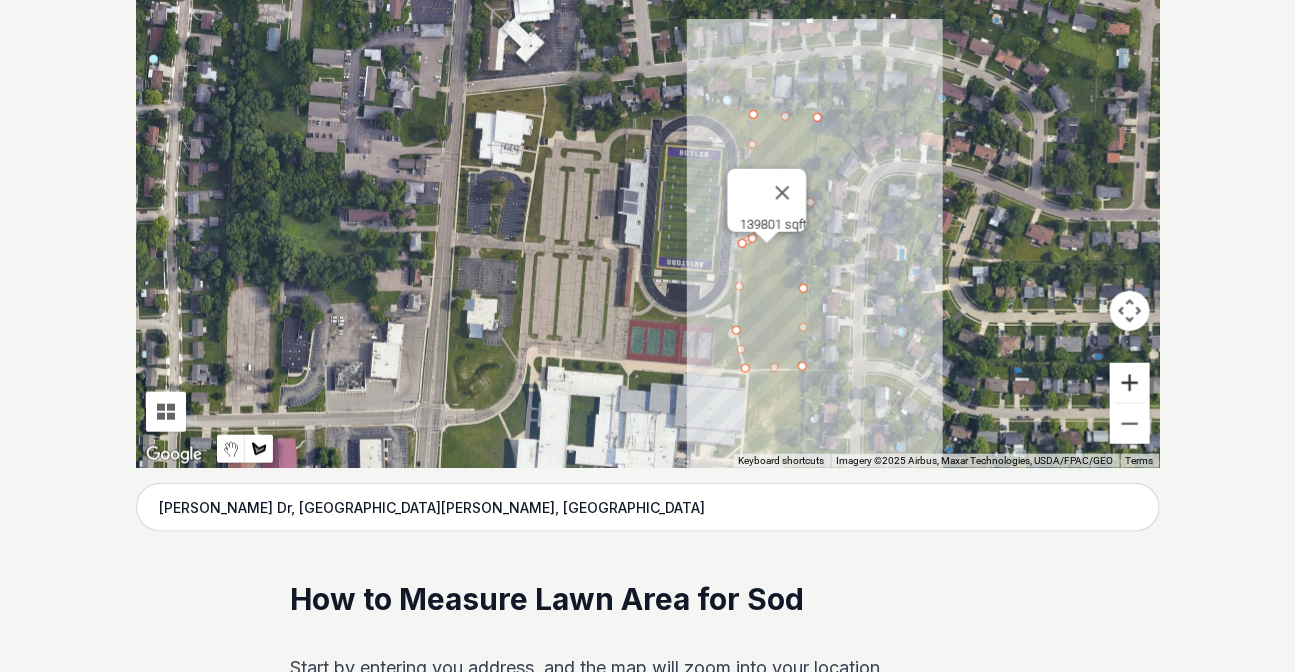 click at bounding box center (1130, 383) 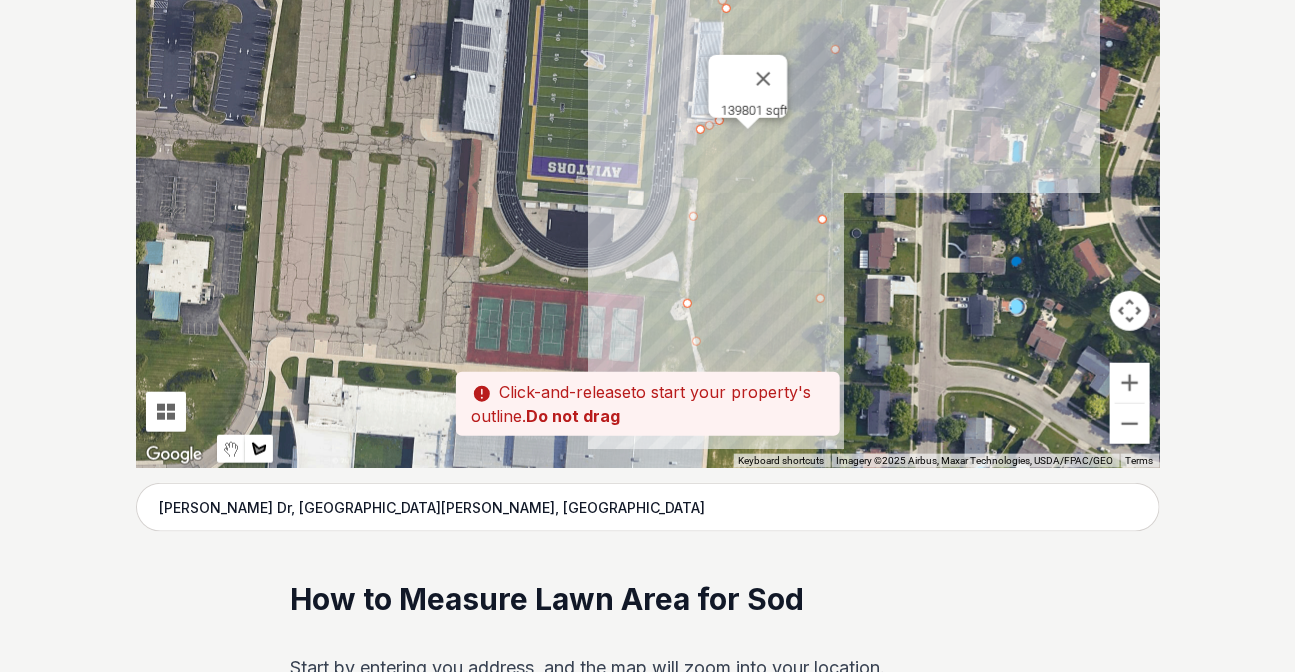 drag, startPoint x: 774, startPoint y: 386, endPoint x: 635, endPoint y: 193, distance: 237.84448 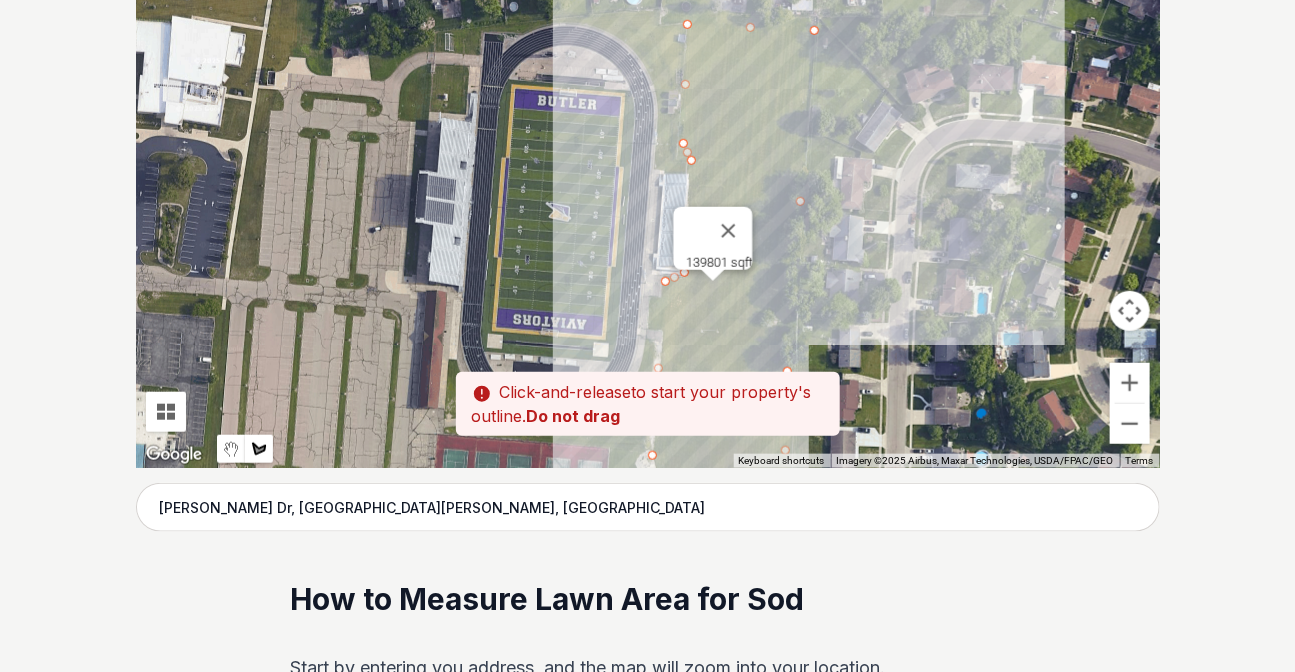 drag, startPoint x: 956, startPoint y: 128, endPoint x: 921, endPoint y: 282, distance: 157.9272 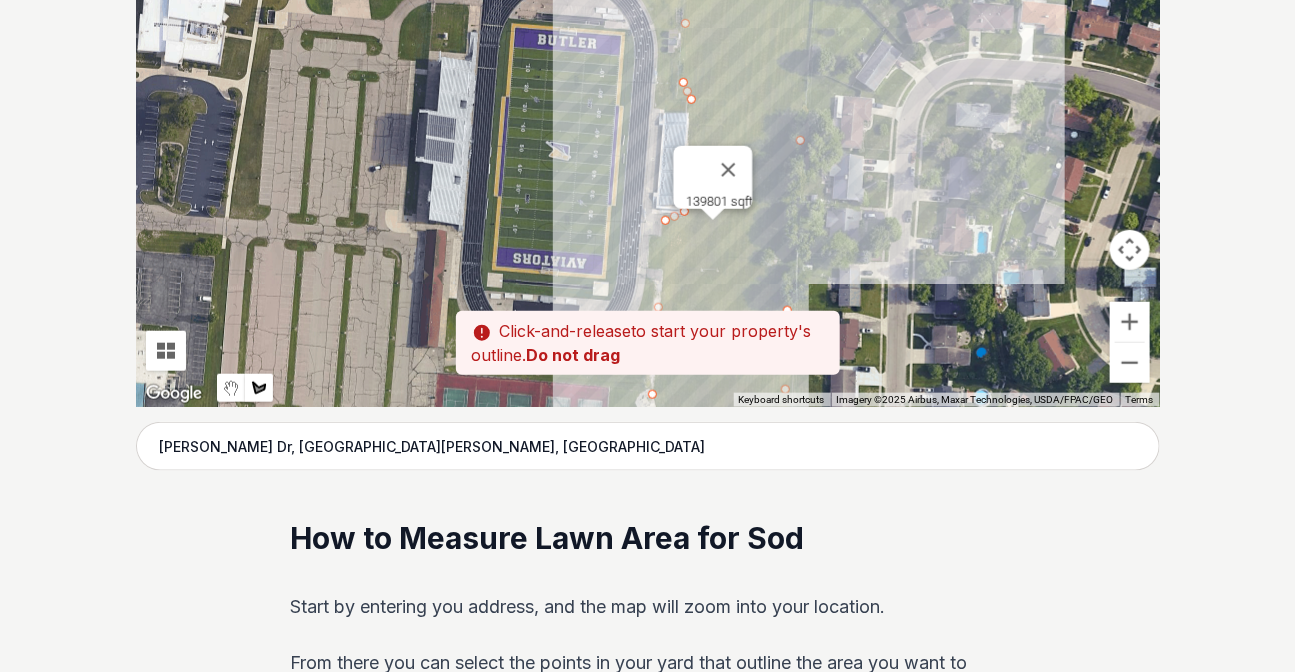 scroll, scrollTop: 657, scrollLeft: 0, axis: vertical 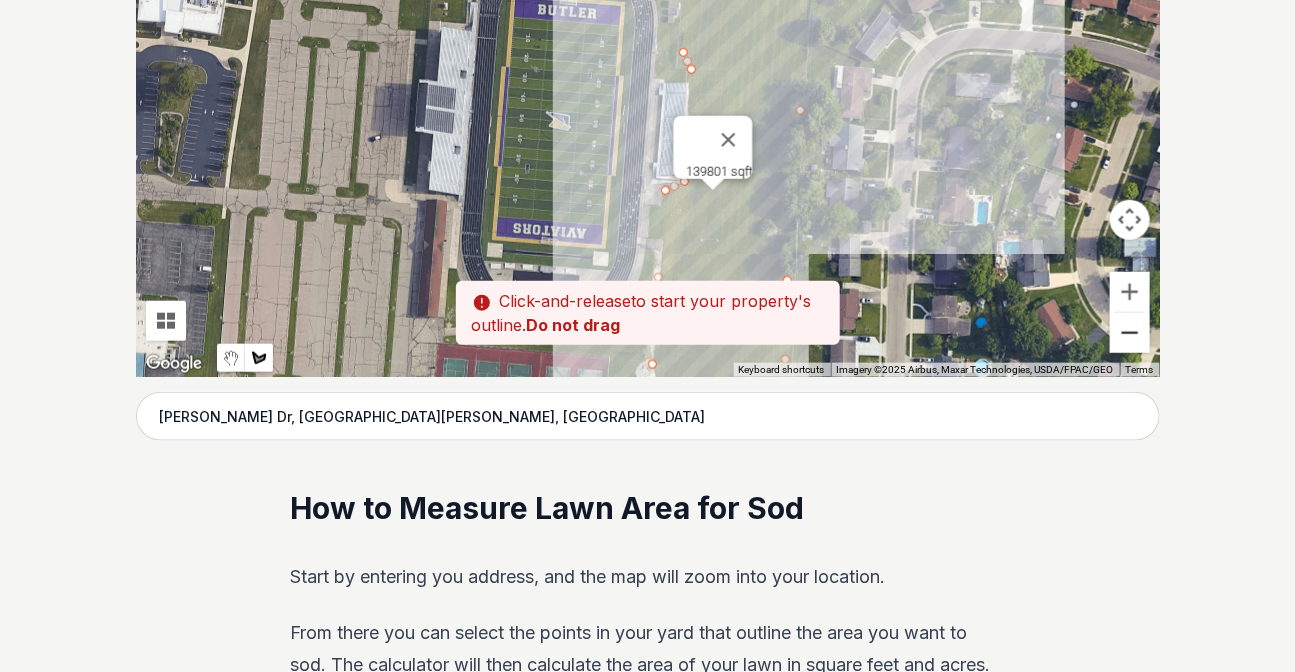 click at bounding box center [1130, 333] 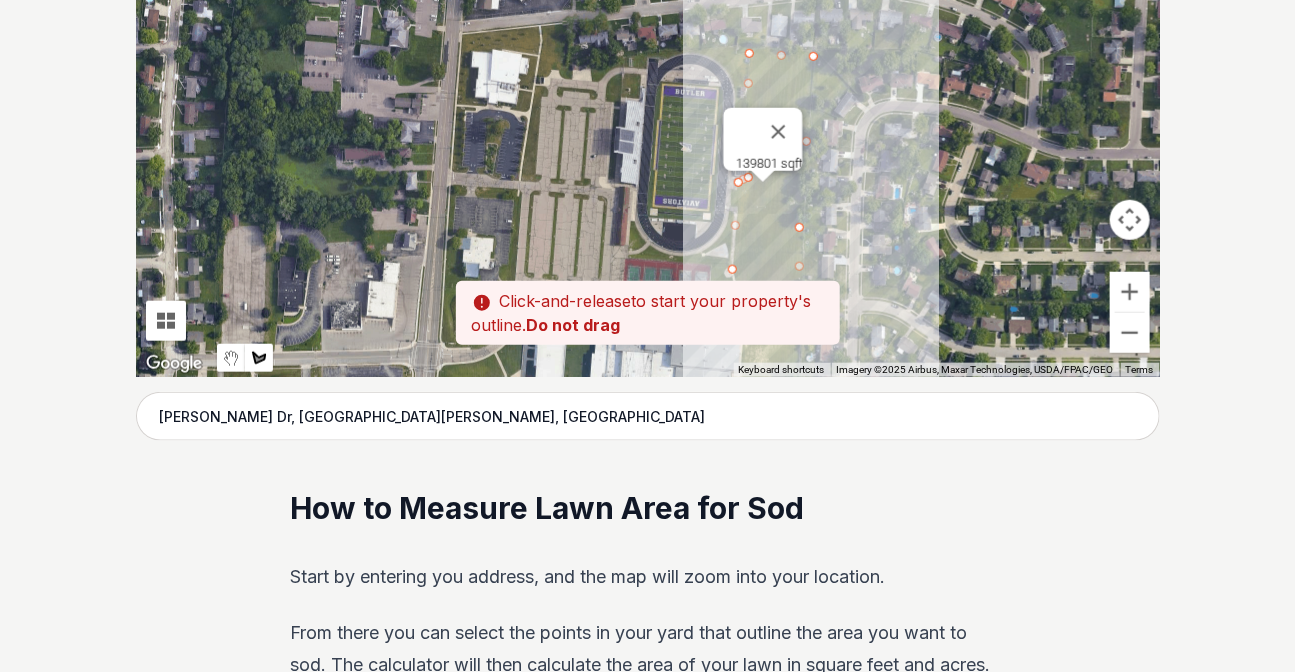 drag, startPoint x: 844, startPoint y: 102, endPoint x: 926, endPoint y: 156, distance: 98.1835 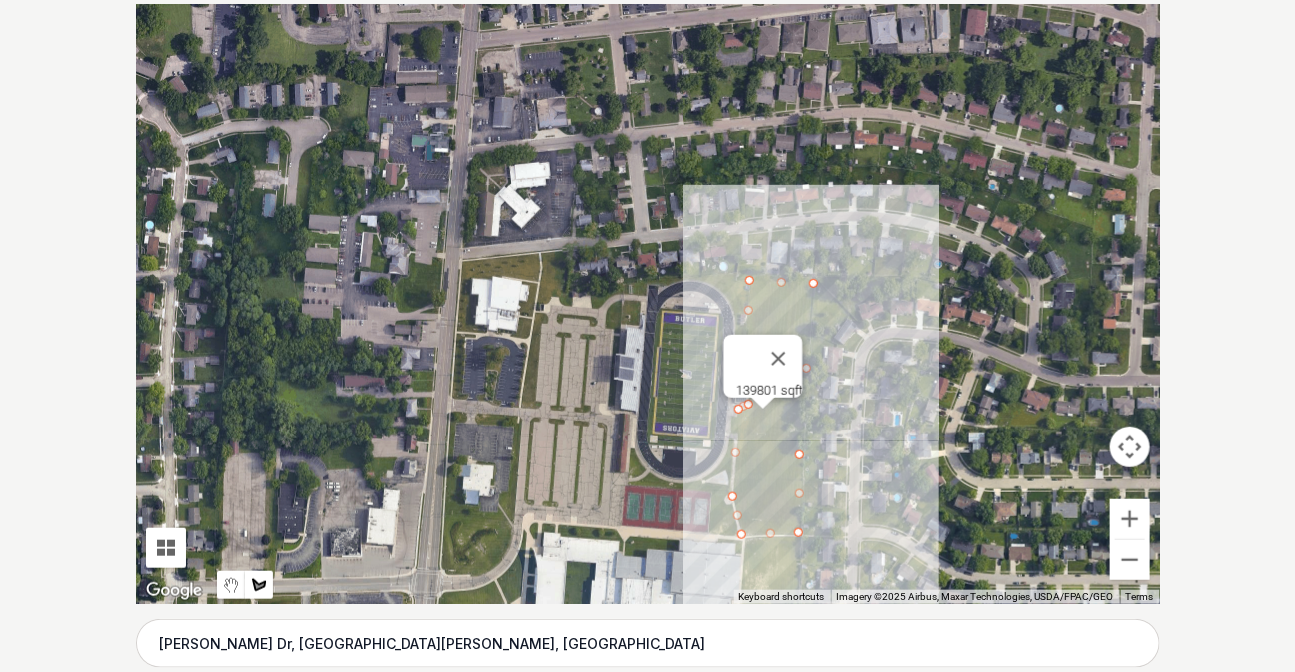 scroll, scrollTop: 475, scrollLeft: 0, axis: vertical 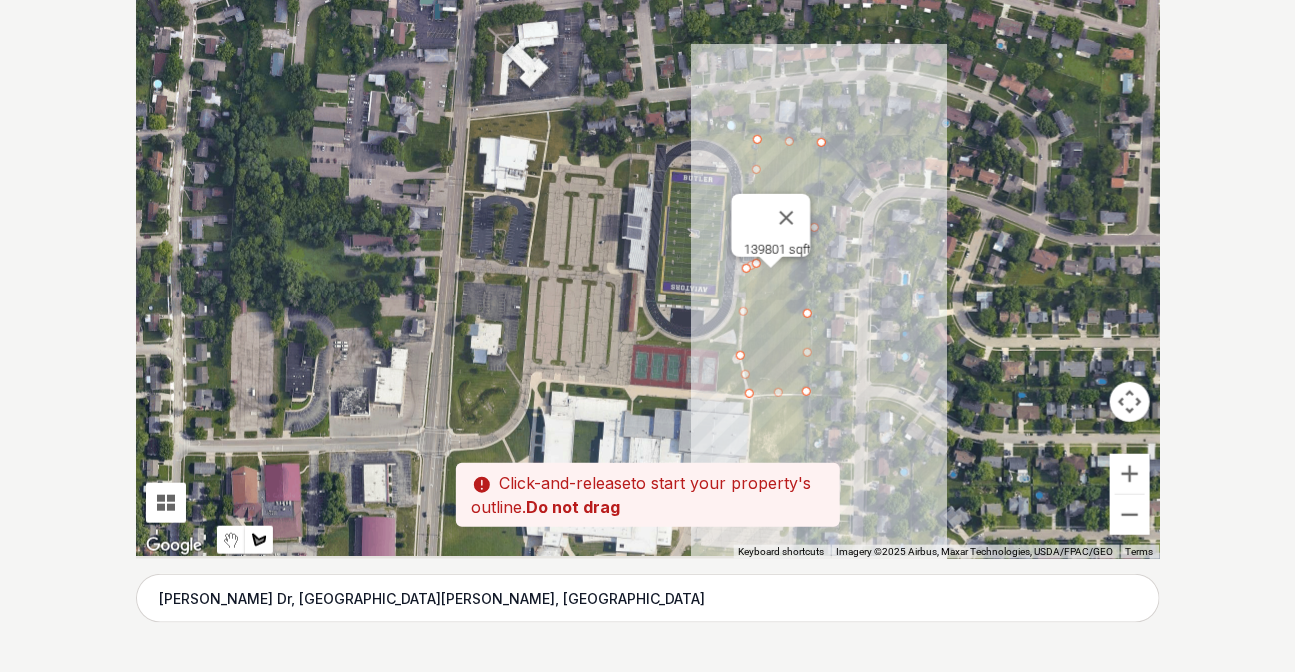 drag, startPoint x: 930, startPoint y: 396, endPoint x: 939, endPoint y: 297, distance: 99.40825 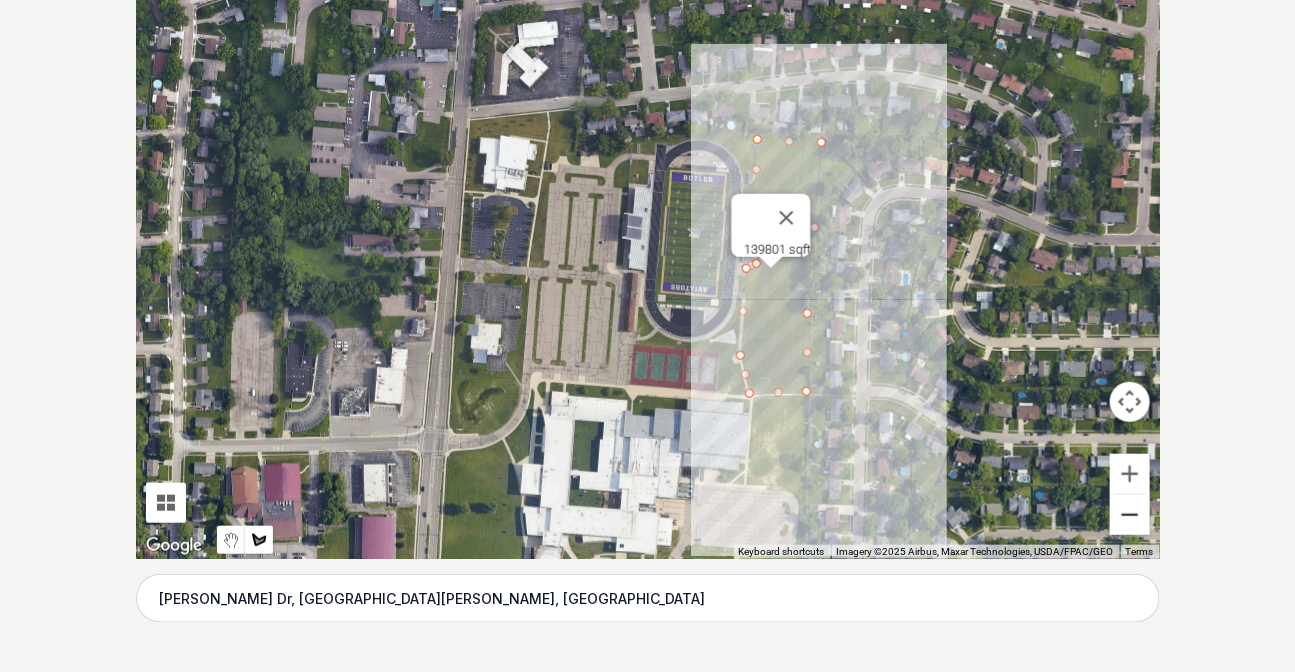 click at bounding box center [1130, 515] 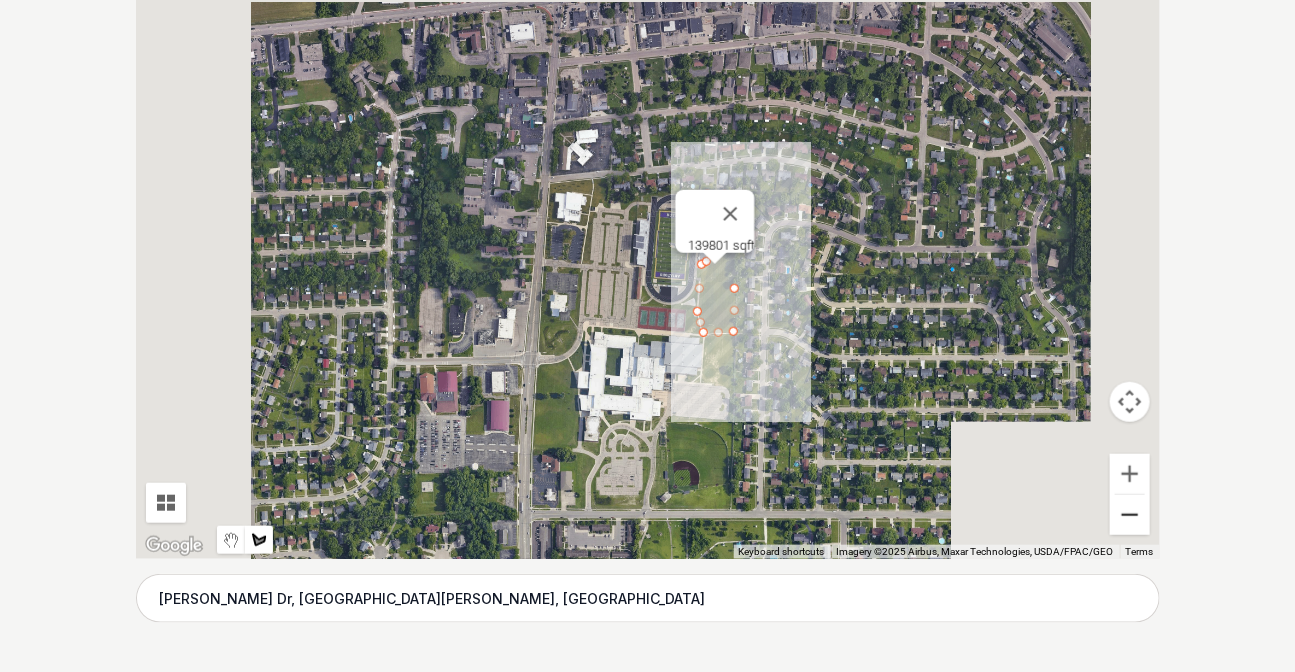 click at bounding box center (1130, 515) 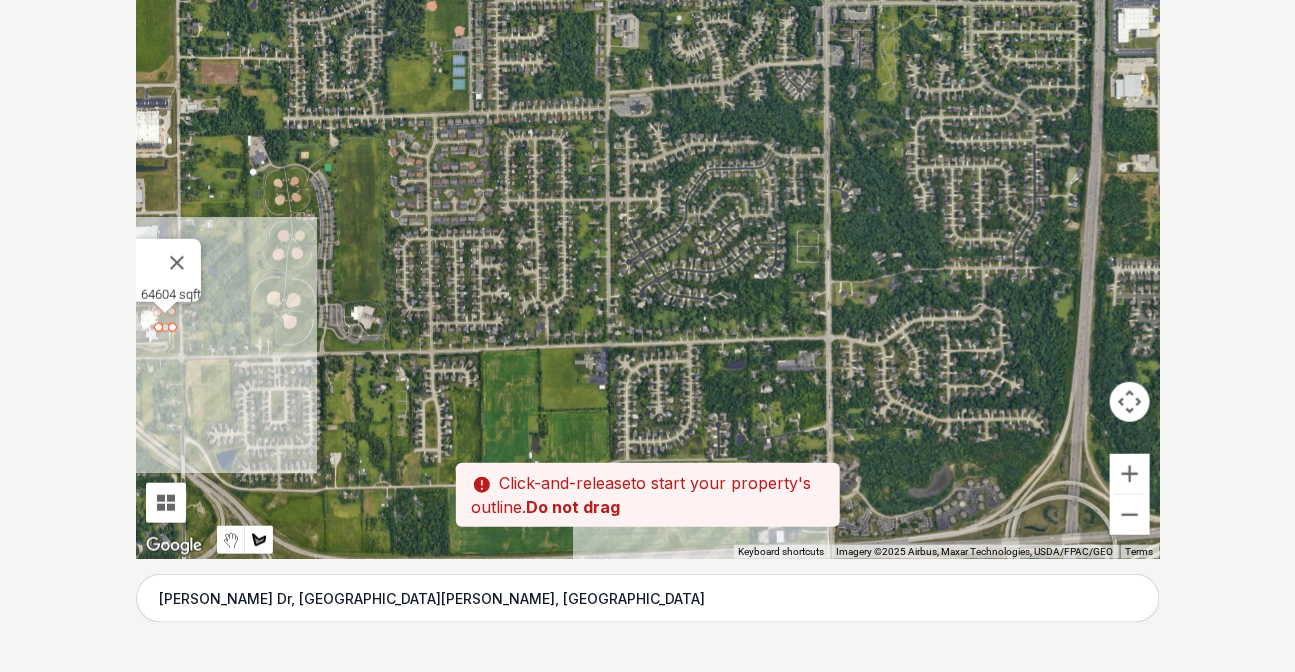 drag, startPoint x: 534, startPoint y: 423, endPoint x: 760, endPoint y: 119, distance: 378.80338 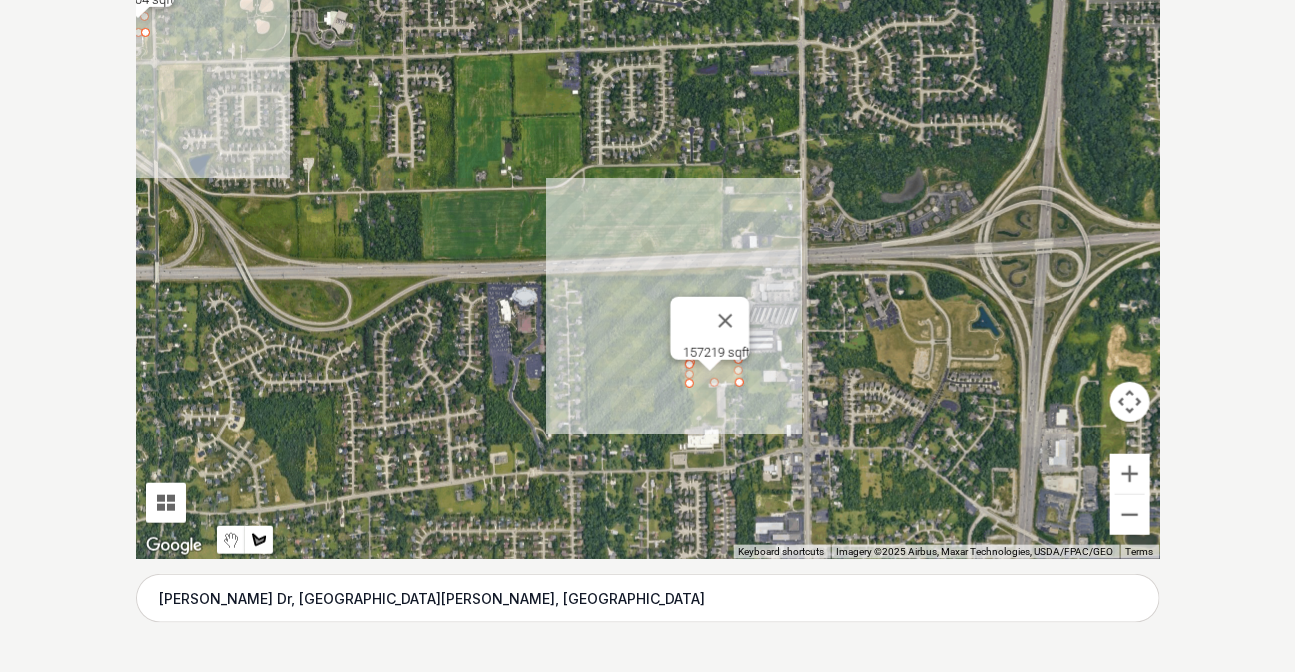drag, startPoint x: 752, startPoint y: 366, endPoint x: 725, endPoint y: 59, distance: 308.185 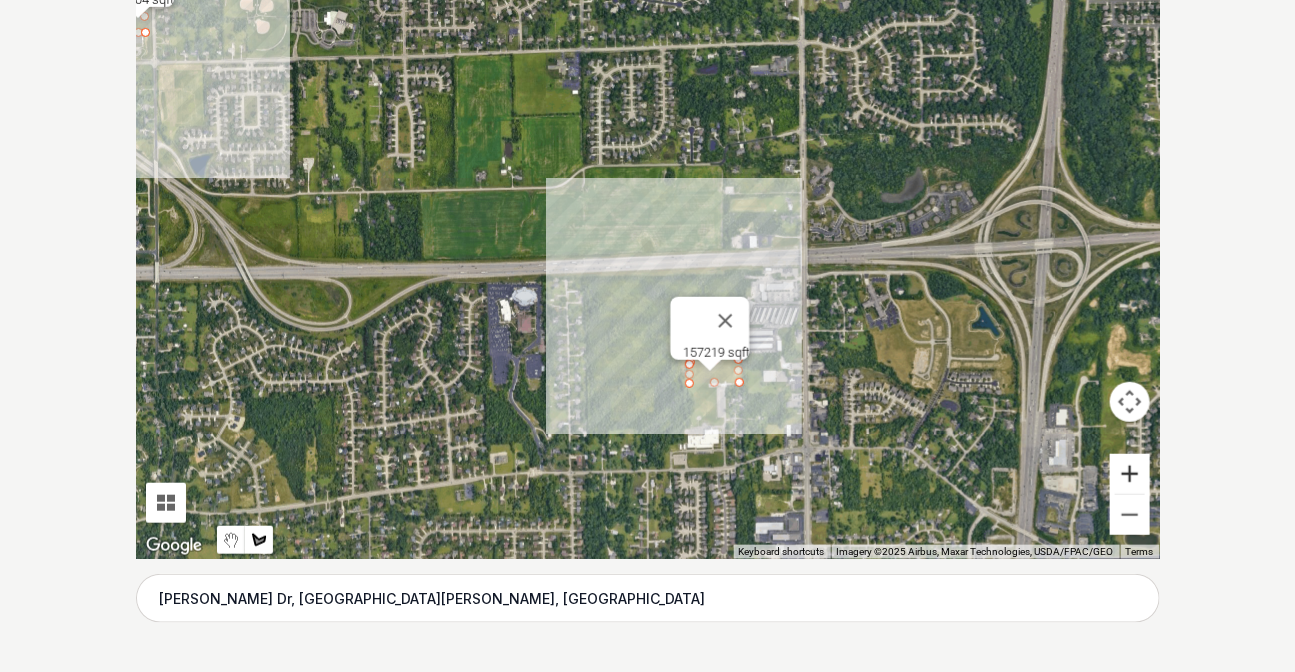 click at bounding box center (1130, 474) 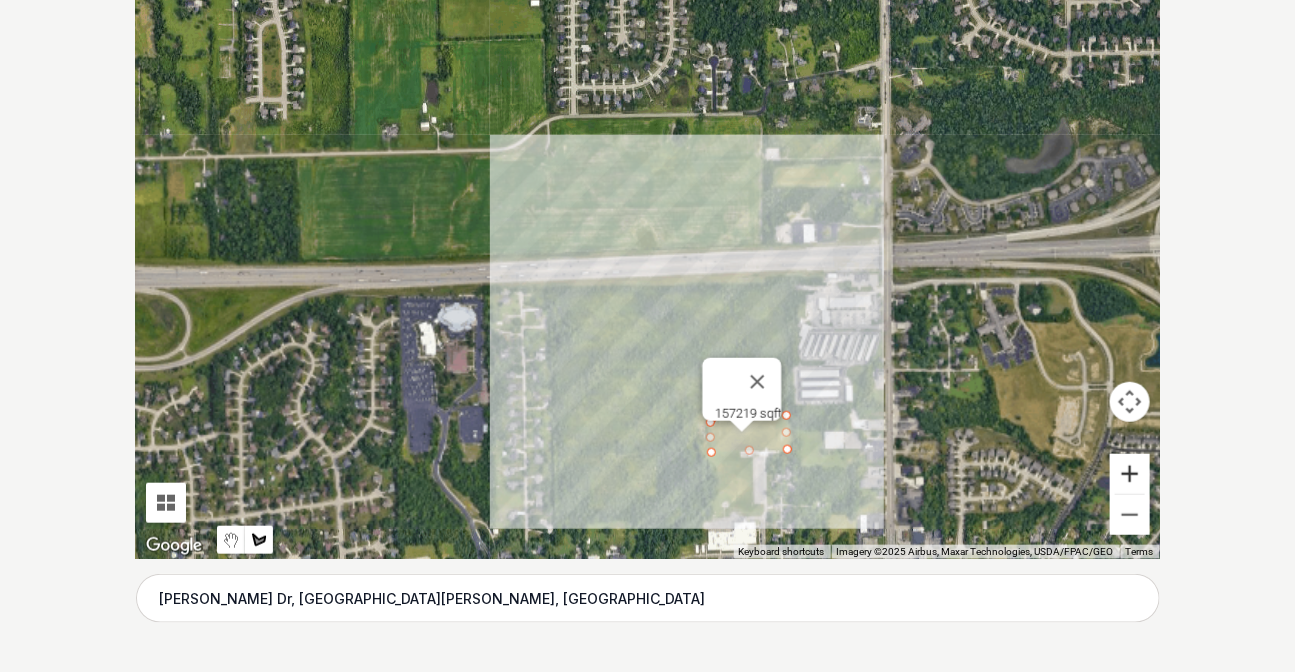 click at bounding box center [1130, 474] 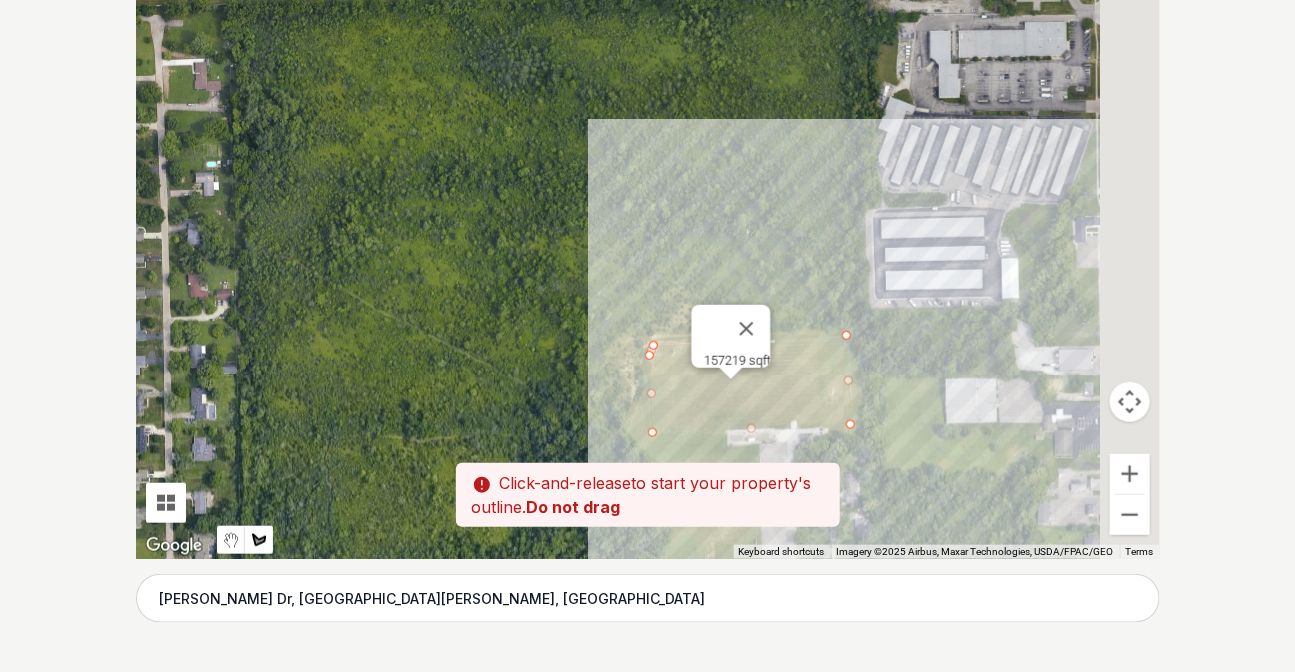 drag, startPoint x: 949, startPoint y: 452, endPoint x: 776, endPoint y: 89, distance: 402.1169 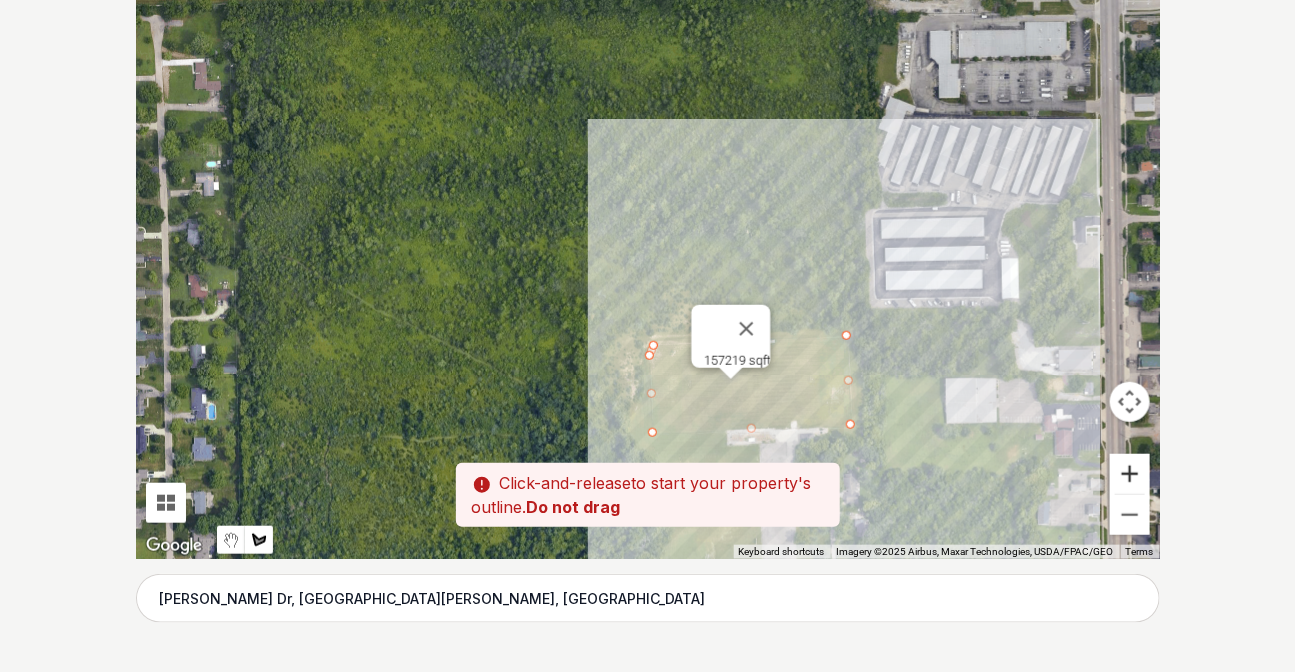 click at bounding box center [1130, 474] 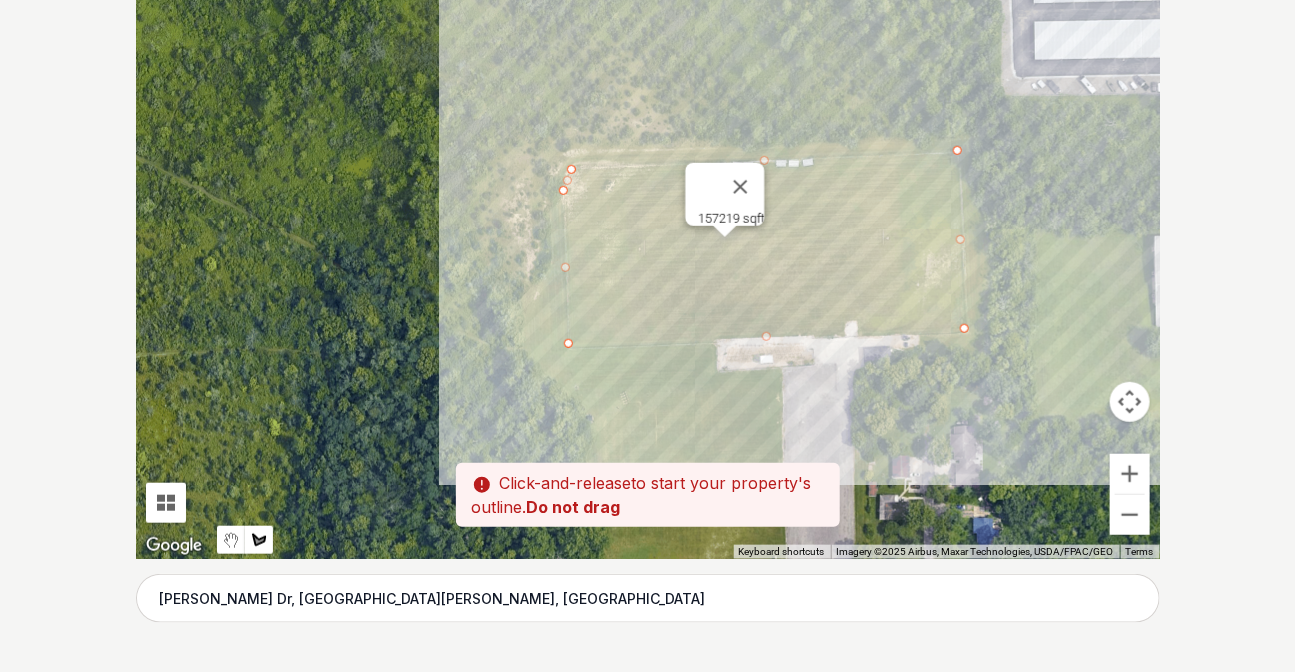 drag, startPoint x: 905, startPoint y: 372, endPoint x: 817, endPoint y: 107, distance: 279.2293 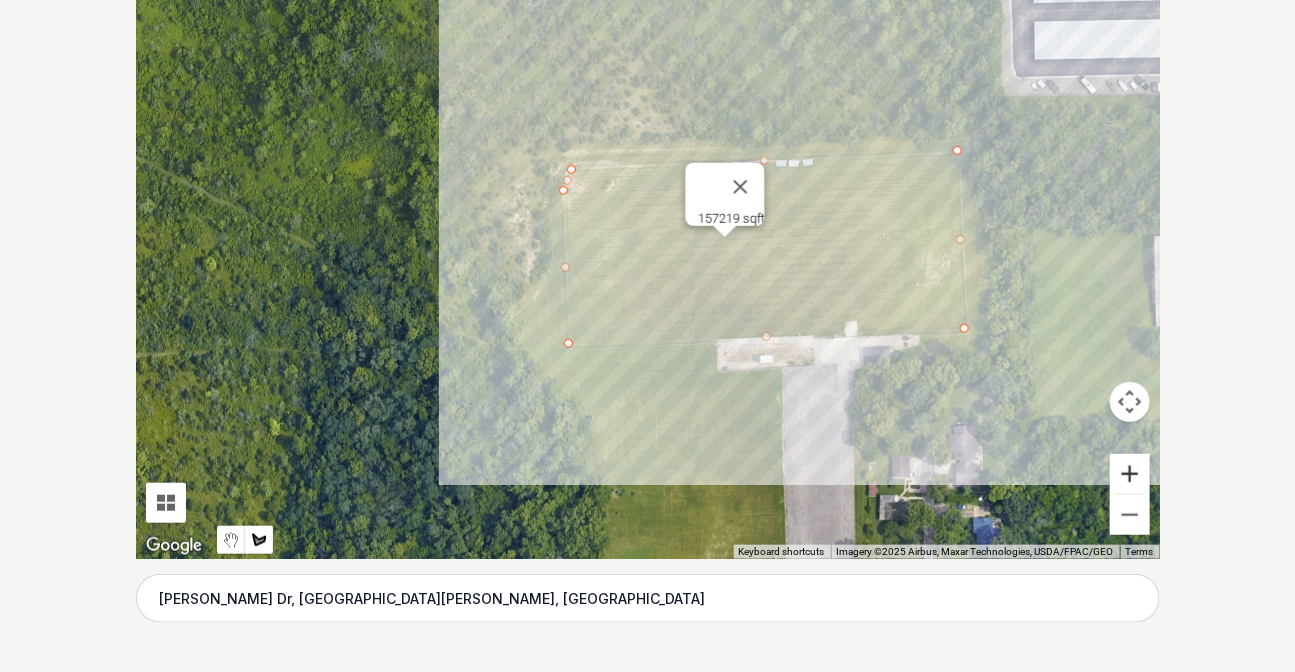 click at bounding box center [1130, 474] 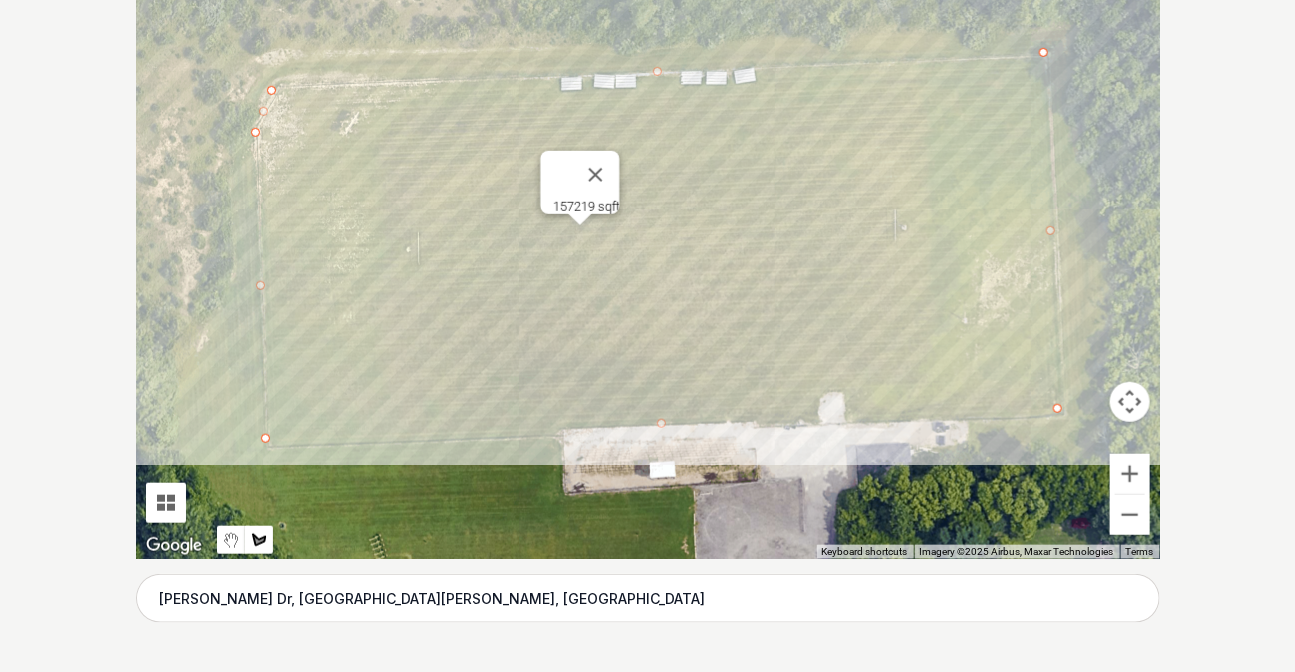 drag, startPoint x: 1021, startPoint y: 320, endPoint x: 796, endPoint y: 330, distance: 225.2221 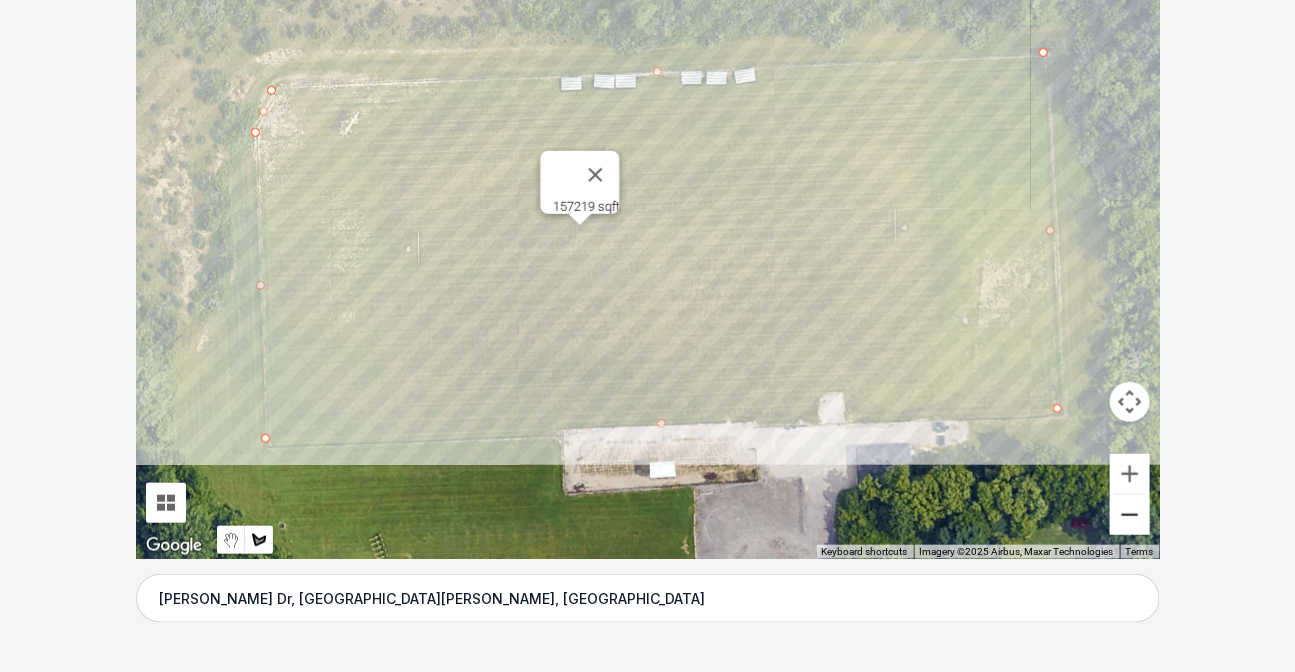 click at bounding box center [1130, 515] 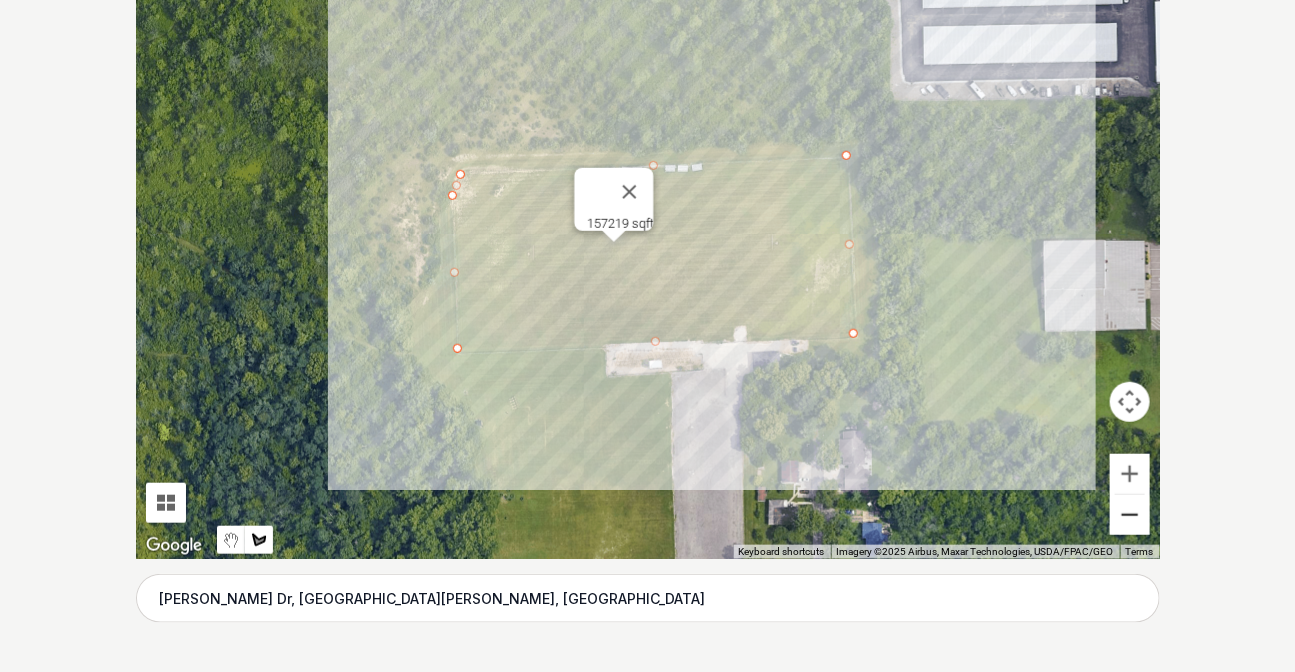 click at bounding box center (1130, 515) 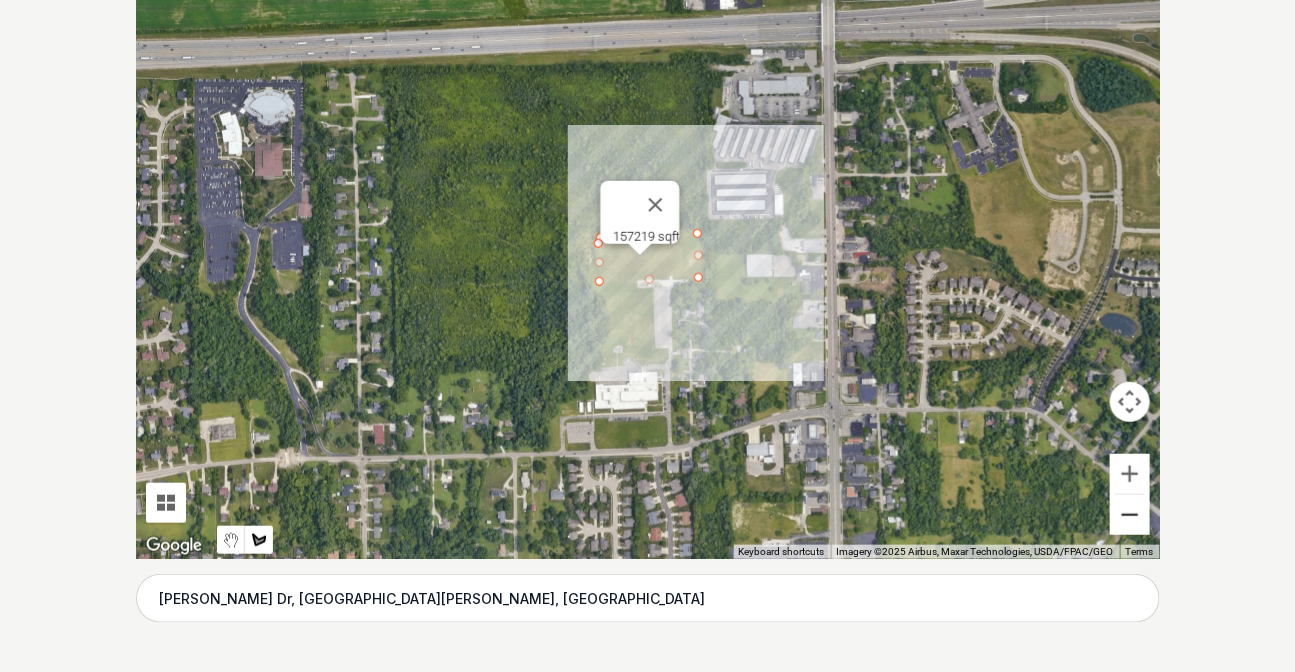 click at bounding box center (1130, 515) 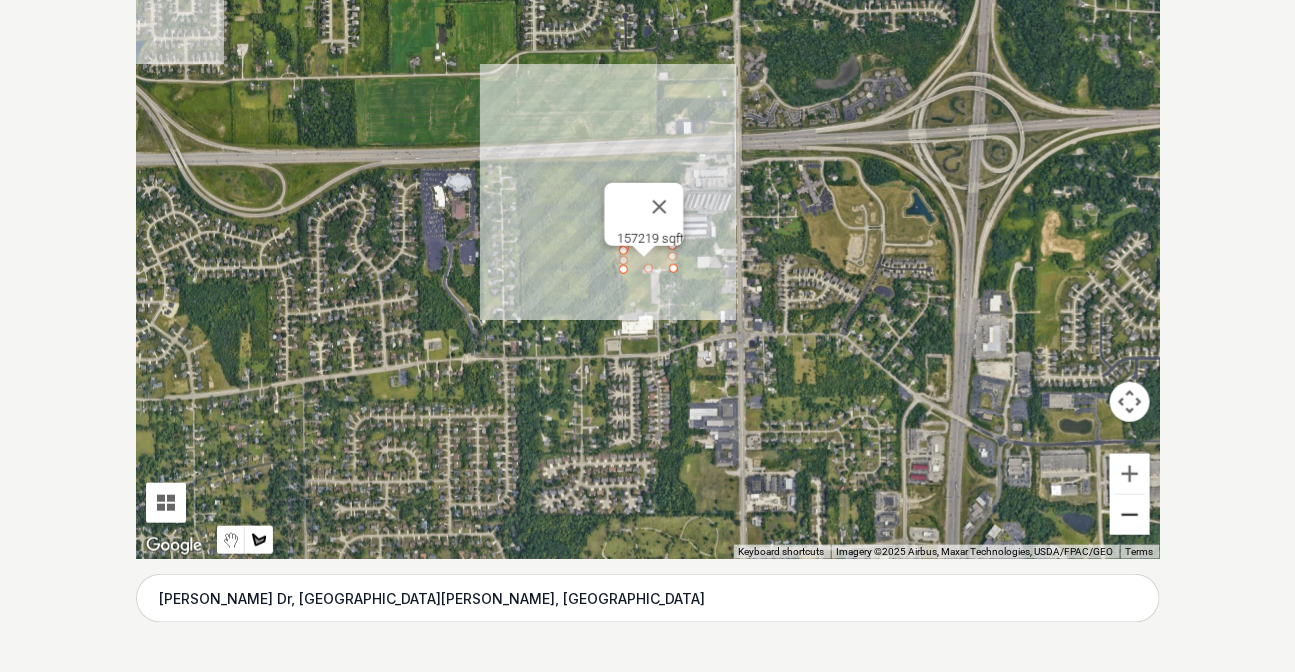 click at bounding box center (1130, 515) 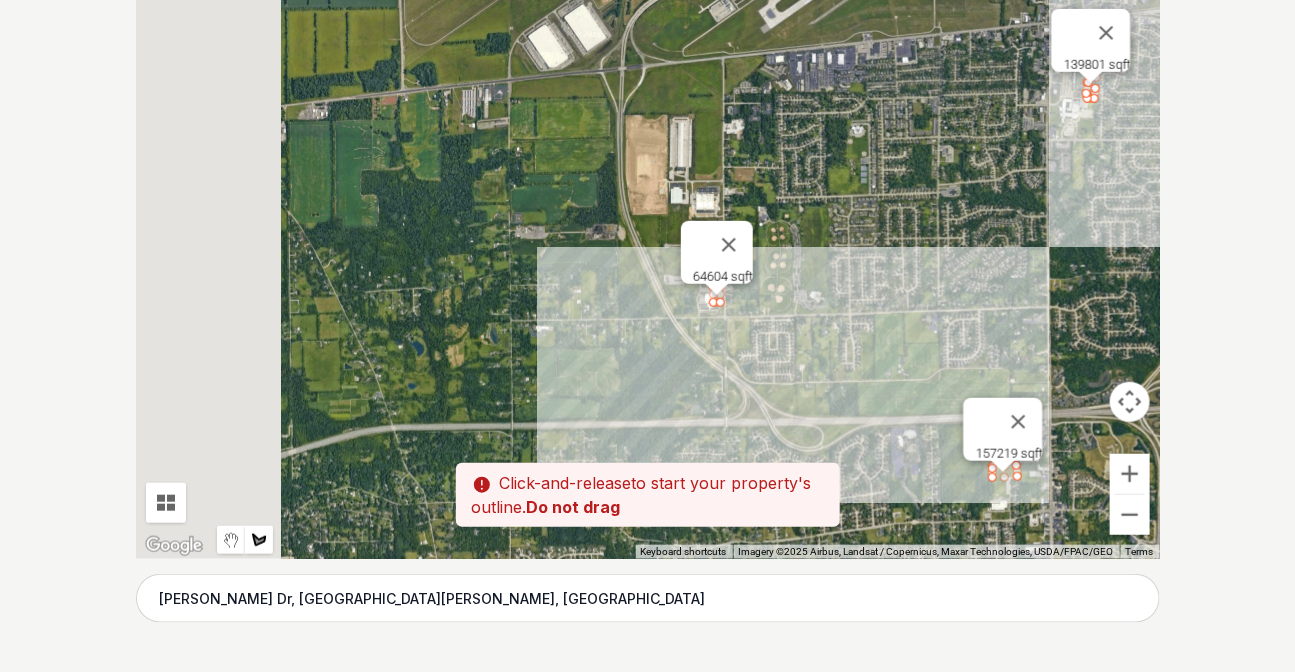 drag, startPoint x: 460, startPoint y: 163, endPoint x: 820, endPoint y: 382, distance: 421.37988 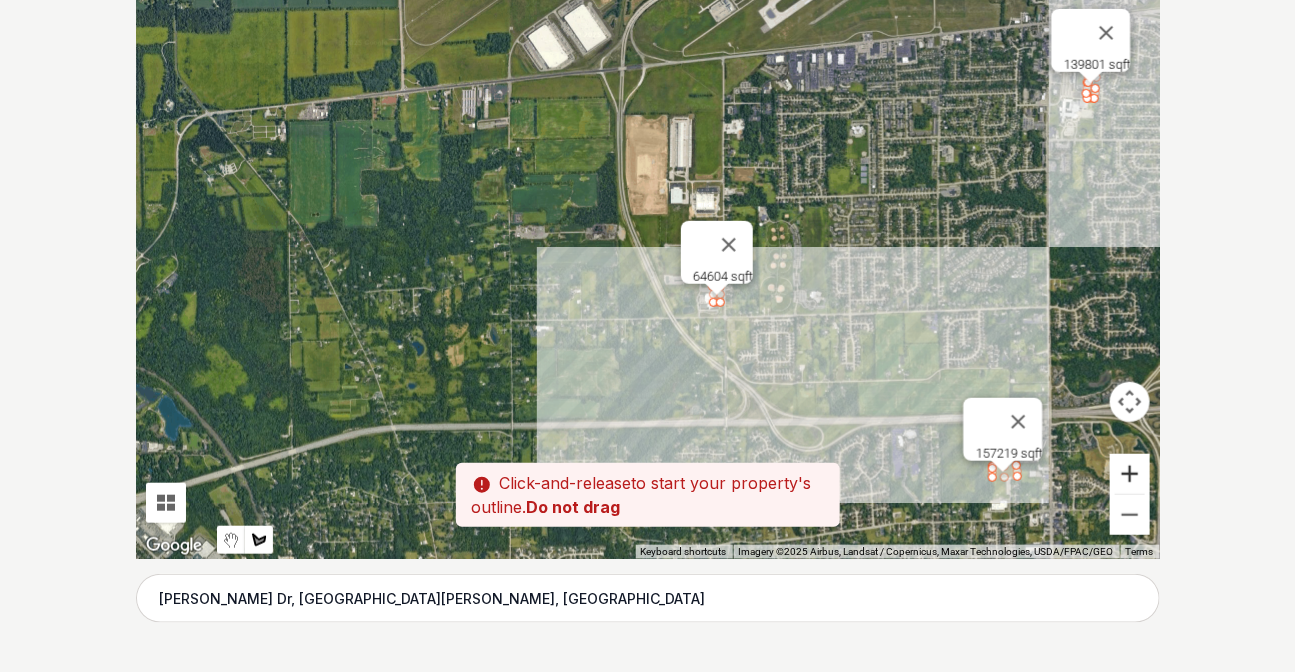 click at bounding box center [1130, 474] 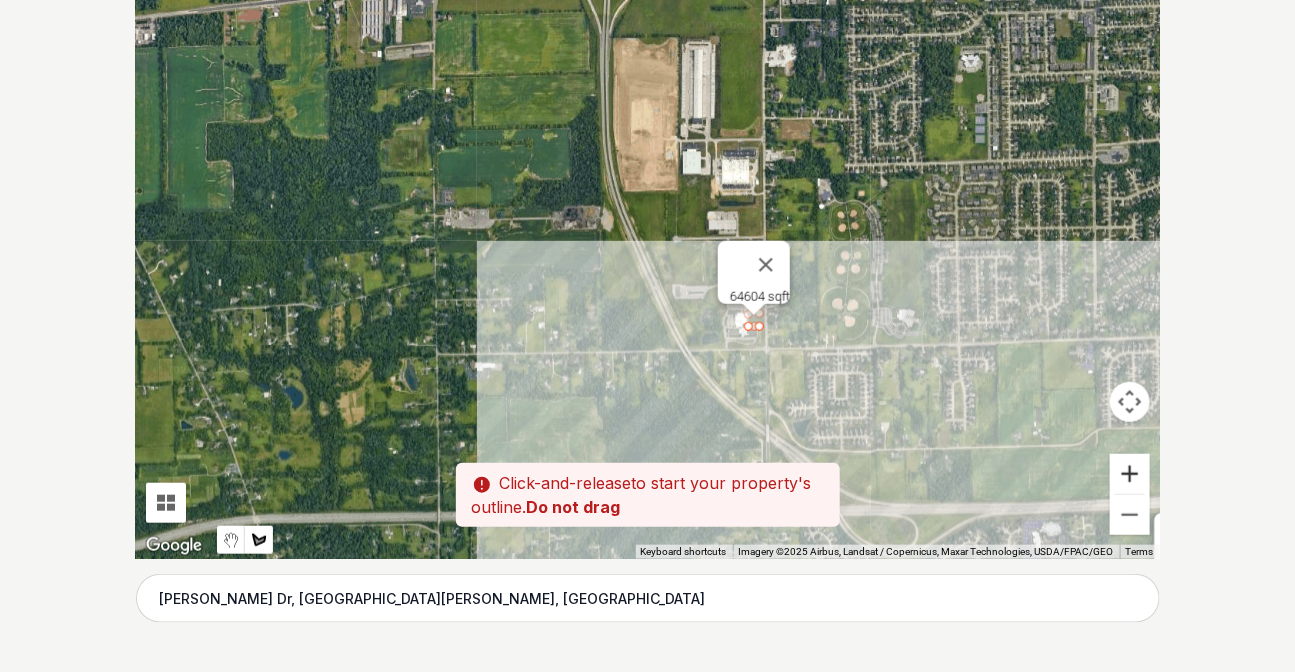 click at bounding box center [1130, 474] 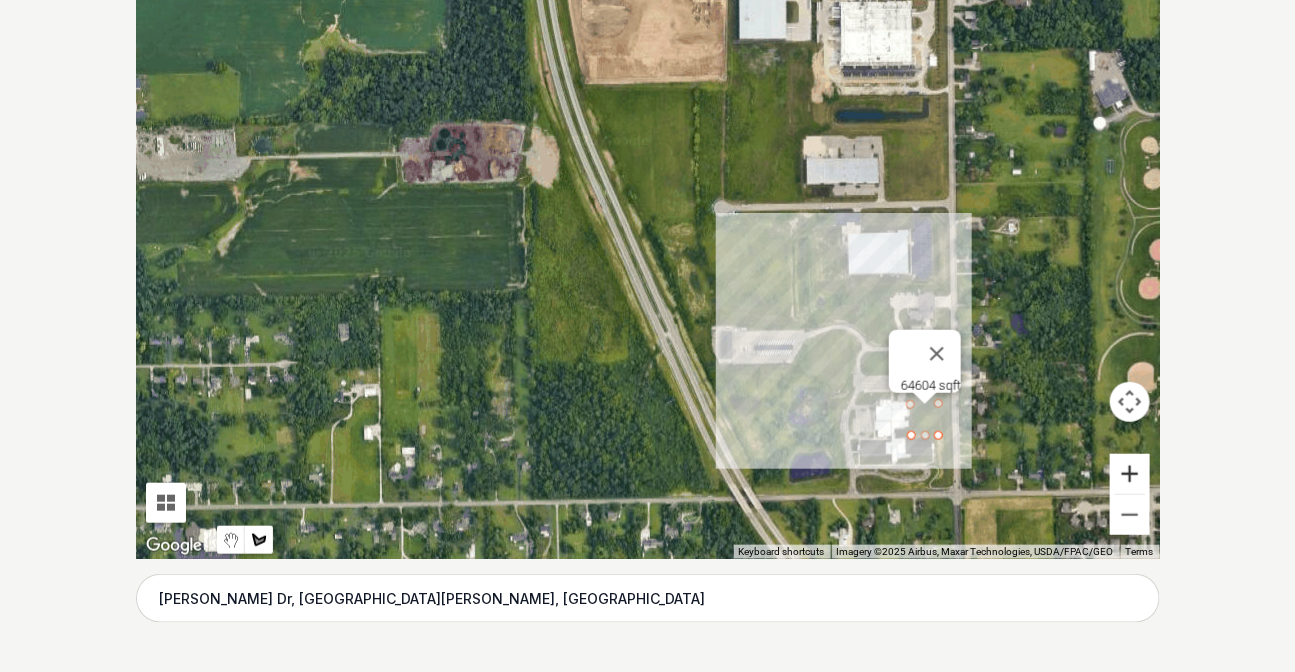 click at bounding box center (1130, 474) 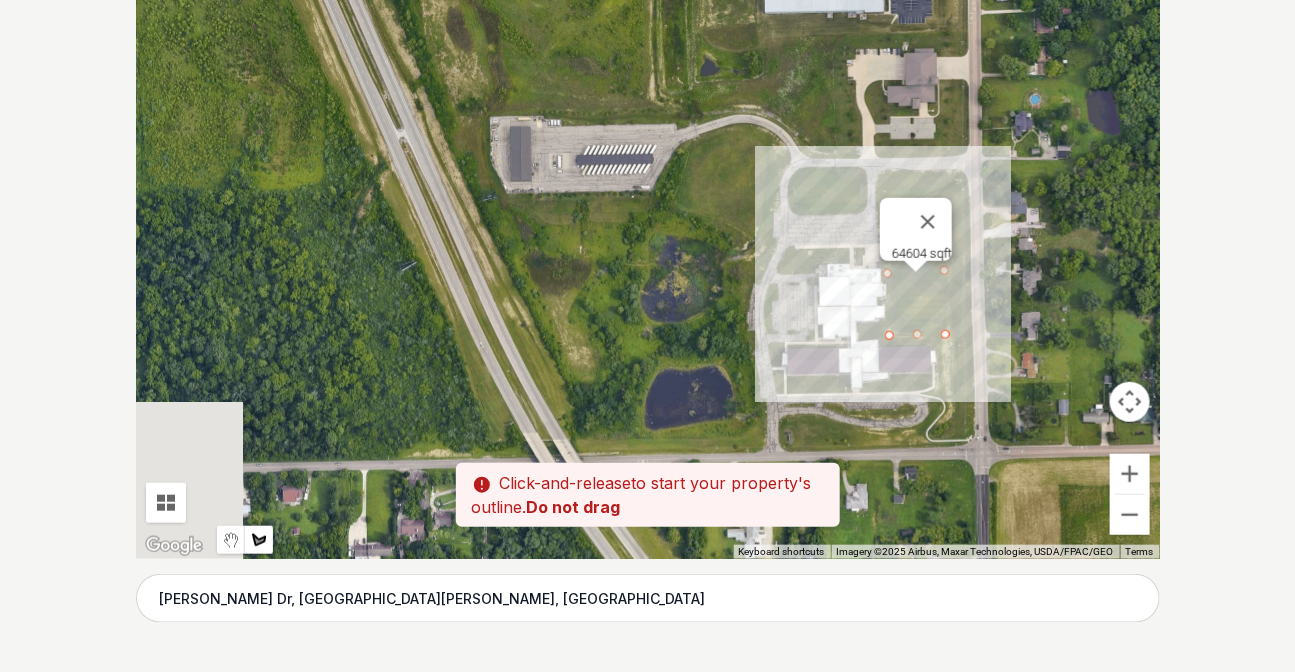 drag, startPoint x: 830, startPoint y: 383, endPoint x: 598, endPoint y: 158, distance: 323.1857 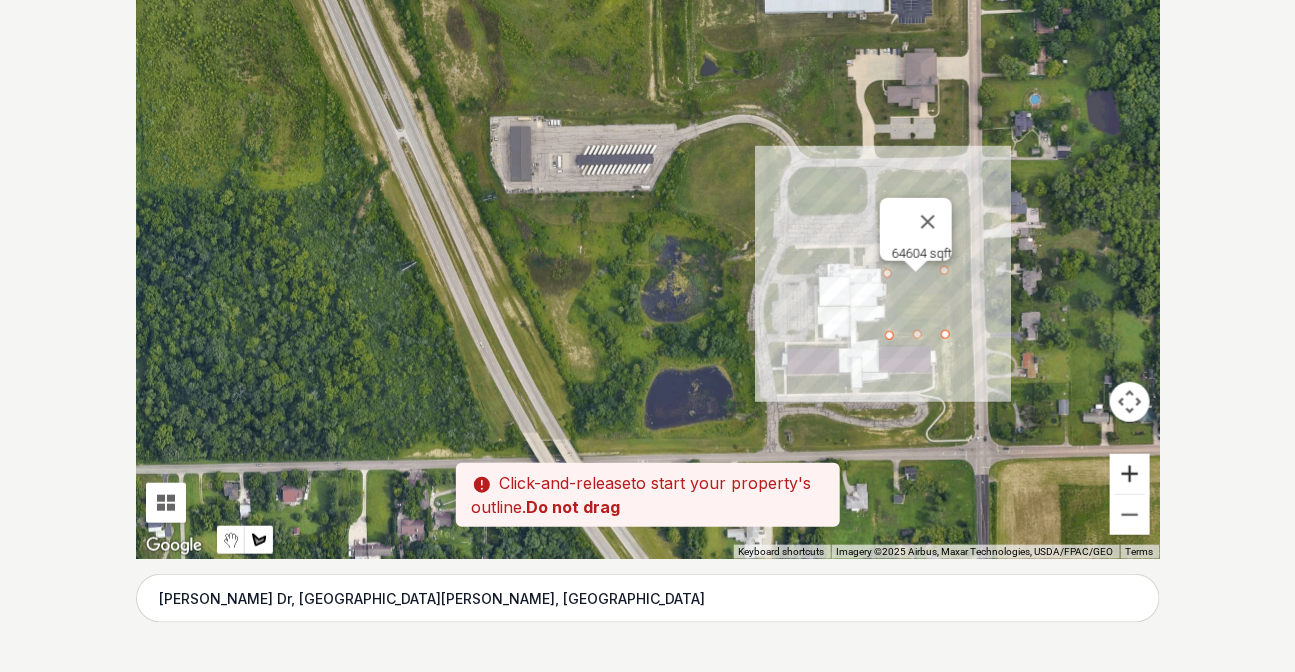 click at bounding box center [1130, 474] 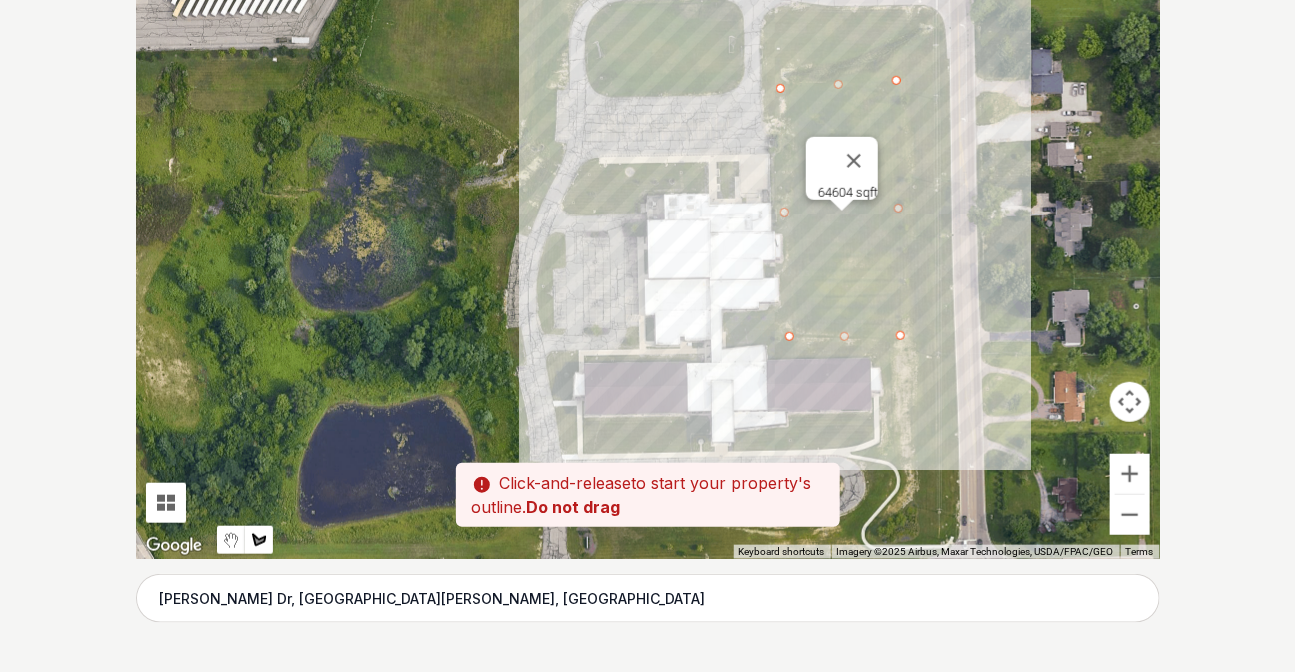 drag, startPoint x: 994, startPoint y: 337, endPoint x: 643, endPoint y: 258, distance: 359.7805 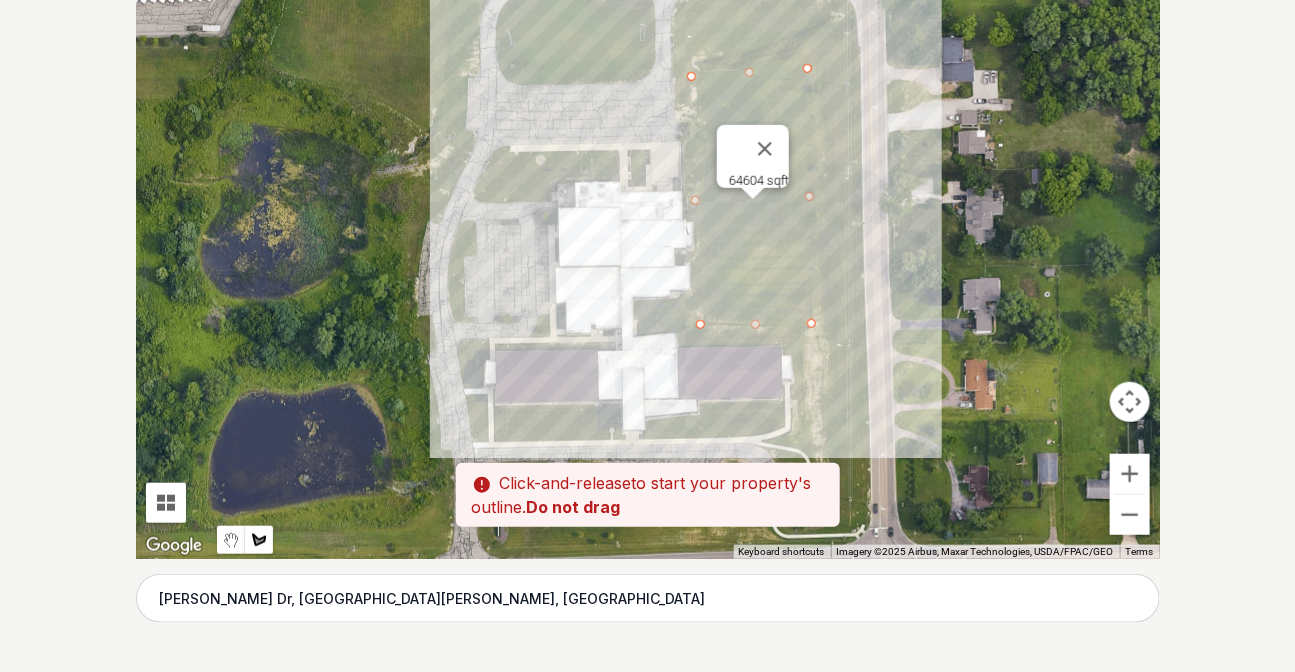 drag, startPoint x: 997, startPoint y: 304, endPoint x: 900, endPoint y: 292, distance: 97.73945 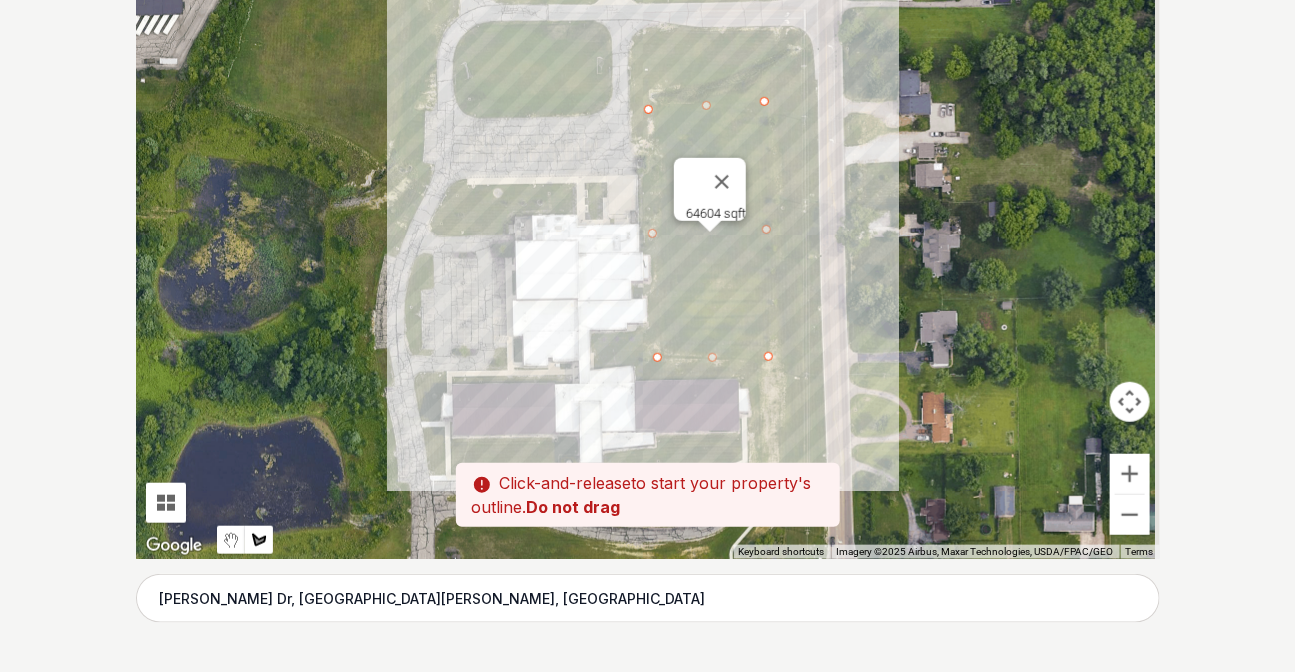 drag, startPoint x: 980, startPoint y: 221, endPoint x: 879, endPoint y: 290, distance: 122.31925 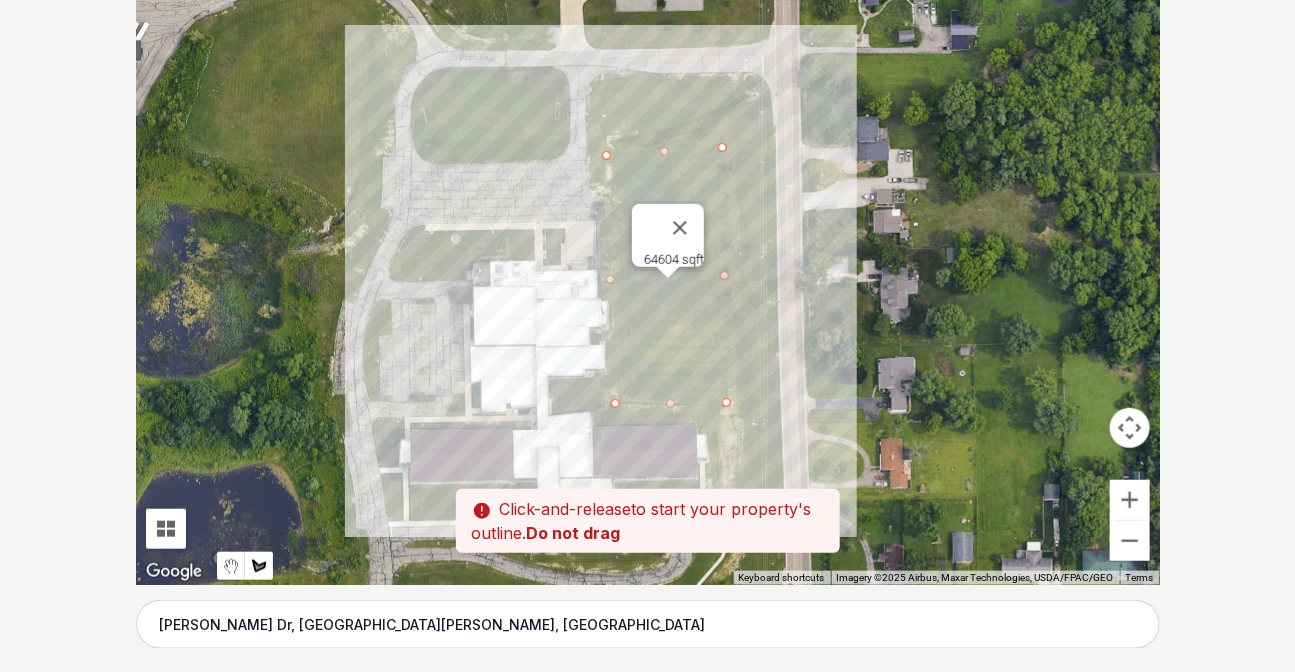 scroll, scrollTop: 475, scrollLeft: 0, axis: vertical 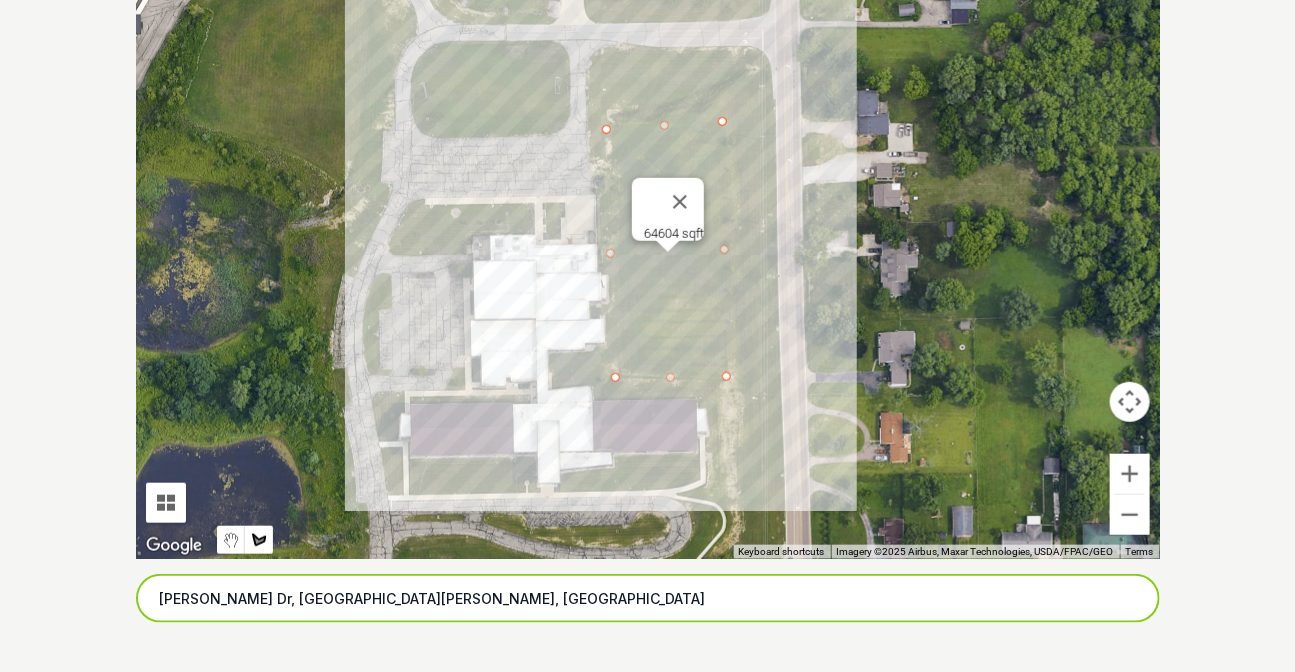 drag, startPoint x: 352, startPoint y: 598, endPoint x: 100, endPoint y: 591, distance: 252.0972 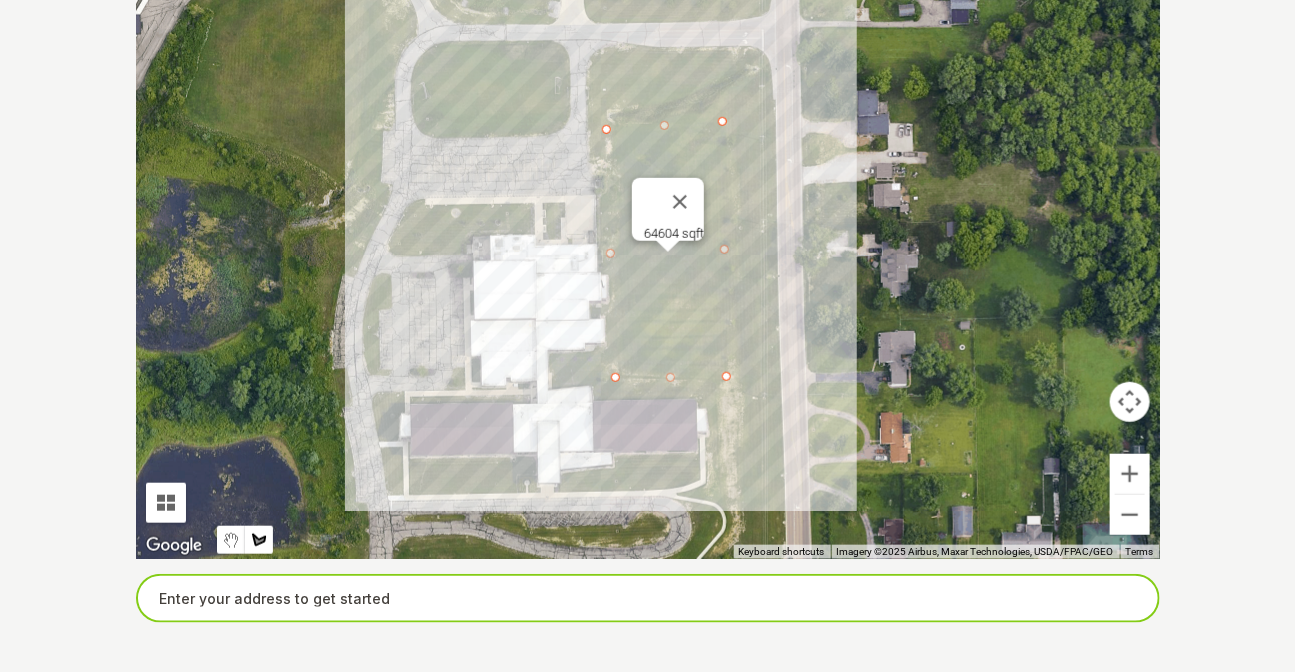 paste on "3" 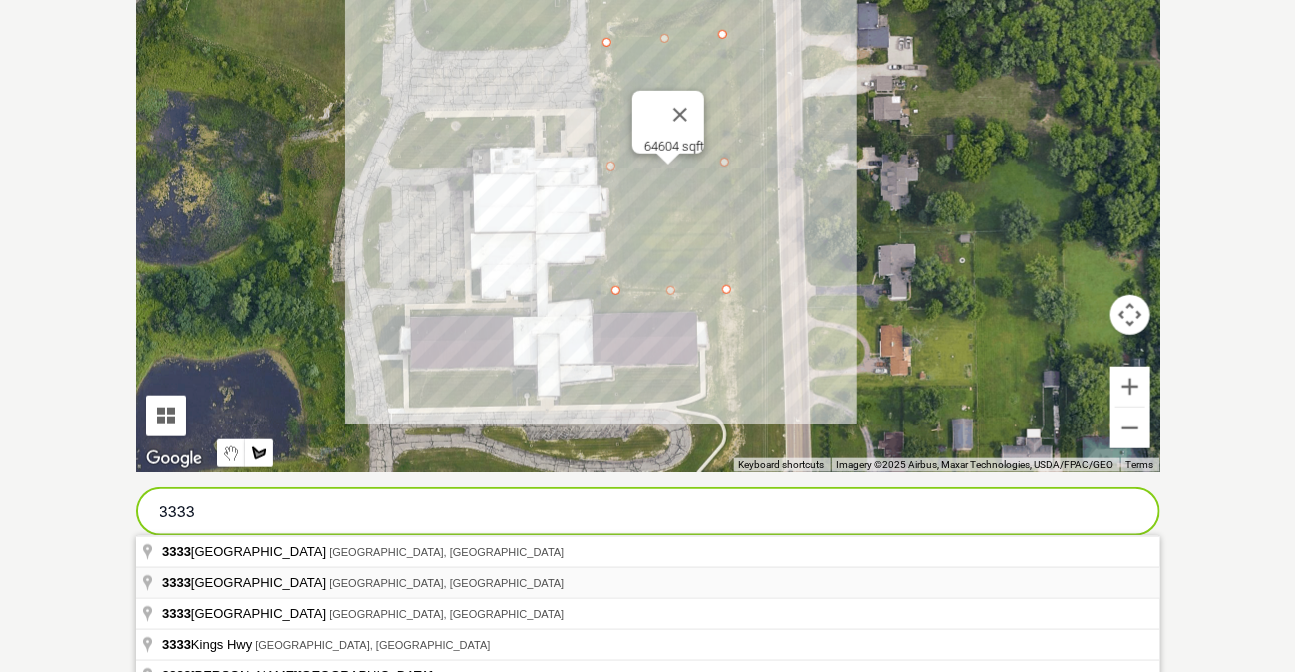 scroll, scrollTop: 566, scrollLeft: 0, axis: vertical 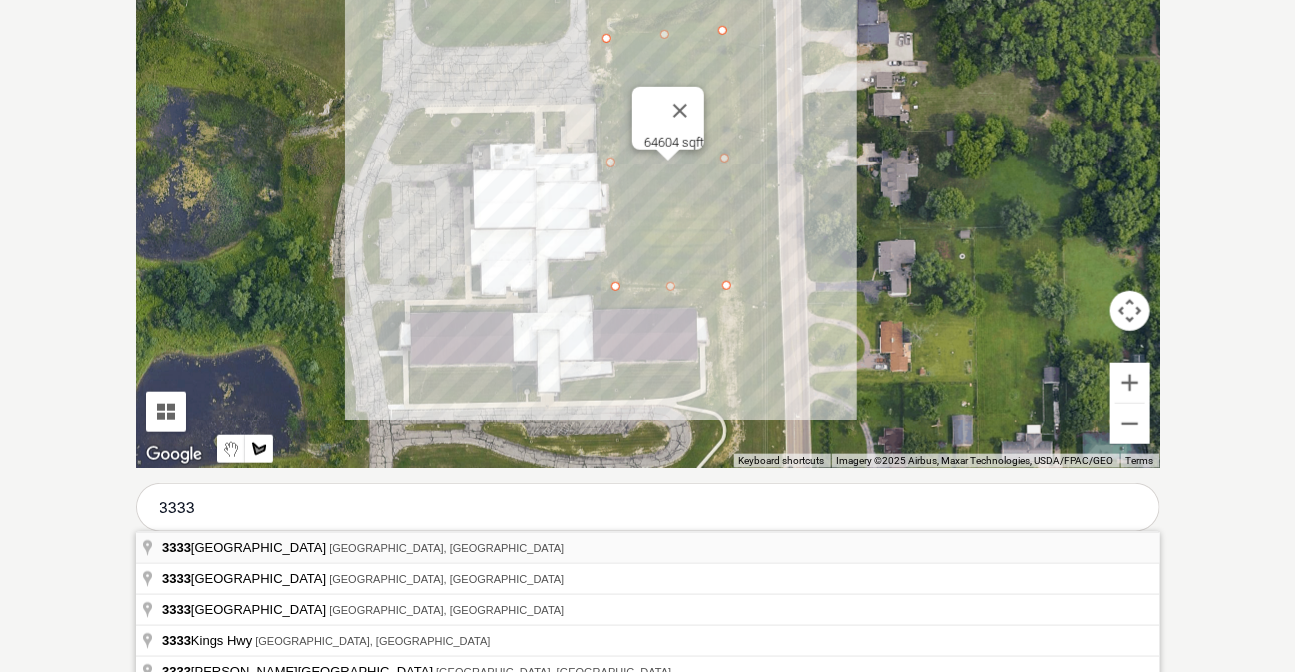 type on "[STREET_ADDRESS]" 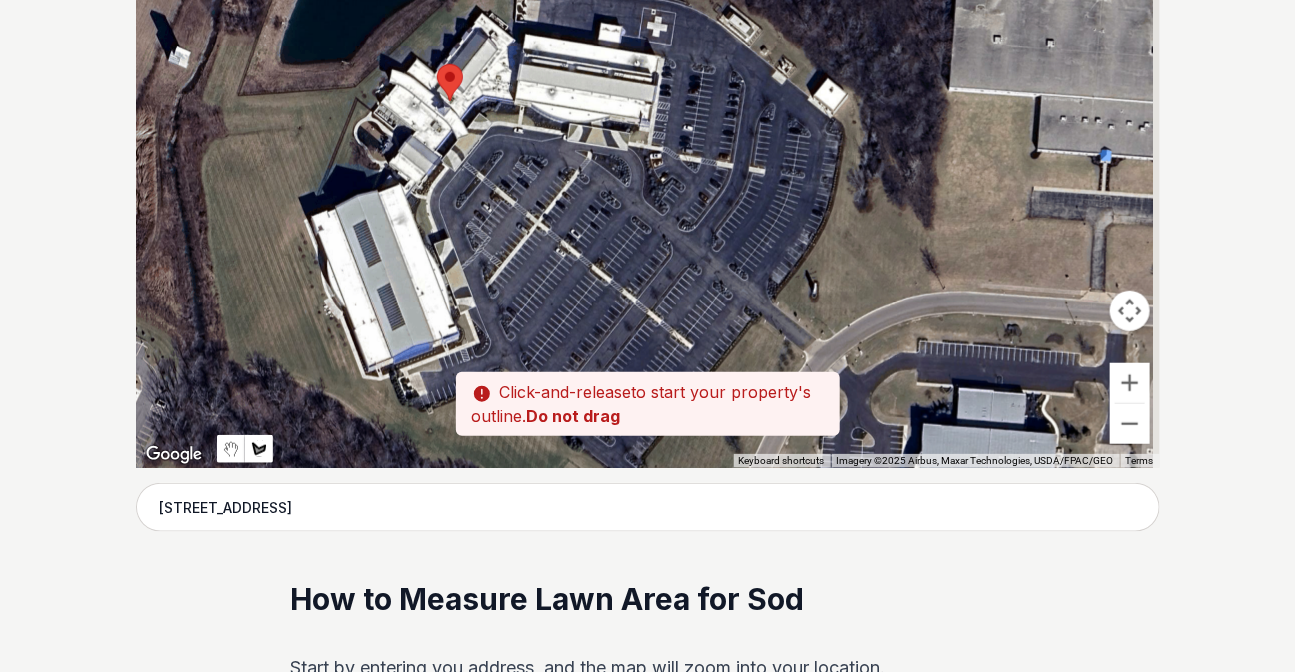 drag, startPoint x: 820, startPoint y: 307, endPoint x: 685, endPoint y: 278, distance: 138.07968 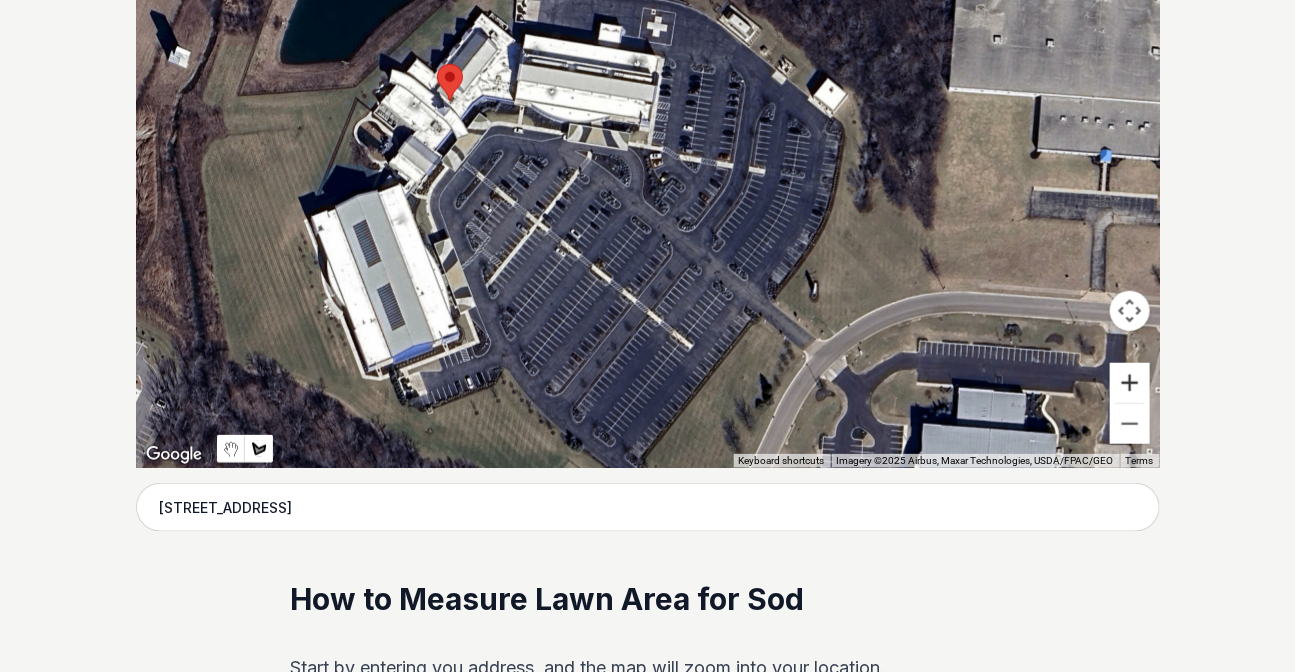 click at bounding box center [1130, 383] 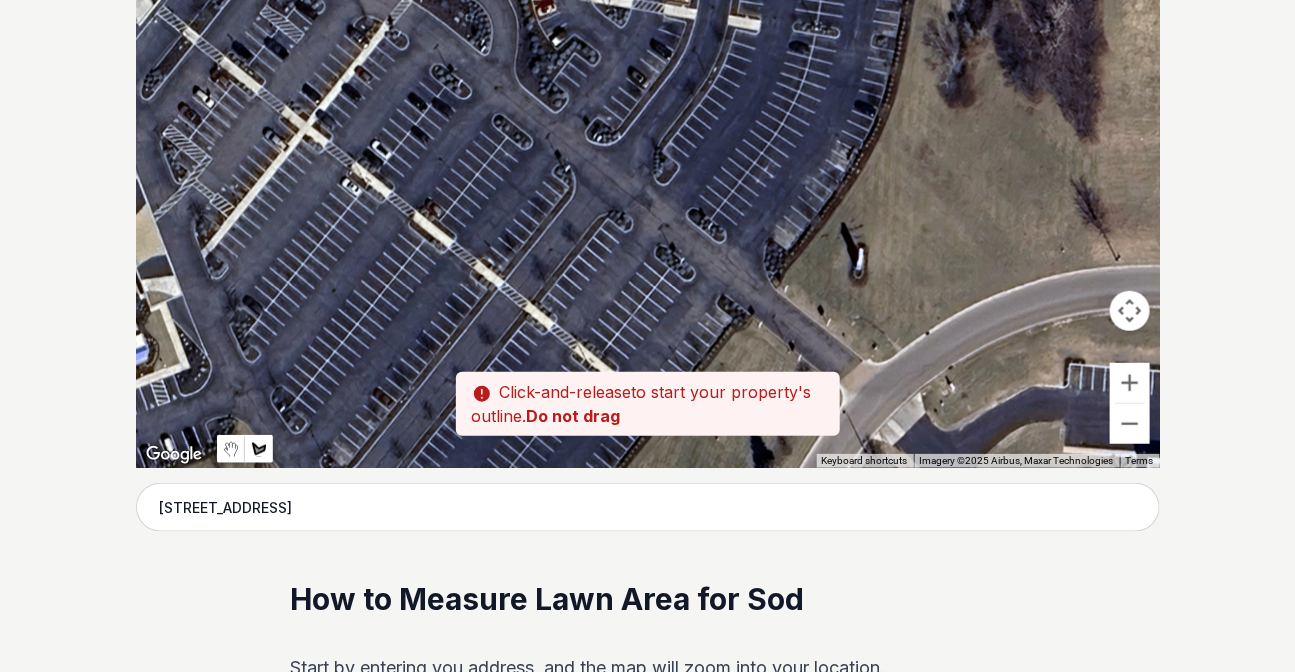 drag, startPoint x: 928, startPoint y: 399, endPoint x: 805, endPoint y: 246, distance: 196.31097 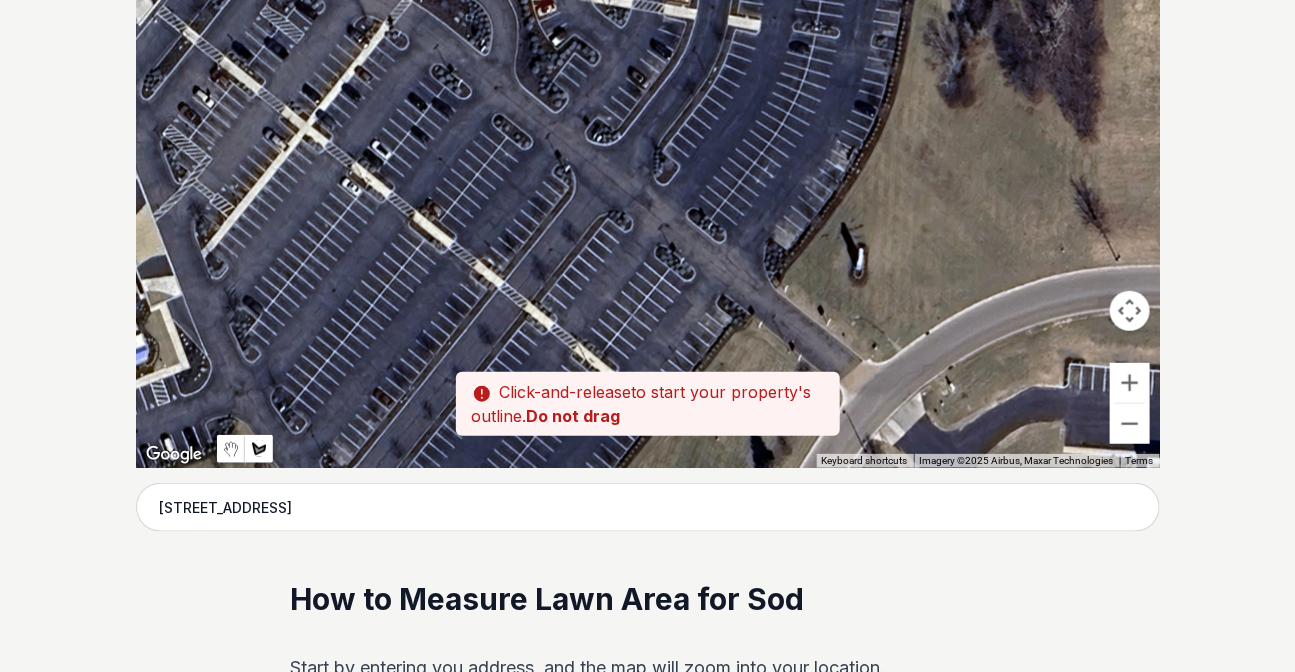 click at bounding box center (648, 168) 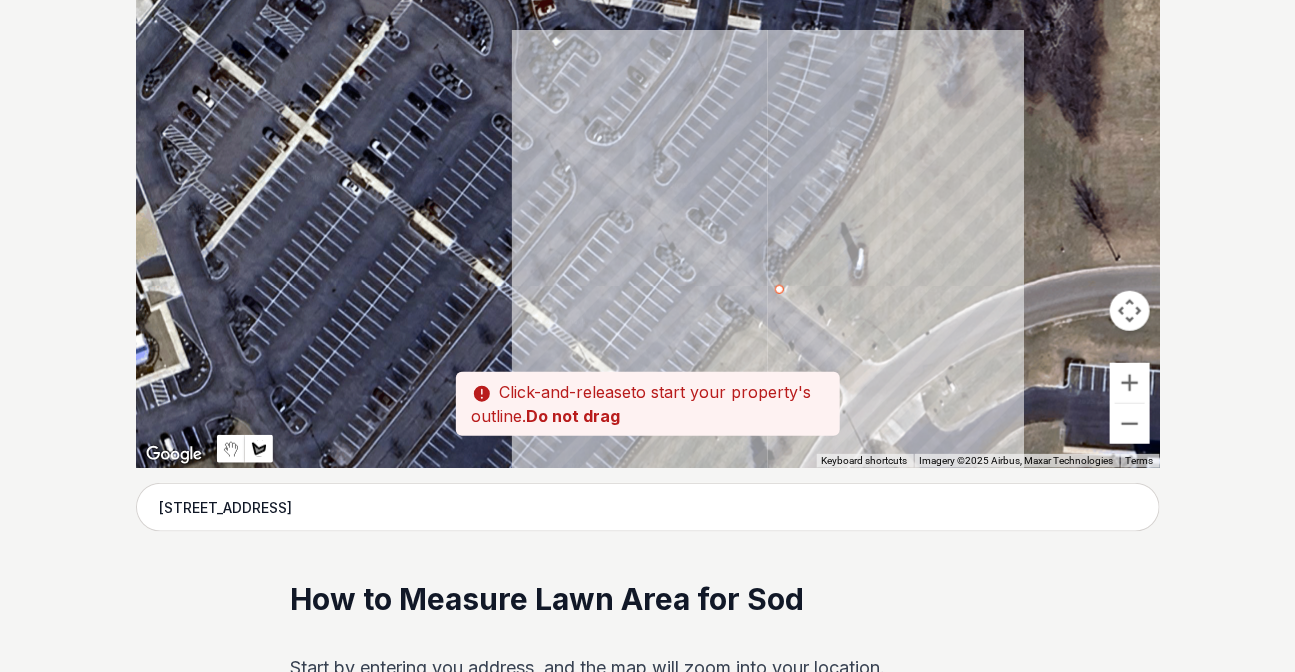 click at bounding box center [648, 168] 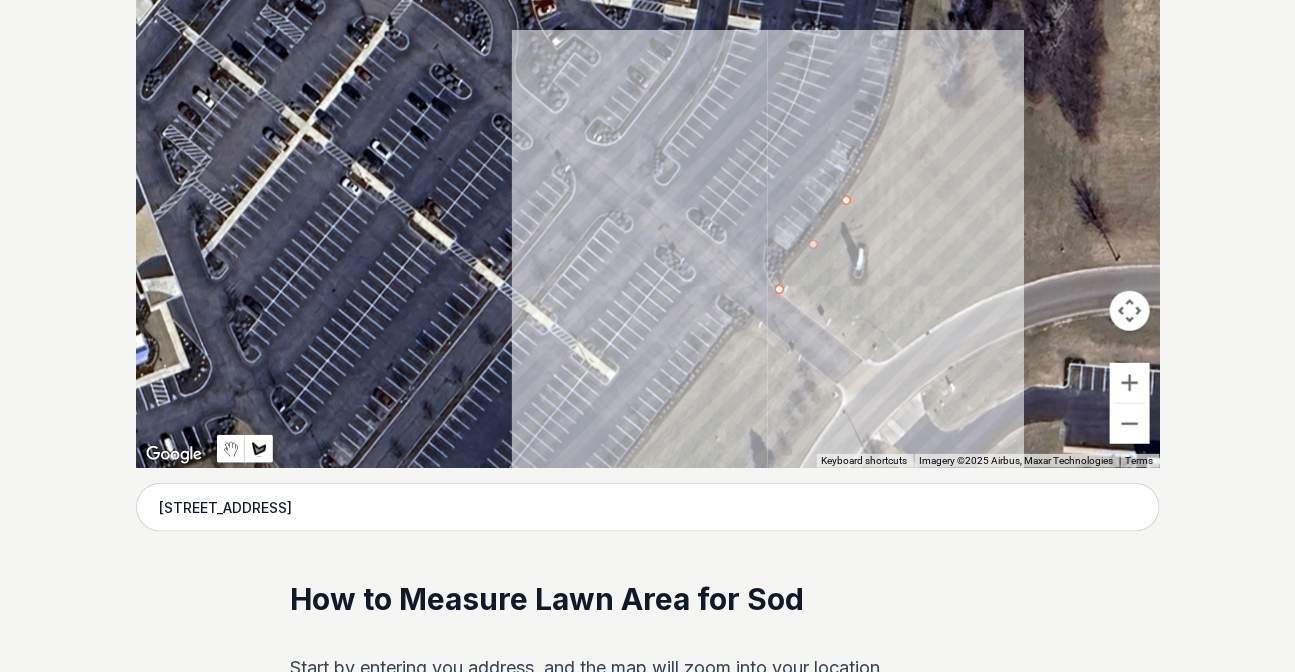 click at bounding box center [648, 168] 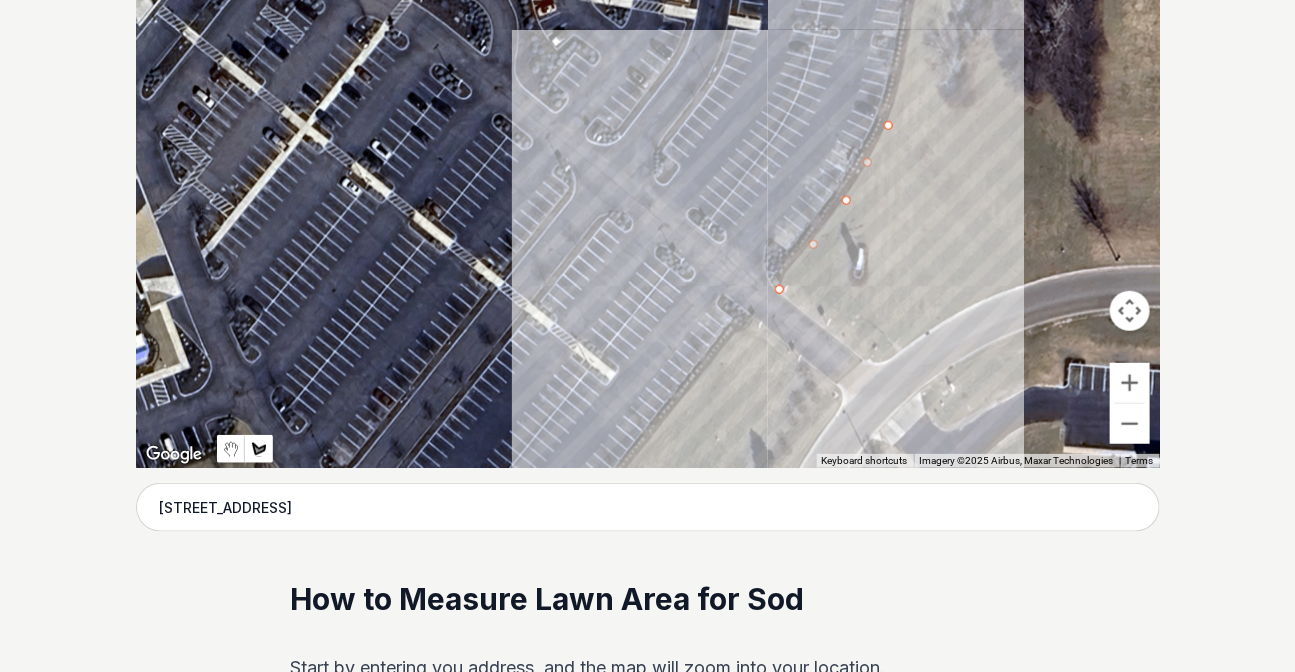 click at bounding box center [648, 168] 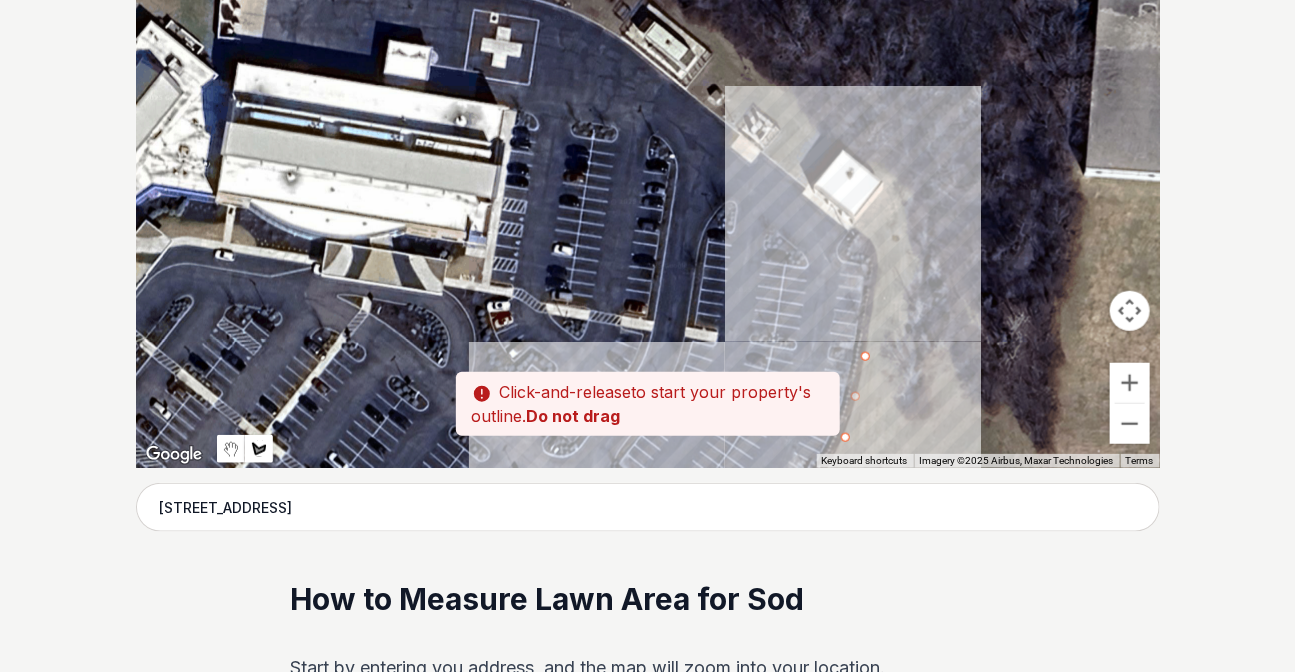 drag, startPoint x: 928, startPoint y: 27, endPoint x: 885, endPoint y: 341, distance: 316.9306 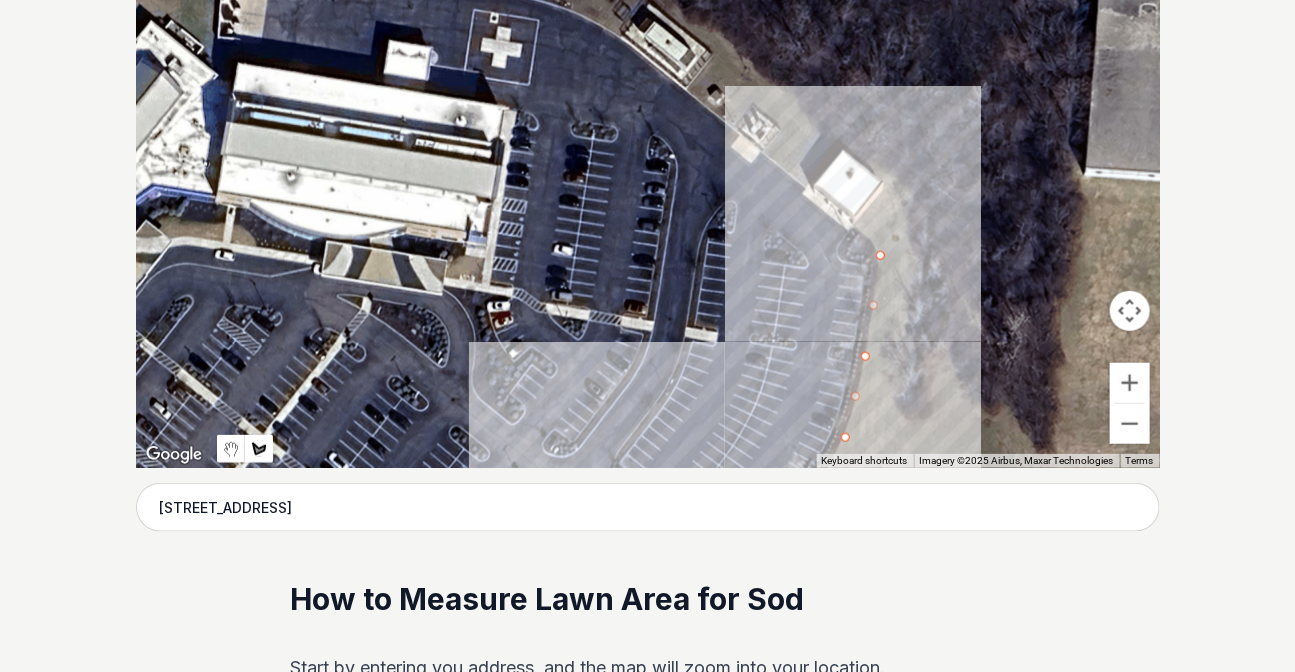 click at bounding box center [648, 168] 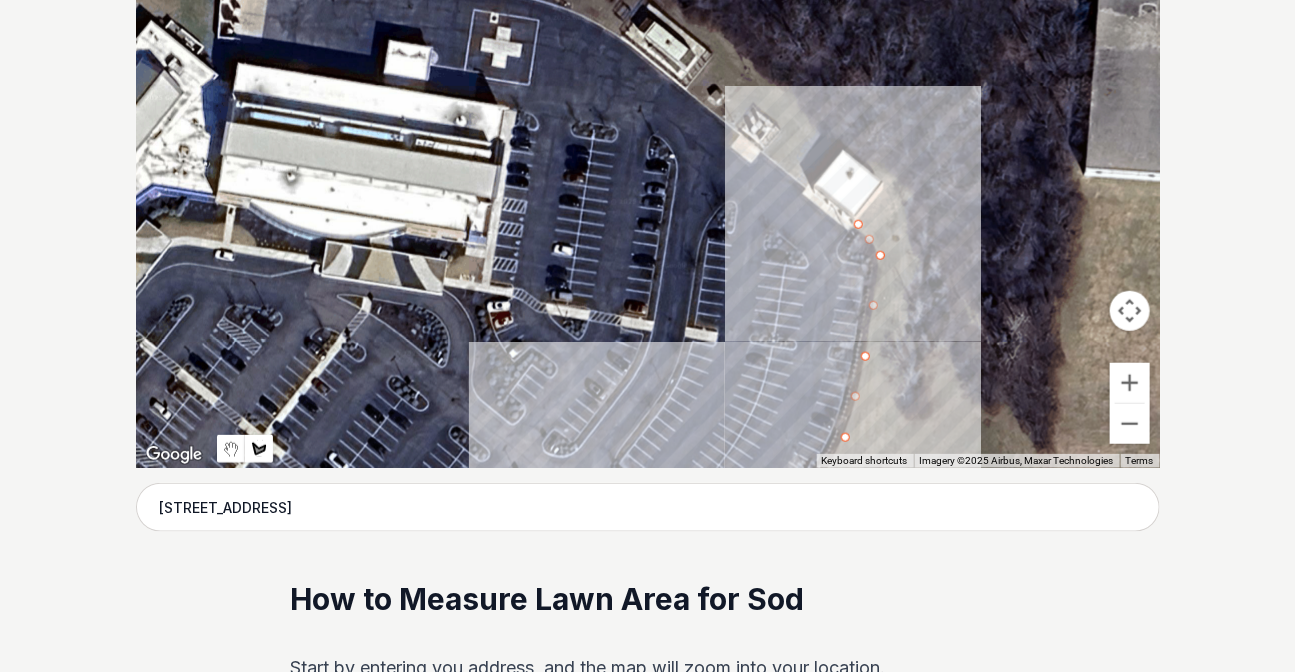 click at bounding box center (648, 168) 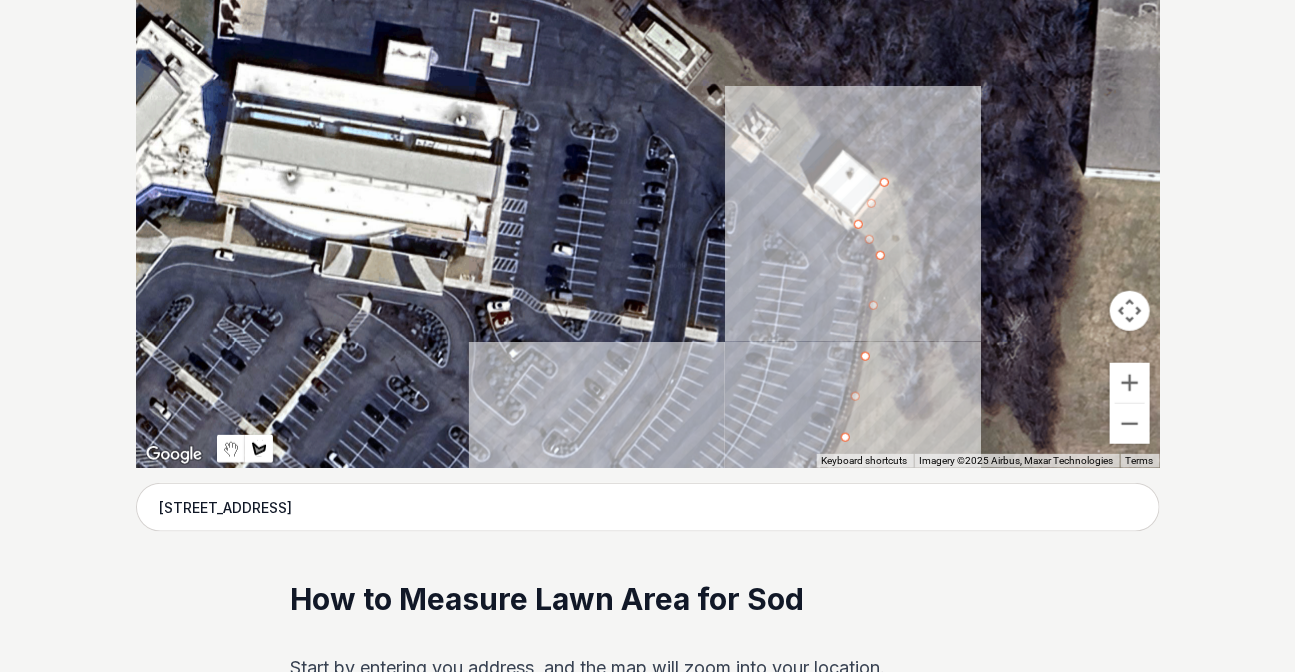 click at bounding box center [648, 168] 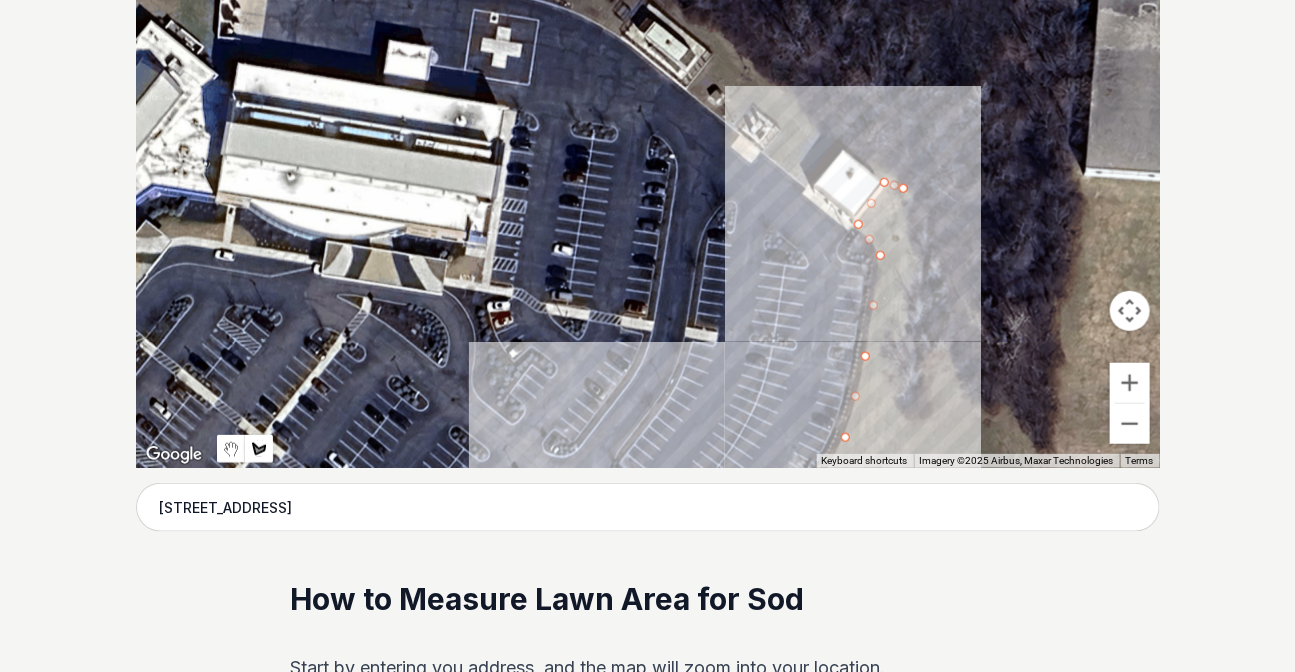 click at bounding box center (648, 168) 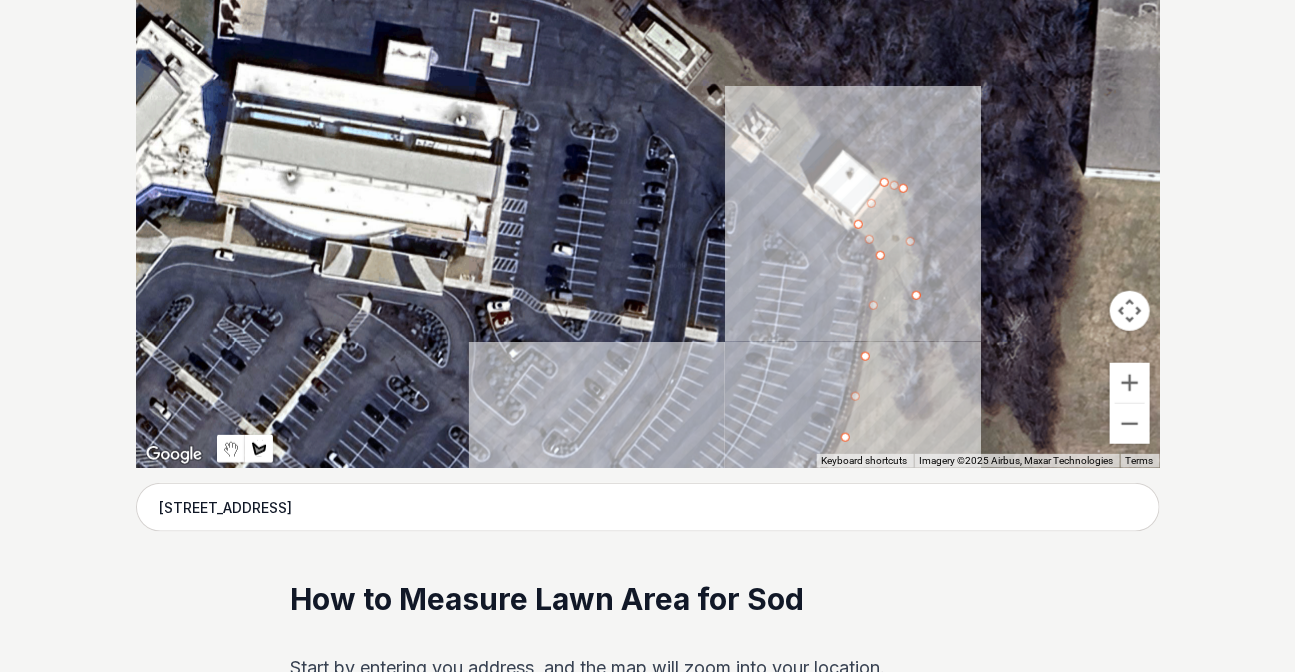 click at bounding box center [648, 168] 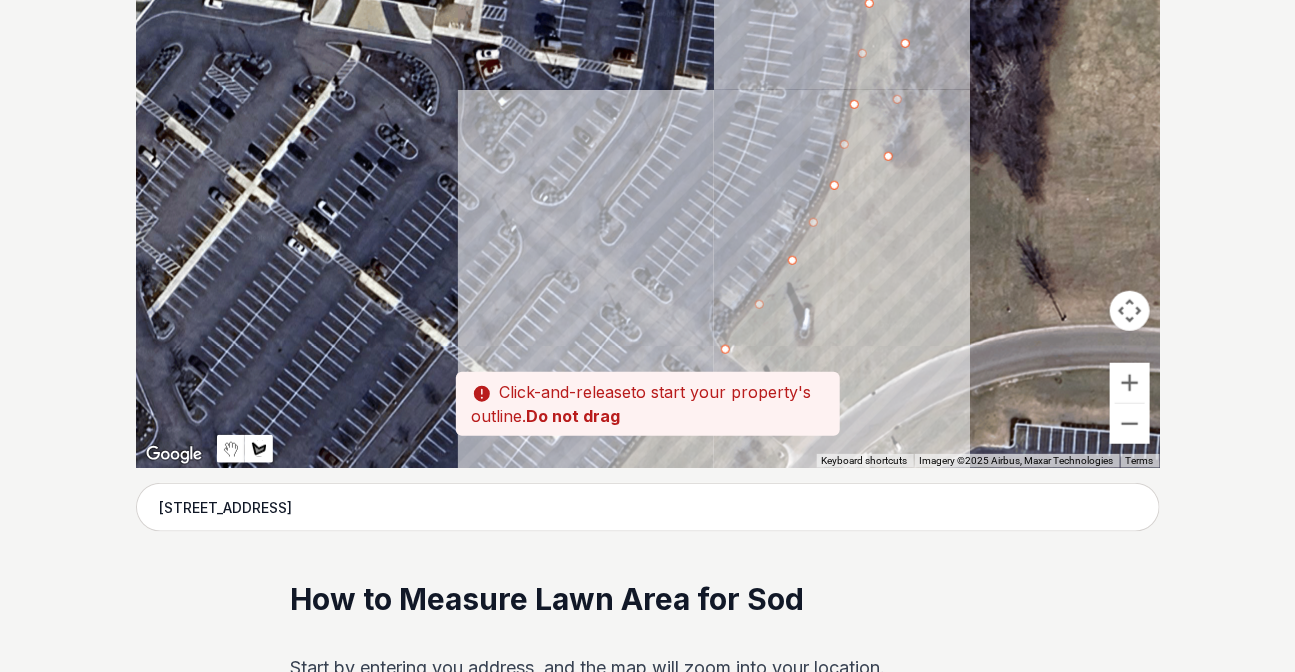 drag, startPoint x: 926, startPoint y: 408, endPoint x: 917, endPoint y: 156, distance: 252.16066 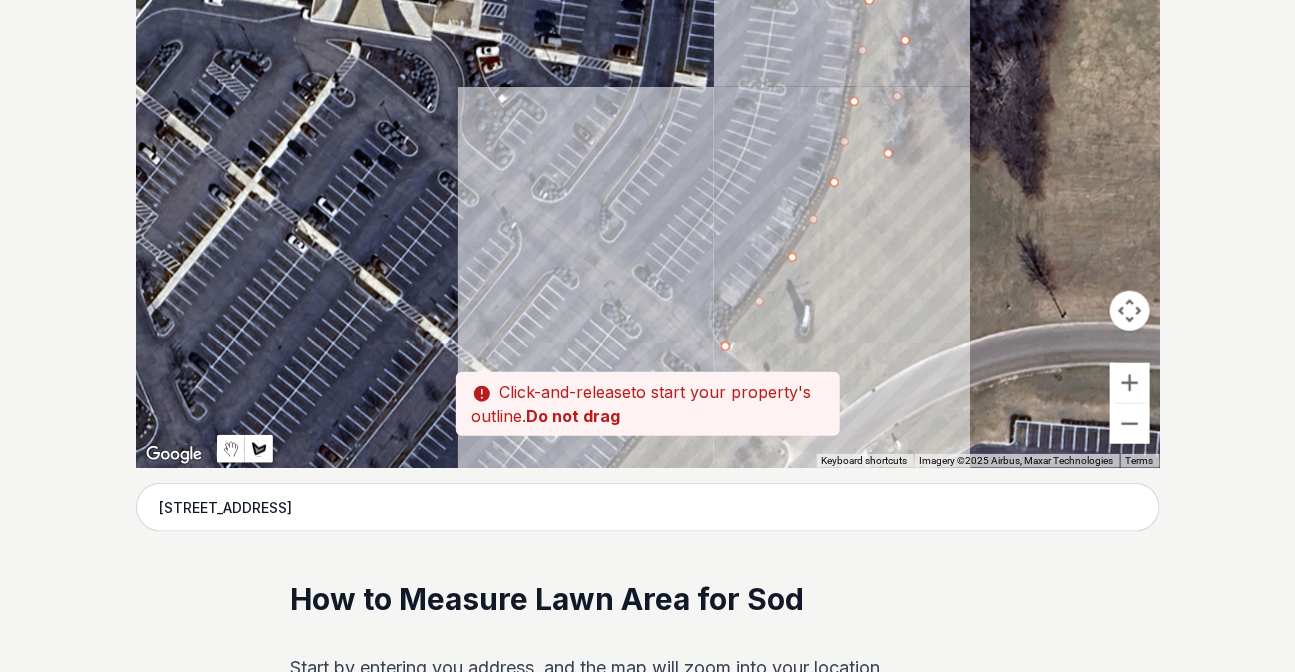 click at bounding box center (648, 168) 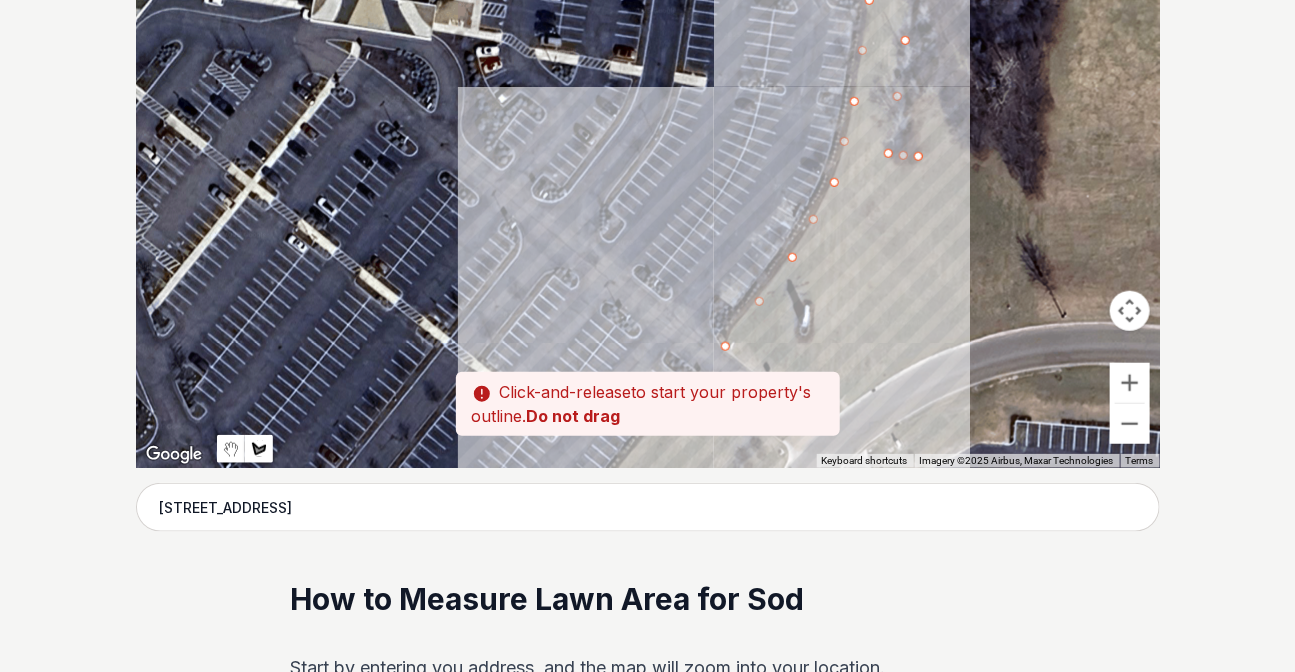 click at bounding box center (648, 168) 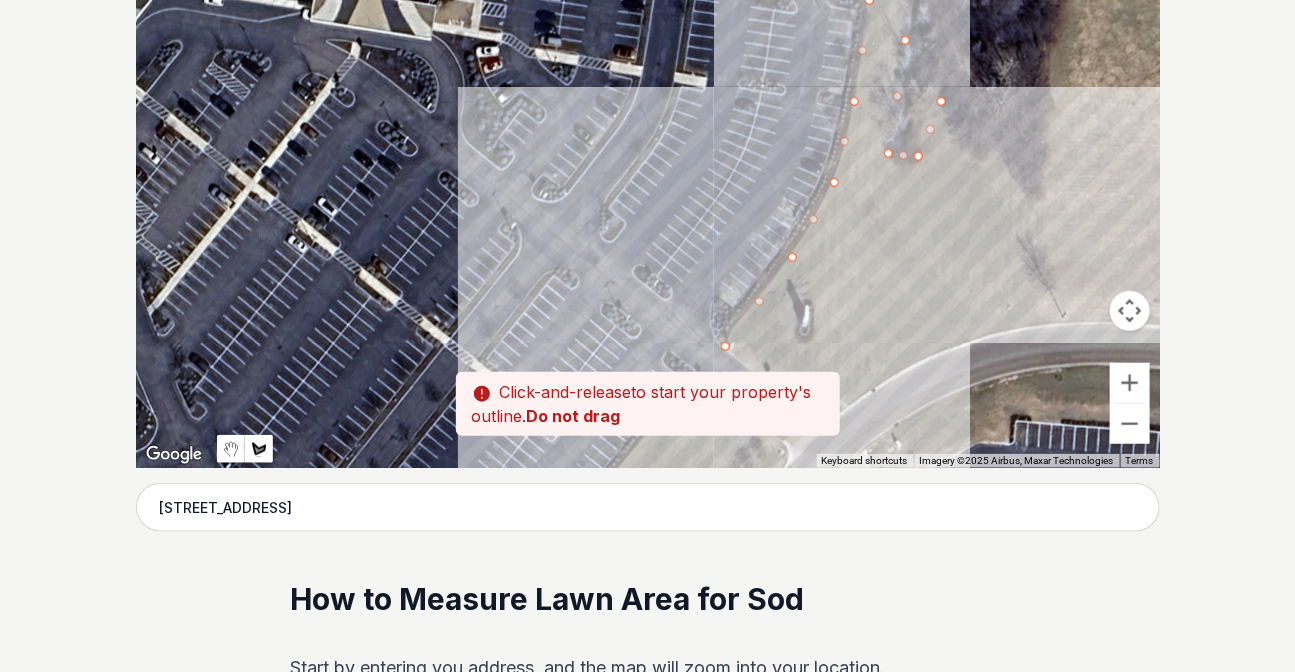 click at bounding box center [648, 168] 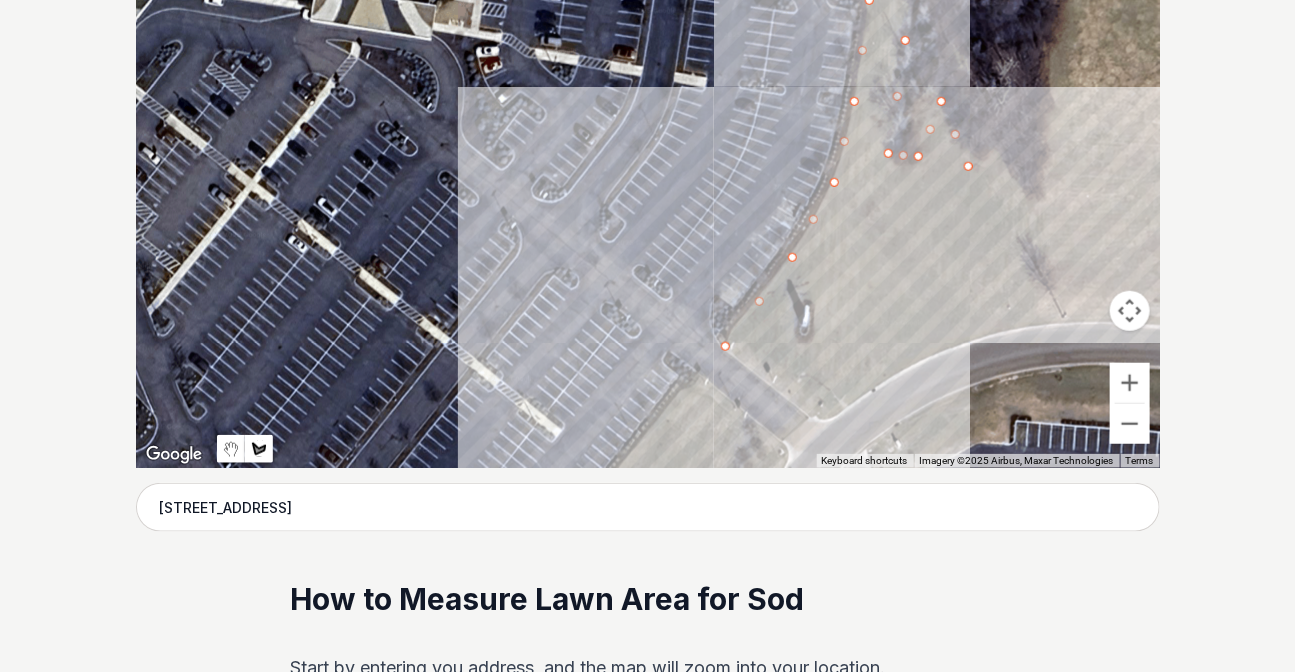 click at bounding box center (648, 168) 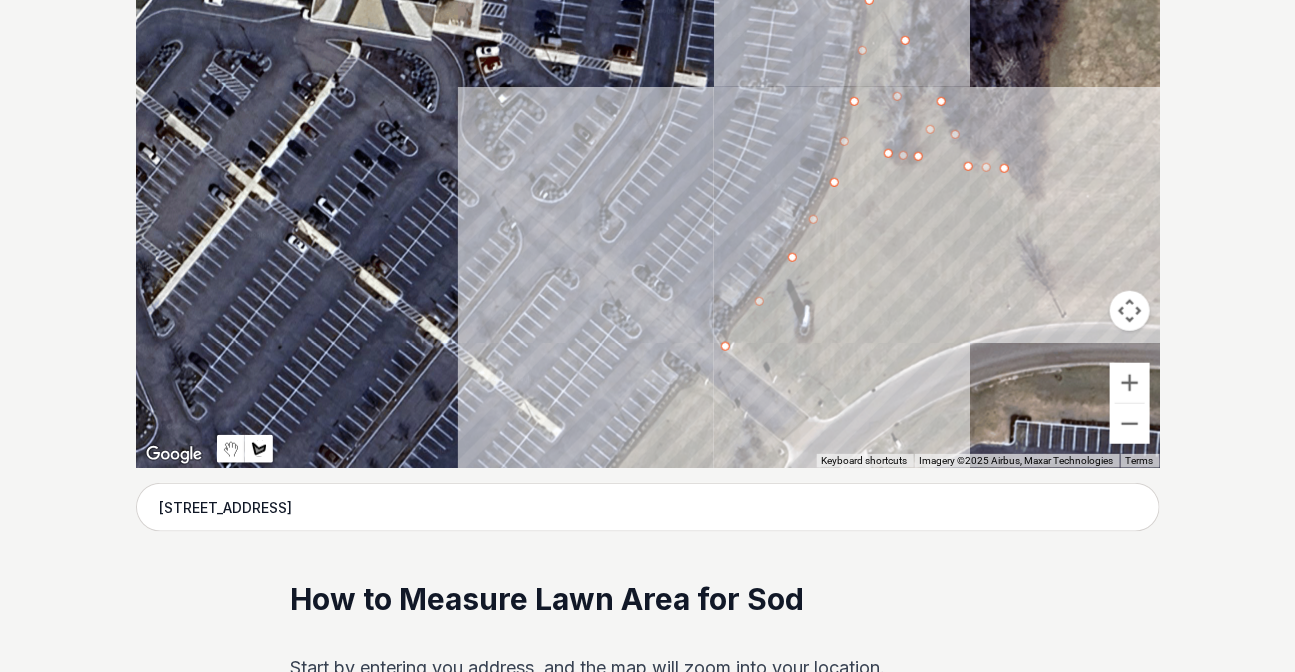 click at bounding box center [648, 168] 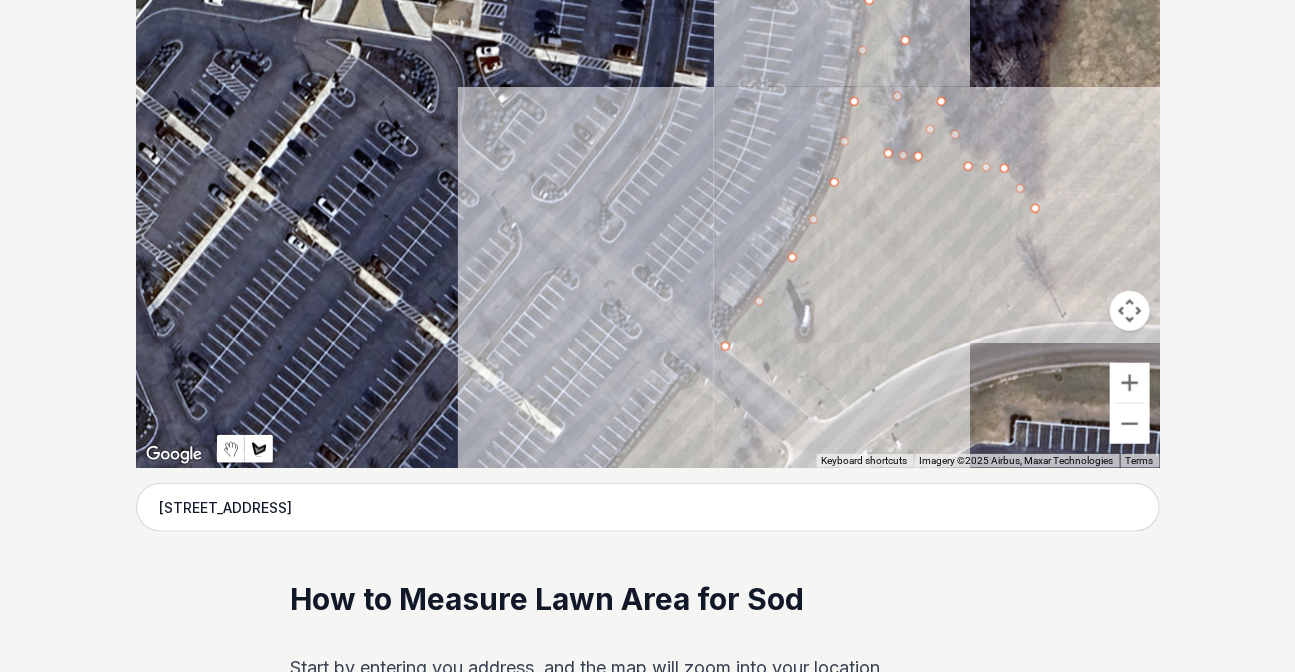 click at bounding box center (648, 168) 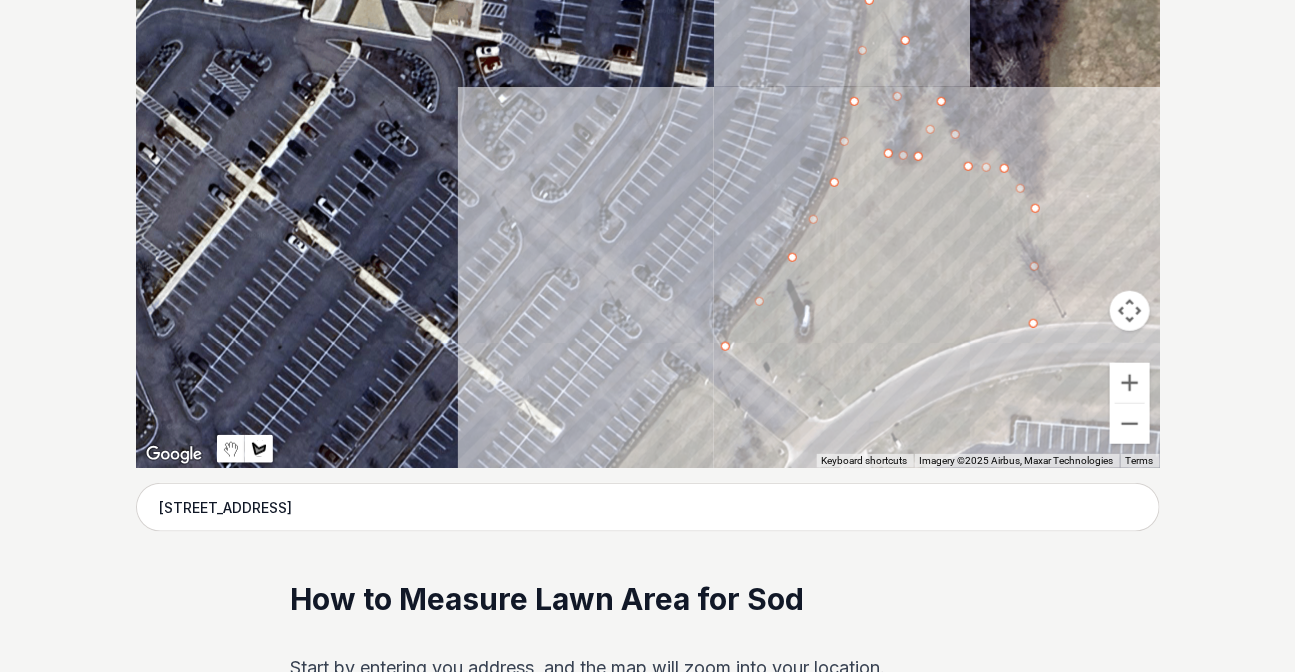 click at bounding box center [648, 168] 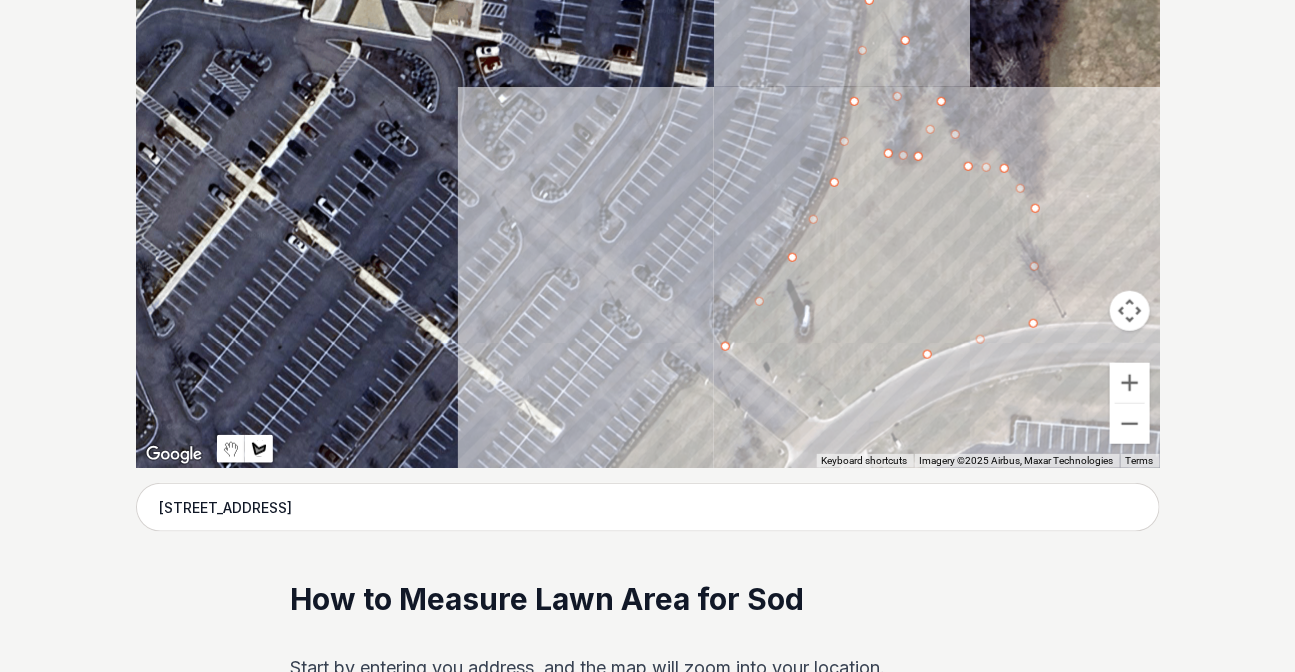 click at bounding box center (648, 168) 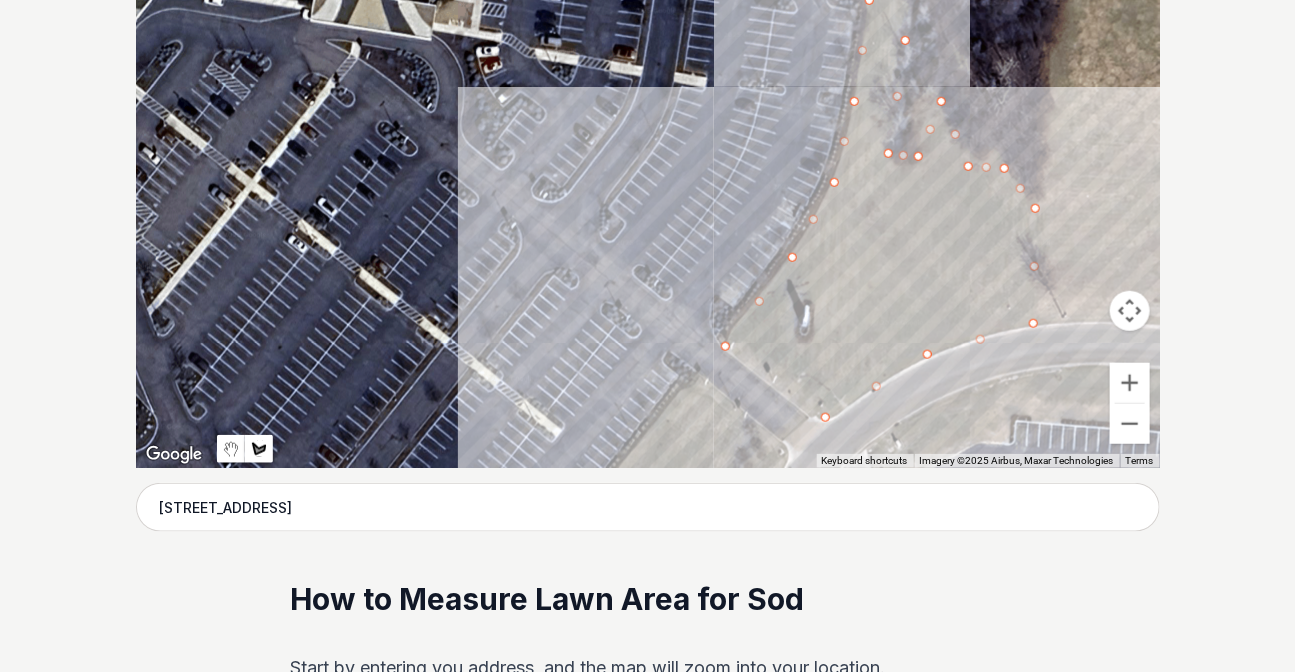 click at bounding box center (648, 168) 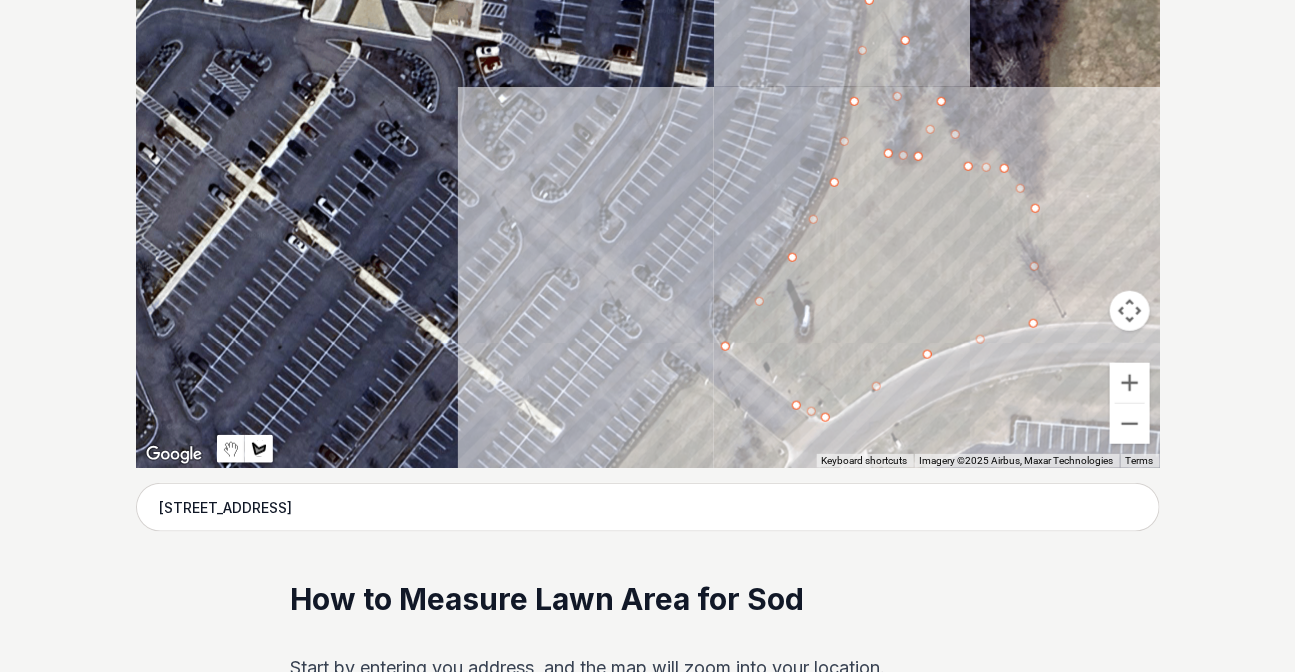 click at bounding box center (648, 168) 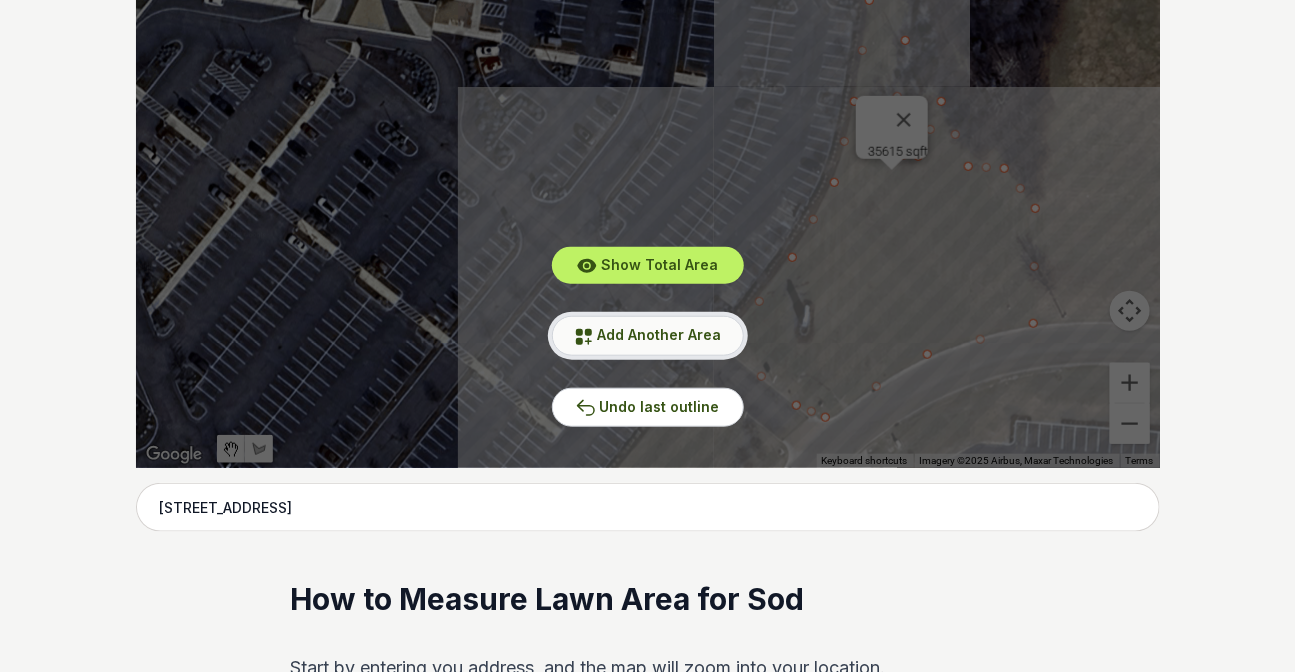 click on "Add Another Area" at bounding box center (660, 334) 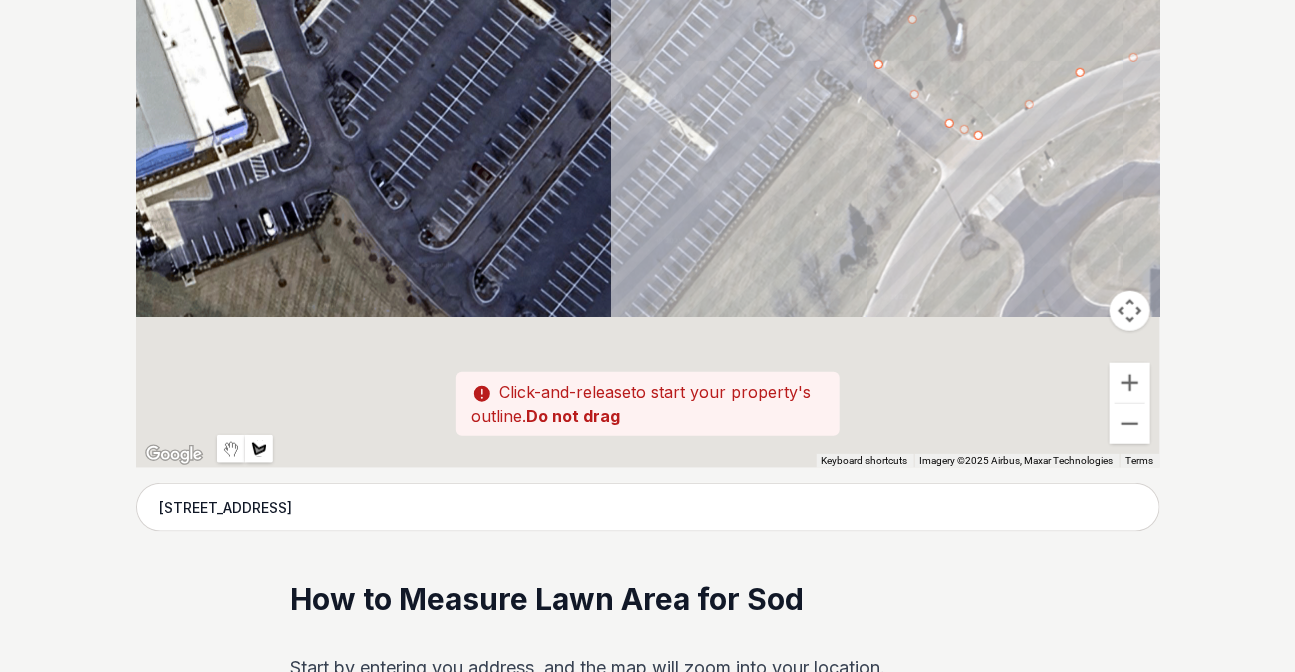 drag, startPoint x: 611, startPoint y: 378, endPoint x: 781, endPoint y: 62, distance: 358.82587 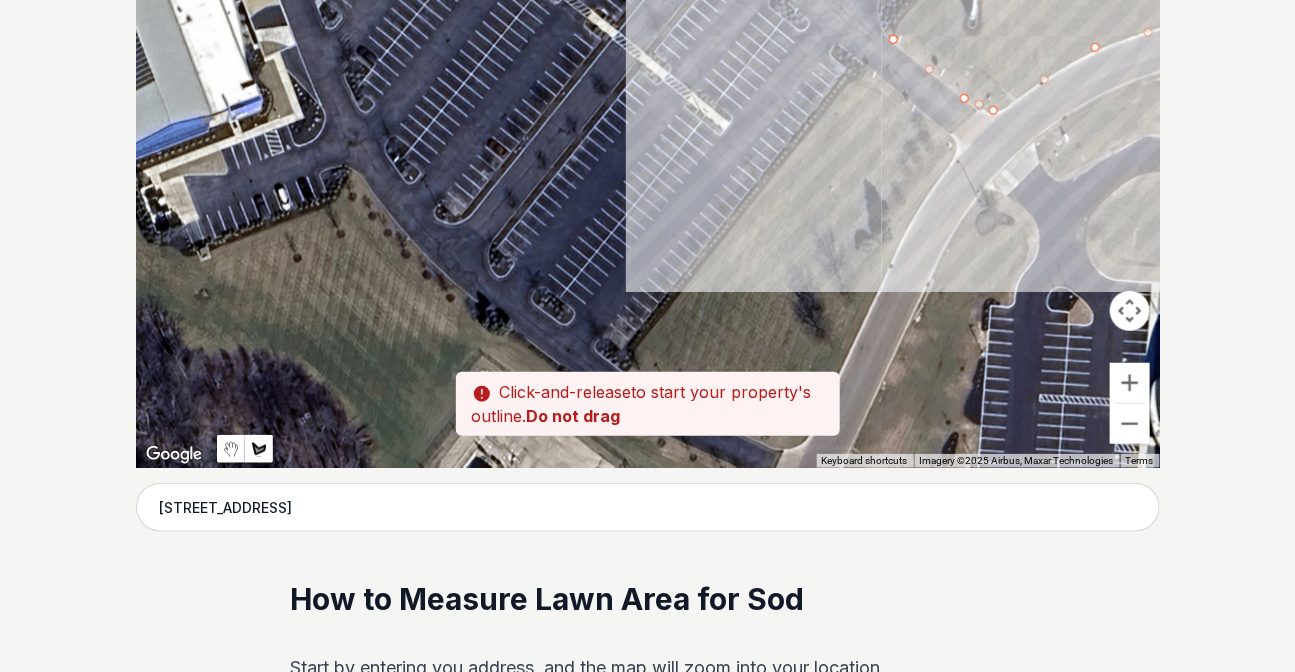 click at bounding box center (648, 168) 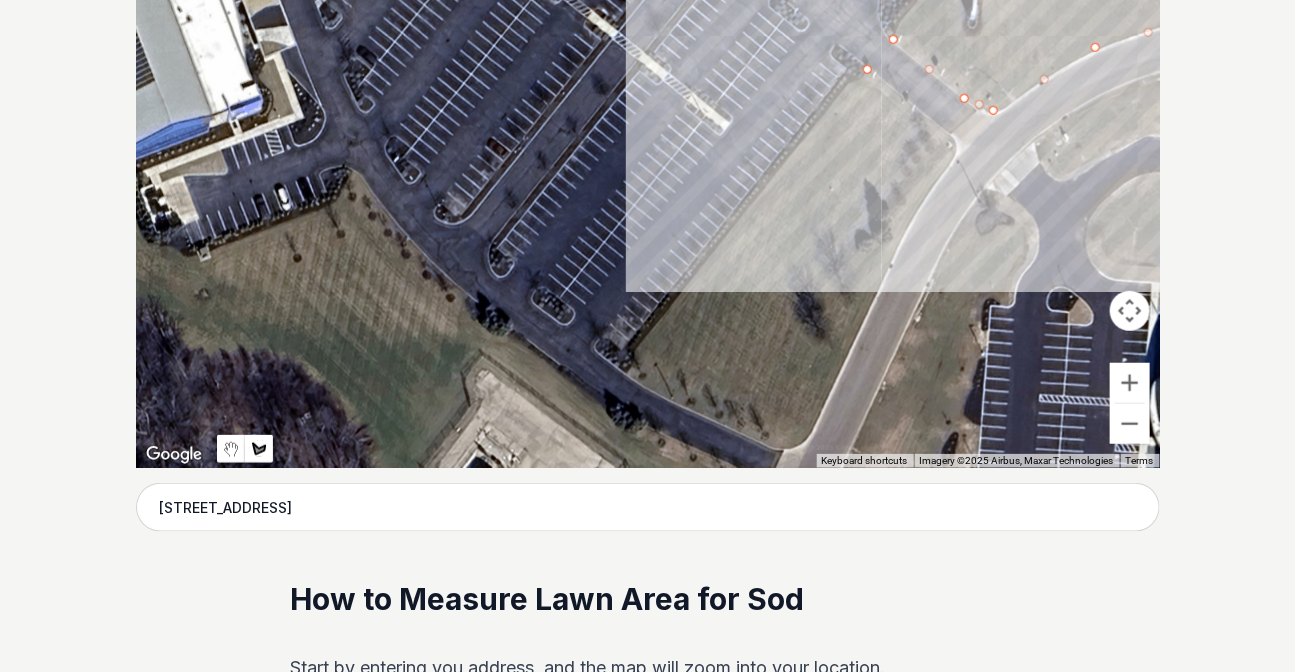click at bounding box center [648, 168] 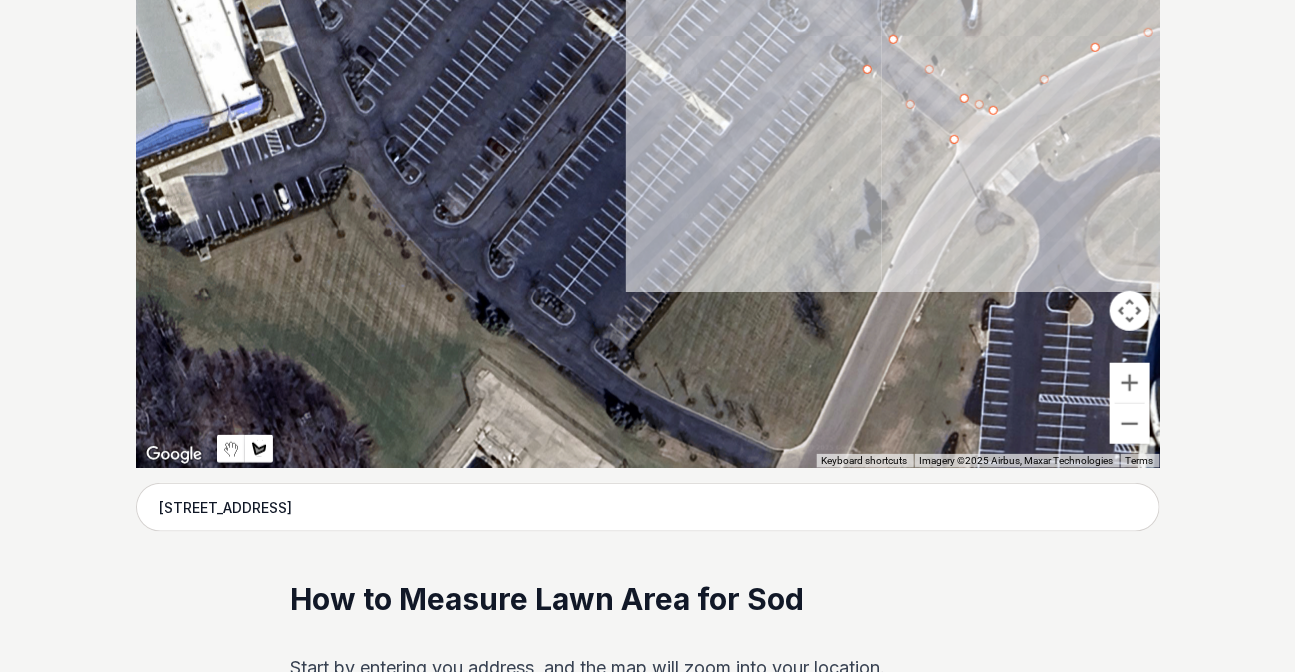 click at bounding box center [648, 168] 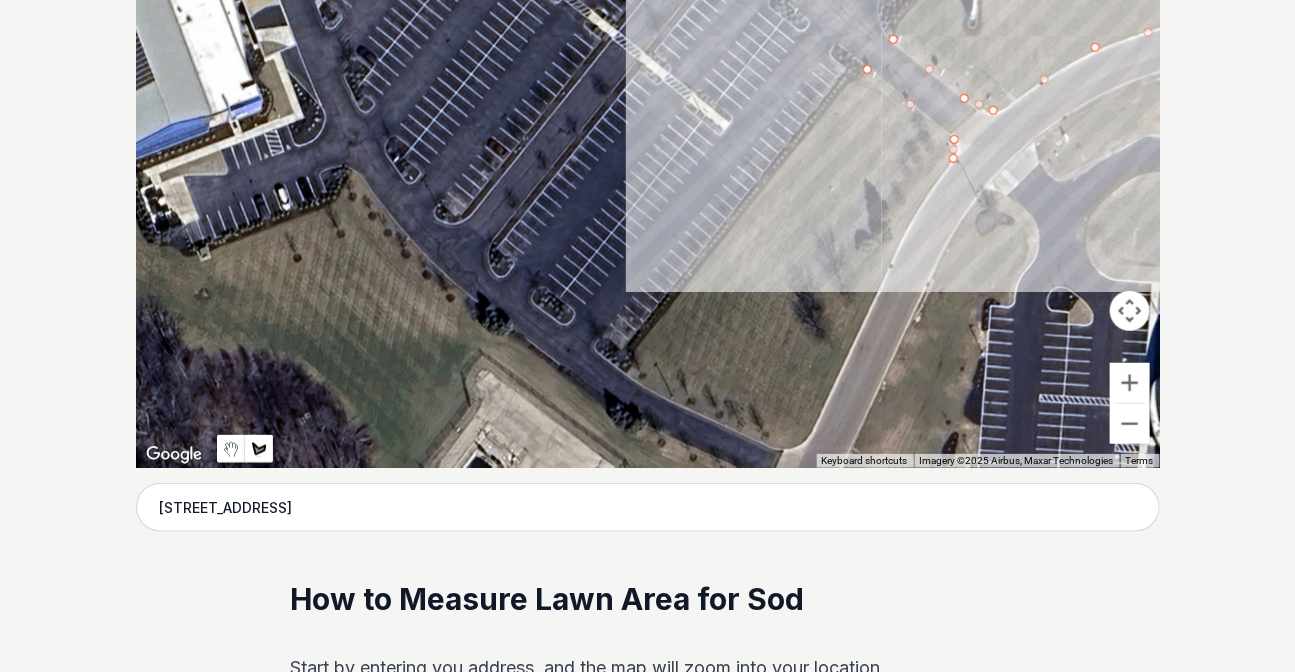 click at bounding box center [648, 168] 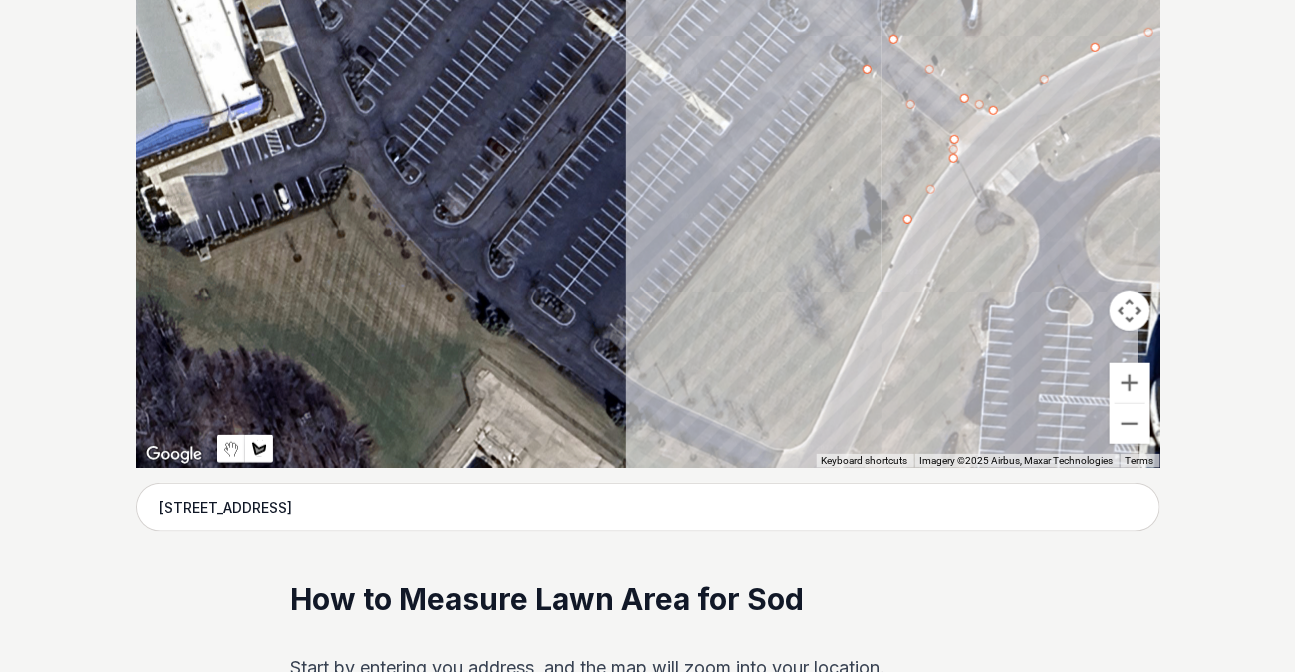 click at bounding box center (648, 168) 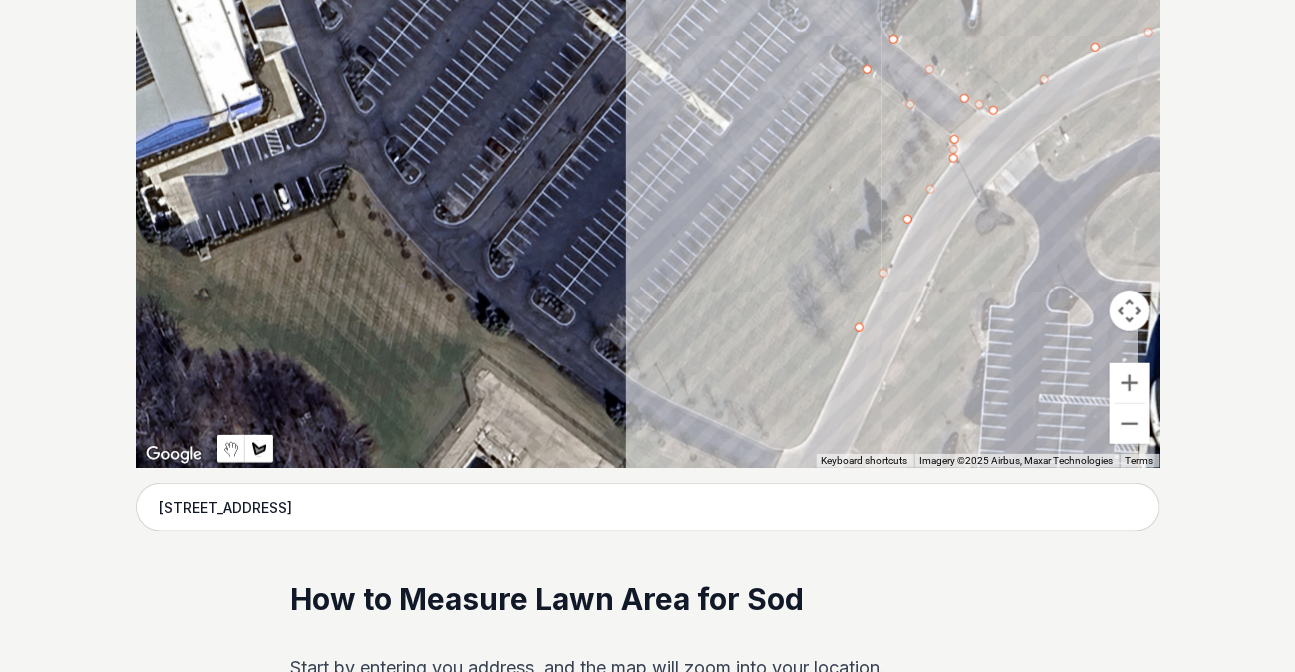 click at bounding box center (648, 168) 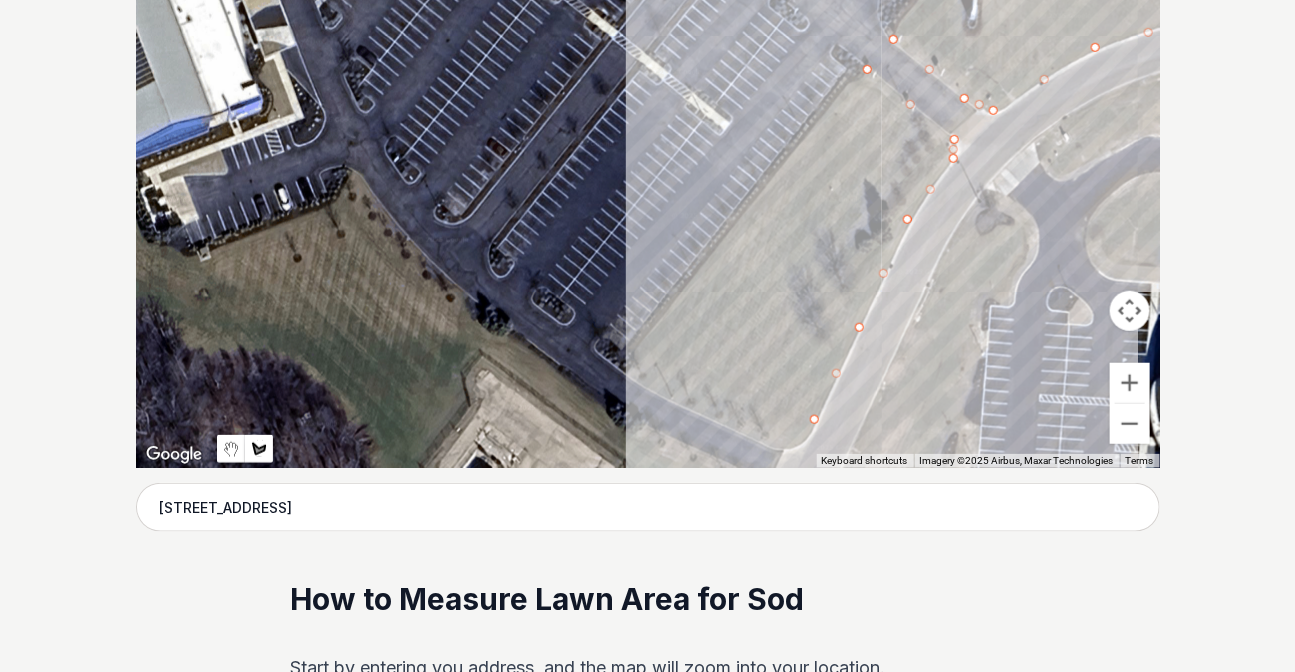 click at bounding box center (648, 168) 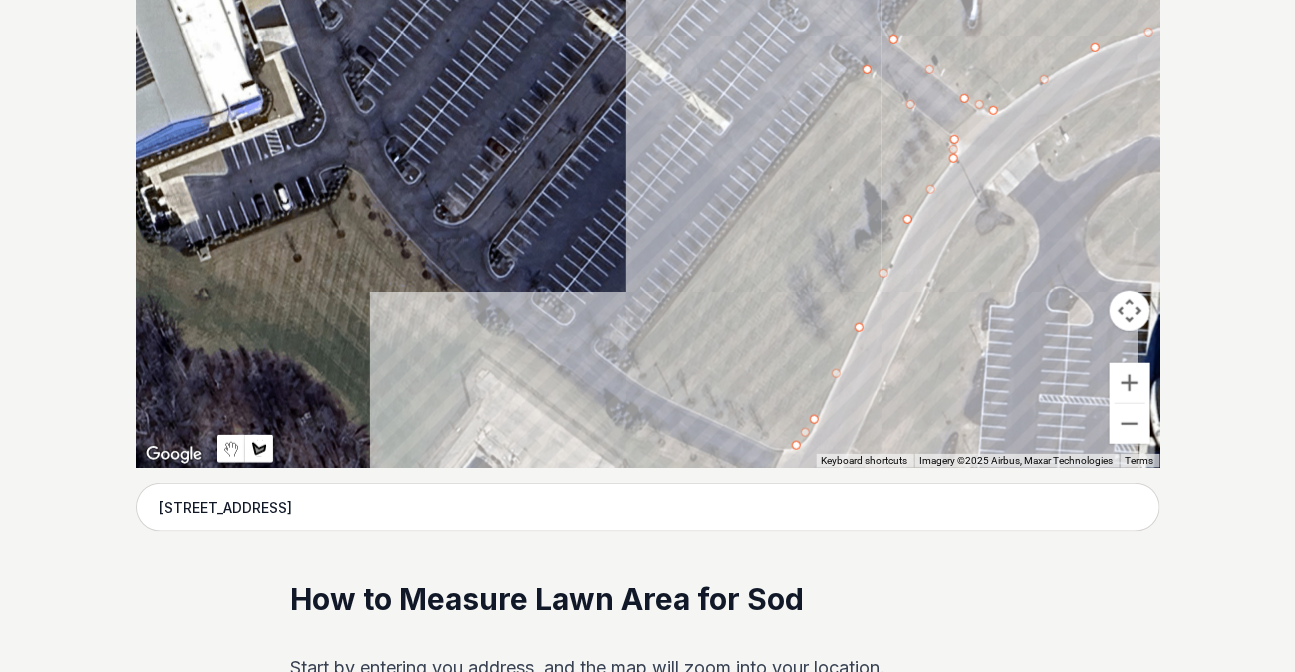 click at bounding box center (648, 168) 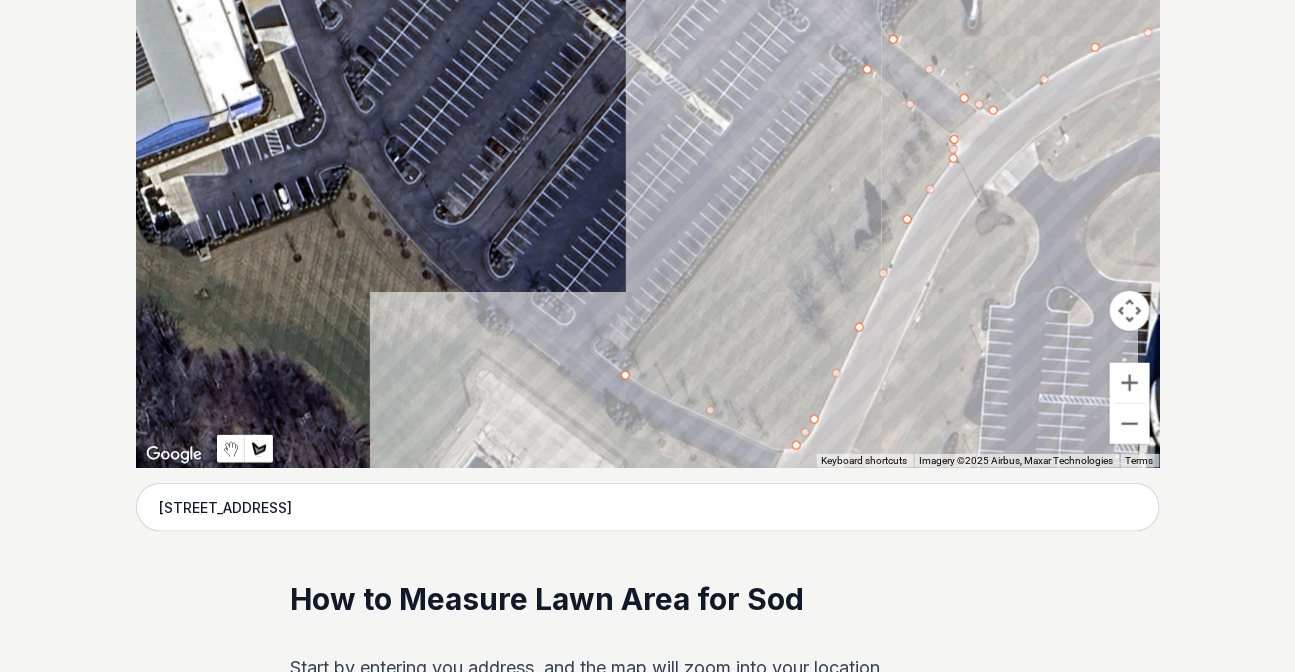 click at bounding box center [648, 168] 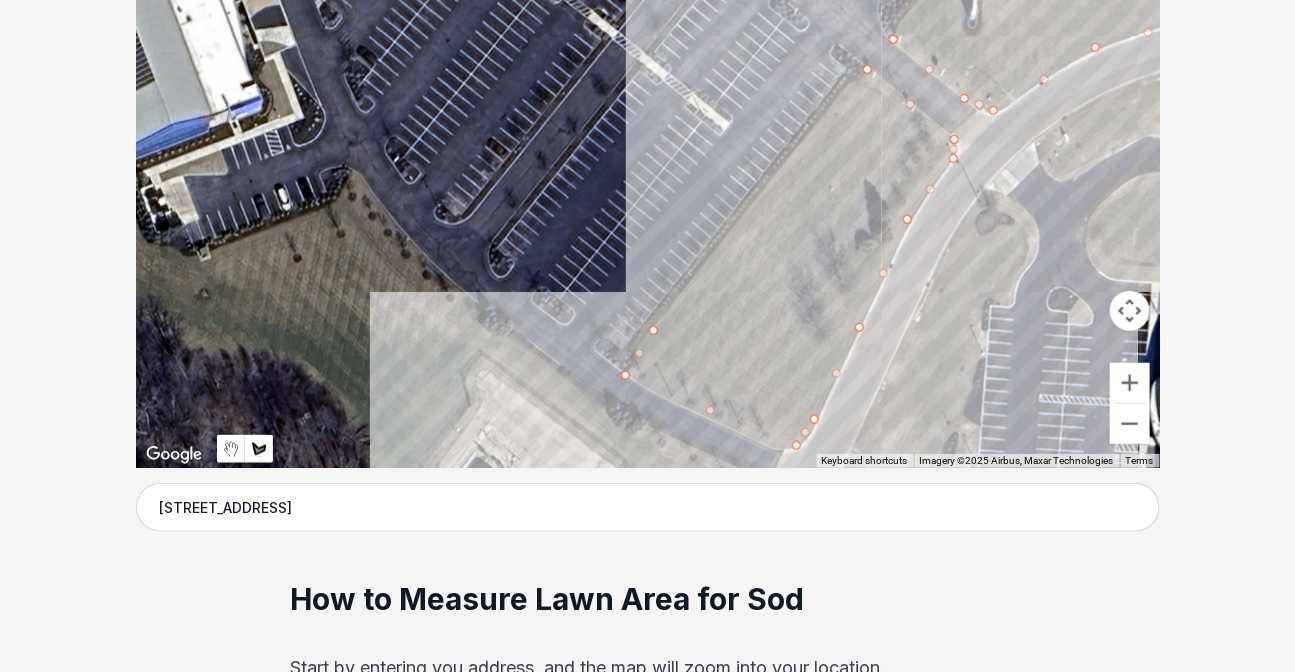 click at bounding box center (648, 168) 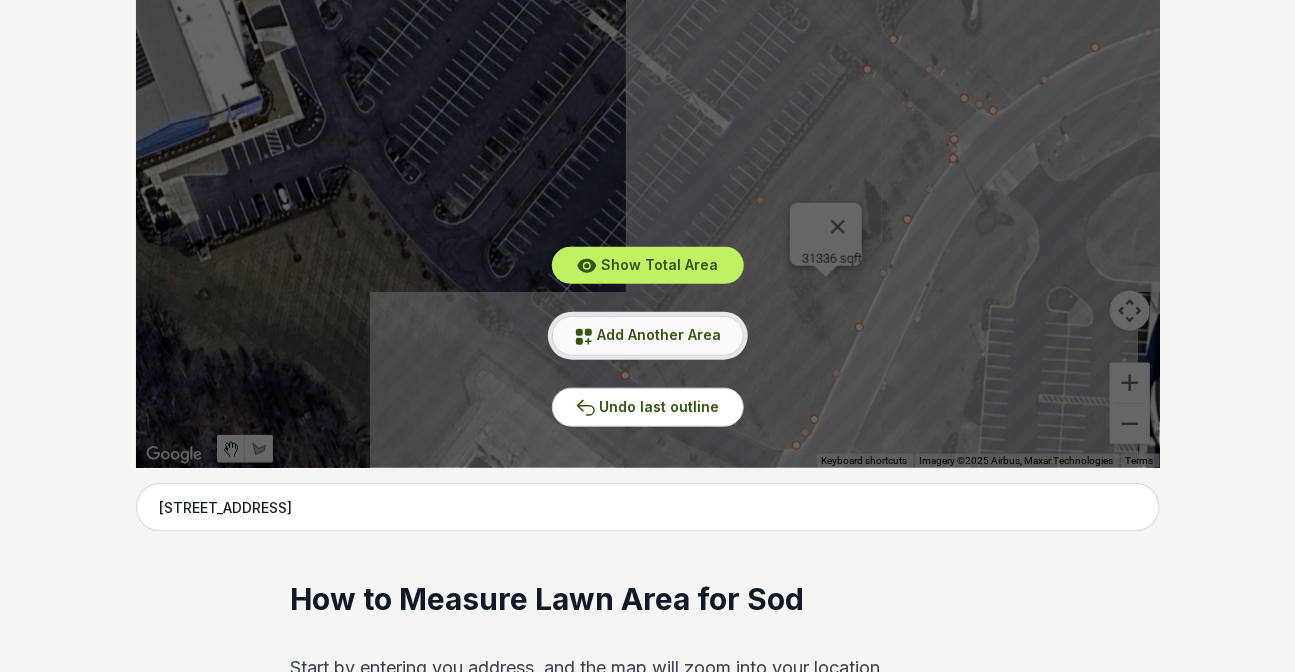 click on "Add Another Area" at bounding box center (660, 334) 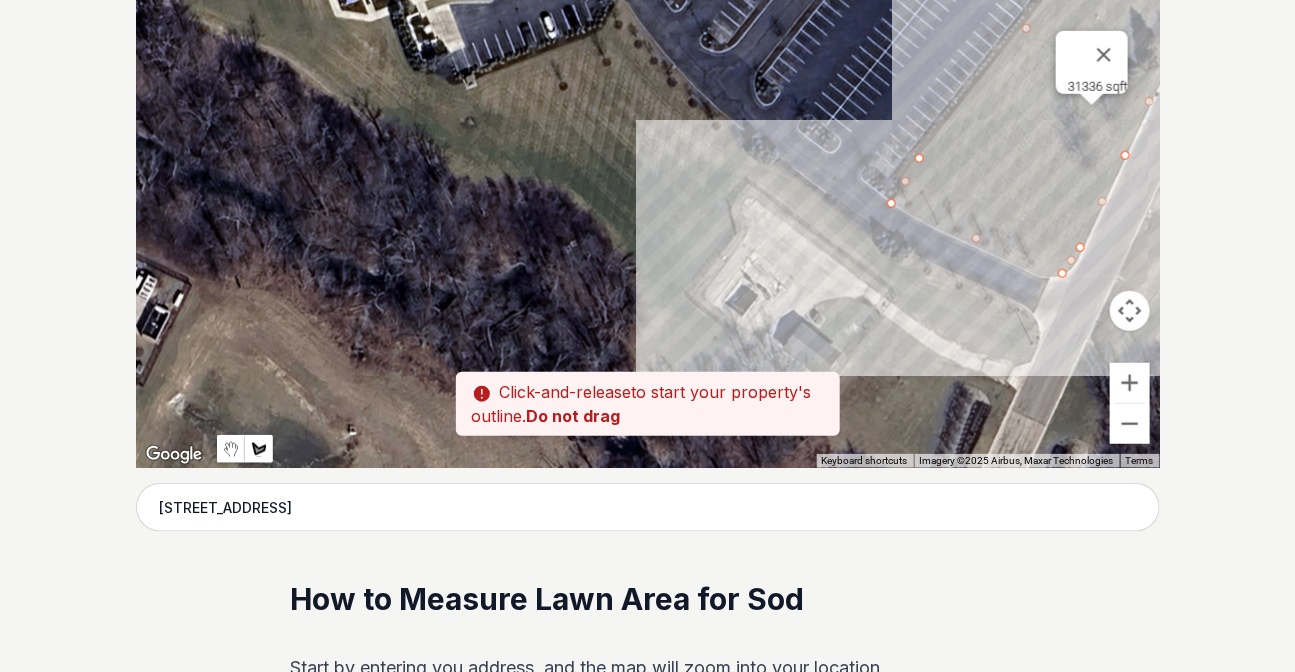 drag, startPoint x: 532, startPoint y: 306, endPoint x: 832, endPoint y: 120, distance: 352.9816 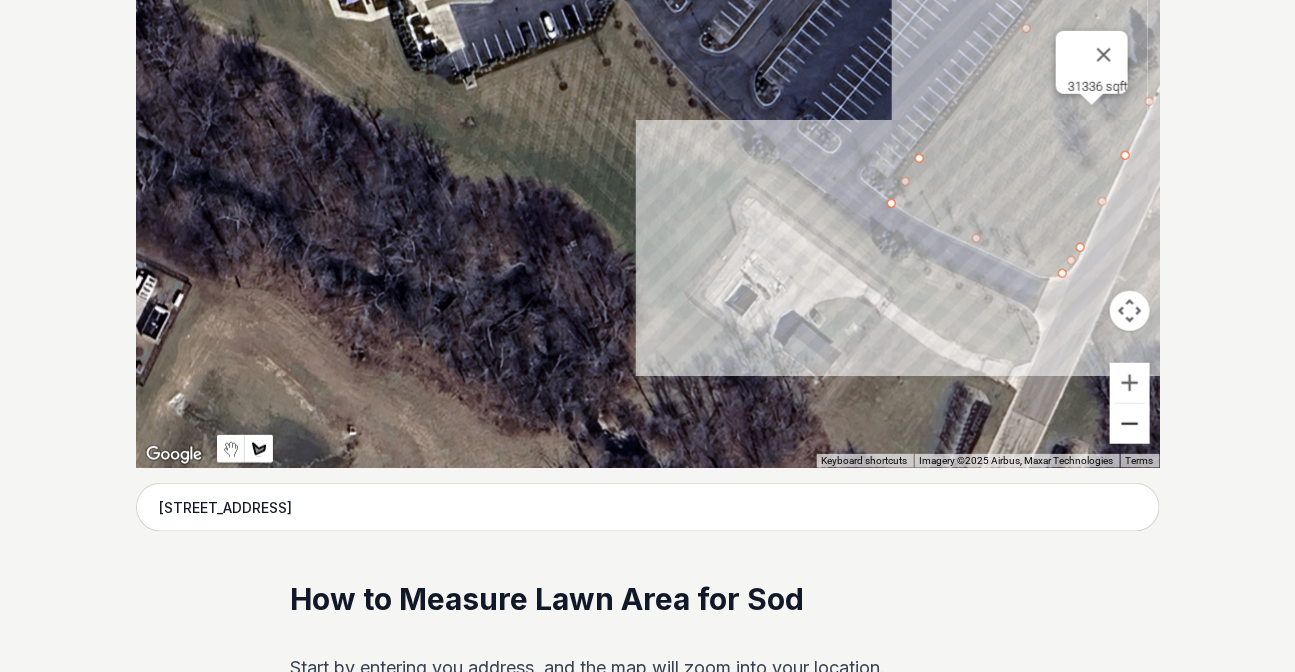 click at bounding box center [1130, 424] 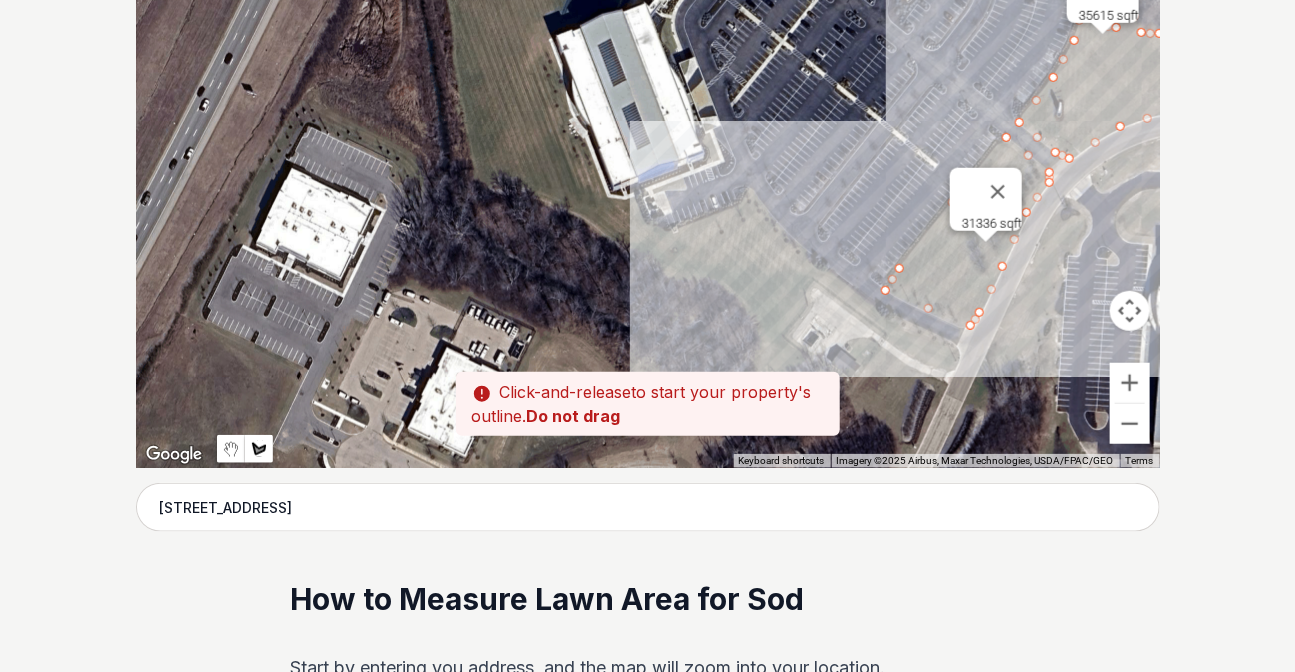drag, startPoint x: 585, startPoint y: 168, endPoint x: 702, endPoint y: 275, distance: 158.54968 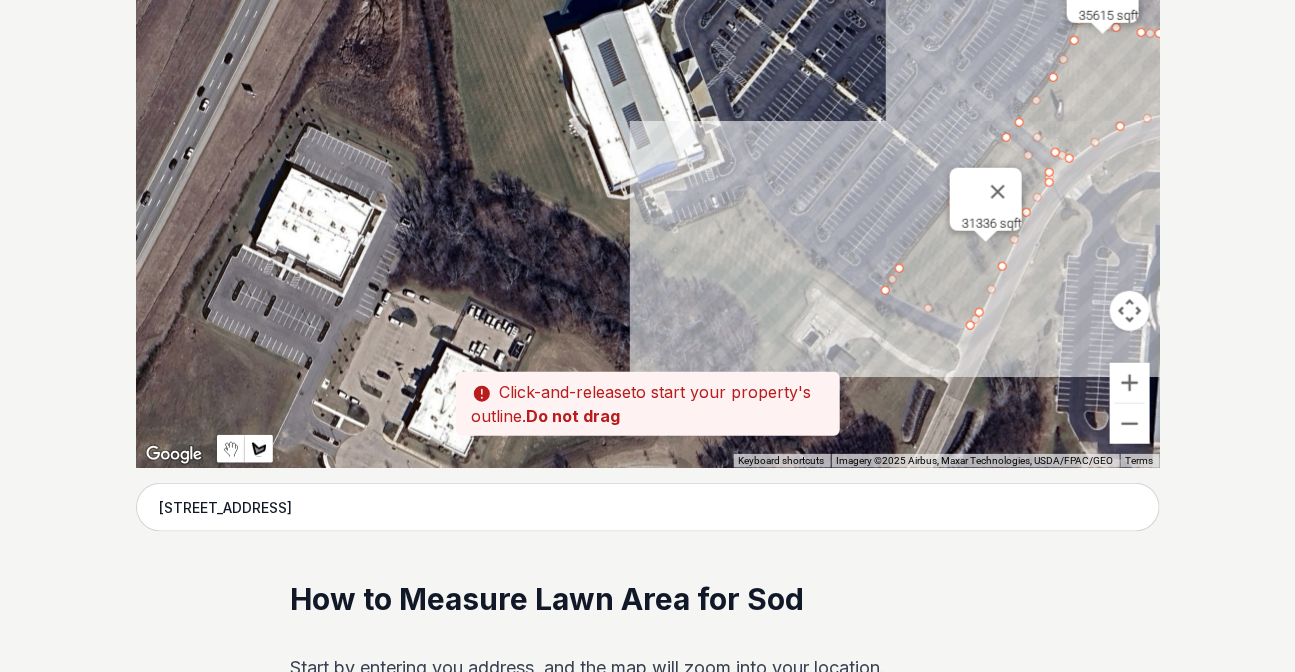 click at bounding box center [648, 168] 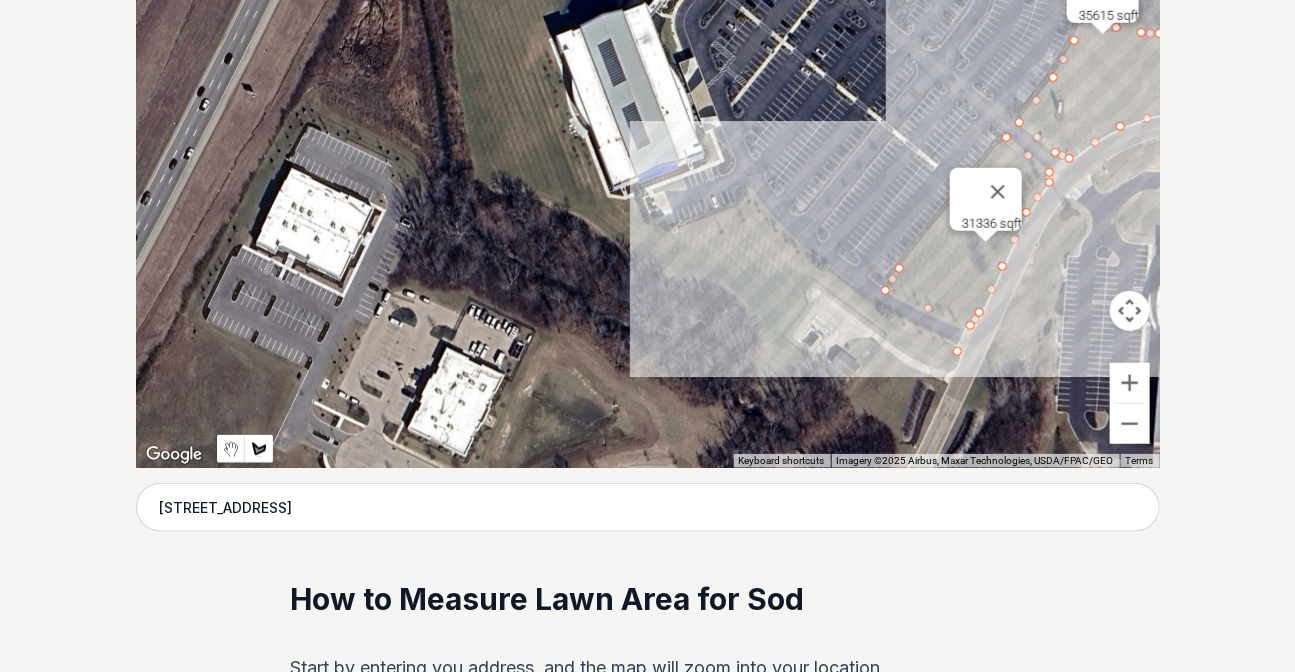 click at bounding box center (648, 168) 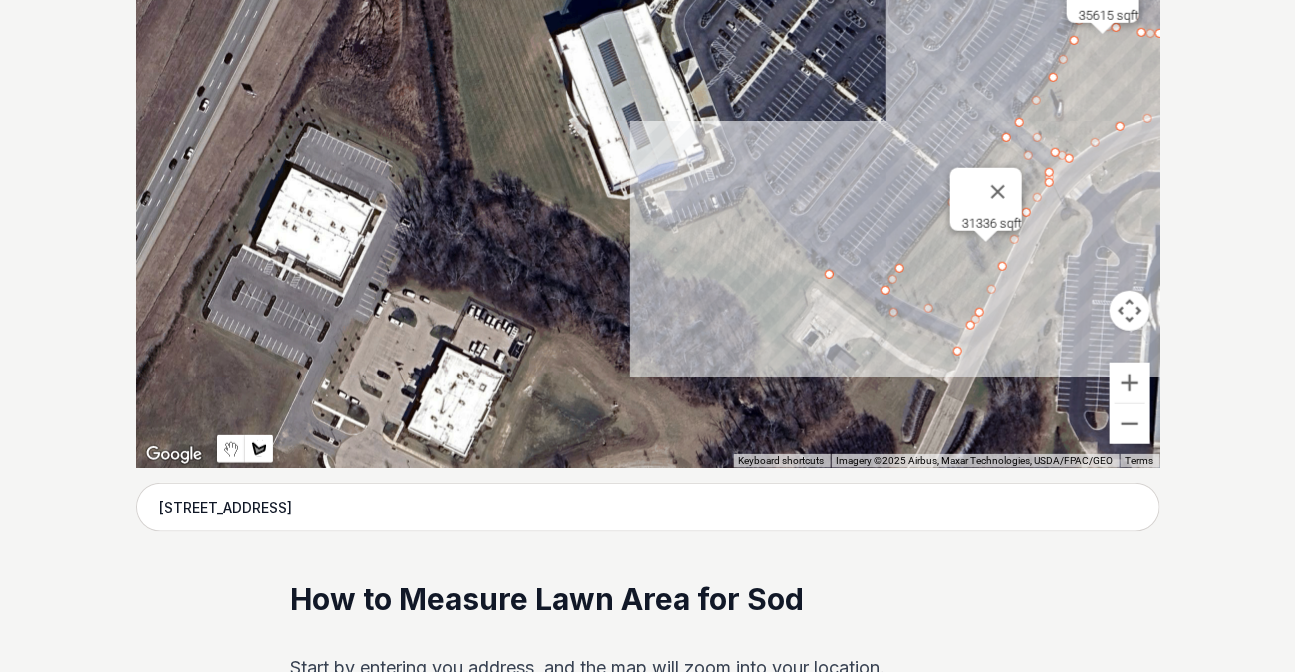 click at bounding box center [648, 168] 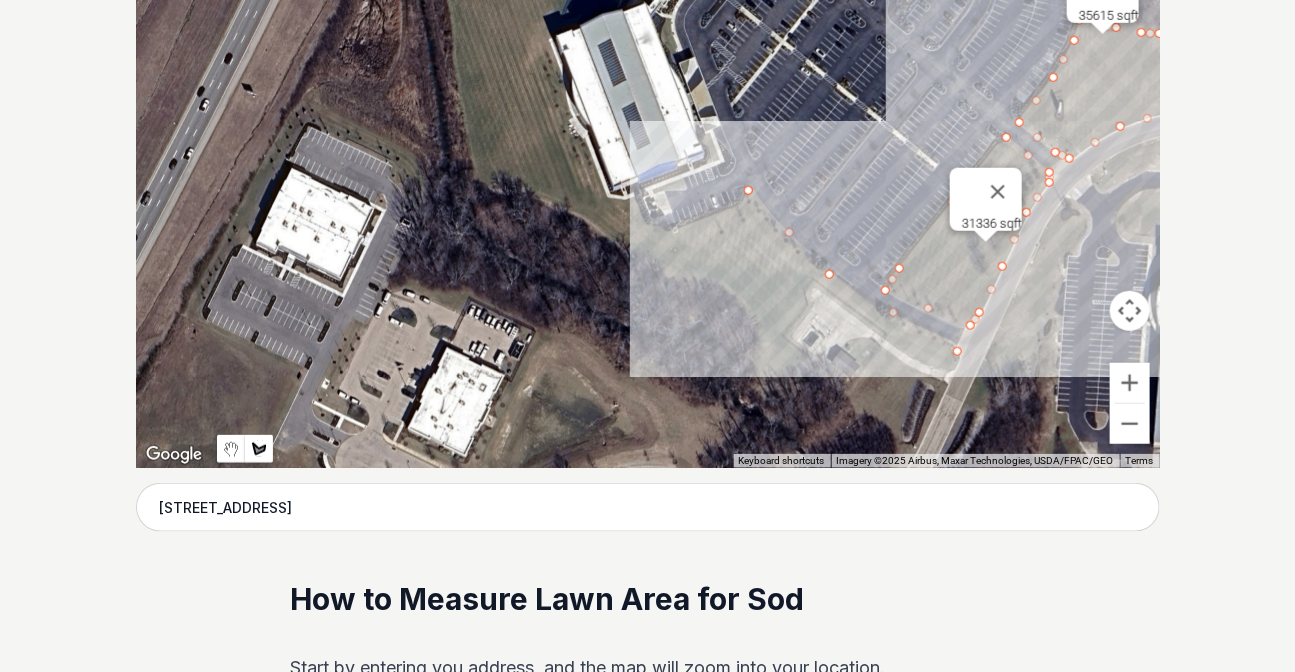click at bounding box center [648, 168] 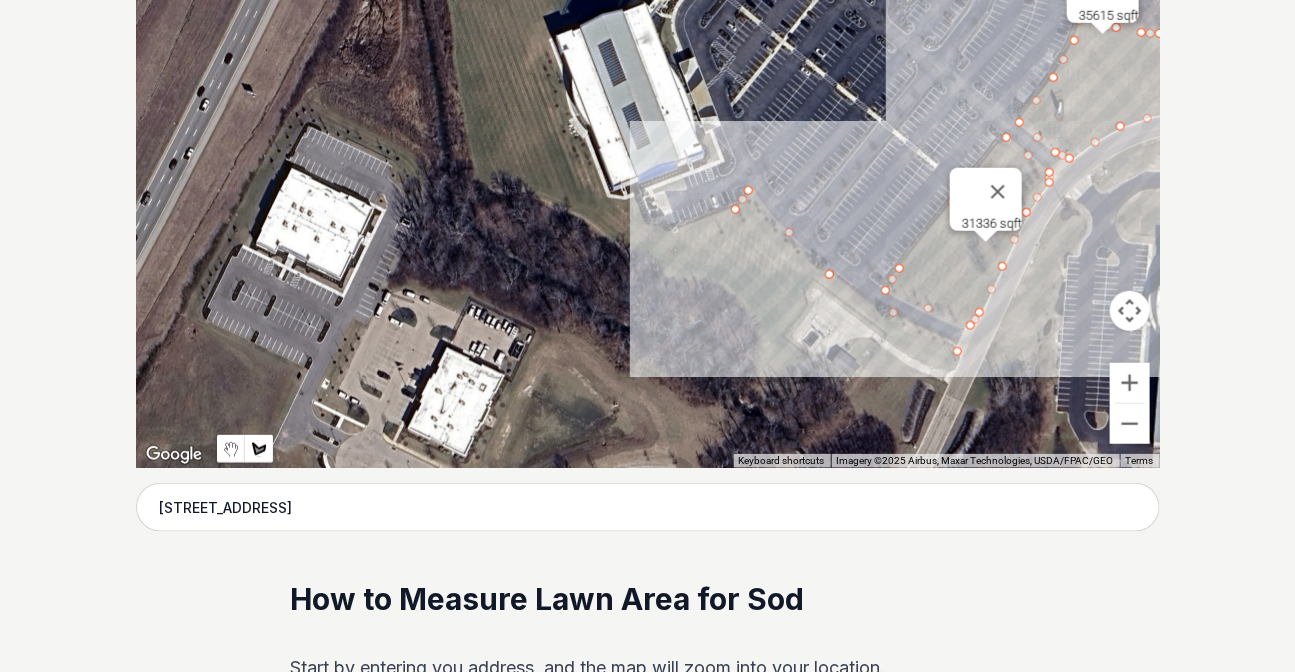 click at bounding box center (648, 168) 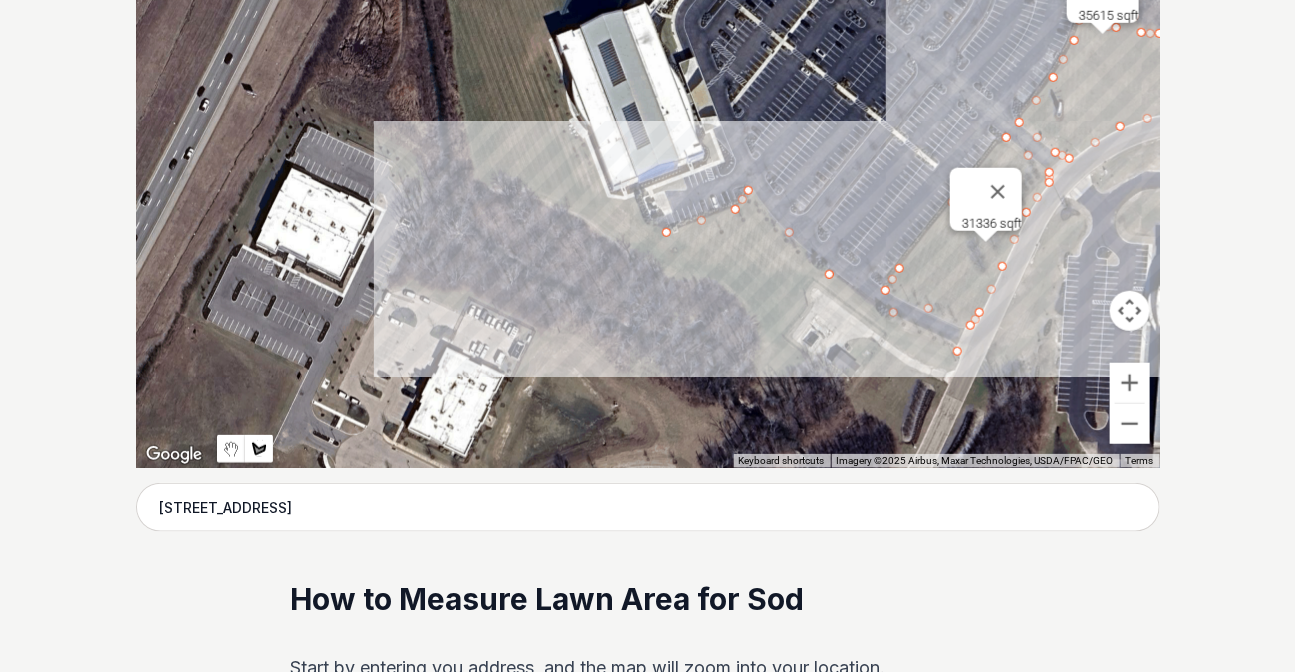 click at bounding box center (648, 168) 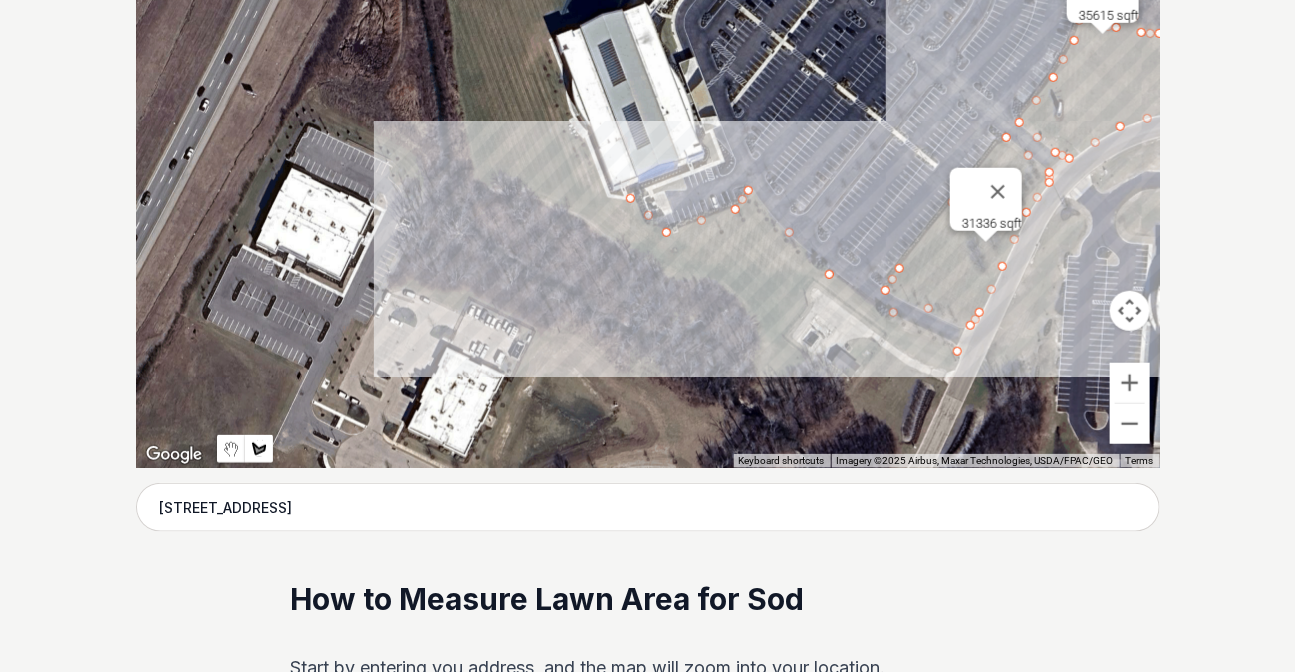 click at bounding box center [648, 168] 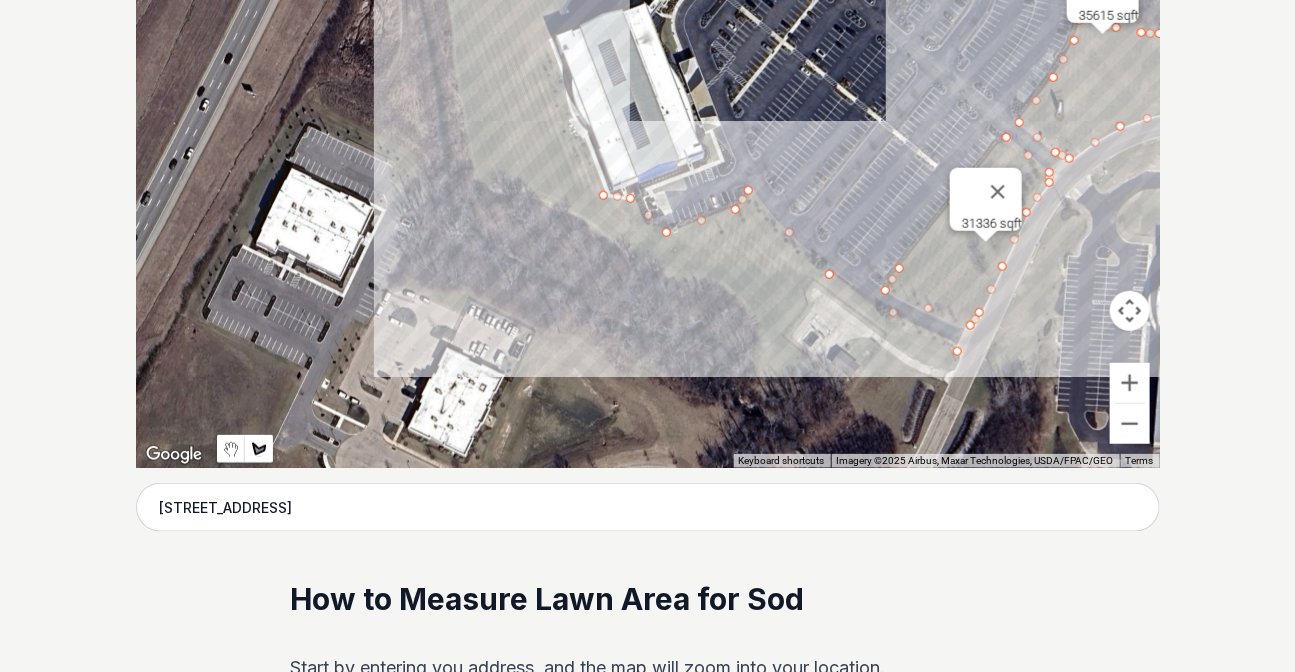 click at bounding box center [648, 168] 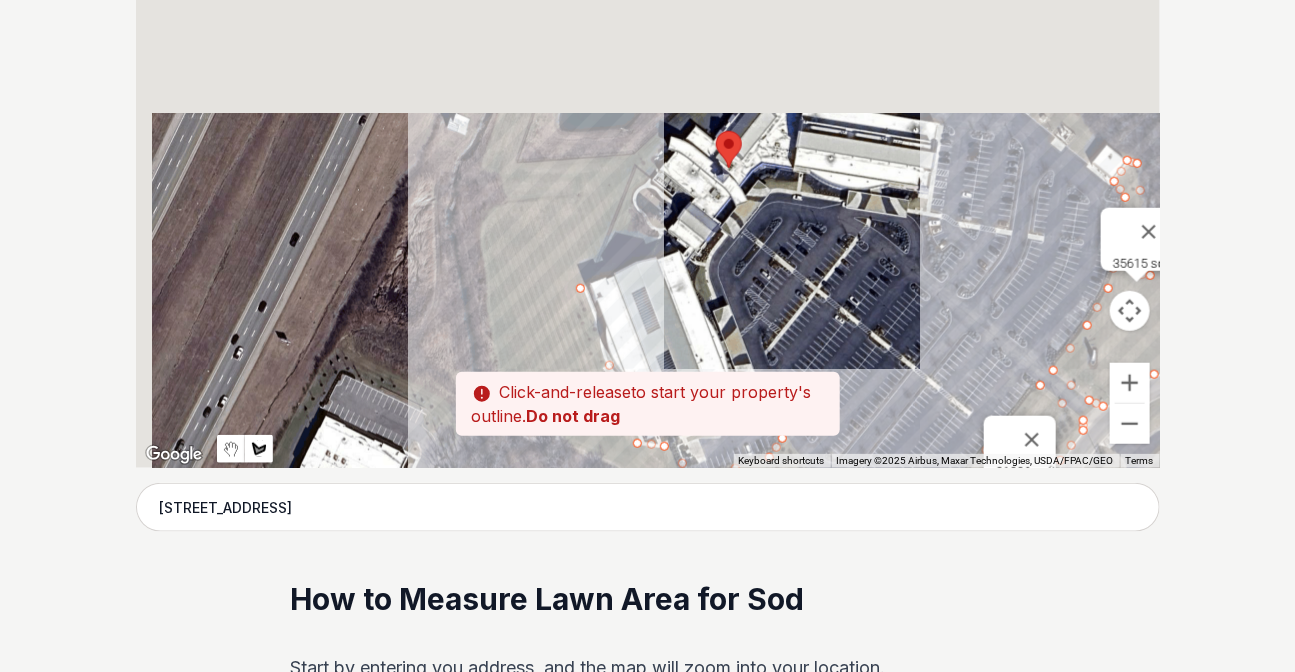 drag, startPoint x: 571, startPoint y: 33, endPoint x: 607, endPoint y: 294, distance: 263.47107 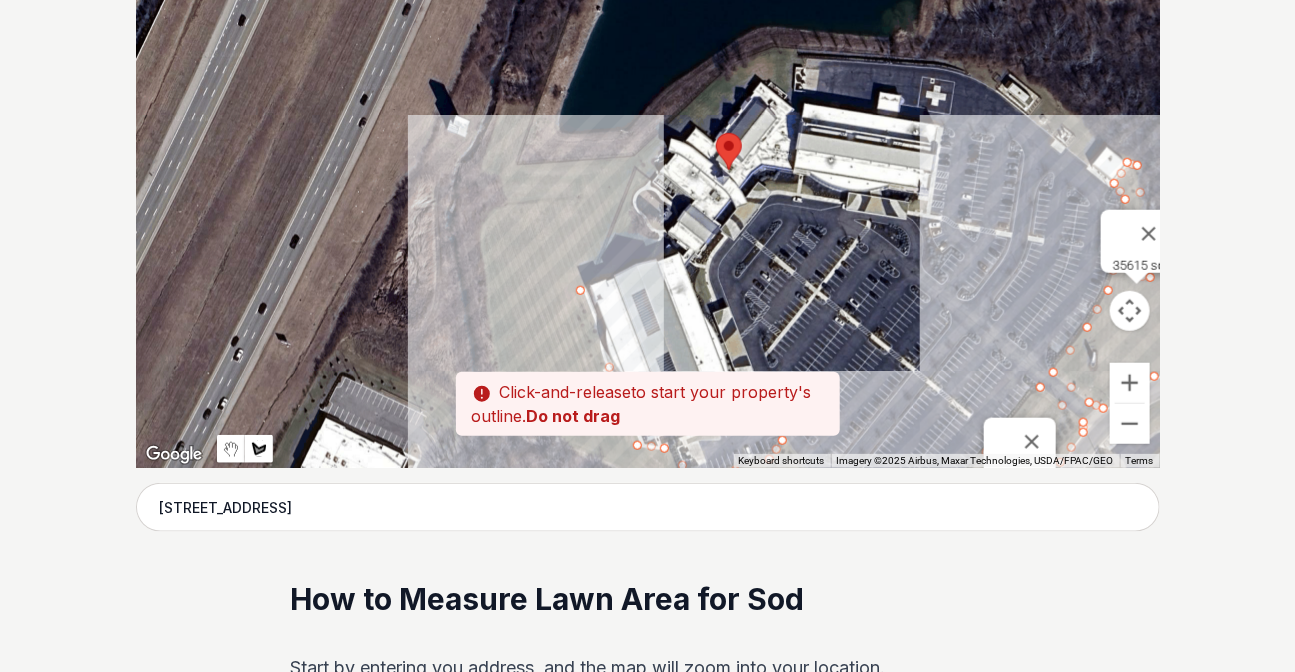 click at bounding box center (648, 168) 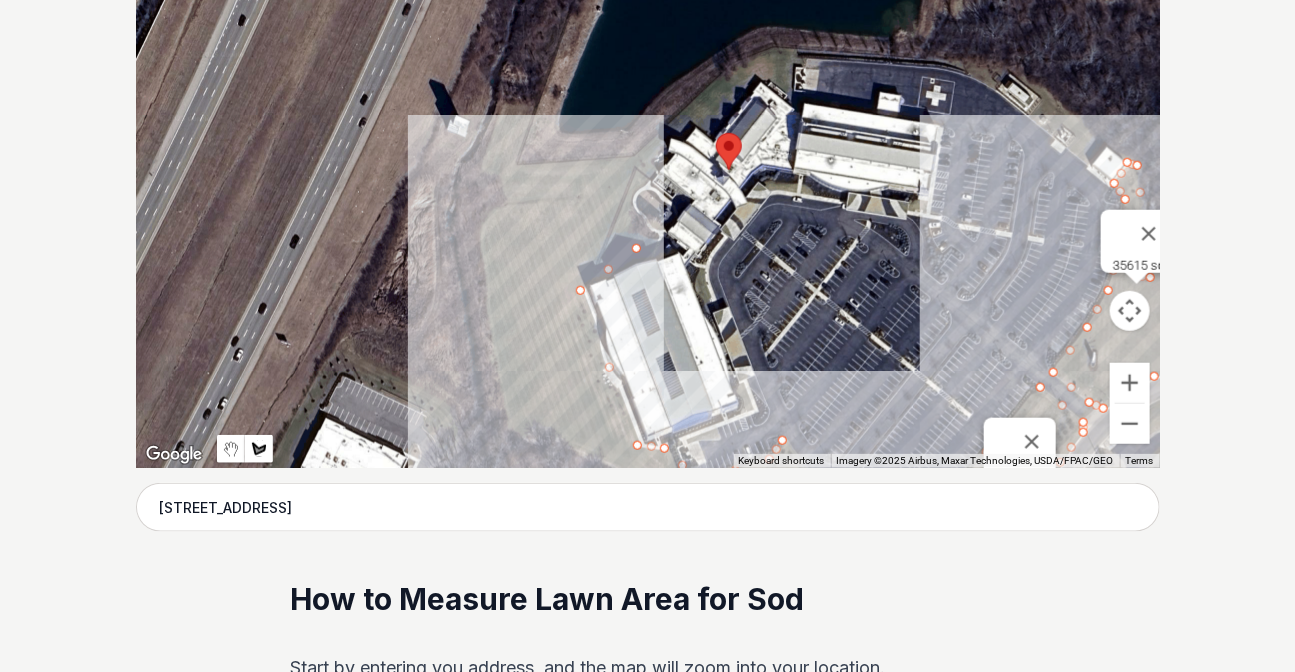 click at bounding box center [648, 168] 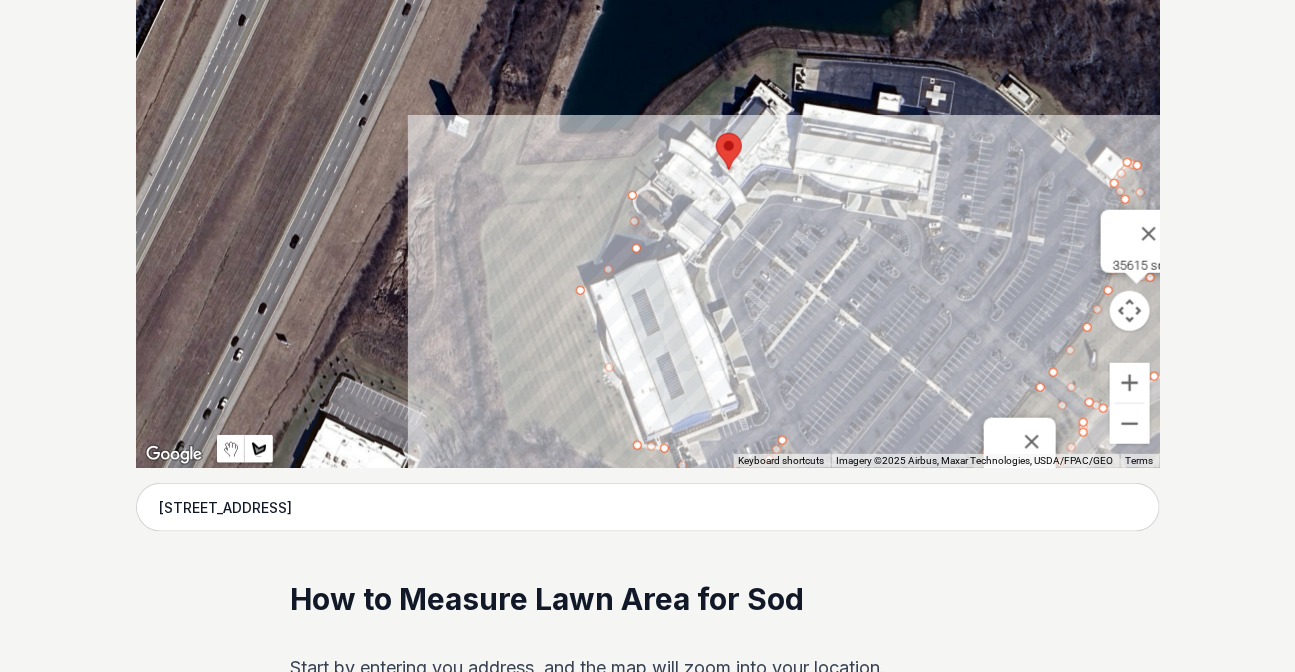 click at bounding box center (648, 168) 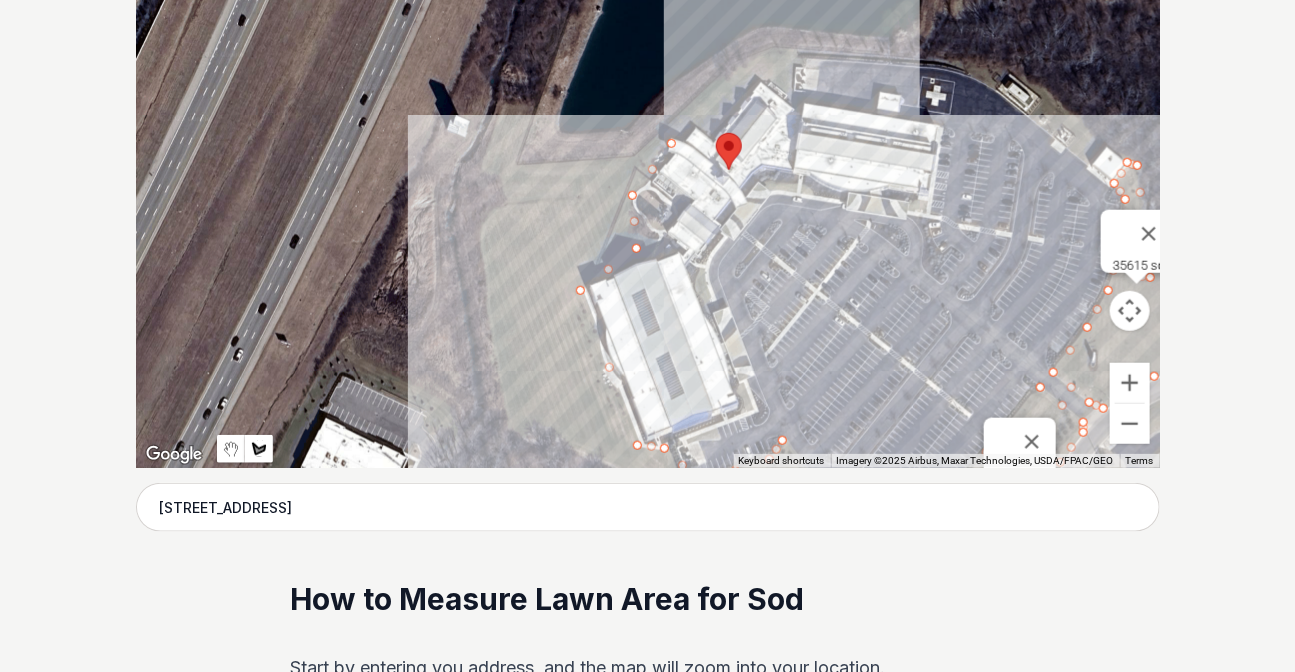 click at bounding box center [648, 168] 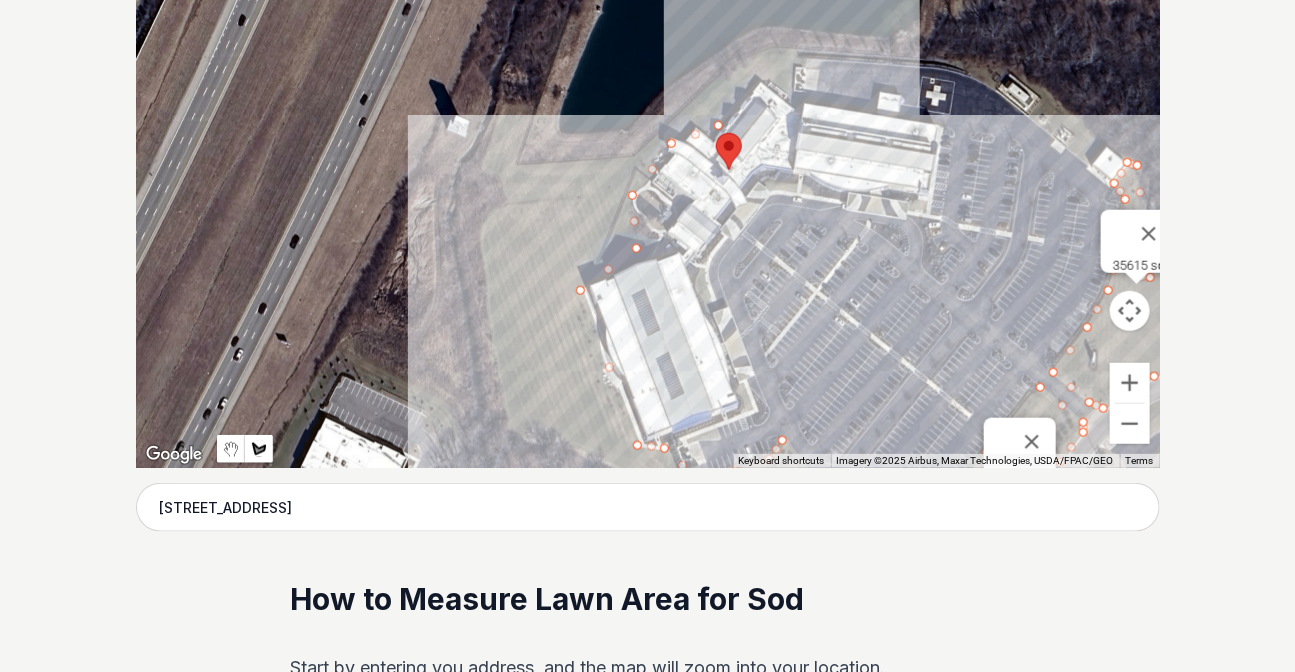 click at bounding box center [648, 168] 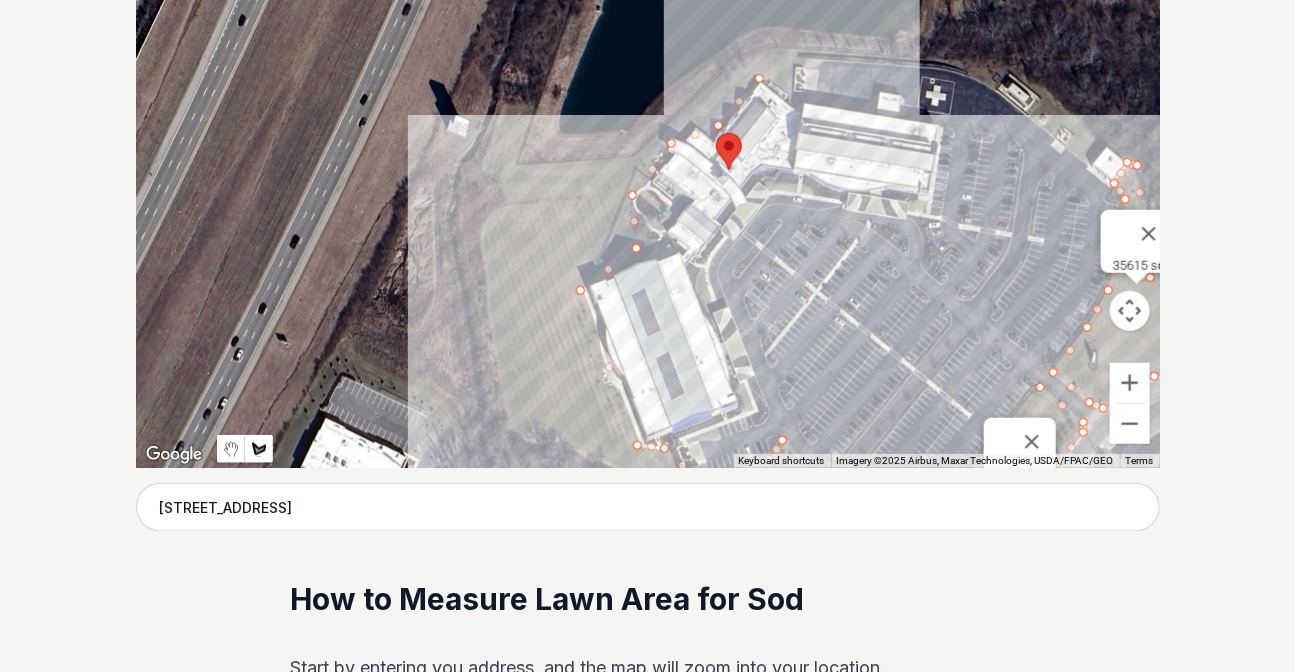 click at bounding box center [648, 168] 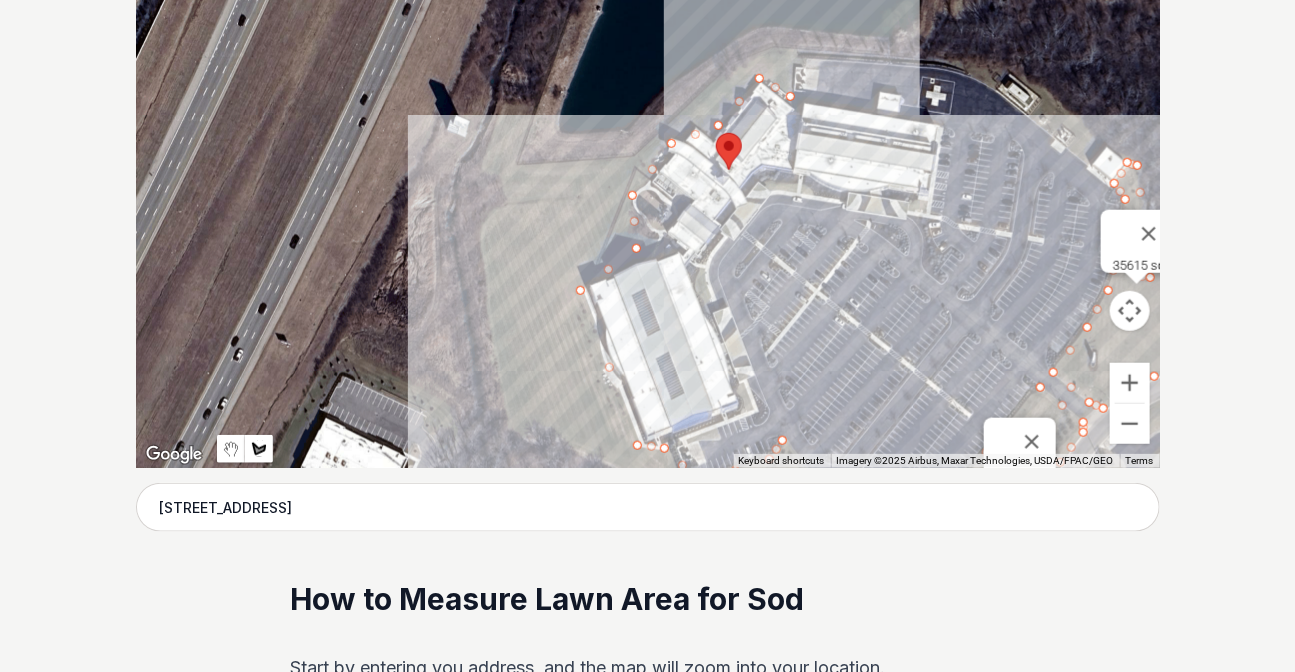 click at bounding box center (648, 168) 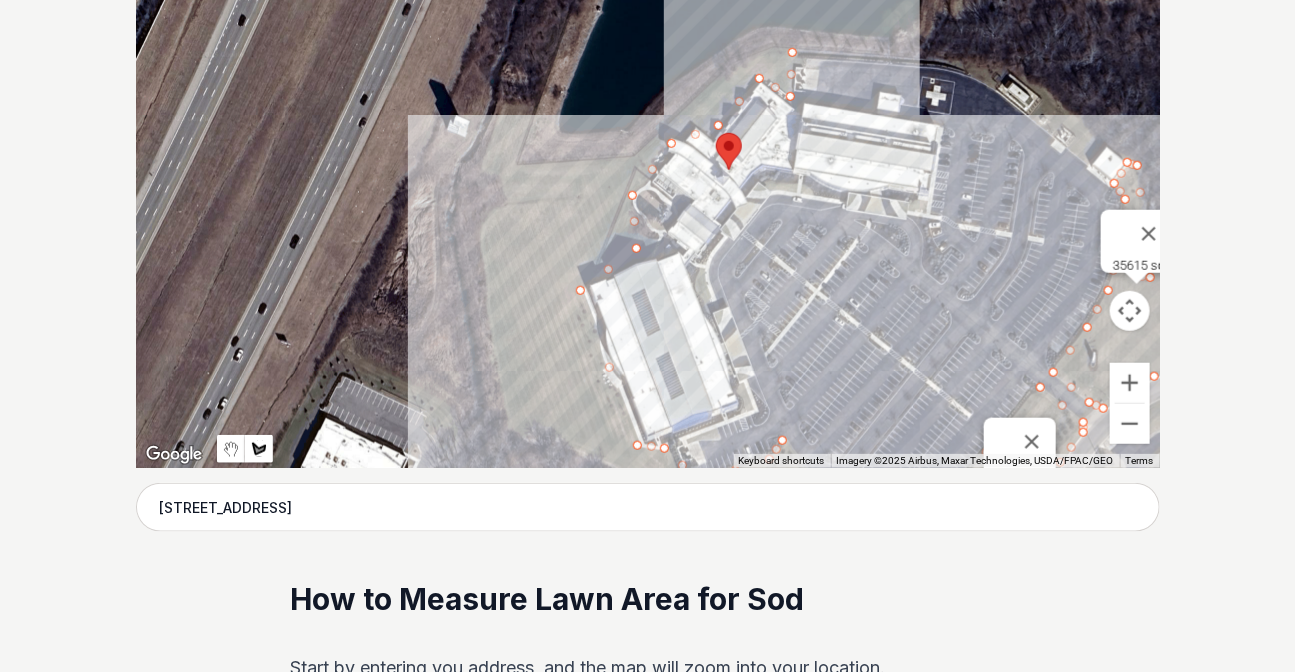 click at bounding box center [648, 168] 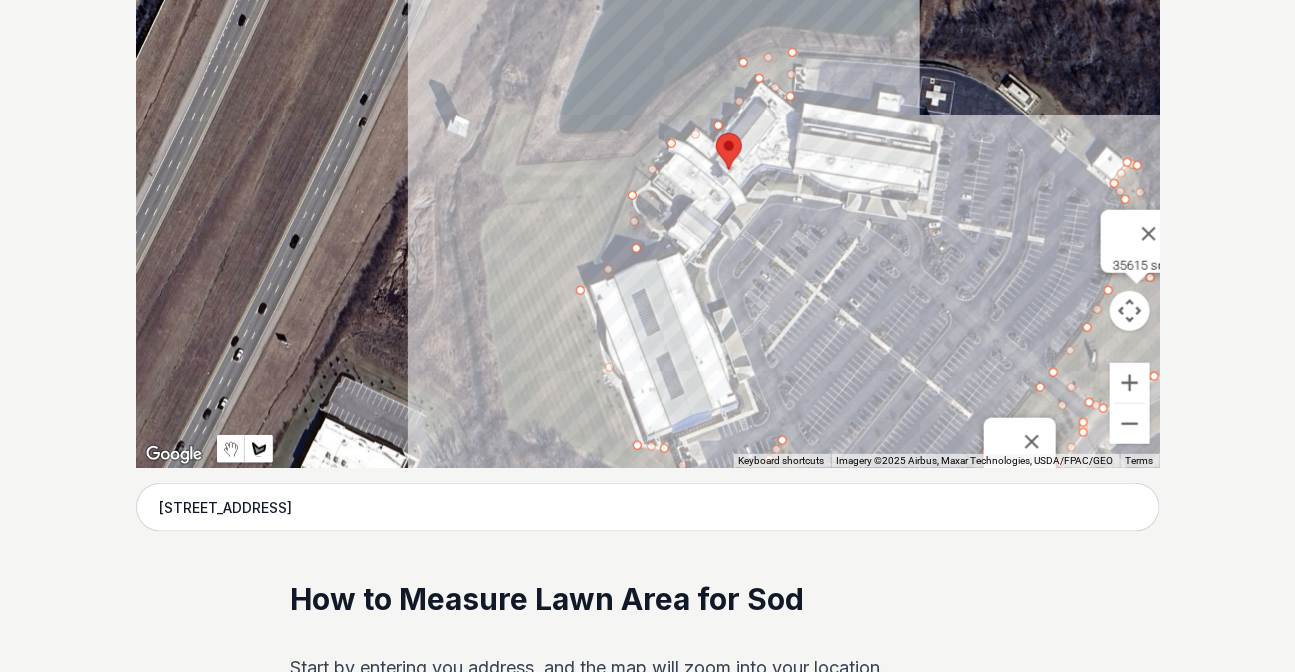 click at bounding box center (648, 168) 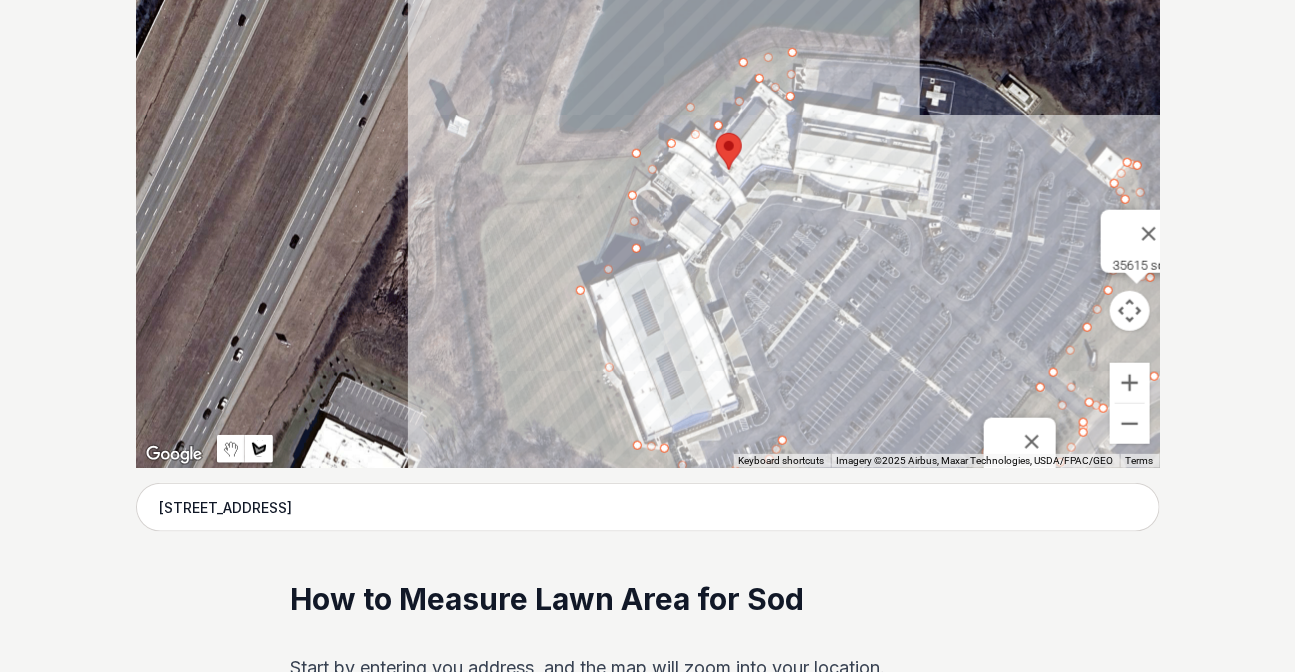 click at bounding box center (648, 168) 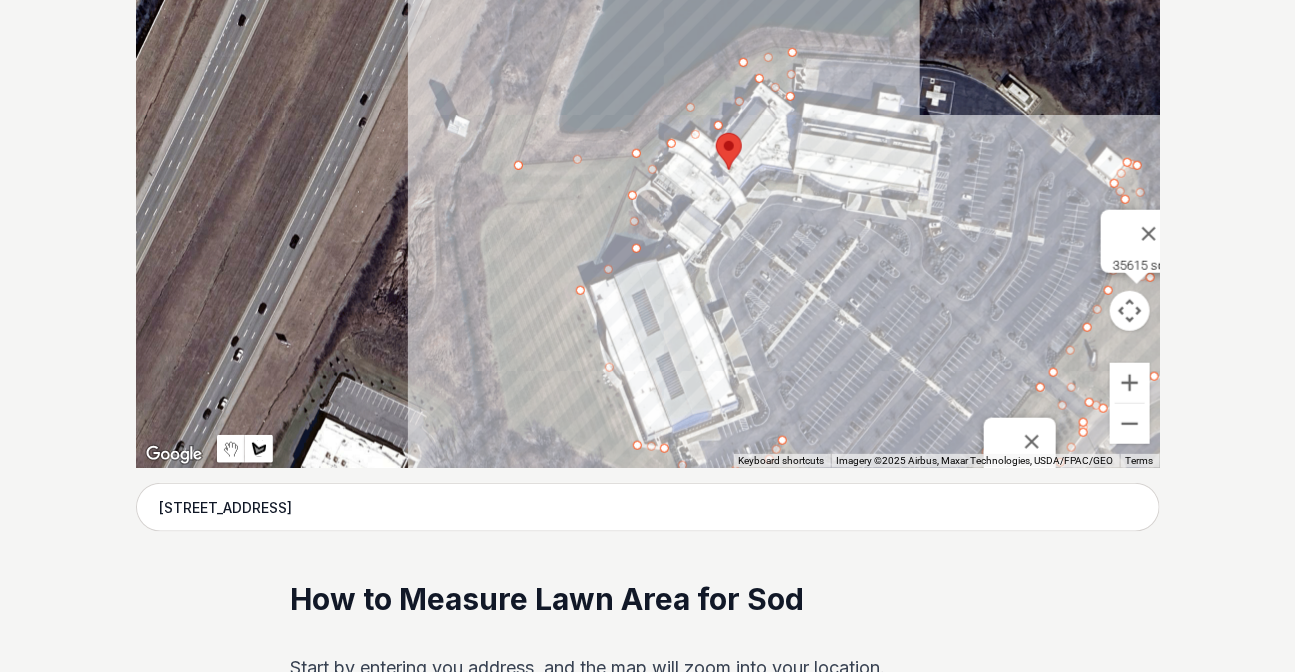 click at bounding box center [648, 168] 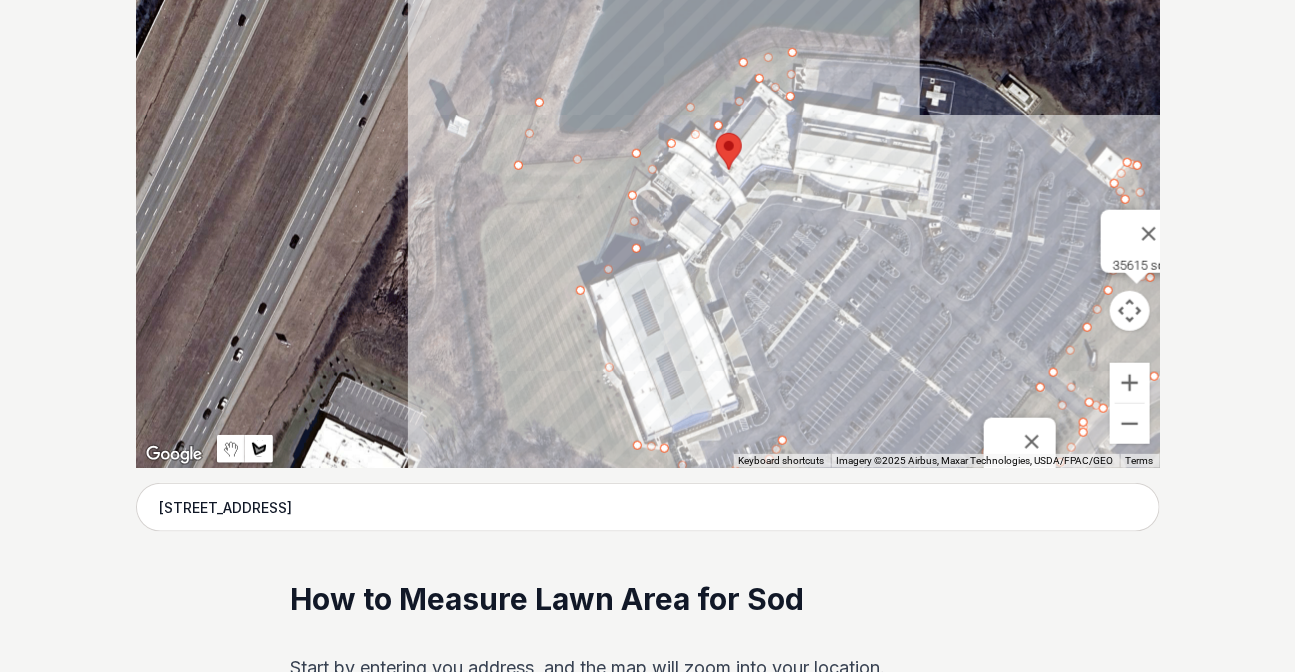 click at bounding box center (648, 168) 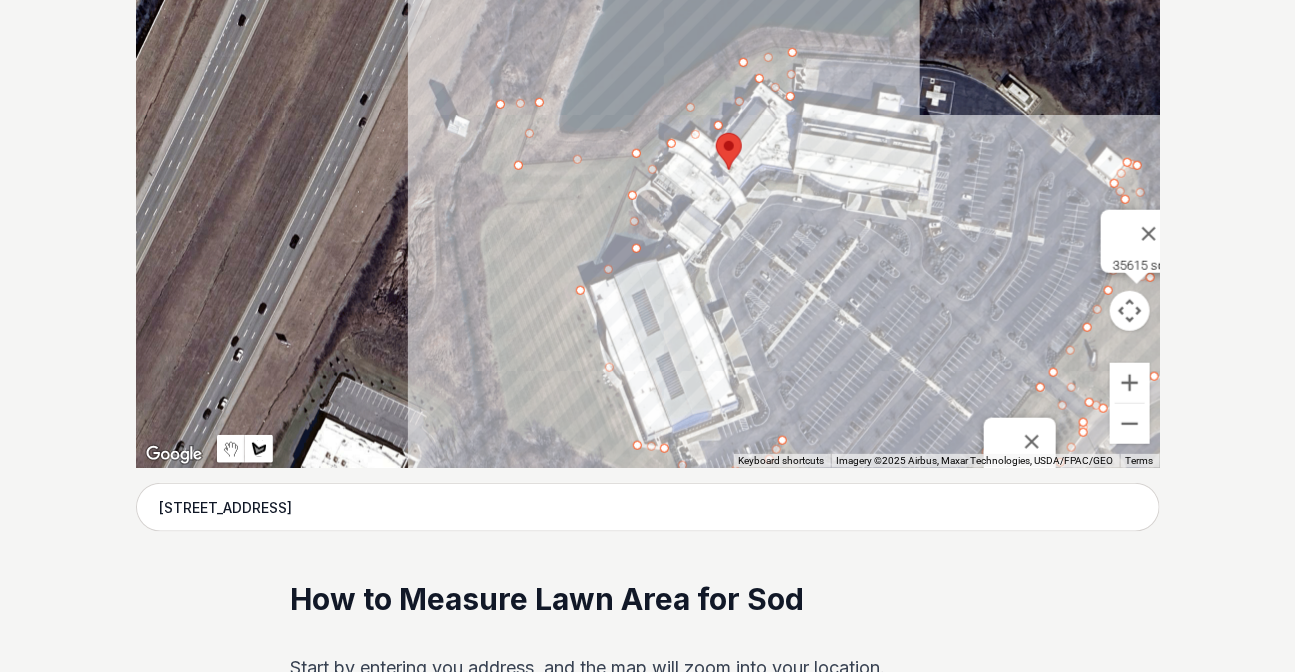 click at bounding box center [648, 168] 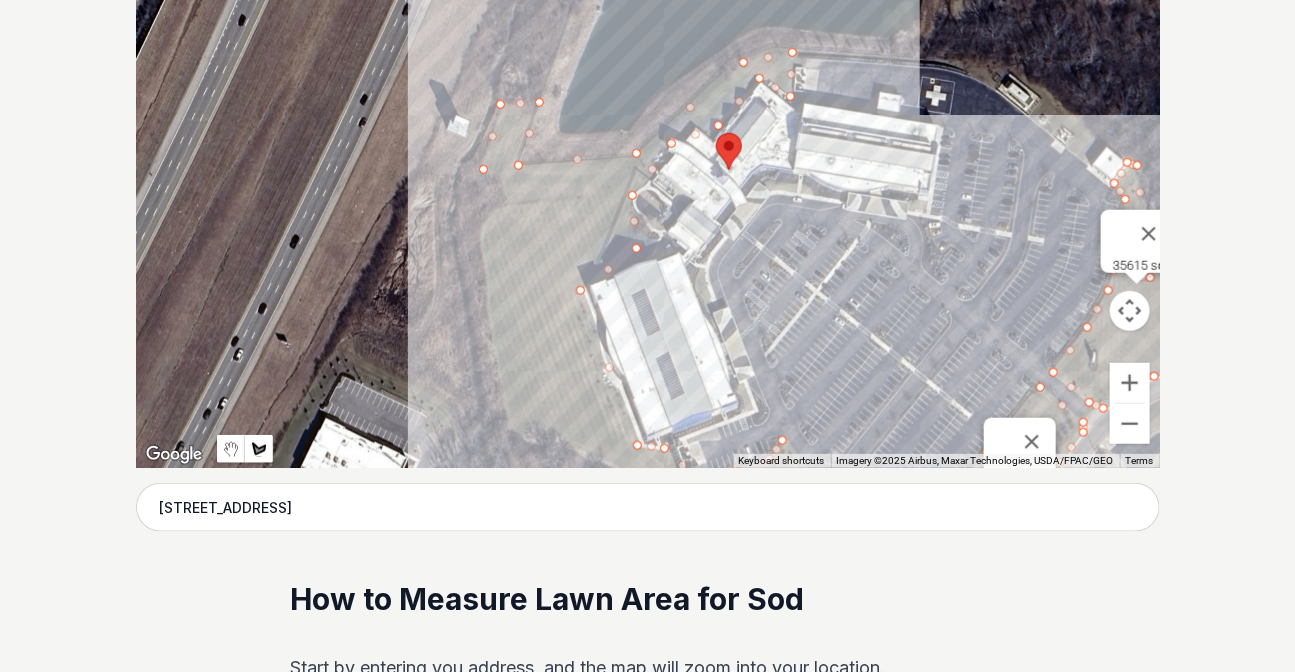 click at bounding box center (648, 168) 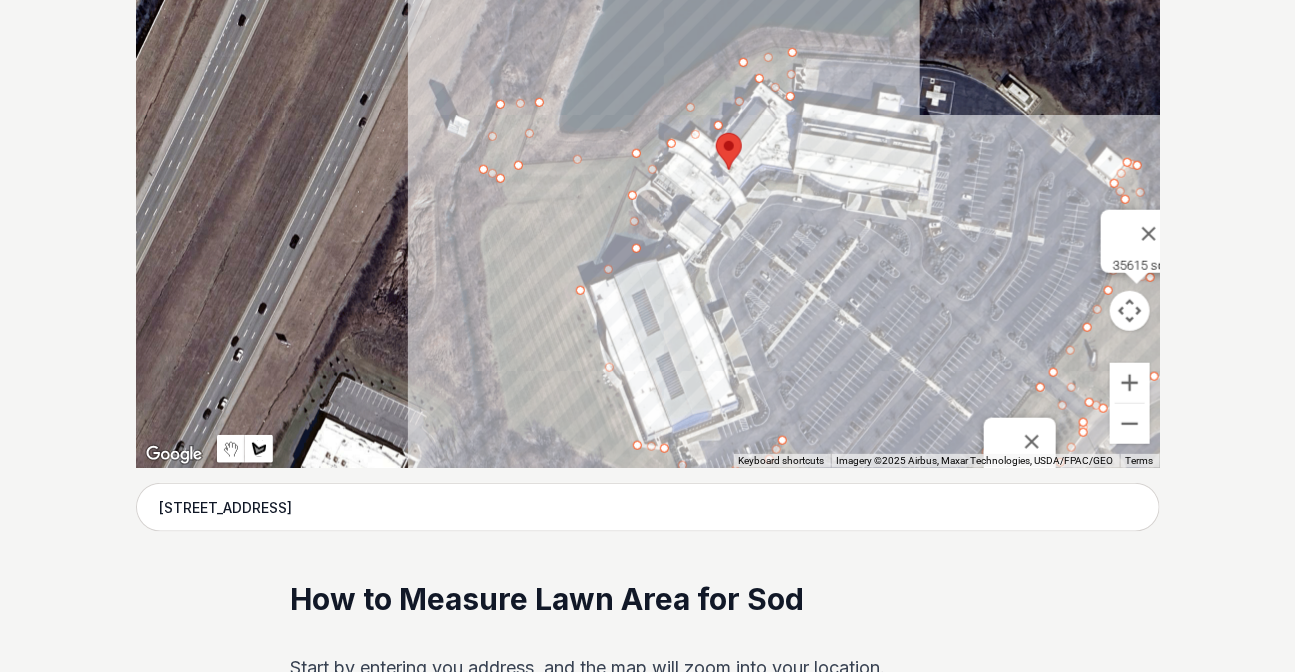 click at bounding box center [648, 168] 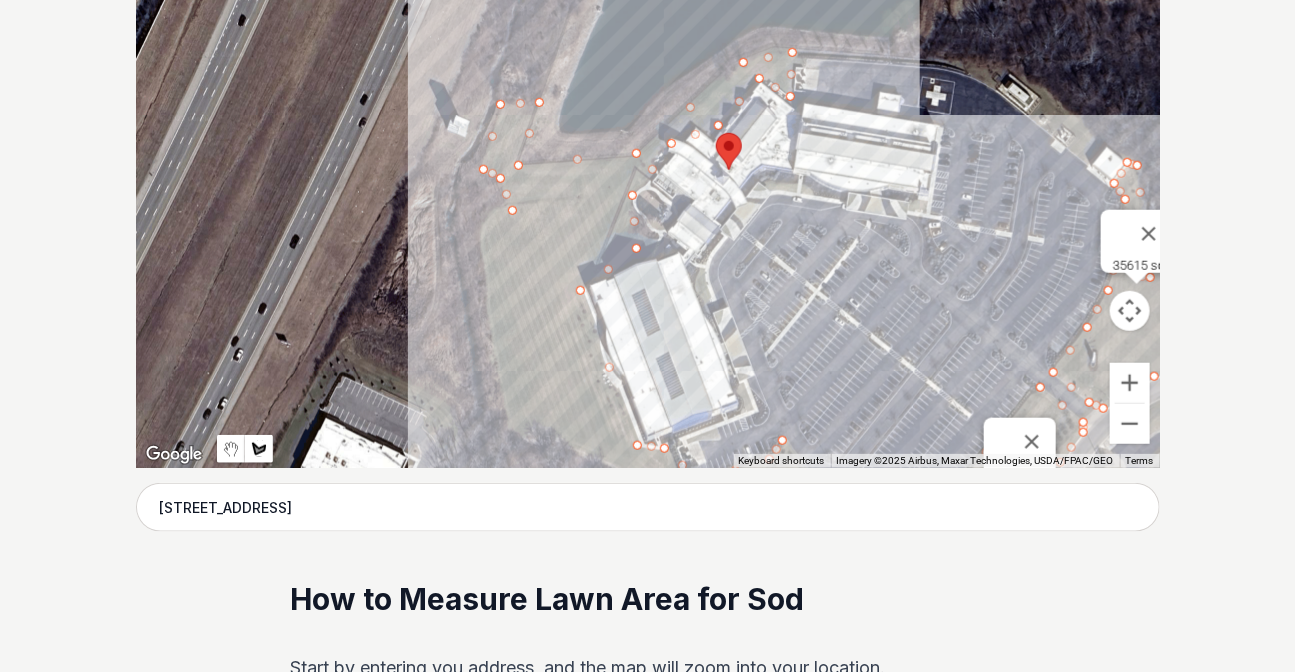 click at bounding box center (648, 168) 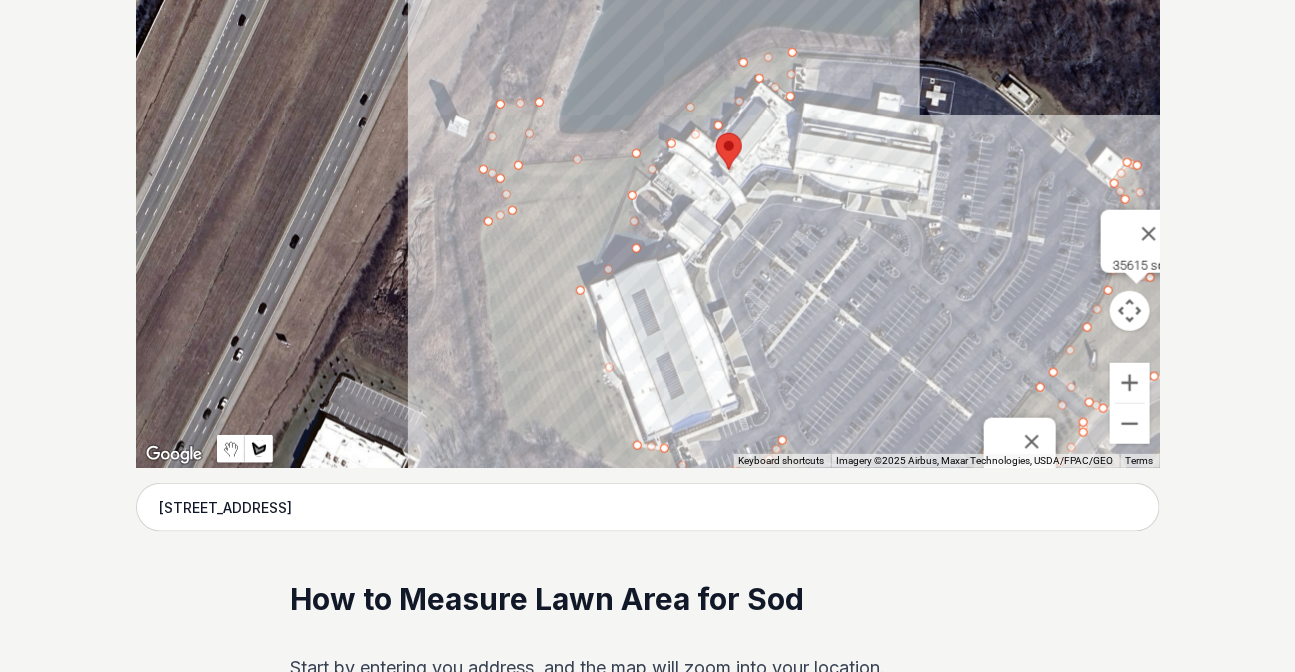 click at bounding box center (648, 168) 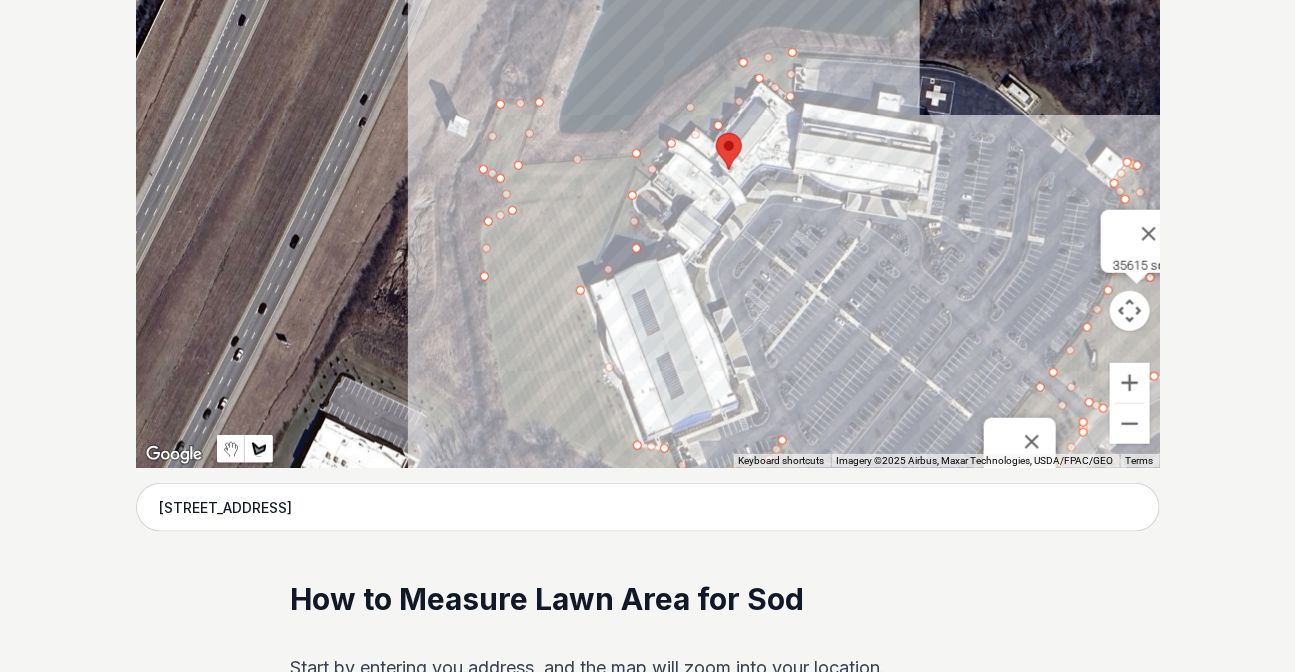 click at bounding box center (648, 168) 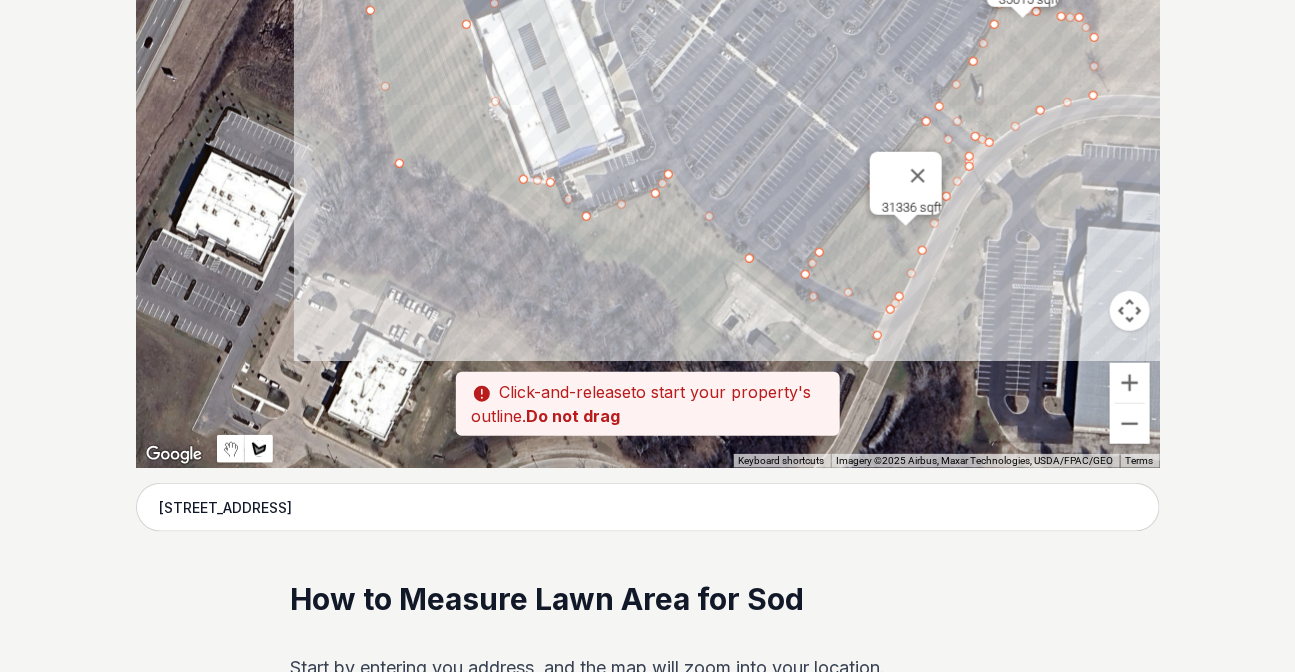 drag, startPoint x: 551, startPoint y: 429, endPoint x: 436, endPoint y: 159, distance: 293.4706 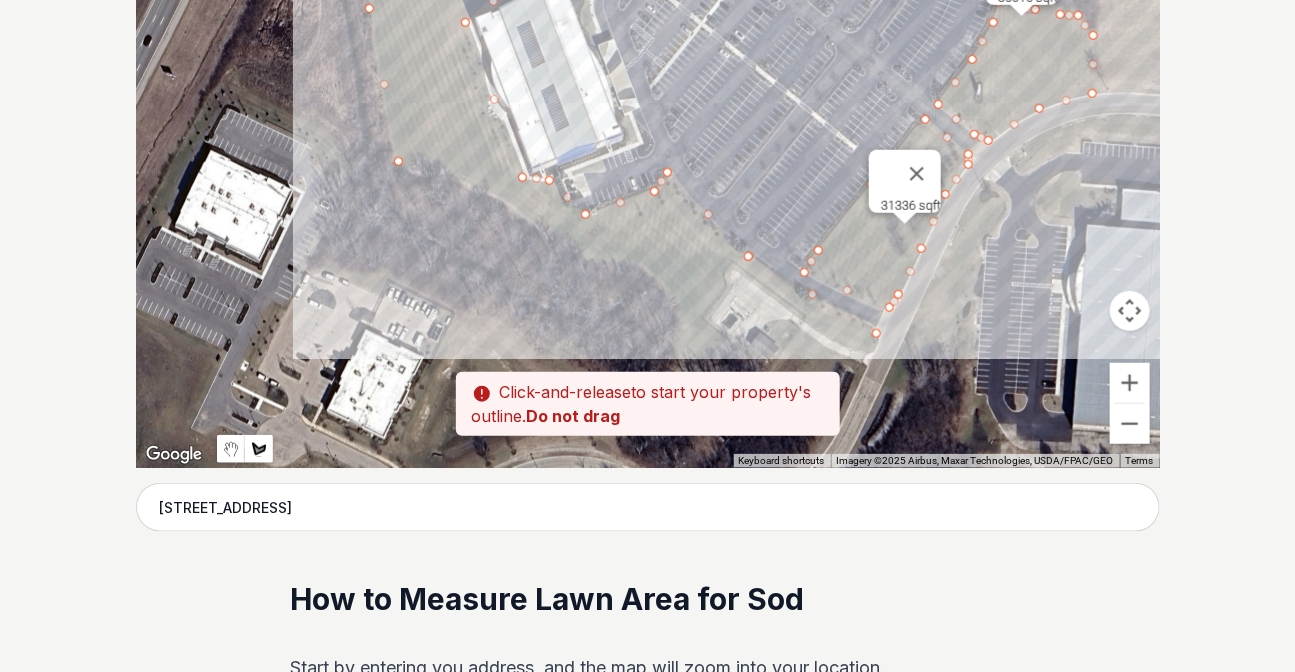 click at bounding box center [648, 168] 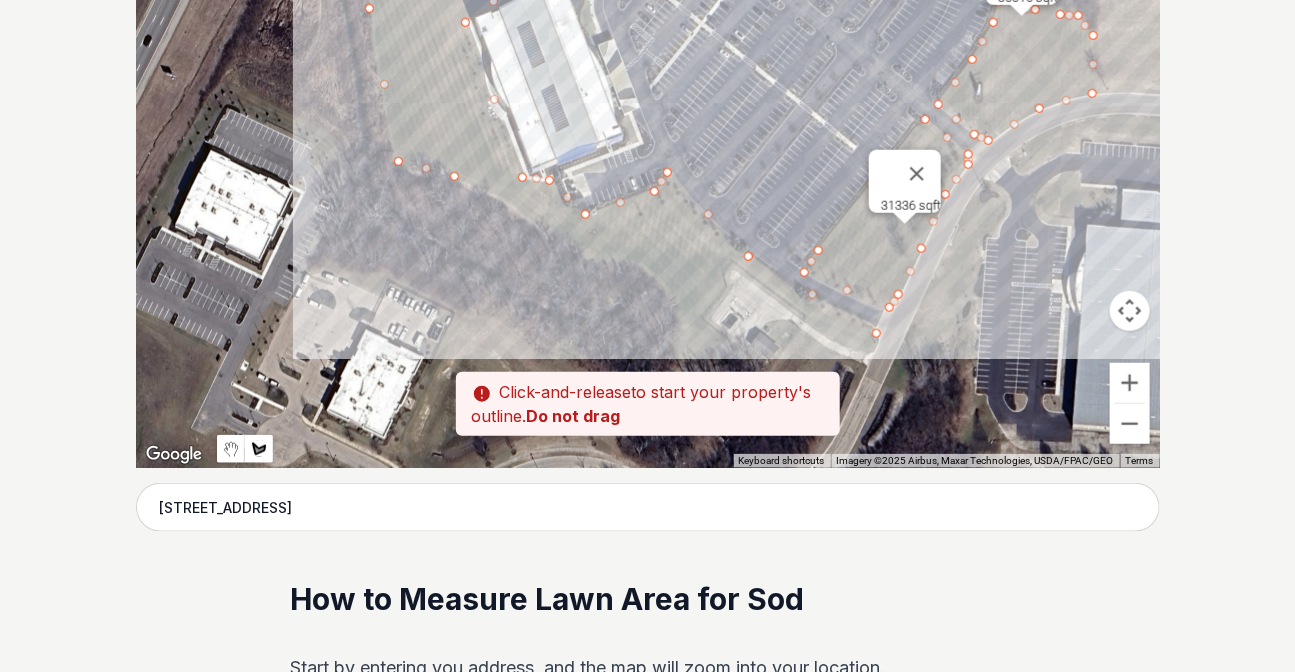 click at bounding box center [648, 168] 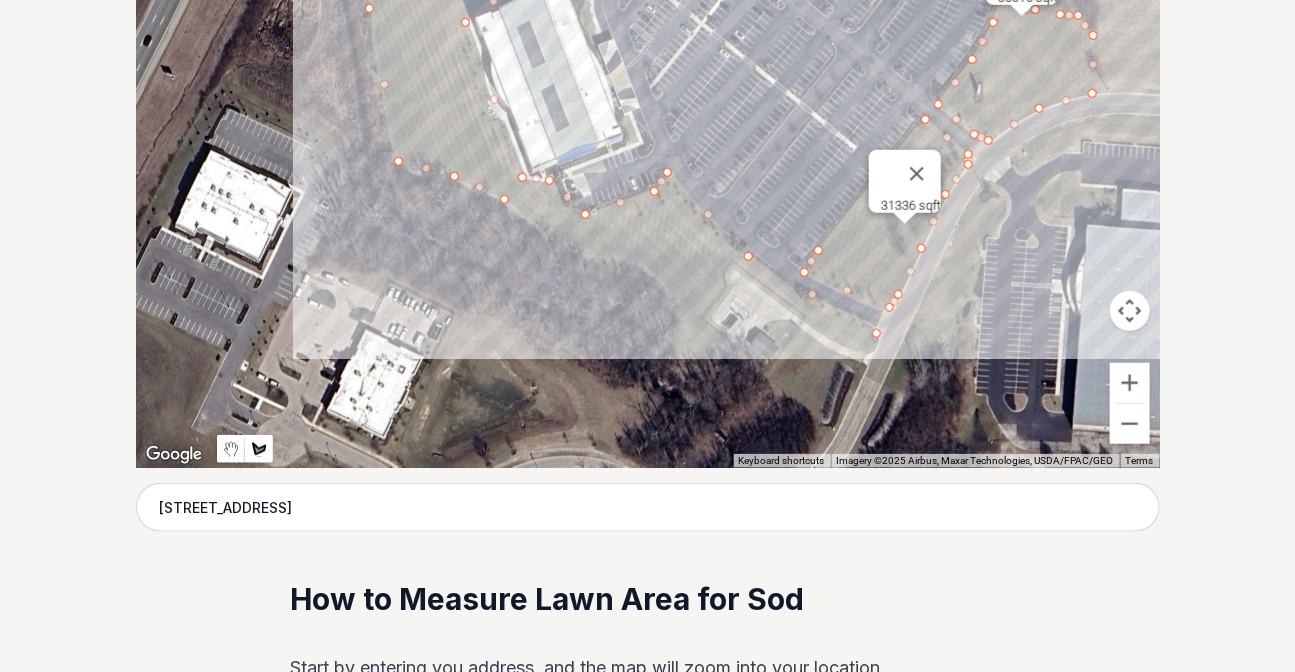 click at bounding box center [648, 168] 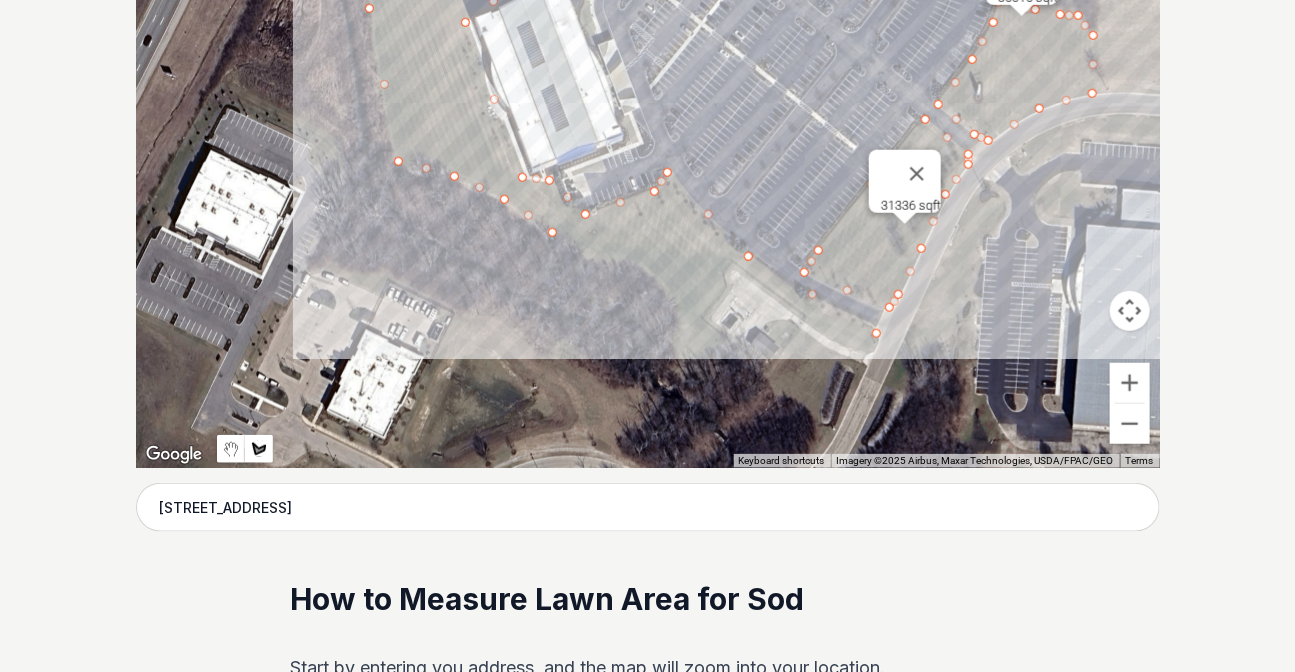click at bounding box center [648, 168] 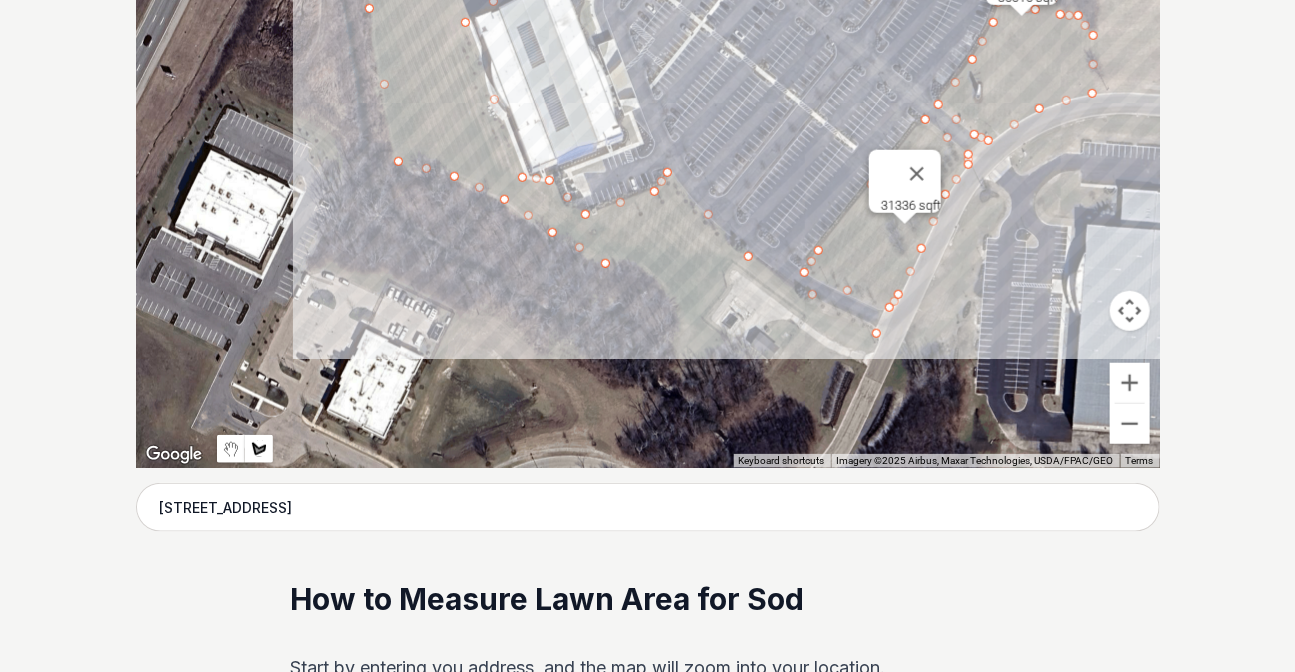 click at bounding box center (648, 168) 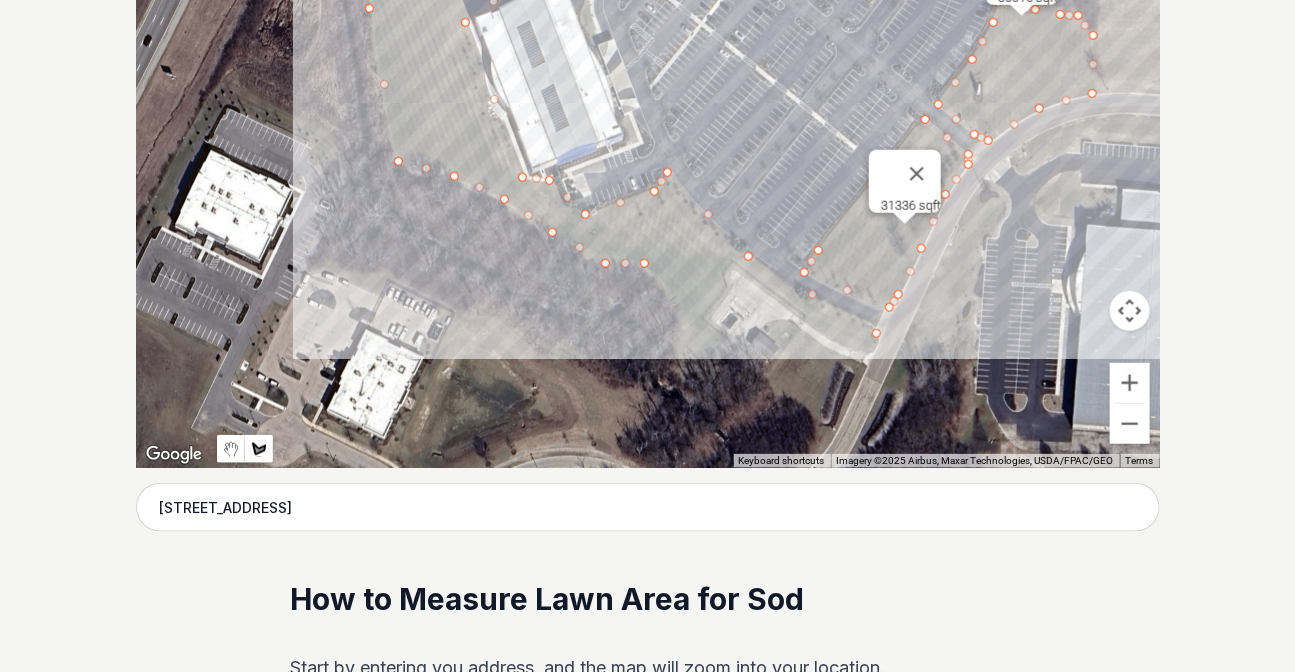 click at bounding box center [648, 168] 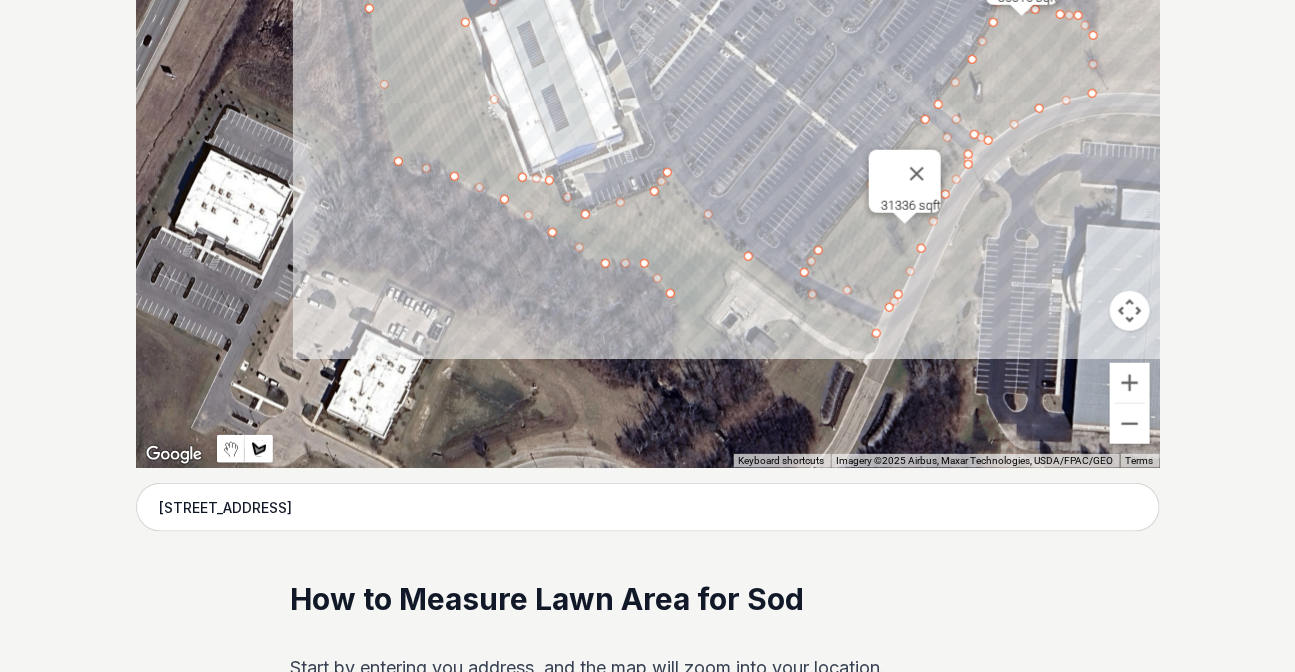 click at bounding box center (648, 168) 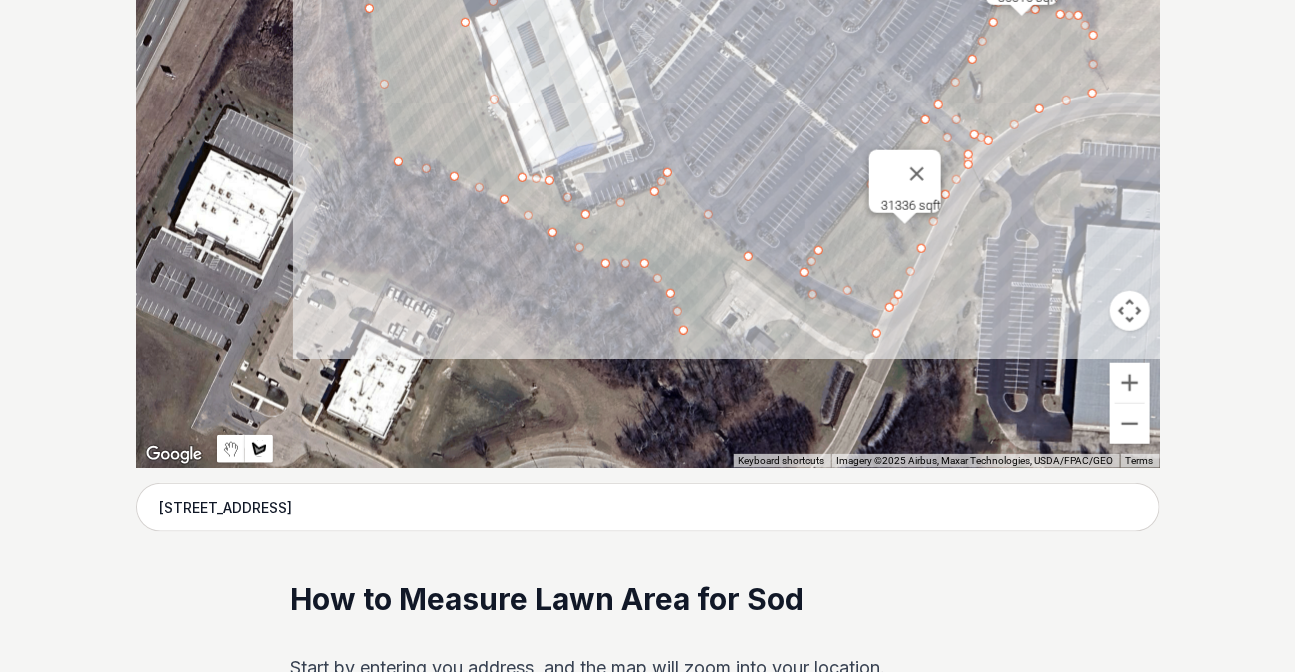 click at bounding box center (648, 168) 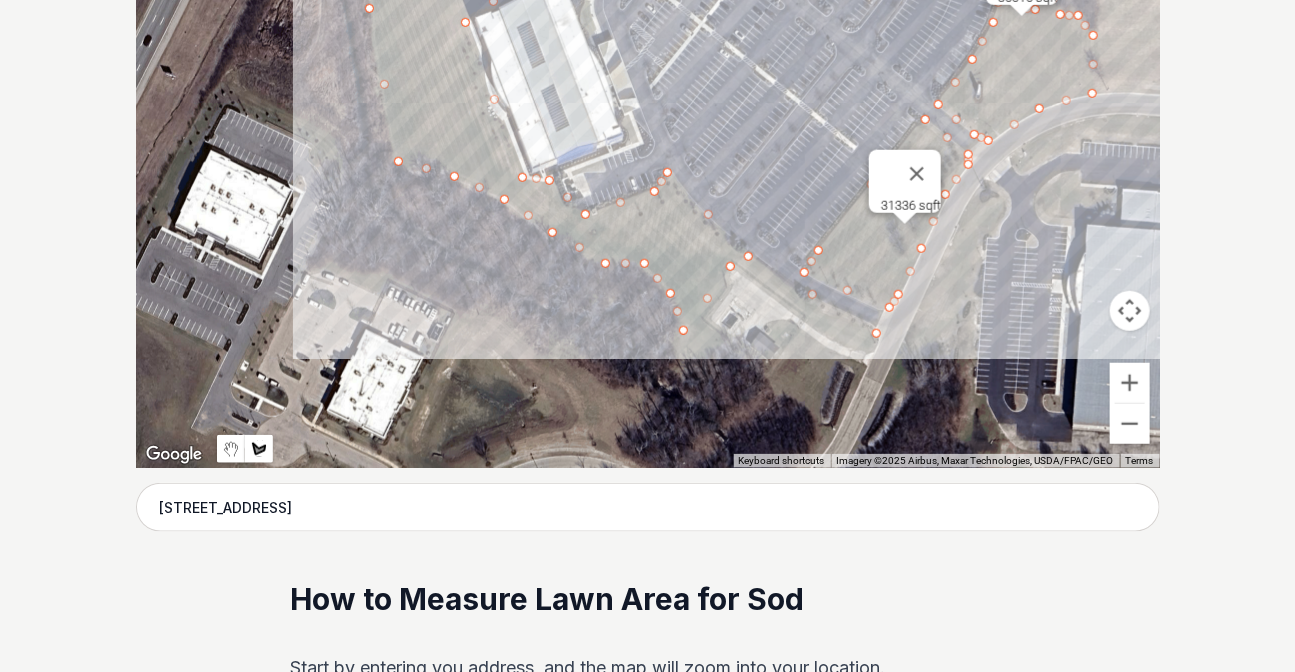 click at bounding box center (648, 168) 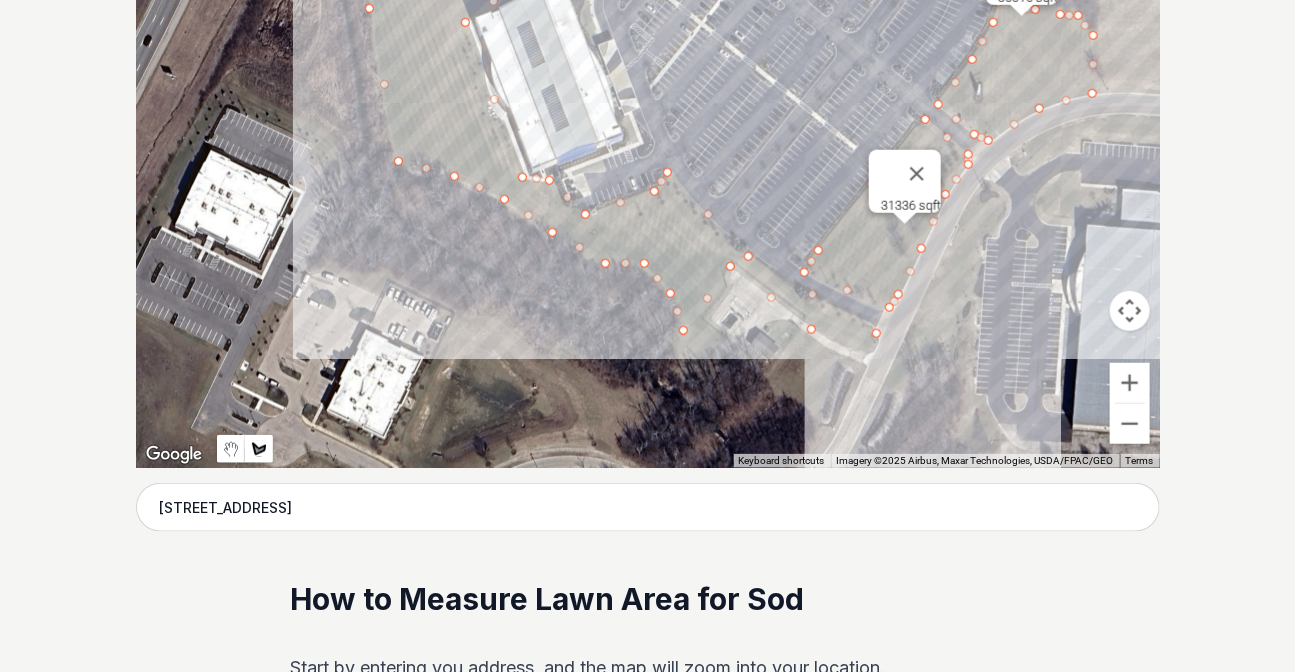click at bounding box center [648, 168] 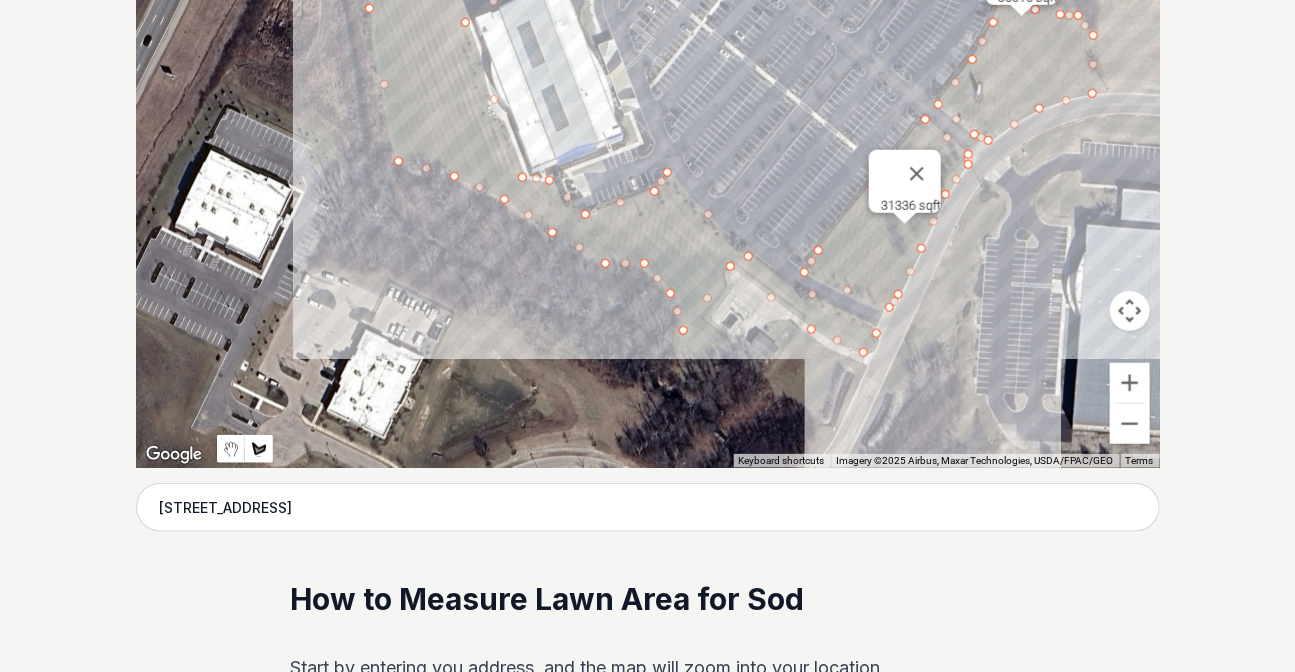 click at bounding box center [648, 168] 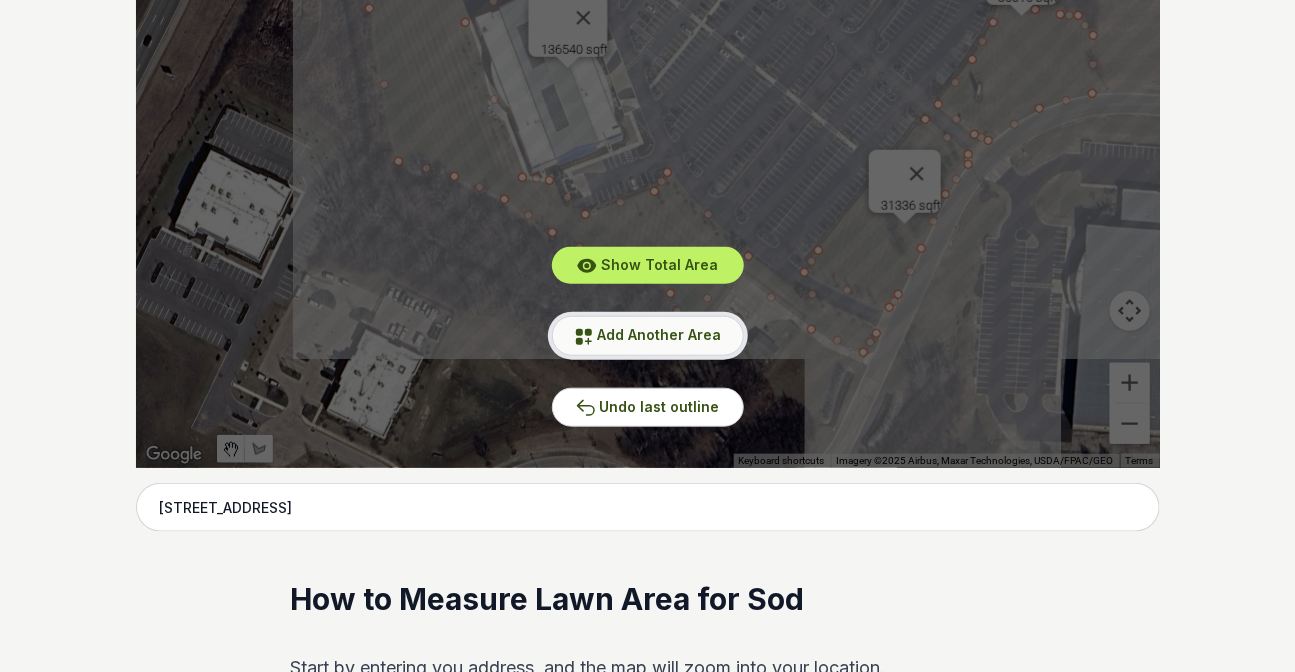 click on "Add Another Area" at bounding box center (648, 335) 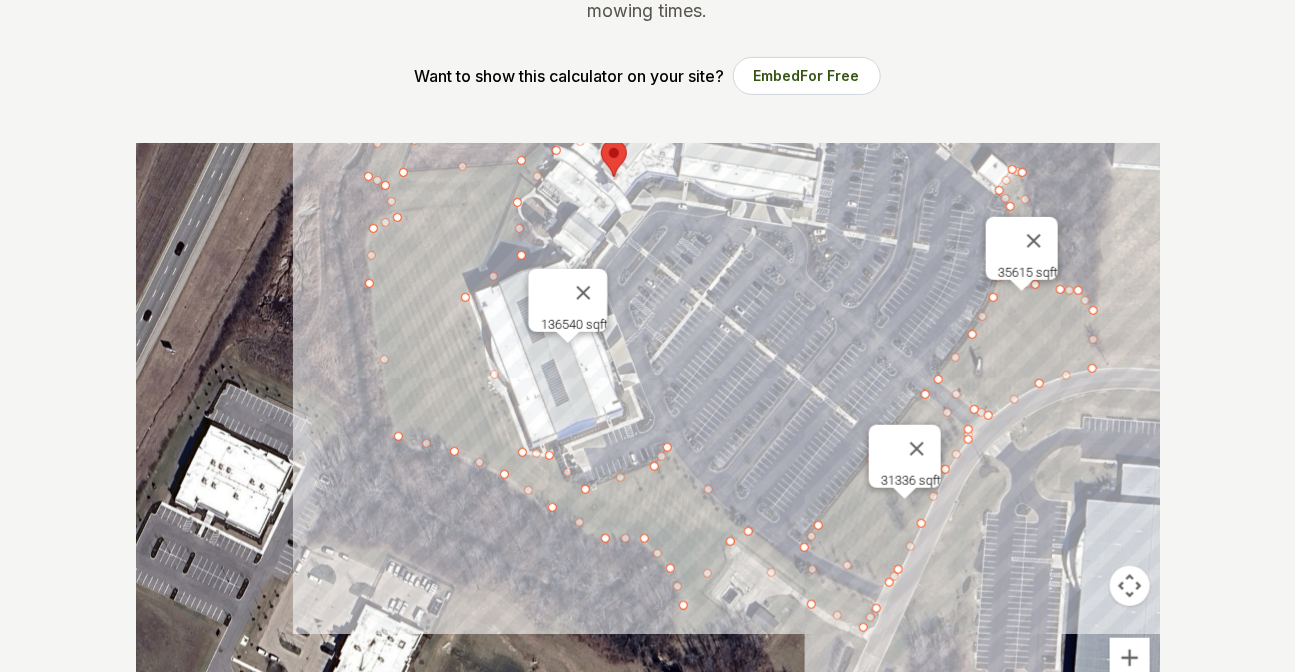 scroll, scrollTop: 202, scrollLeft: 0, axis: vertical 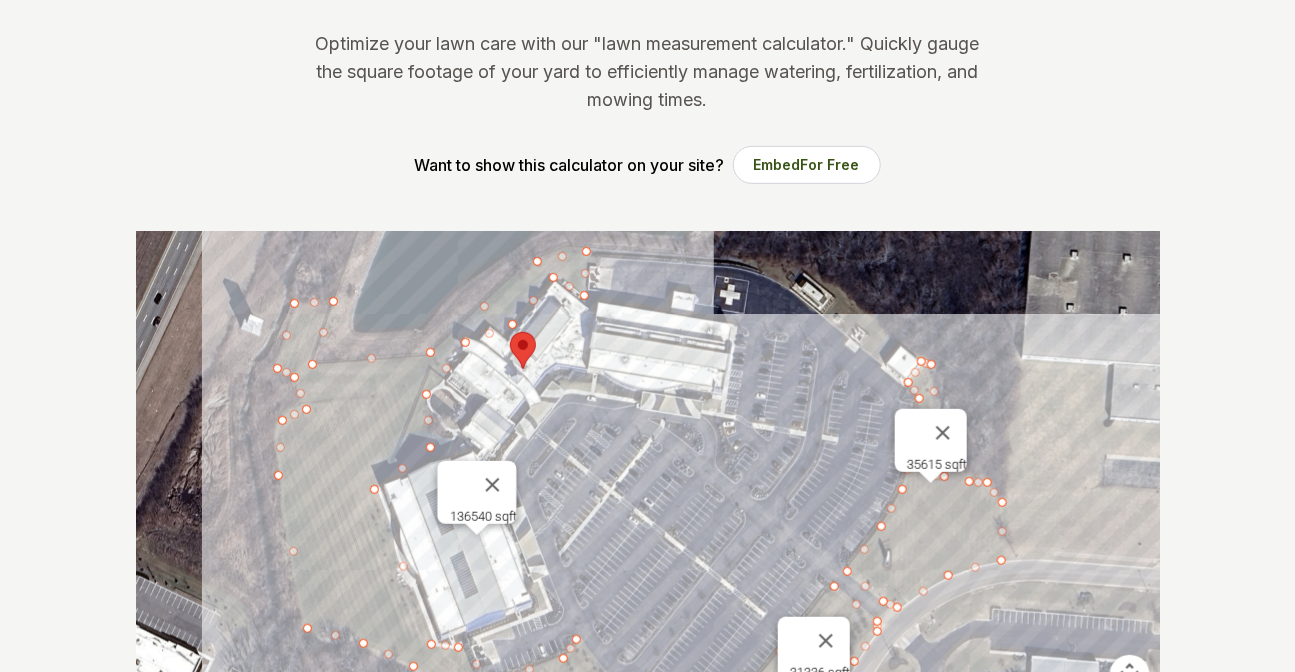 drag, startPoint x: 770, startPoint y: 319, endPoint x: 673, endPoint y: 432, distance: 148.9228 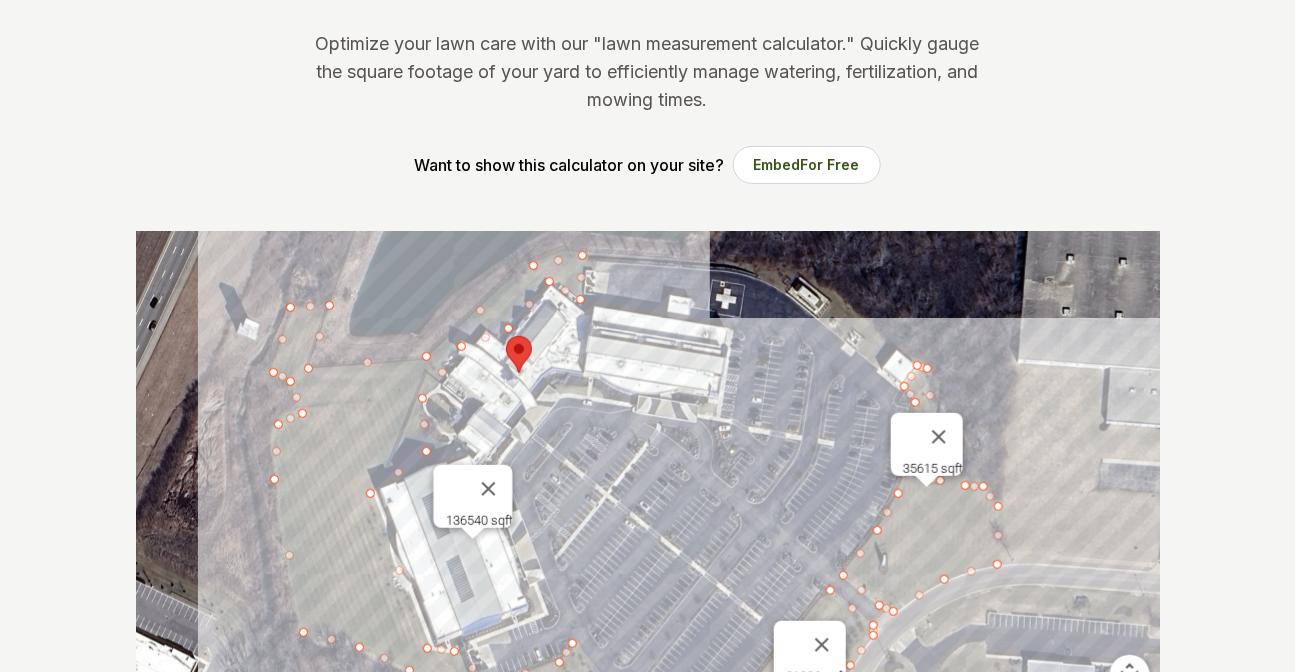 click at bounding box center (648, 532) 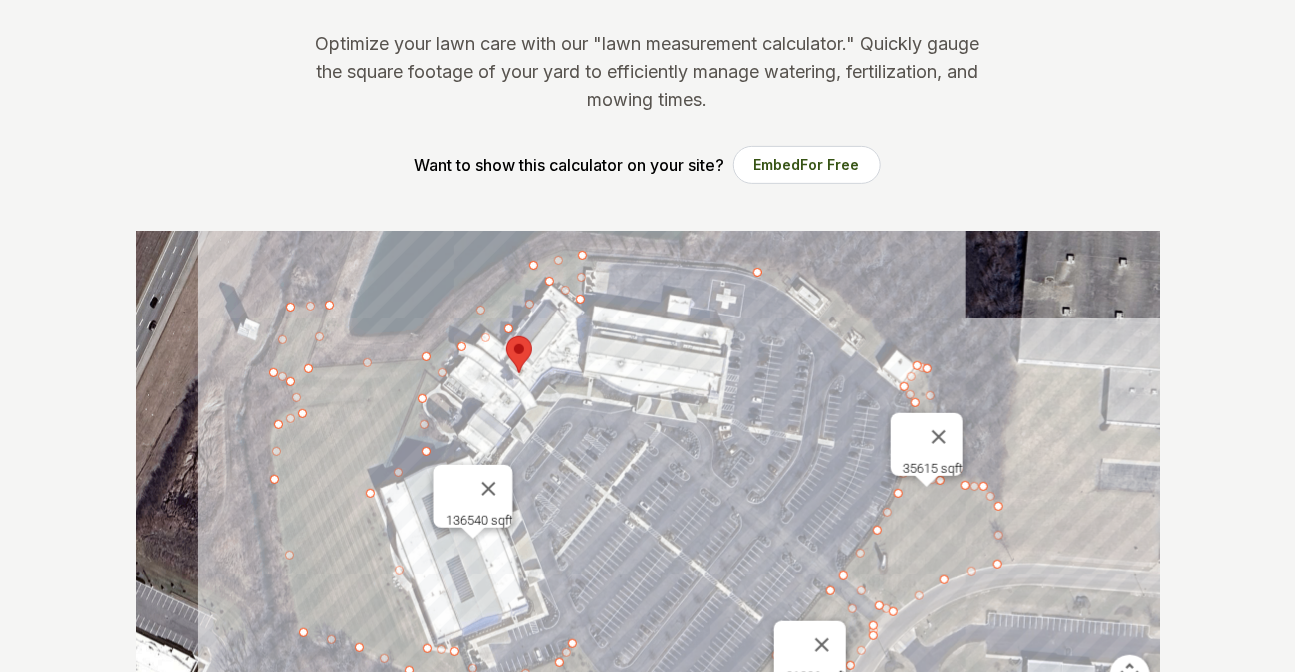 click at bounding box center [648, 532] 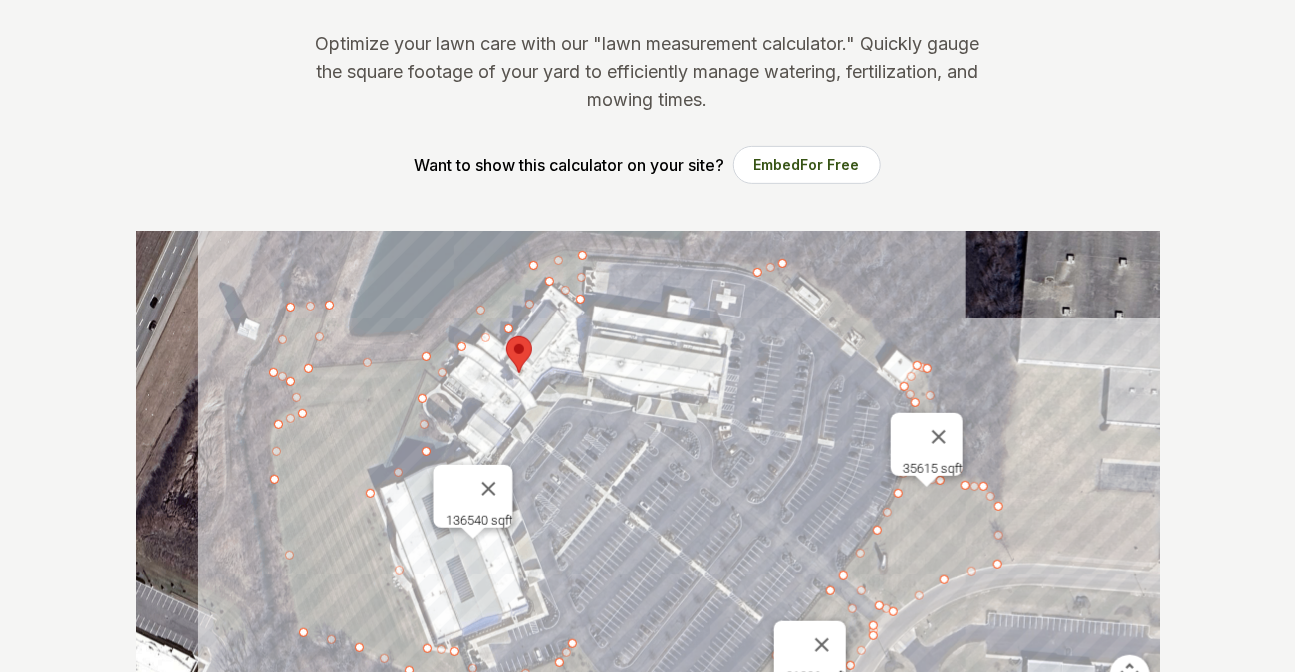 click at bounding box center (648, 532) 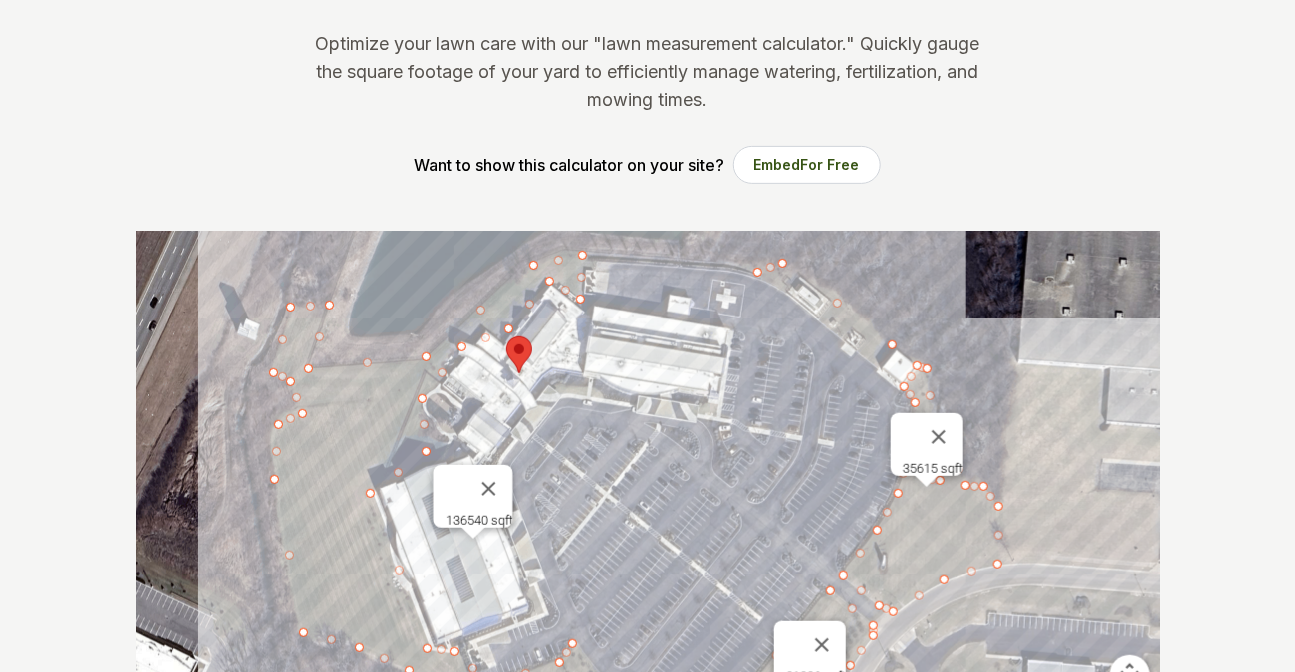 click at bounding box center [648, 532] 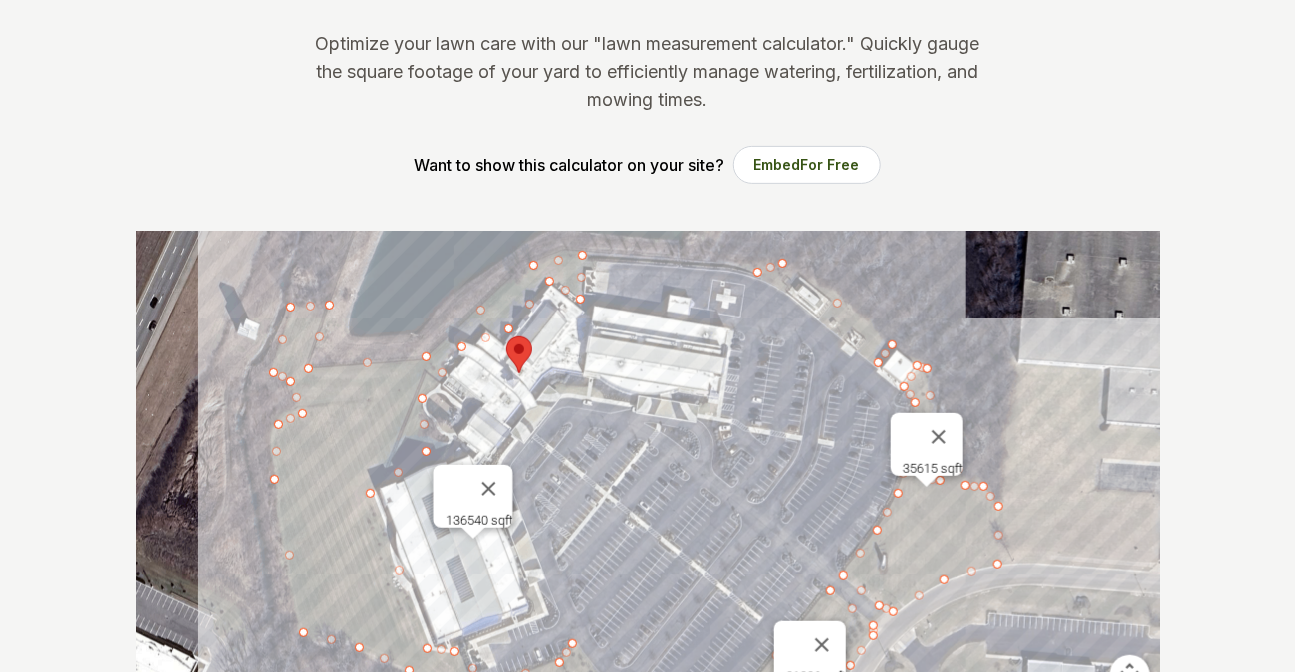 click at bounding box center (648, 532) 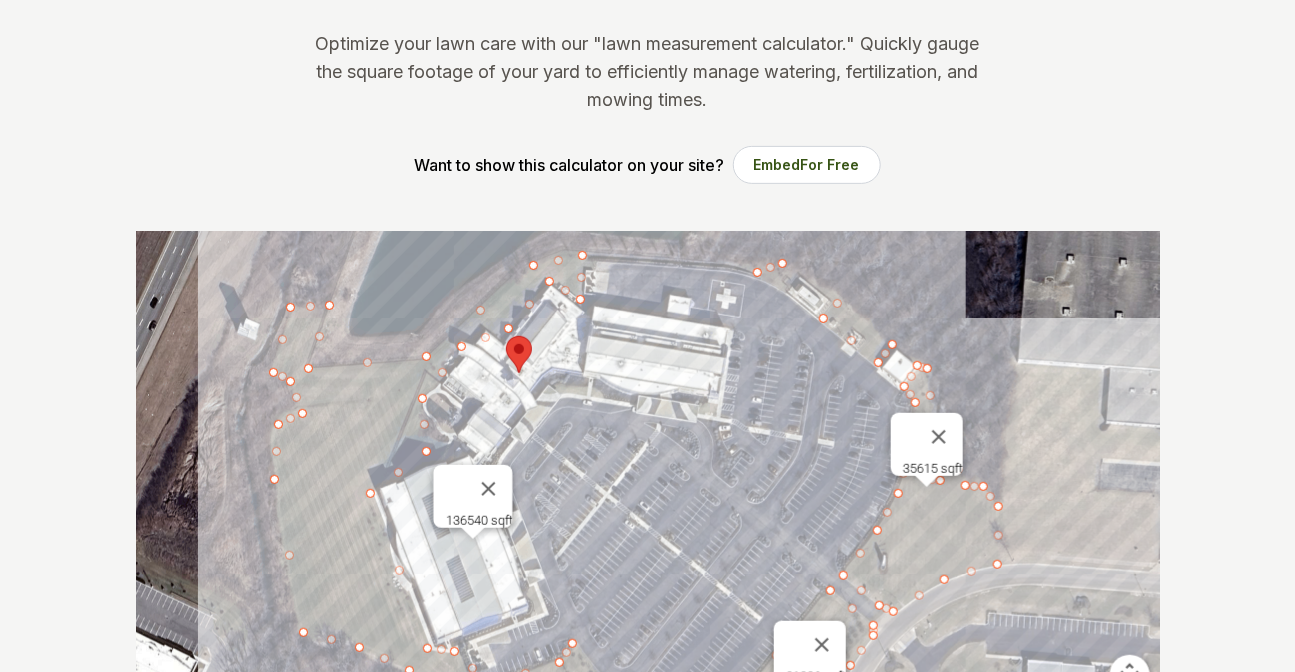 click at bounding box center [648, 532] 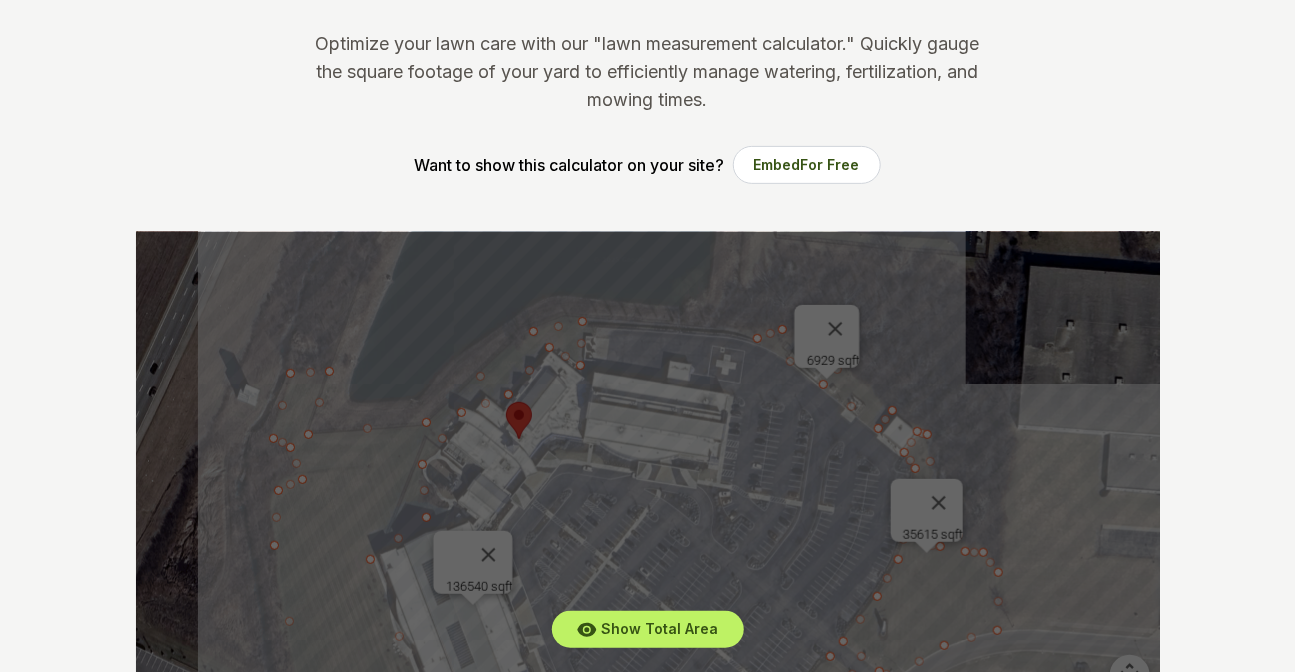 drag, startPoint x: 744, startPoint y: 521, endPoint x: 801, endPoint y: 429, distance: 108.226616 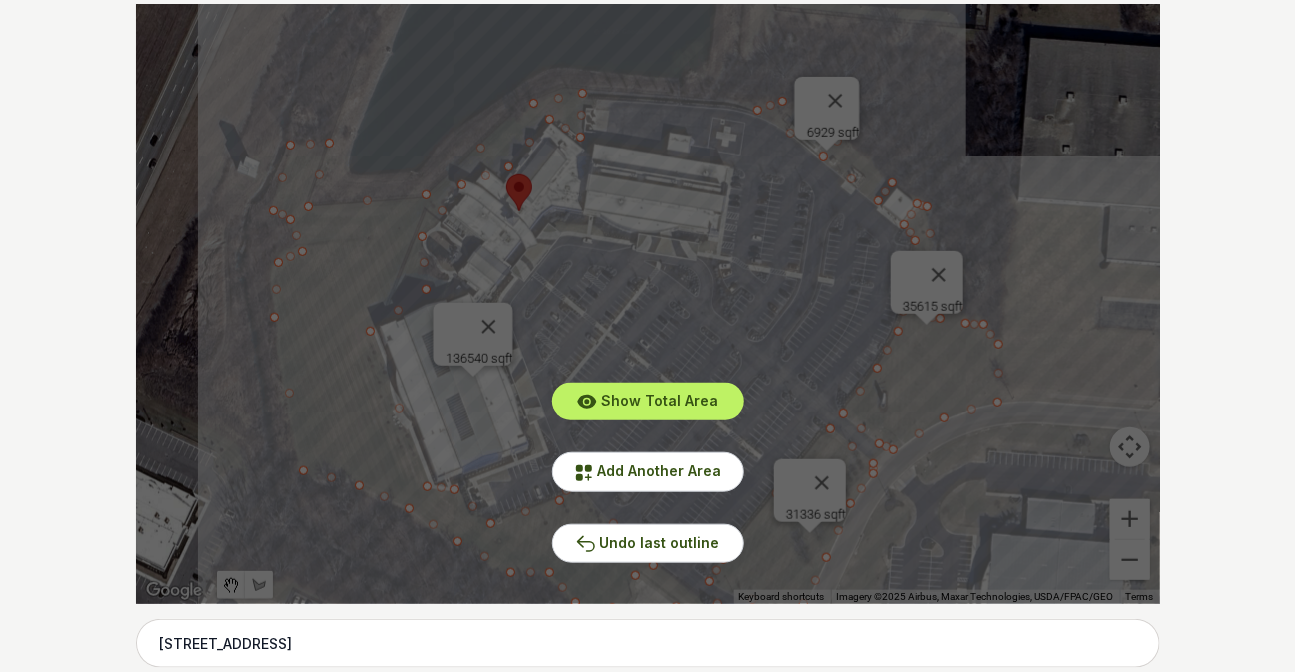 scroll, scrollTop: 475, scrollLeft: 0, axis: vertical 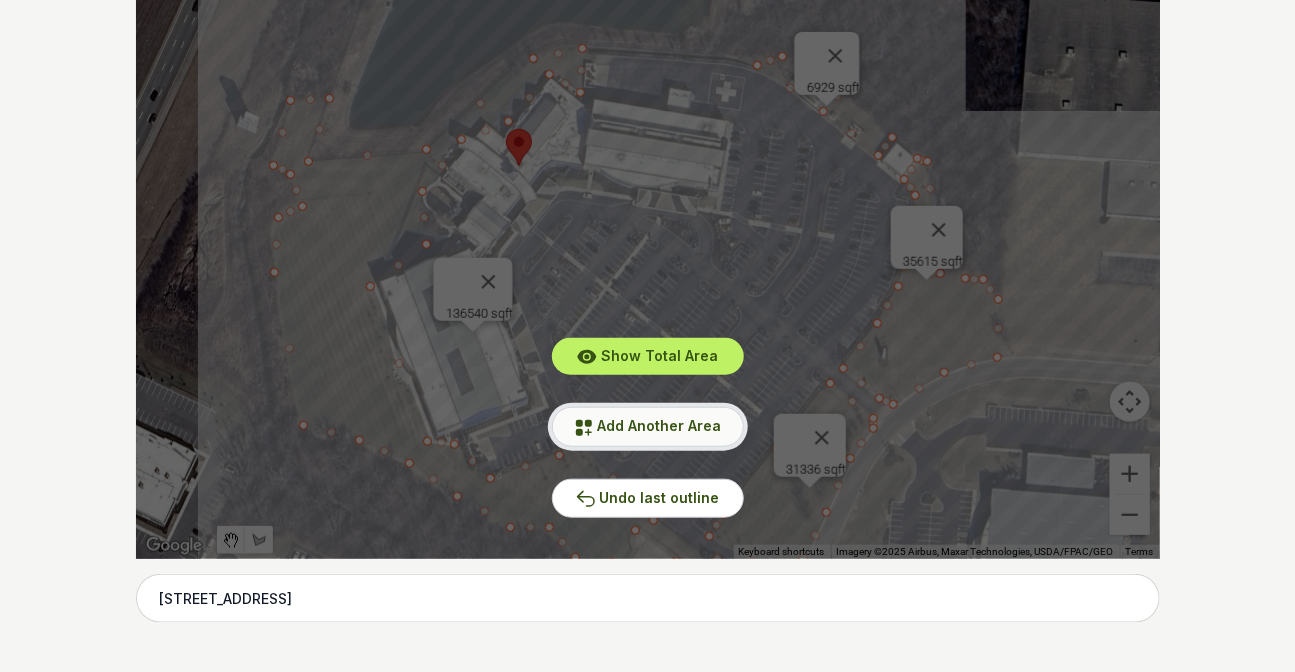 click on "Add Another Area" at bounding box center [660, 425] 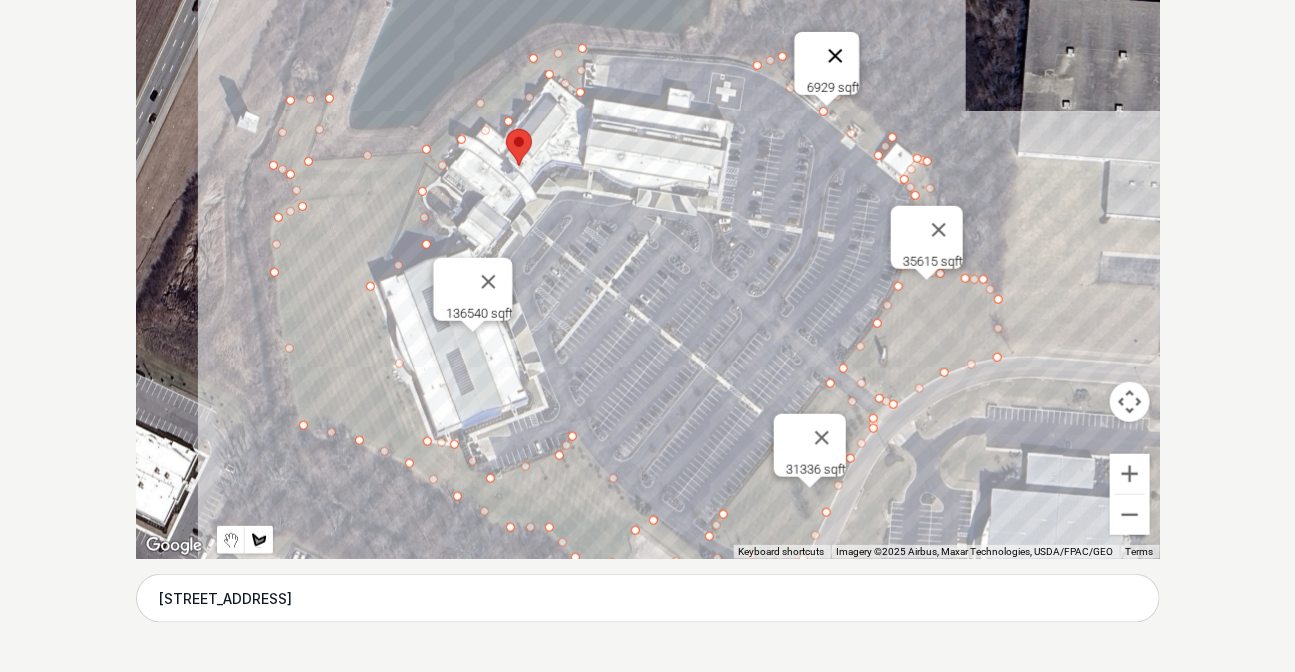 click at bounding box center (835, 56) 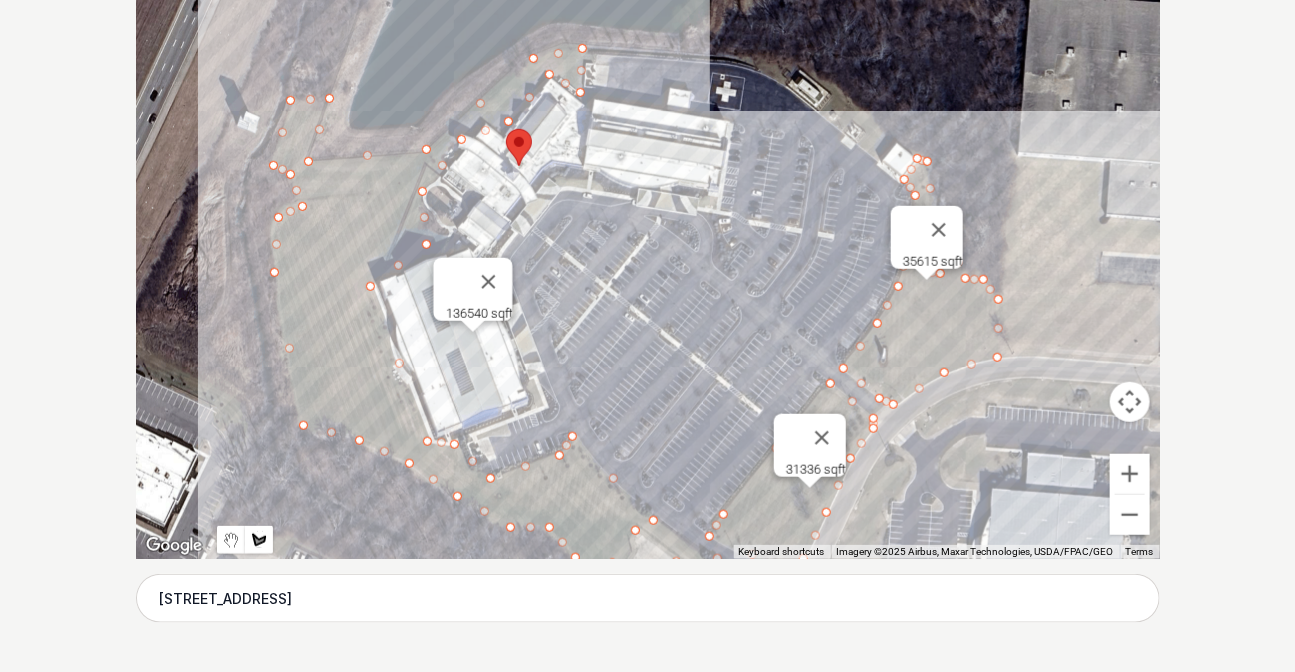 click at bounding box center [648, 259] 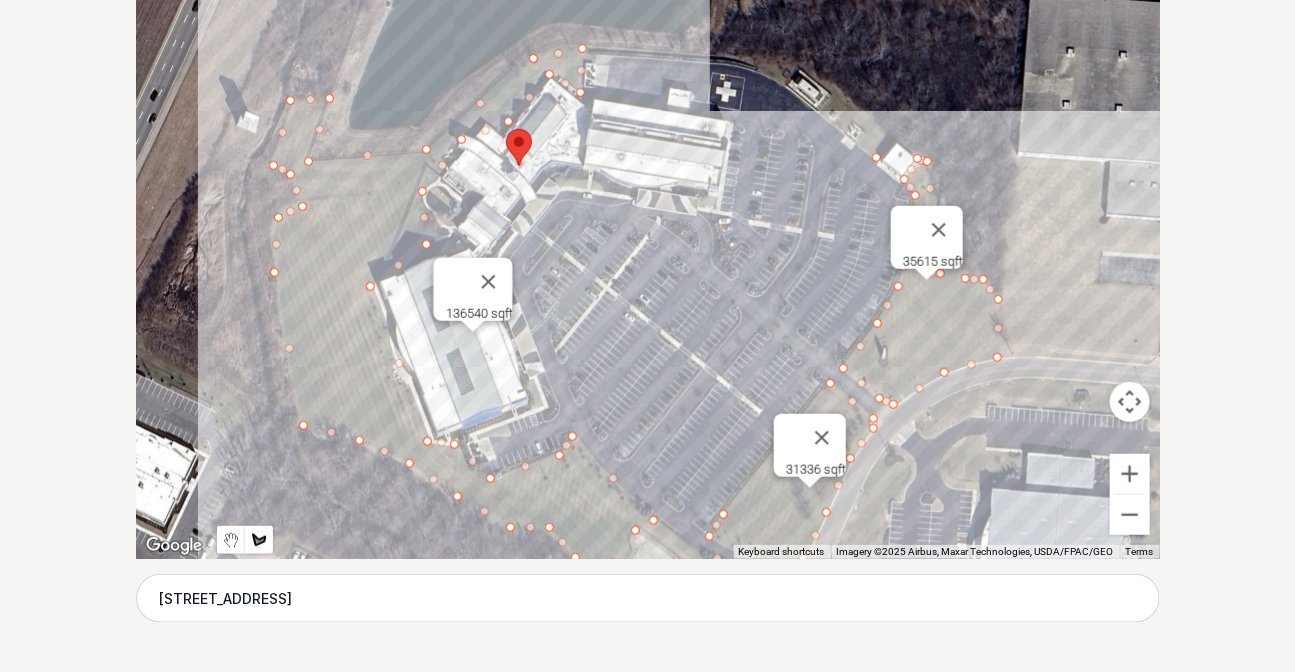 click at bounding box center [648, 259] 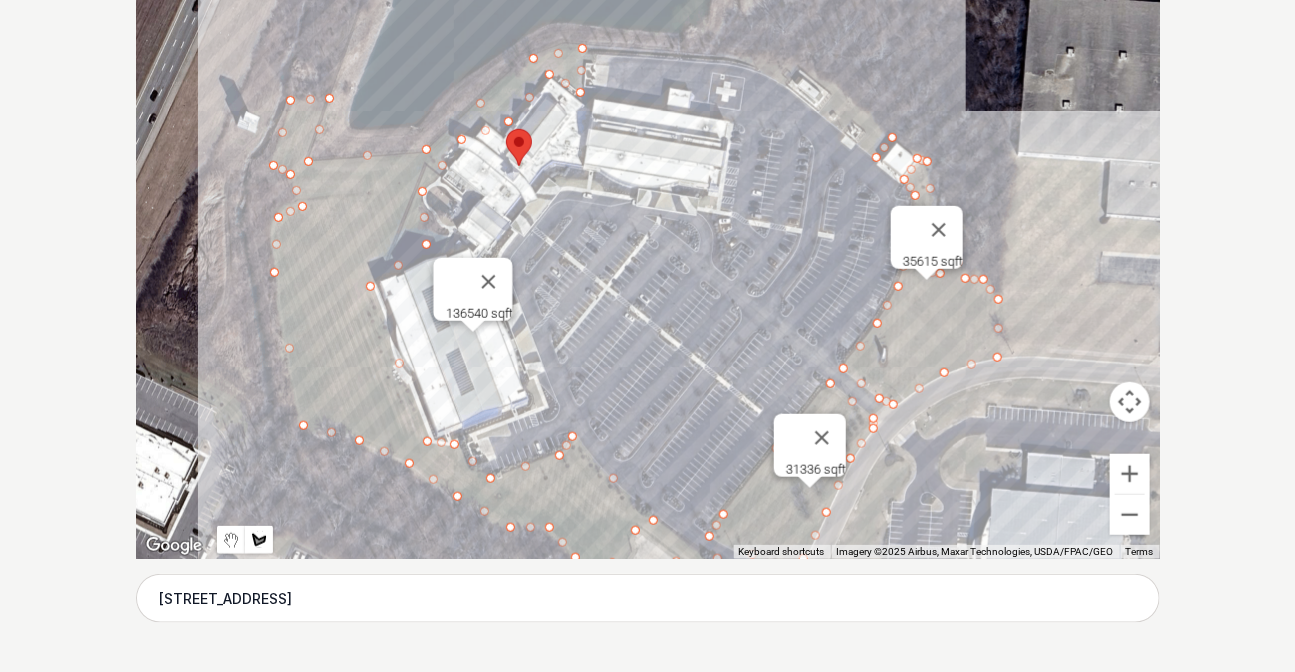 click at bounding box center [648, 259] 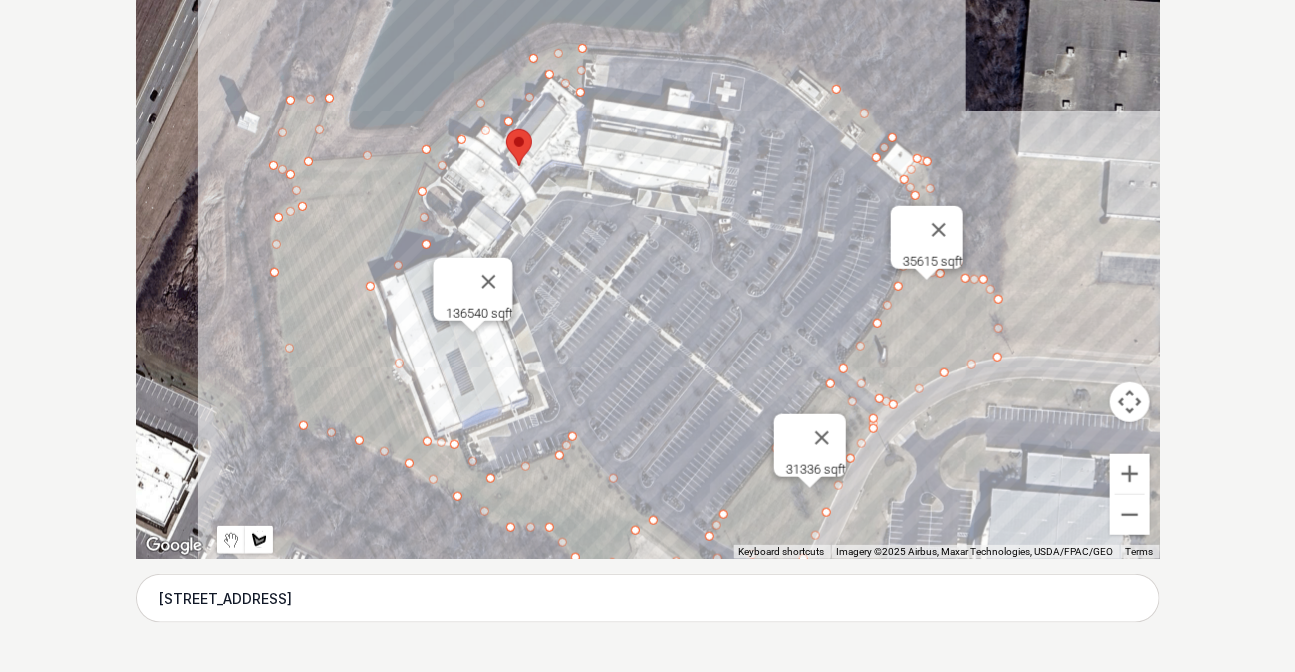 click at bounding box center (648, 259) 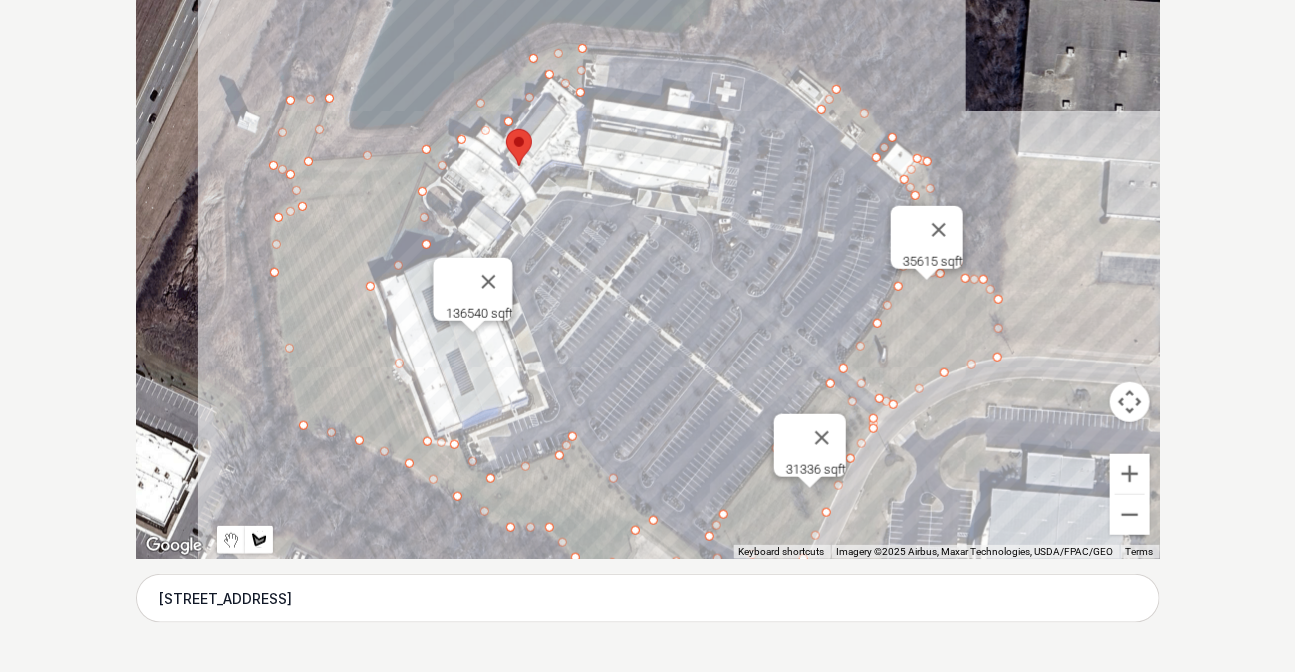 click at bounding box center (648, 259) 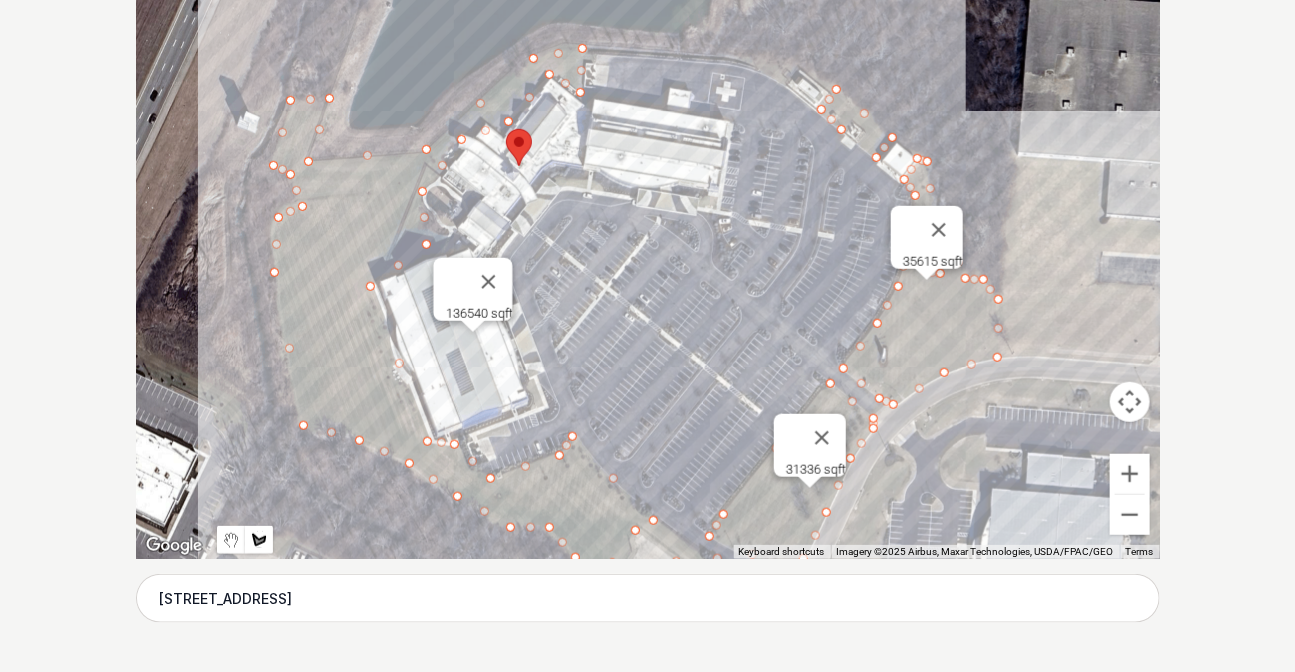 click at bounding box center (648, 259) 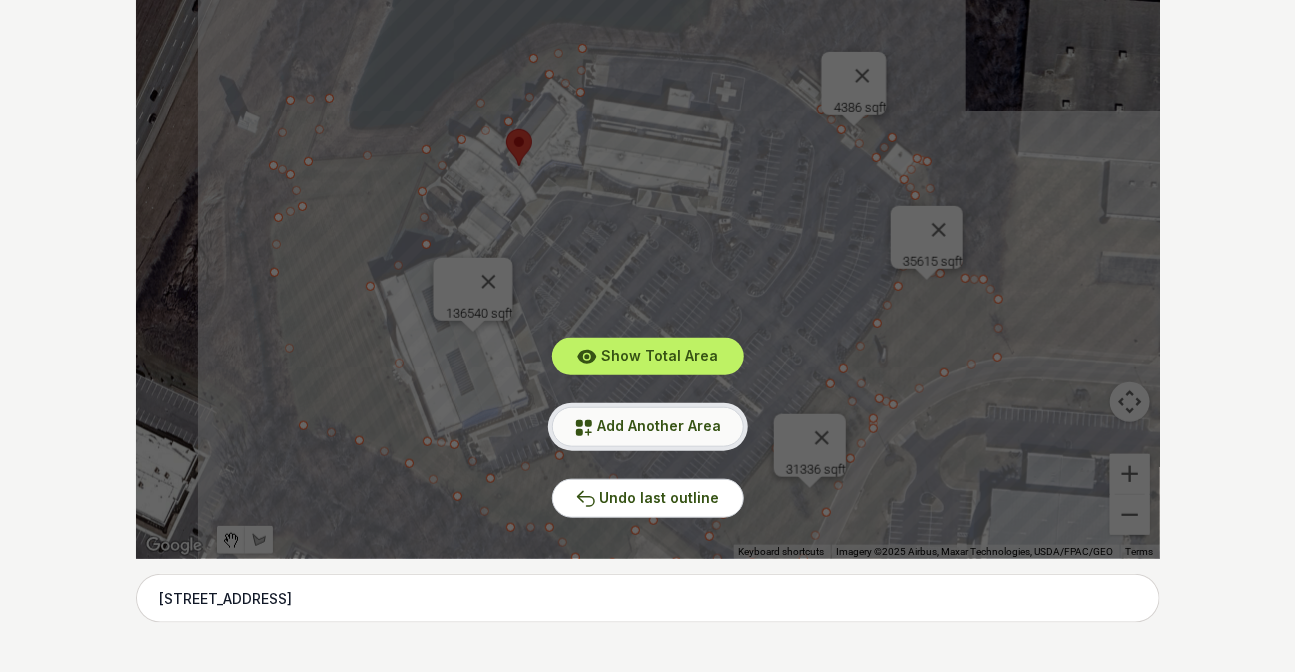 click on "Add Another Area" at bounding box center [660, 425] 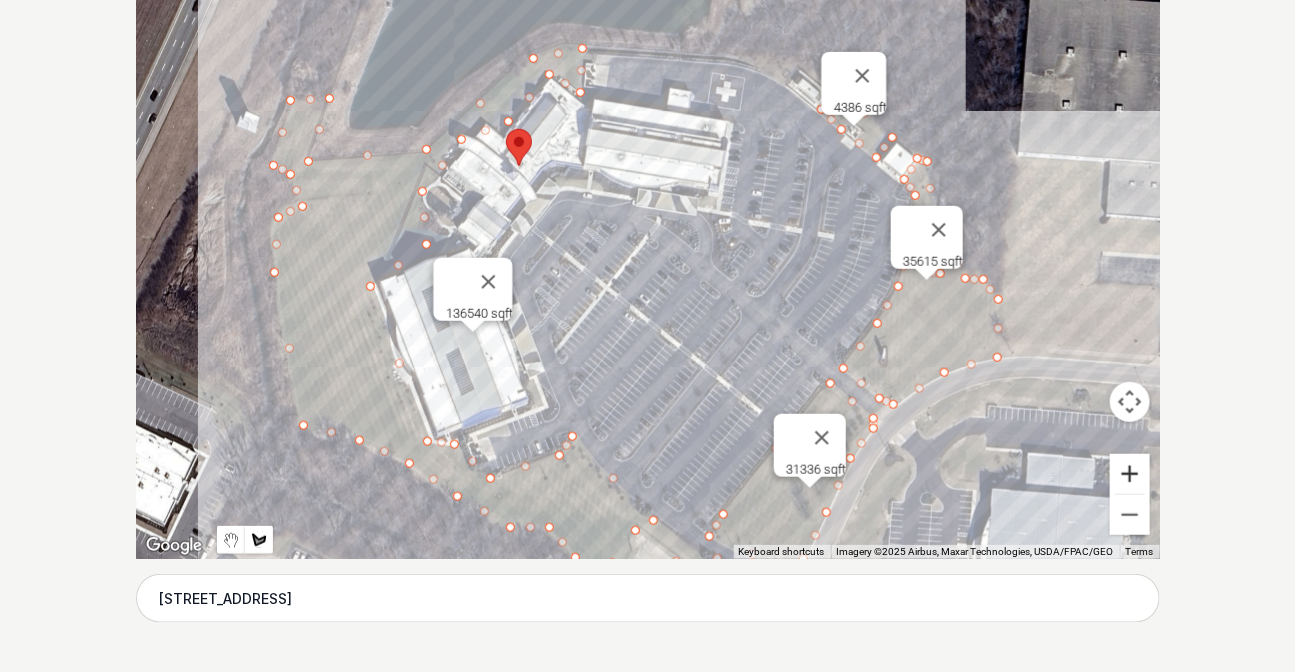 click at bounding box center [1130, 474] 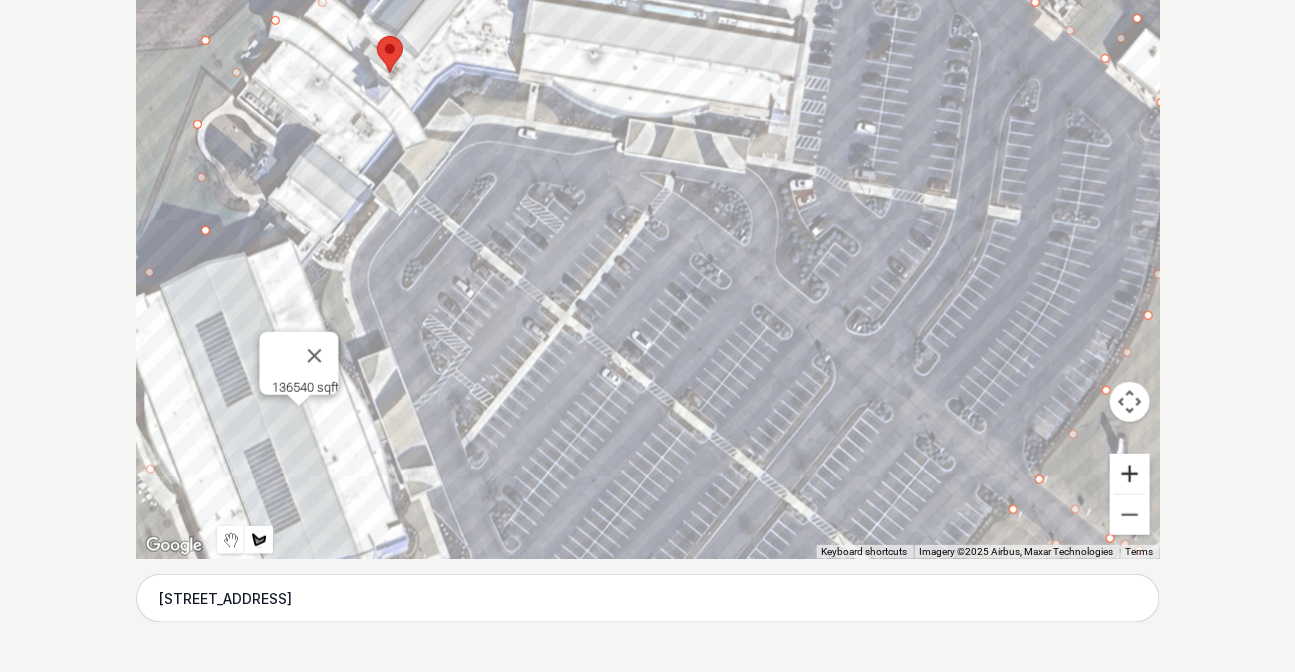click at bounding box center (1130, 474) 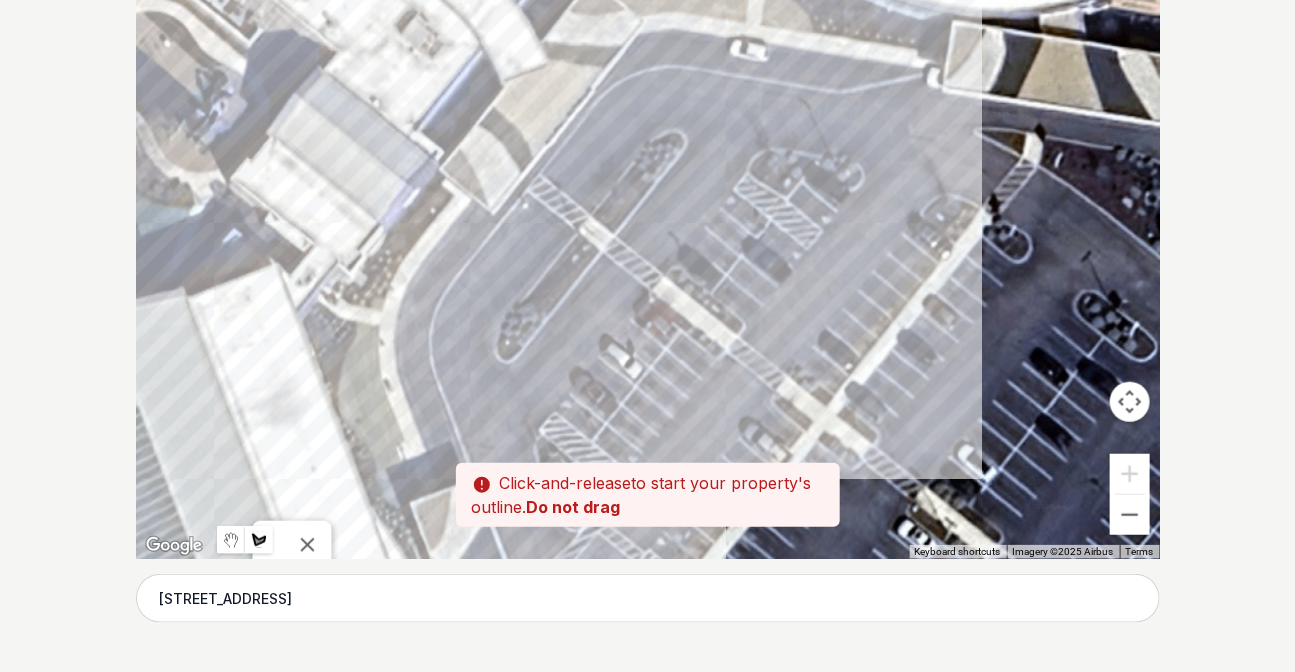 drag, startPoint x: 620, startPoint y: 173, endPoint x: 964, endPoint y: 219, distance: 347.06195 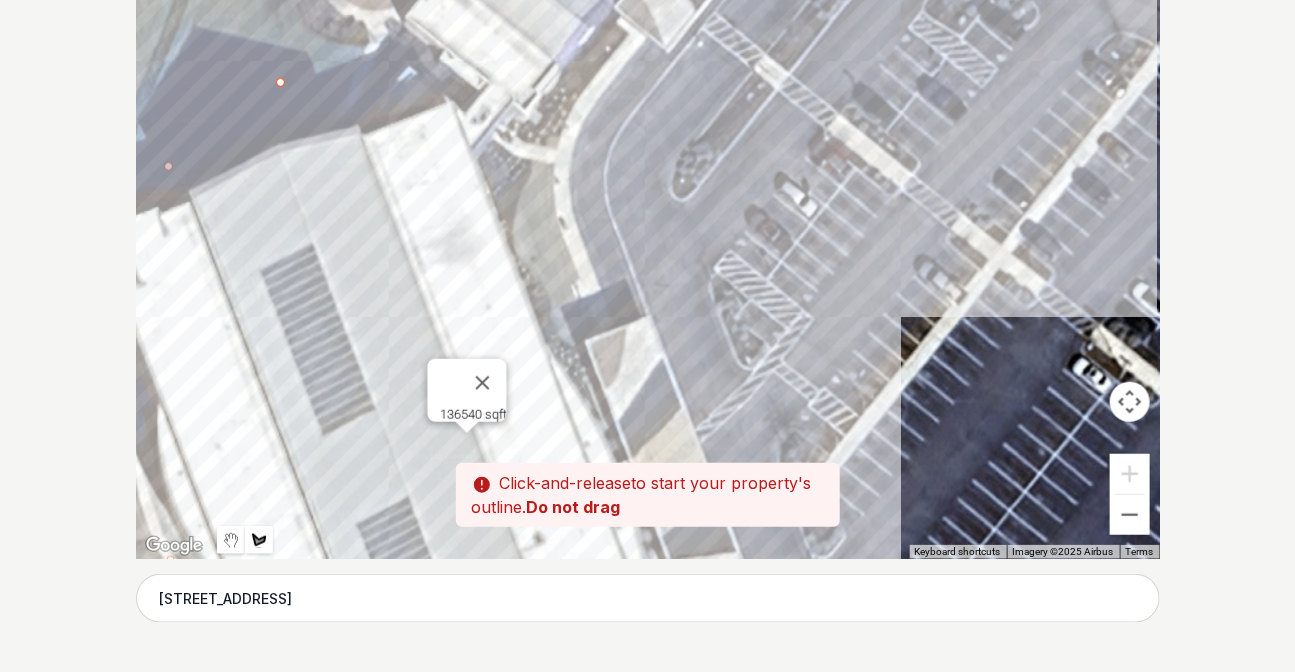 drag, startPoint x: 624, startPoint y: 325, endPoint x: 811, endPoint y: 153, distance: 254.07283 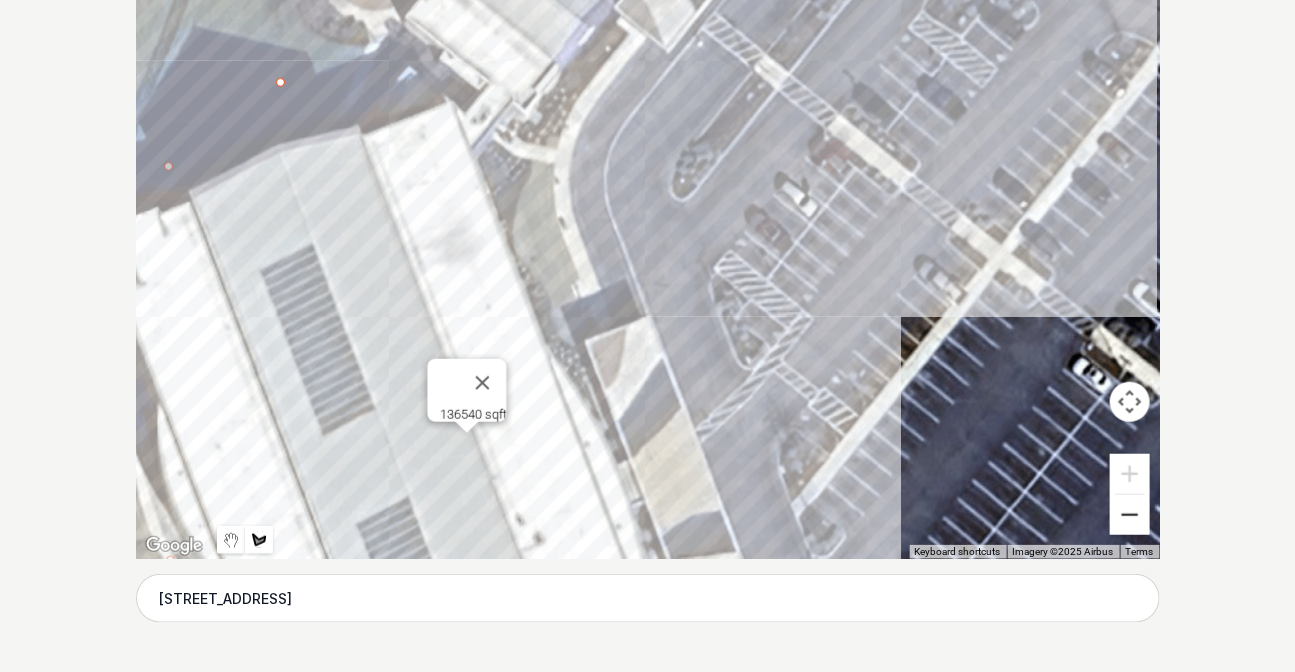 click at bounding box center [1130, 515] 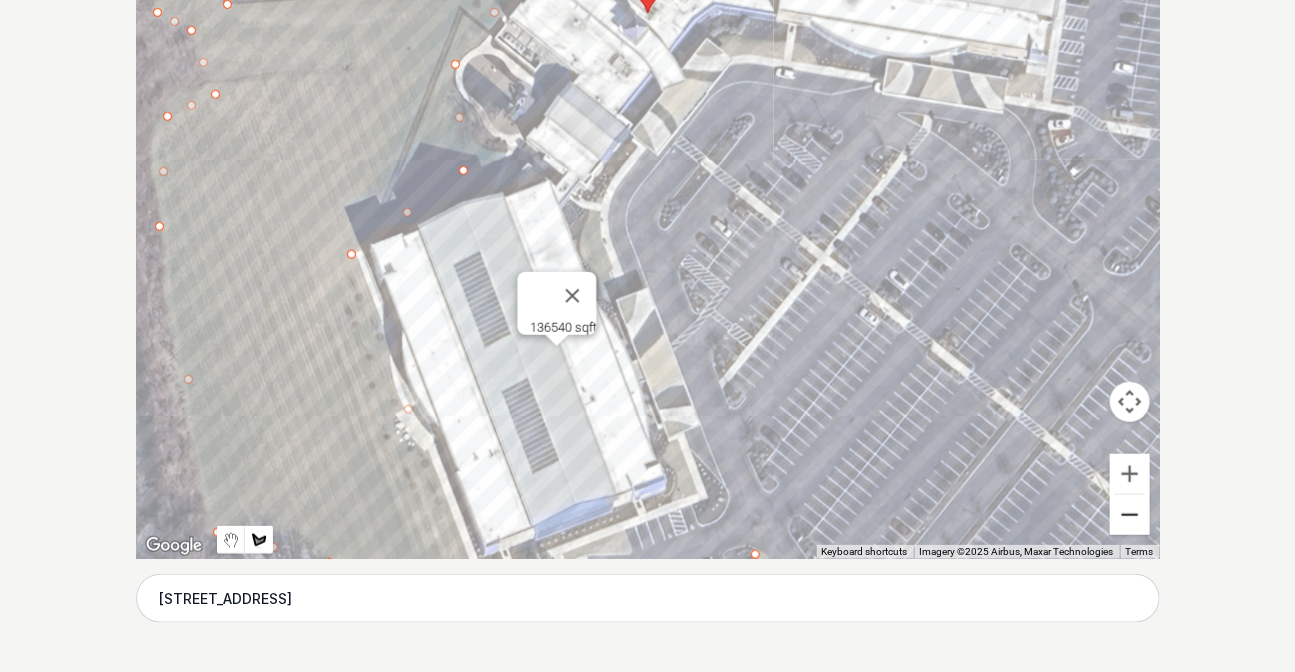 click at bounding box center [1130, 515] 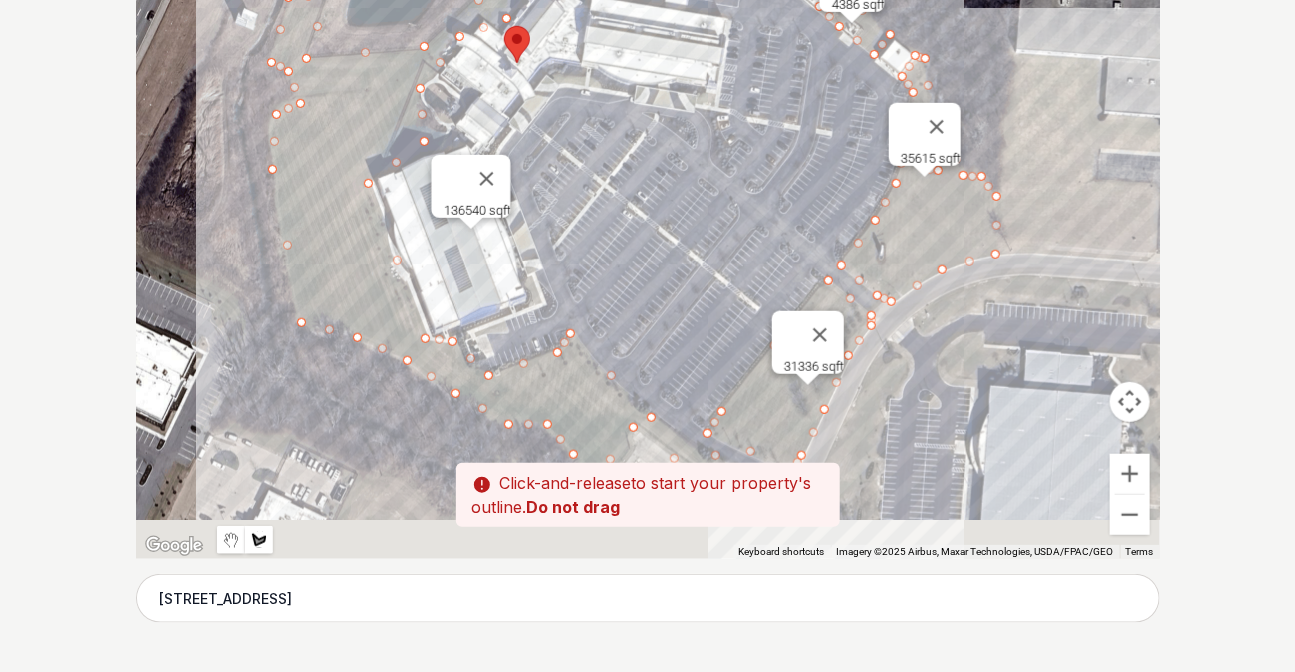 drag, startPoint x: 790, startPoint y: 257, endPoint x: 703, endPoint y: 203, distance: 102.396286 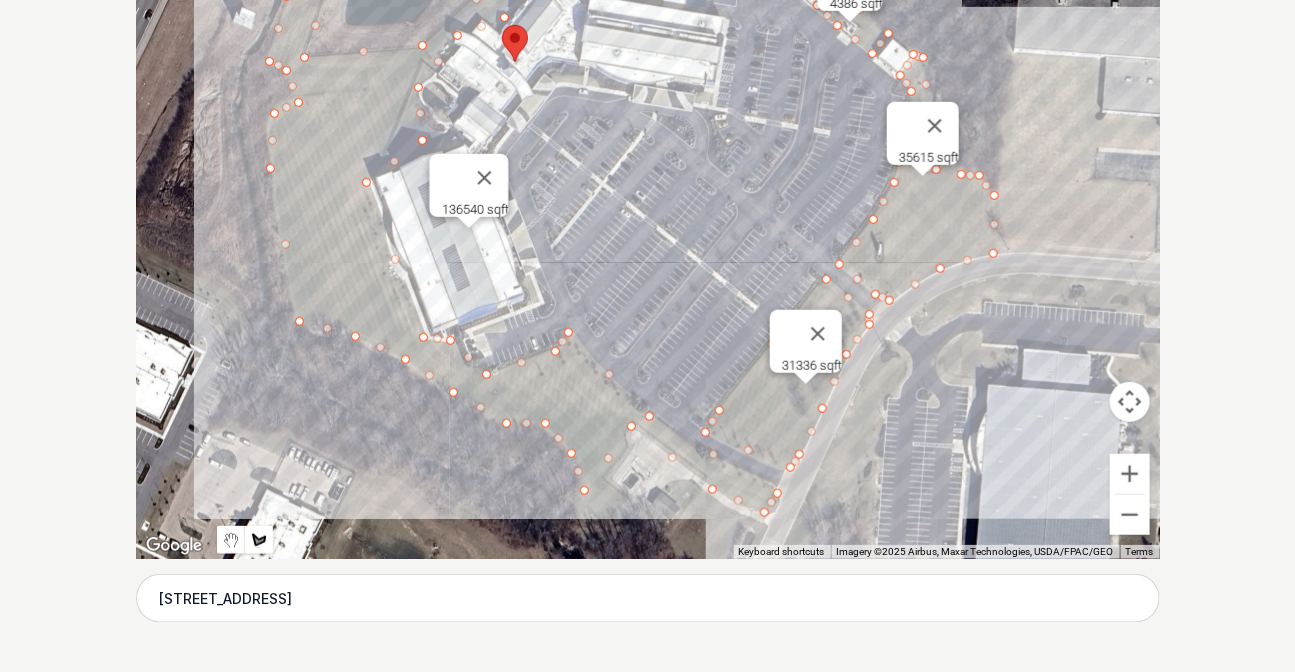 click at bounding box center (1130, 515) 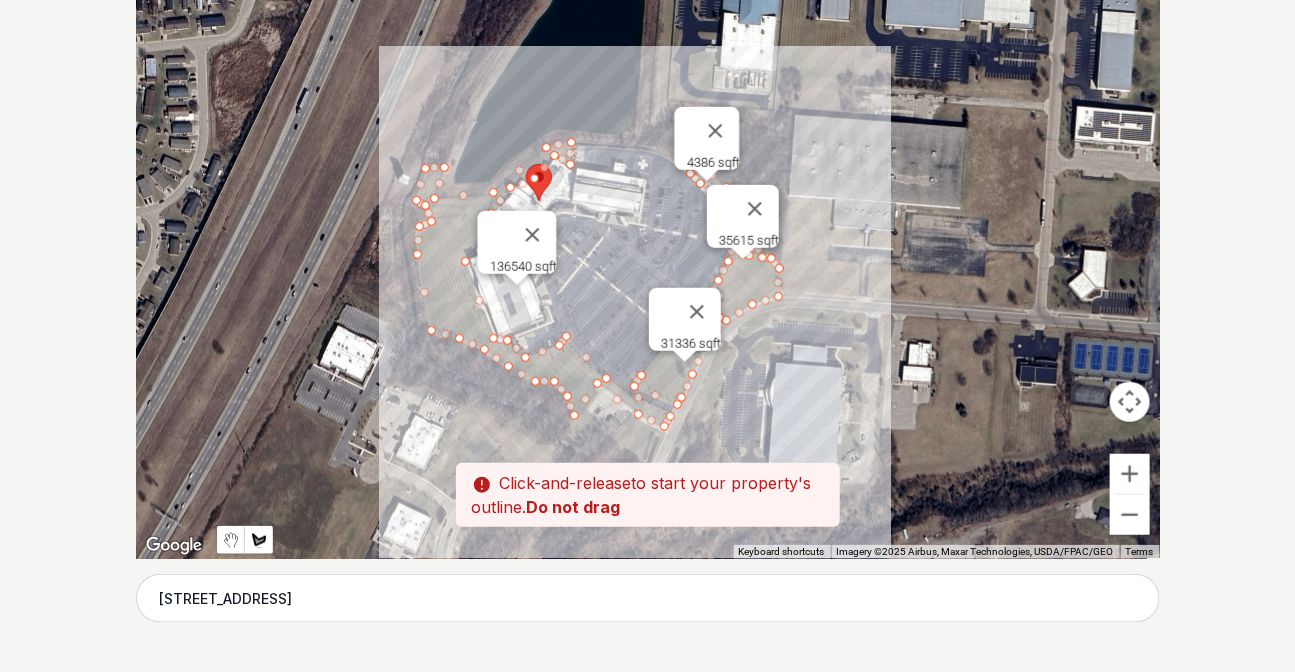 drag, startPoint x: 704, startPoint y: 176, endPoint x: 662, endPoint y: 219, distance: 60.108234 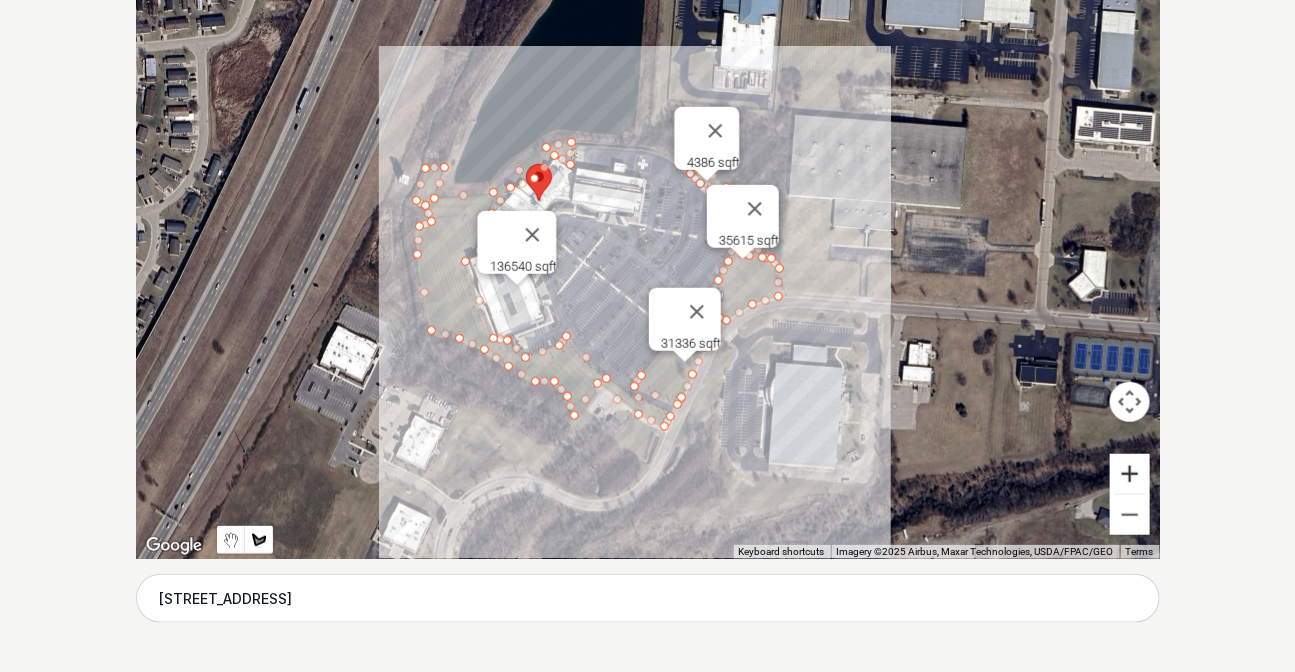 click at bounding box center [1130, 474] 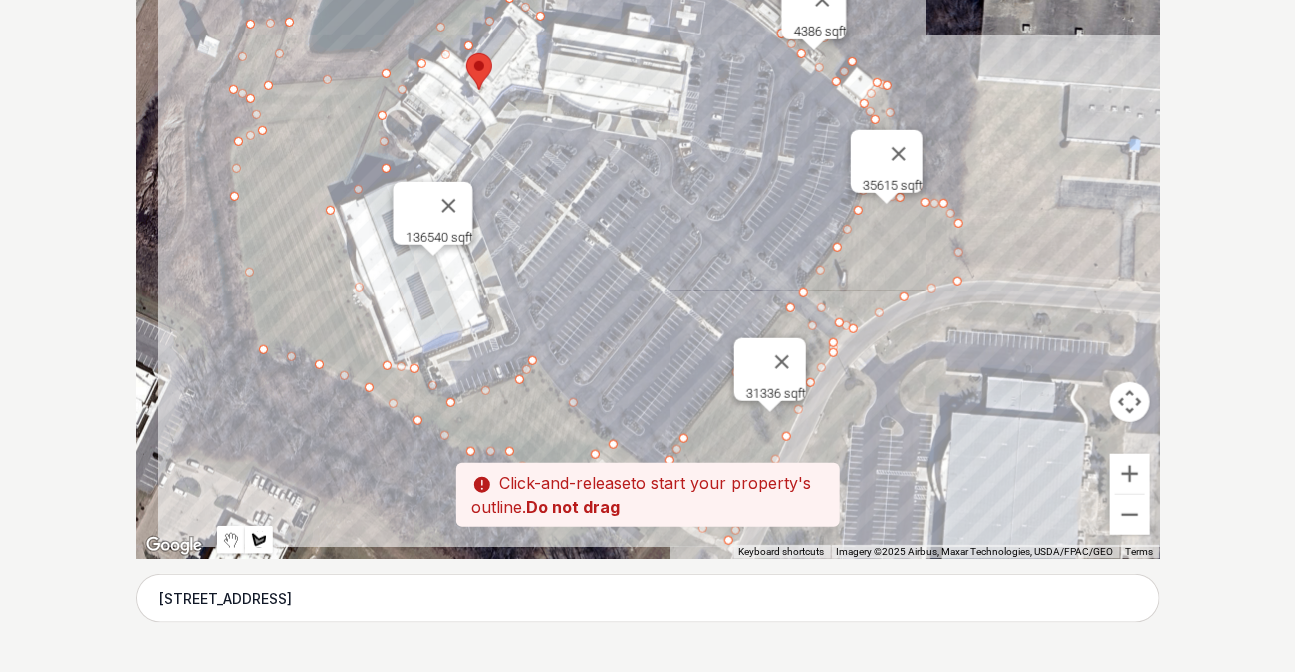 drag, startPoint x: 896, startPoint y: 402, endPoint x: 944, endPoint y: 336, distance: 81.608826 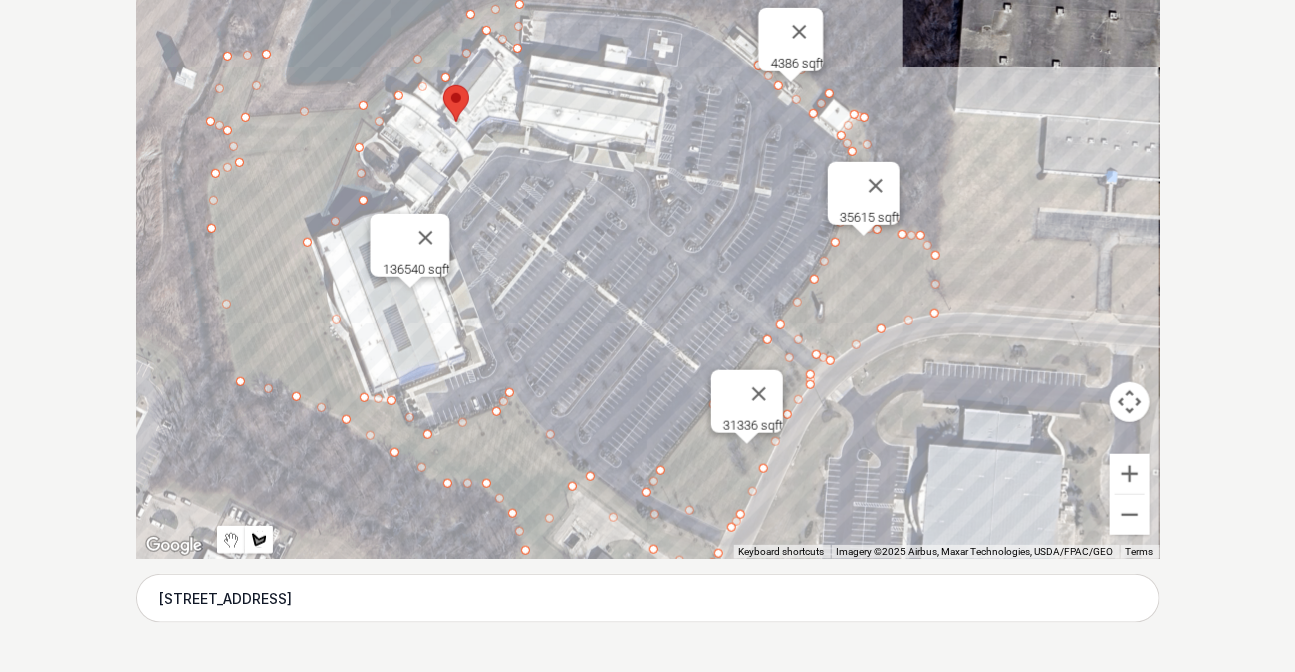 drag, startPoint x: 1016, startPoint y: 302, endPoint x: 992, endPoint y: 337, distance: 42.43819 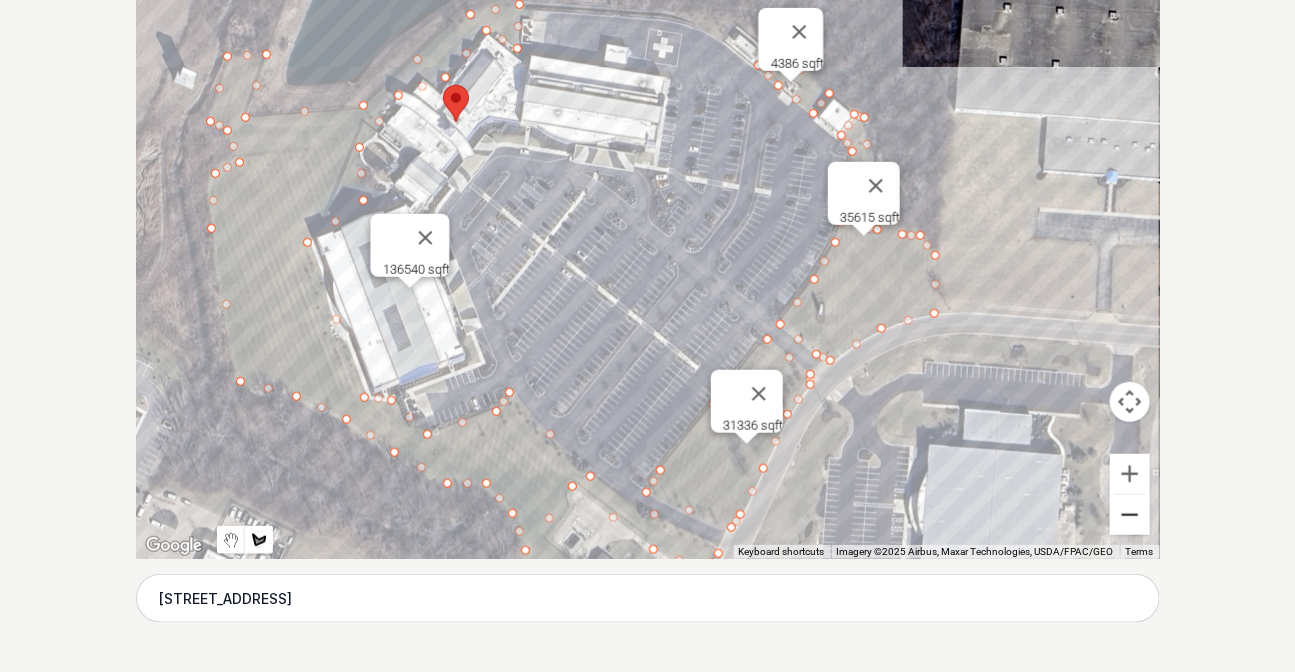 click at bounding box center [1130, 515] 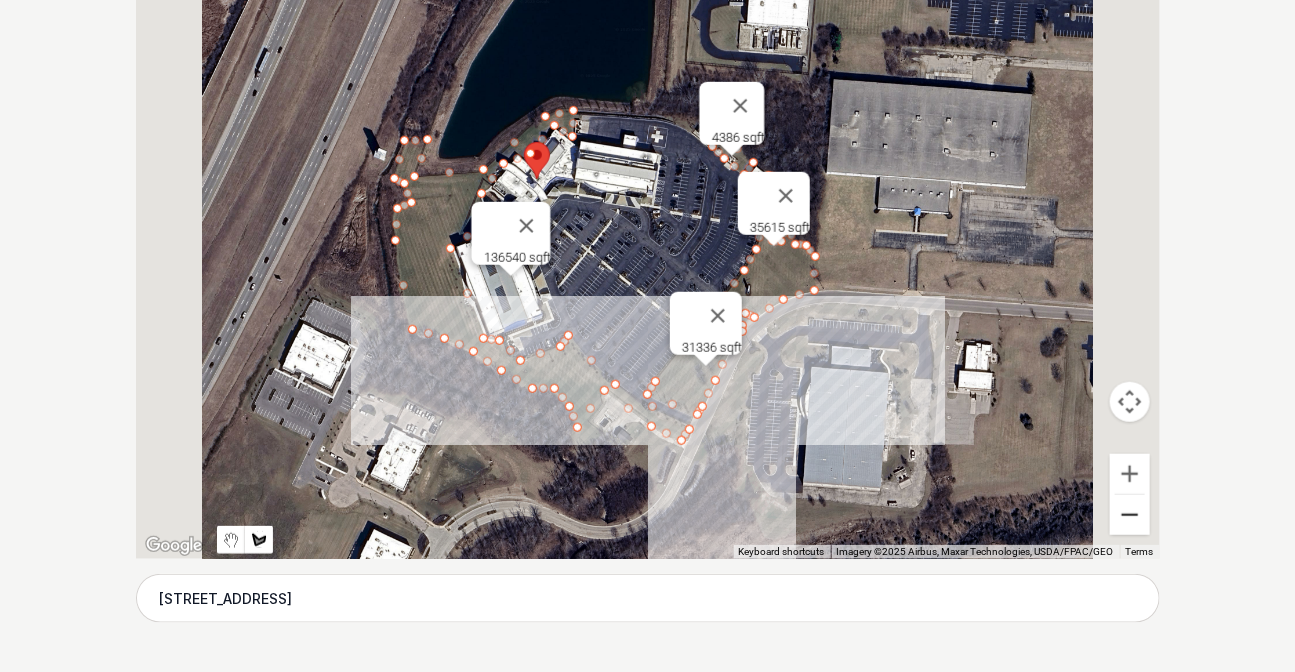 click at bounding box center [1130, 515] 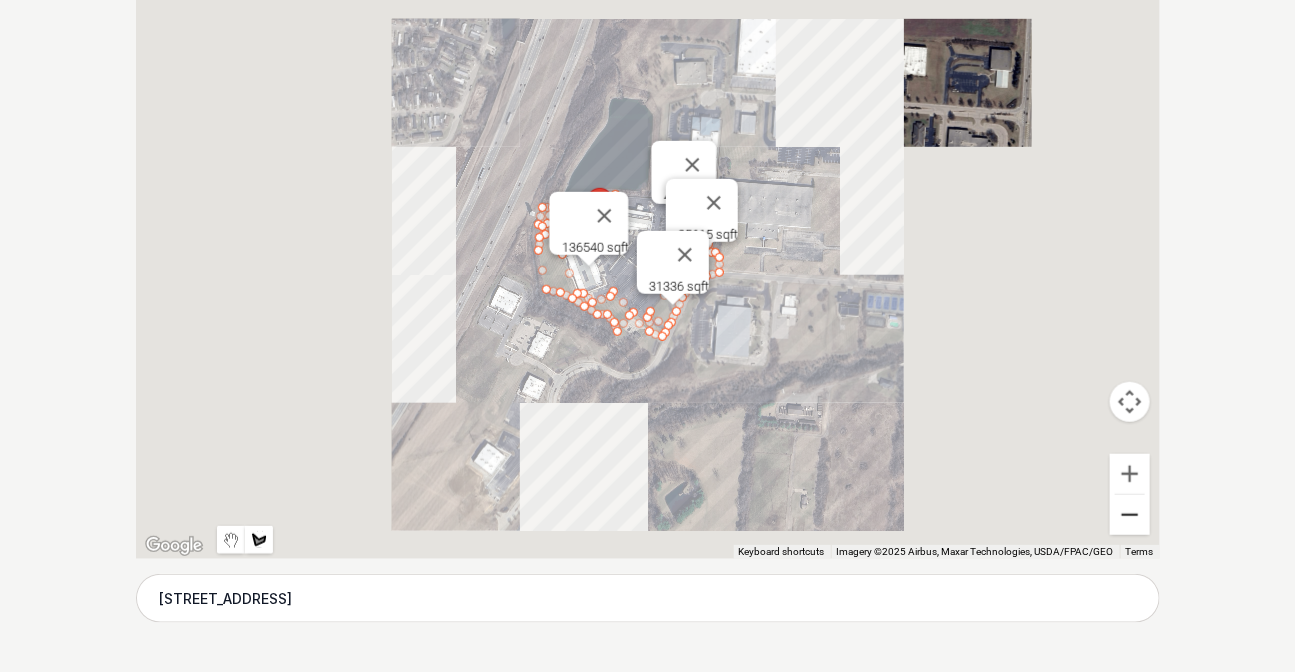 click at bounding box center [1130, 515] 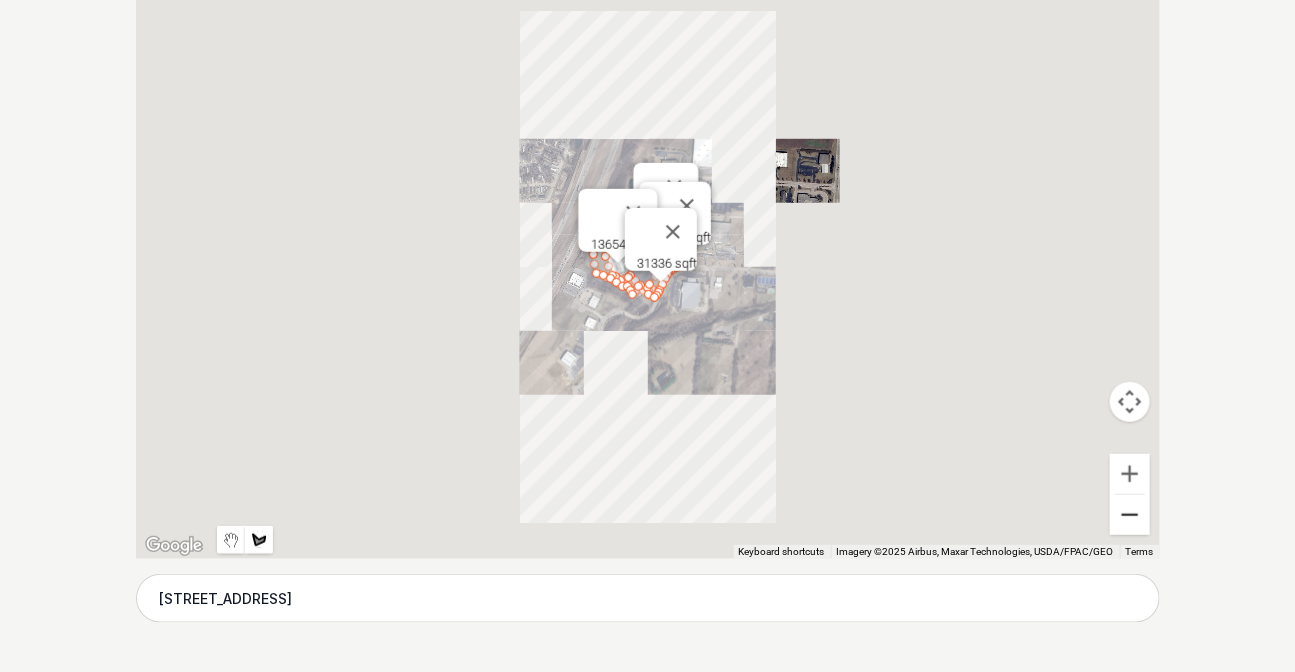 click at bounding box center [1130, 515] 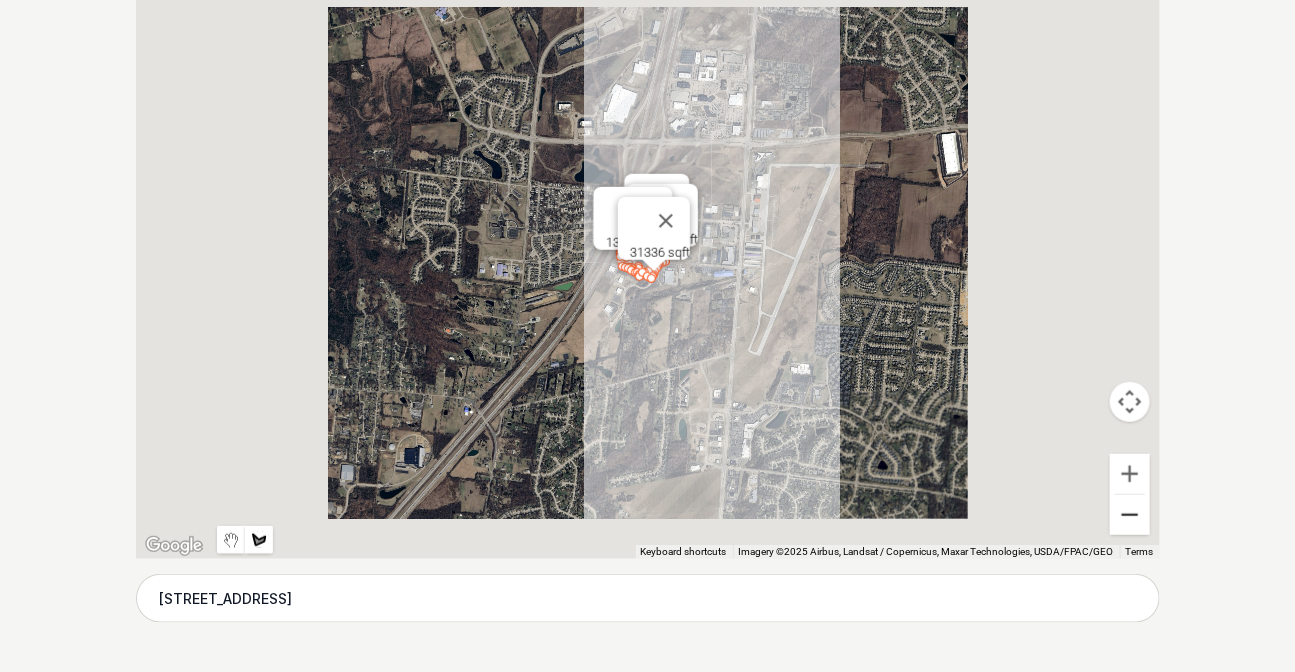 click at bounding box center [1130, 515] 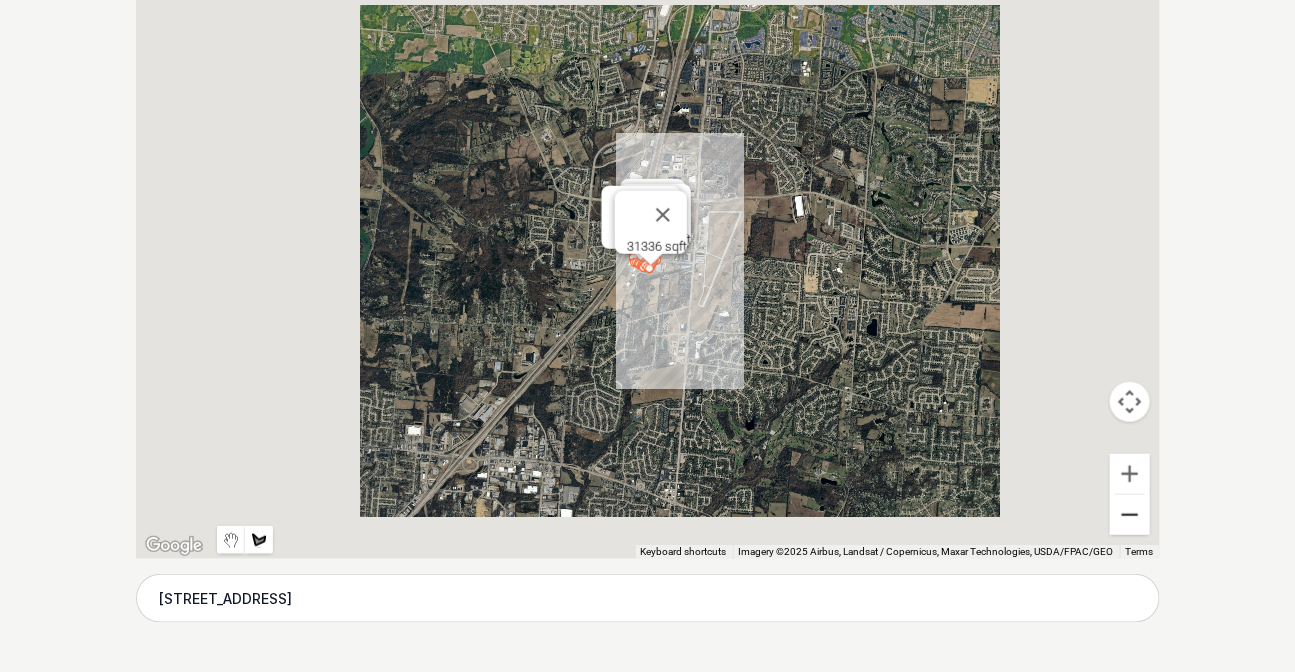 click at bounding box center (1130, 515) 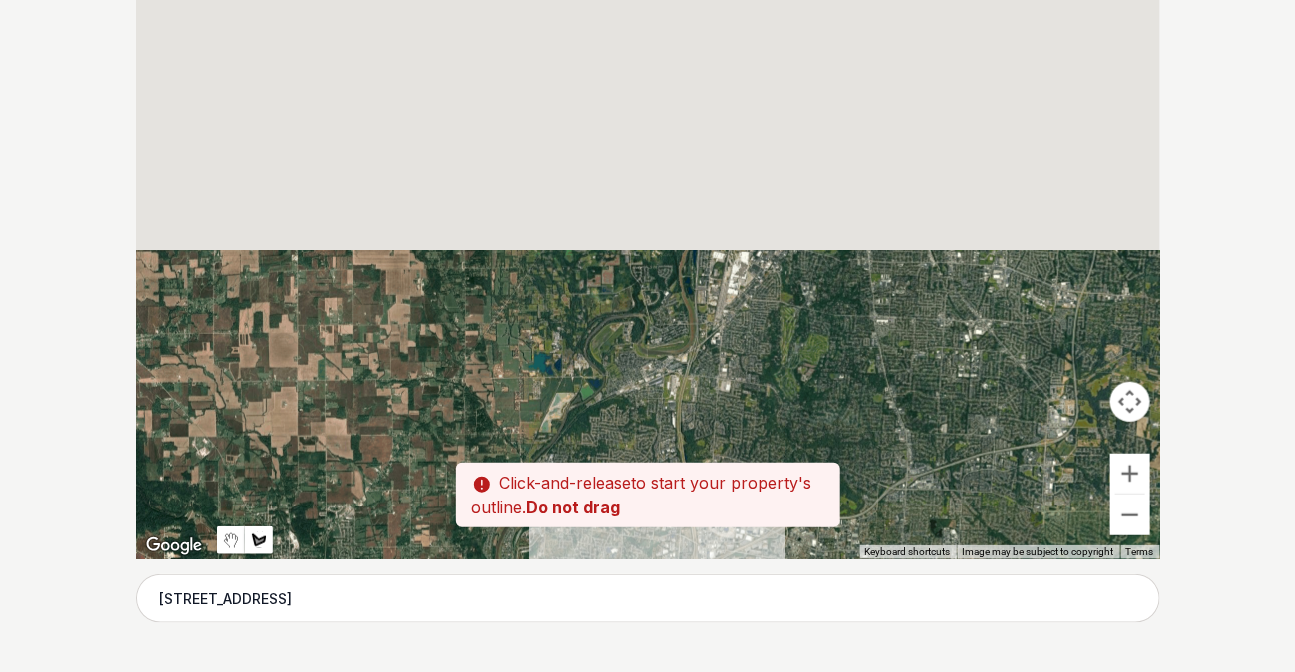 drag, startPoint x: 681, startPoint y: 106, endPoint x: 706, endPoint y: 551, distance: 445.7017 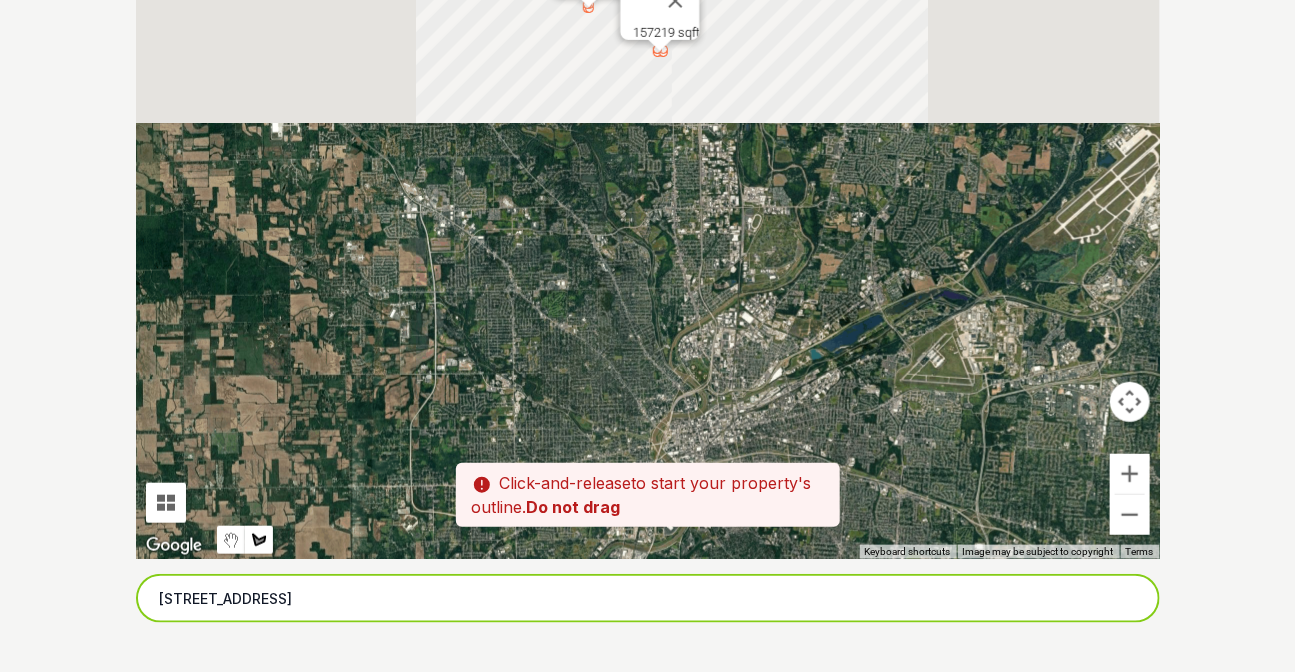 drag, startPoint x: 724, startPoint y: 234, endPoint x: 611, endPoint y: 622, distance: 404.12003 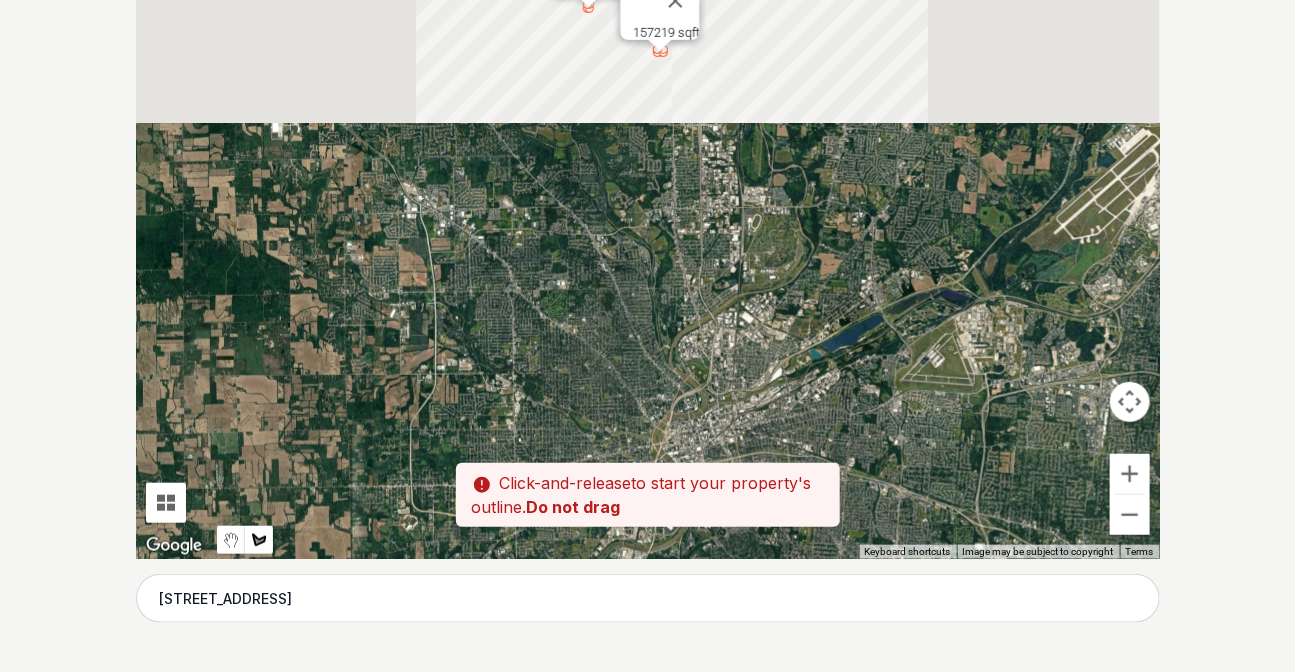 click on "Lawn Size Calculator Optimize your lawn care with our "lawn measurement calculator." Quickly gauge the square footage of your yard to efficiently manage watering, fertilization, and mowing times. Want to show this calculator on your site? Embed  For Free Pssst - zoom in over here To navigate the map with touch gestures double-tap and hold your finger on the map, then drag the map. ← Move left → Move right ↑ Move up ↓ Move down + Zoom in - Zoom out Home Jump left by 75% End Jump right by 75% Page Up Jump up by 75% Page Down Jump down by 75% 243587 sqft 41261 sqft 87699 sqft 13482 sqft 110713 sqft 26727 sqft 45970 sqft 16737 sqft 8887 sqft 15829 sqft 42961 sqft 202697 sqft 99302 sqft 92453 sqft 41358 sqft 391809 sqft 182992 sqft 39171 sqft 64604 sqft 157219 sqft 139801 sqft 35615 sqft 31336 sqft 136540 sqft 4386 sqft Use two fingers to move the map Keyboard shortcuts Map Data Image may be subject to copyright 2 km  Click to toggle between metric and imperial units Terms Report a map error A quick tap" at bounding box center [648, 1667] 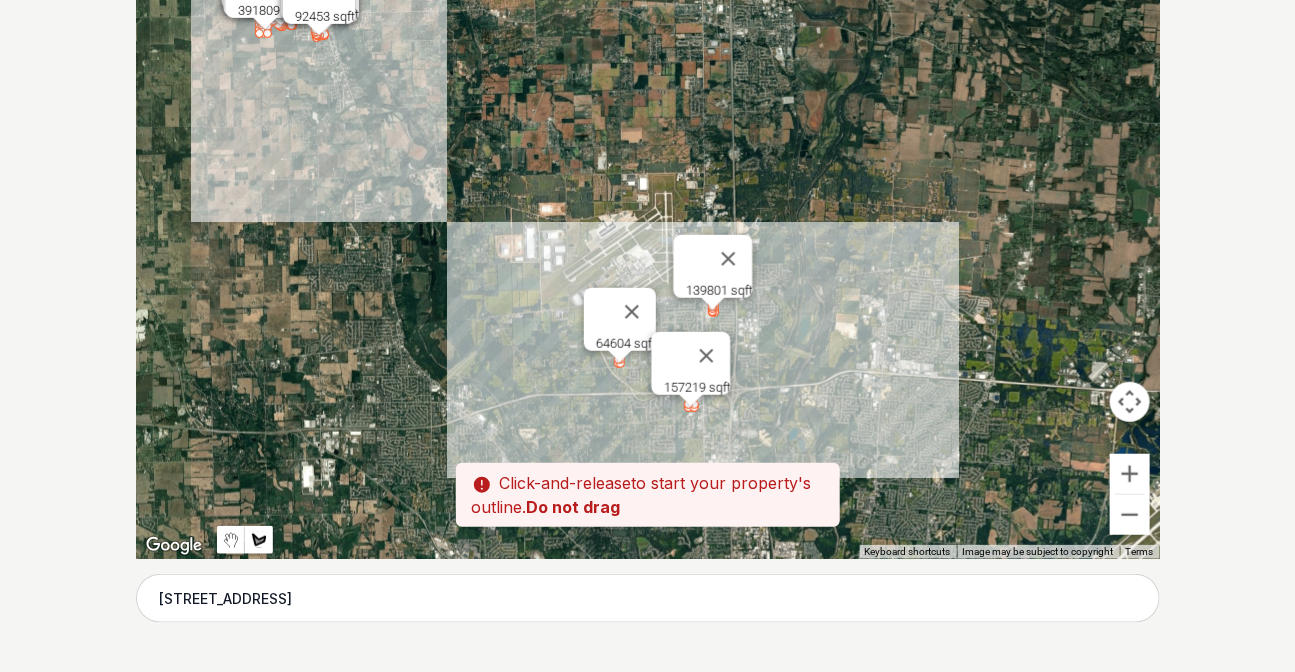 drag, startPoint x: 650, startPoint y: 193, endPoint x: 680, endPoint y: 555, distance: 363.24097 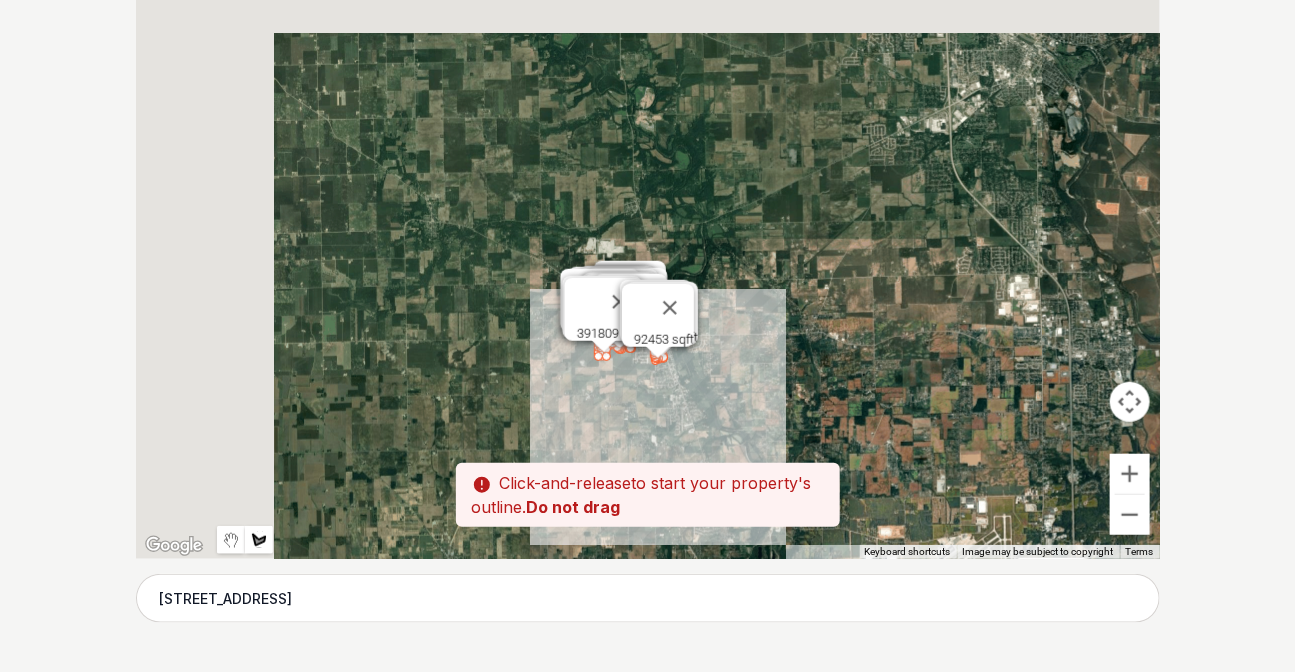 drag, startPoint x: 479, startPoint y: 202, endPoint x: 818, endPoint y: 528, distance: 470.31586 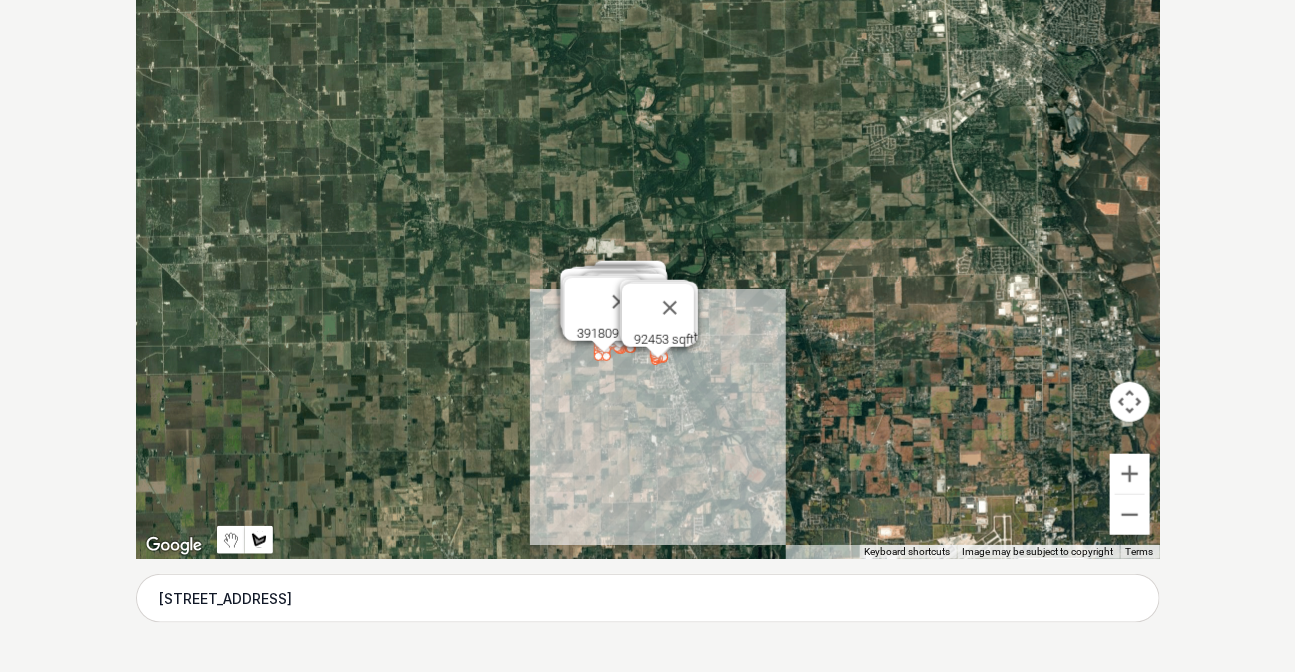 drag, startPoint x: 704, startPoint y: 368, endPoint x: 884, endPoint y: 441, distance: 194.23955 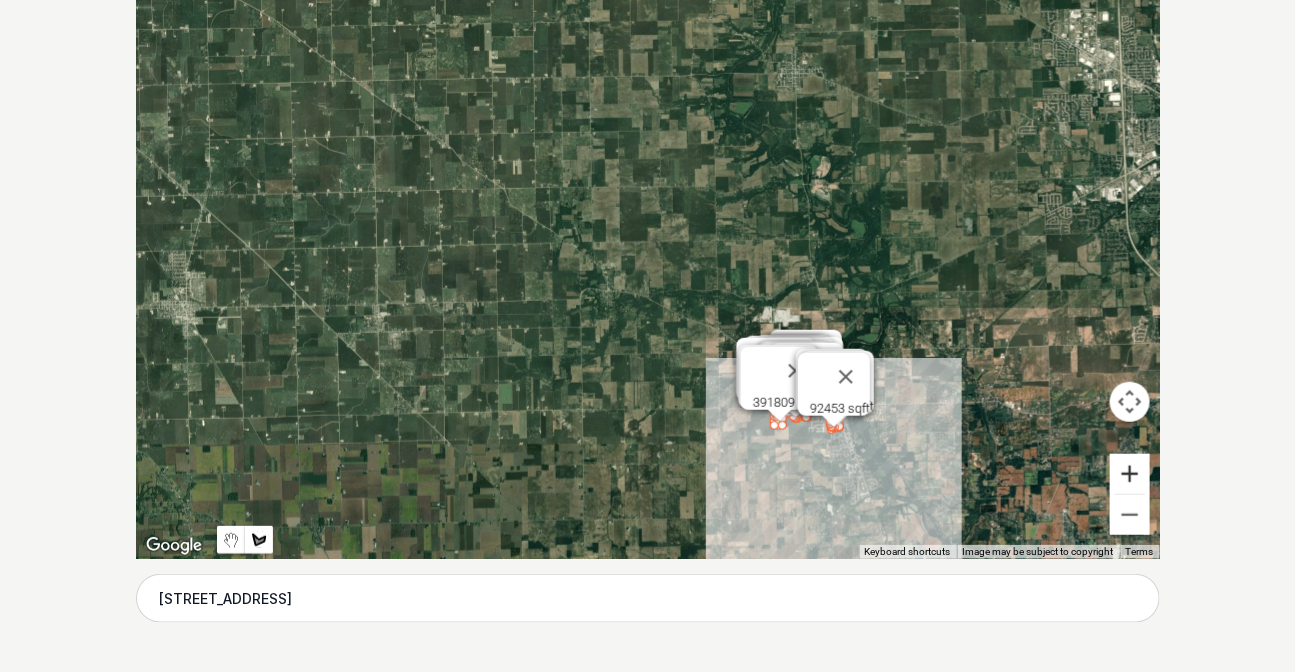 click at bounding box center [1130, 474] 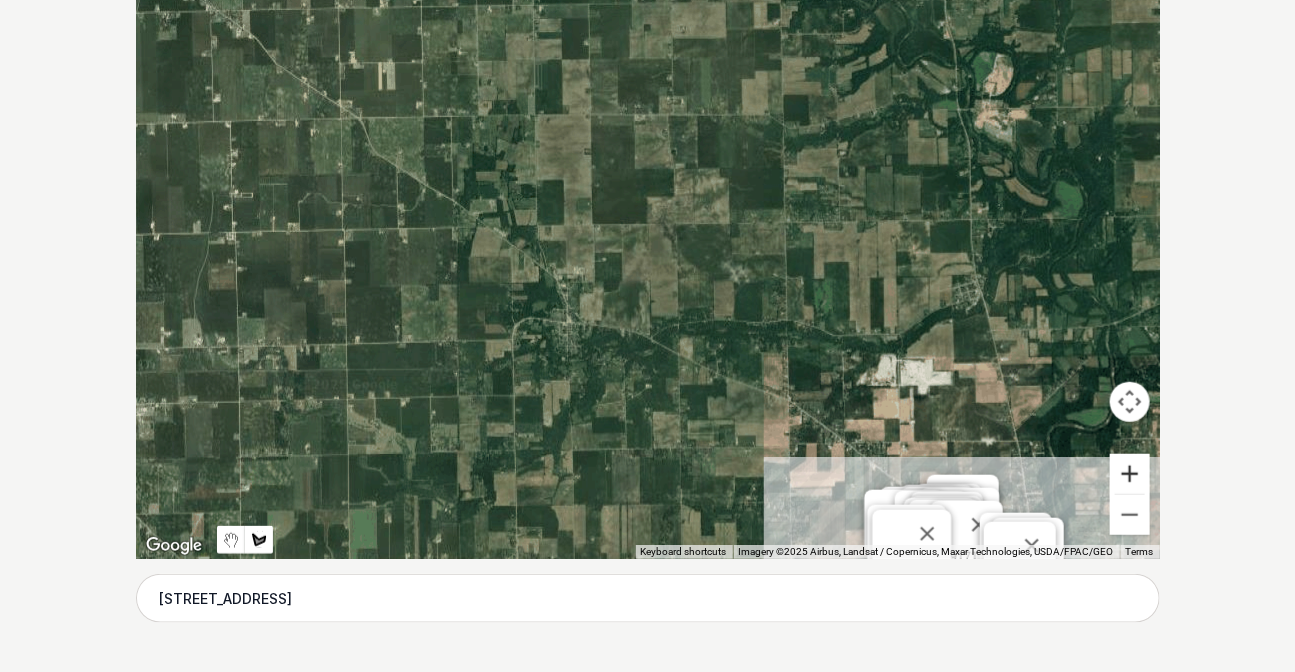 click at bounding box center (1130, 474) 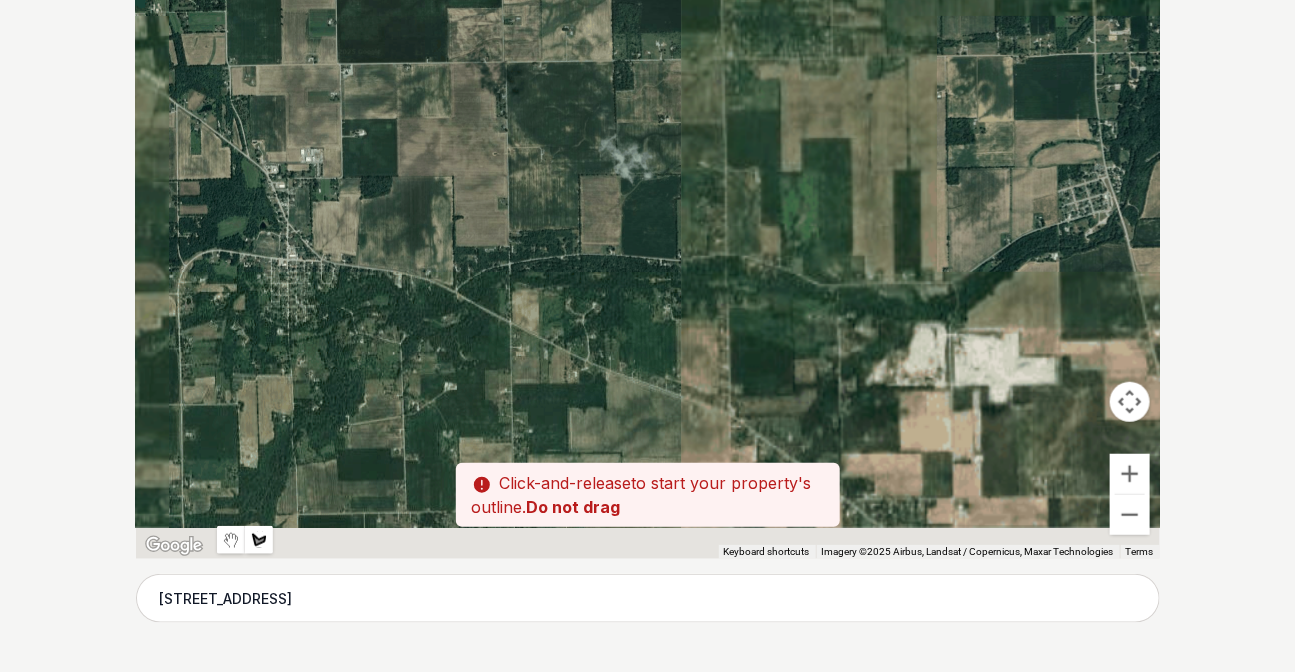 drag, startPoint x: 957, startPoint y: 433, endPoint x: 597, endPoint y: 192, distance: 433.22165 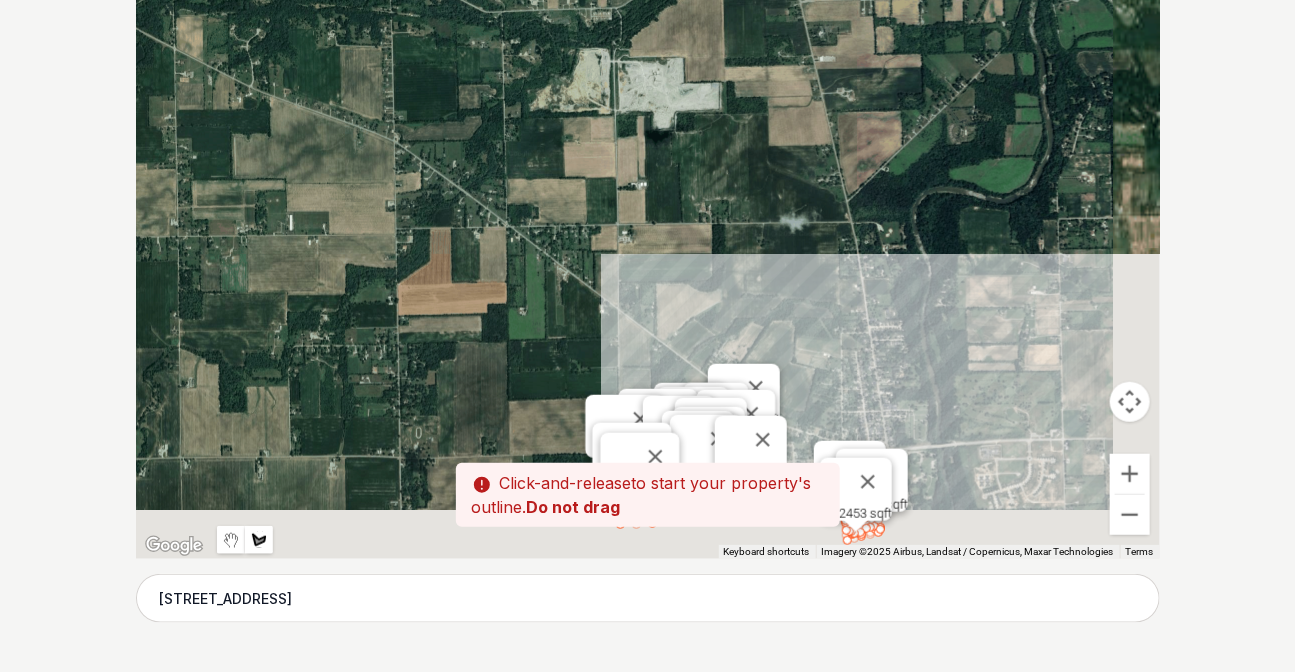drag, startPoint x: 842, startPoint y: 378, endPoint x: 537, endPoint y: 125, distance: 396.27515 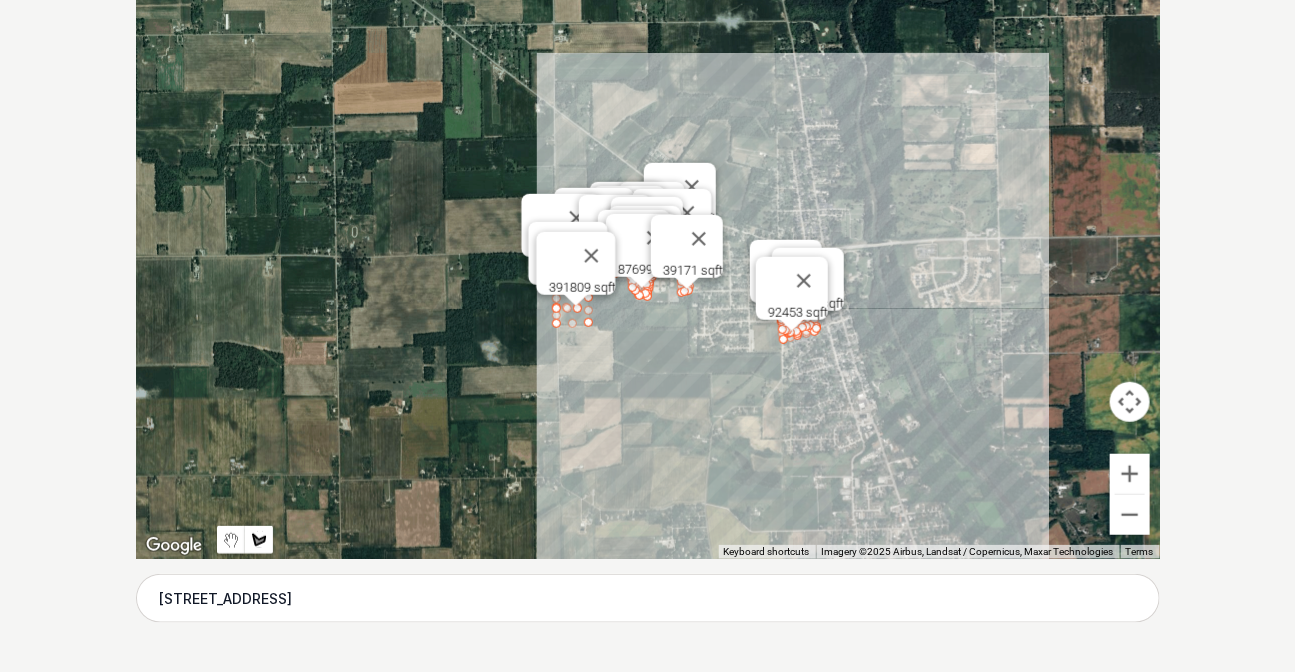 drag, startPoint x: 827, startPoint y: 351, endPoint x: 786, endPoint y: 169, distance: 186.56099 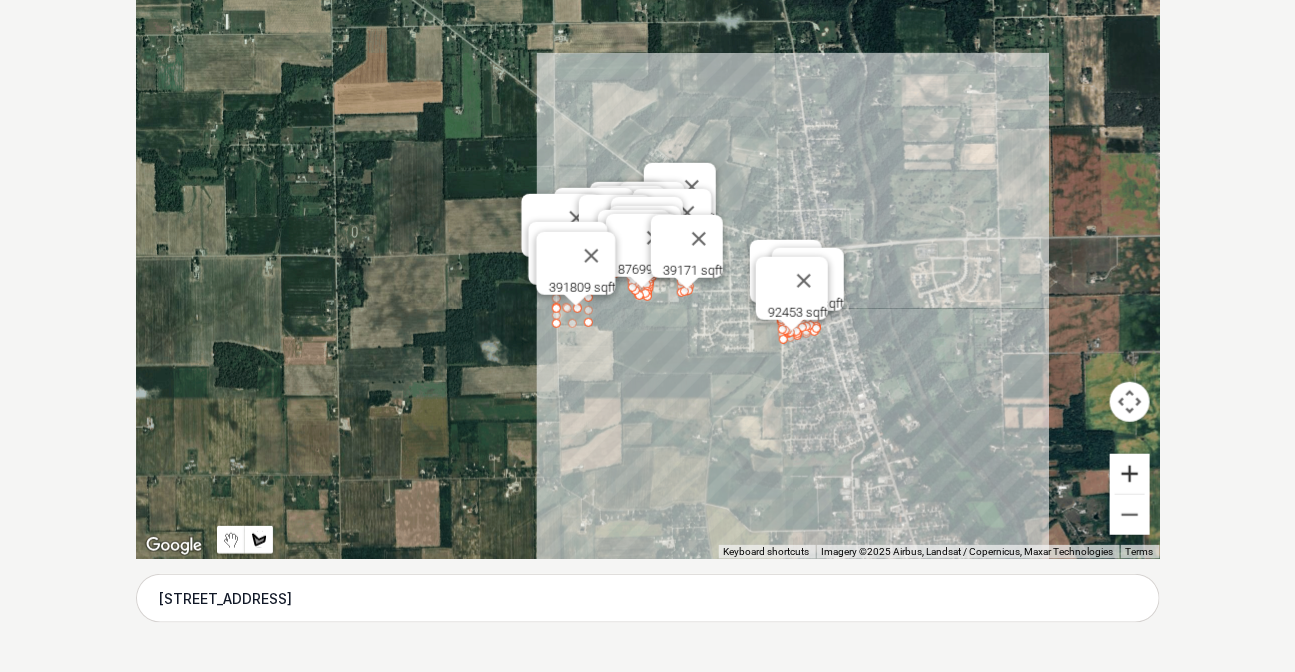 click at bounding box center [1130, 474] 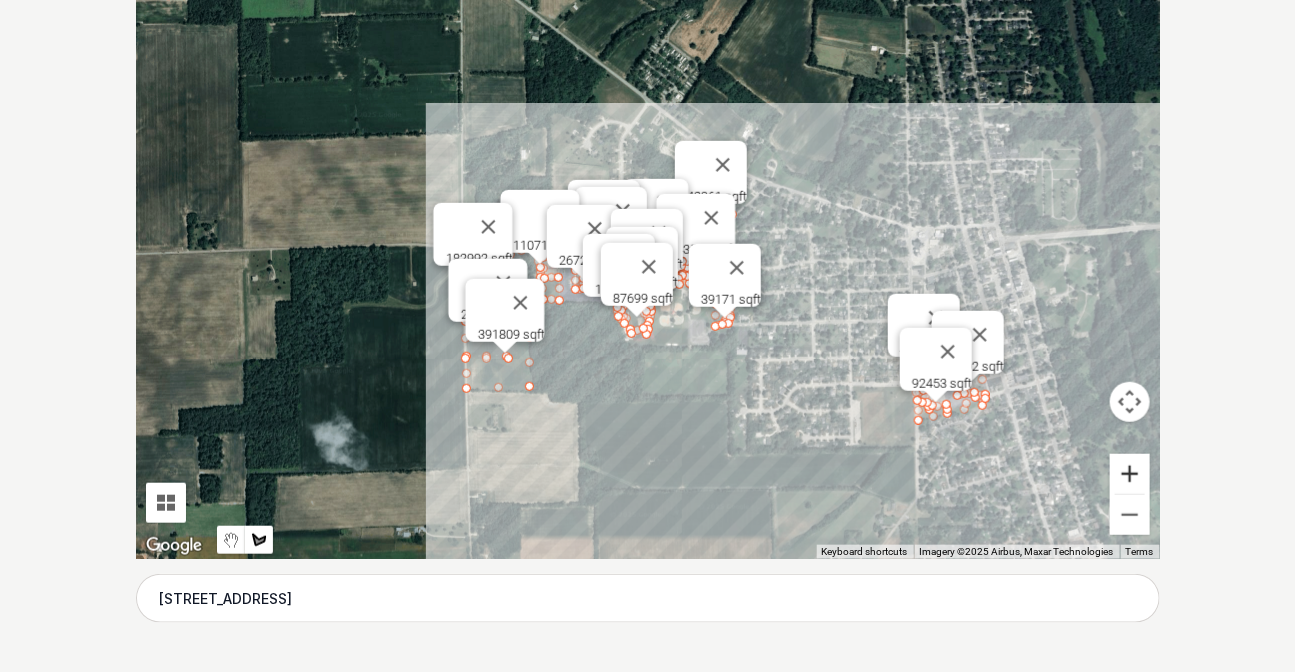 click at bounding box center [1130, 474] 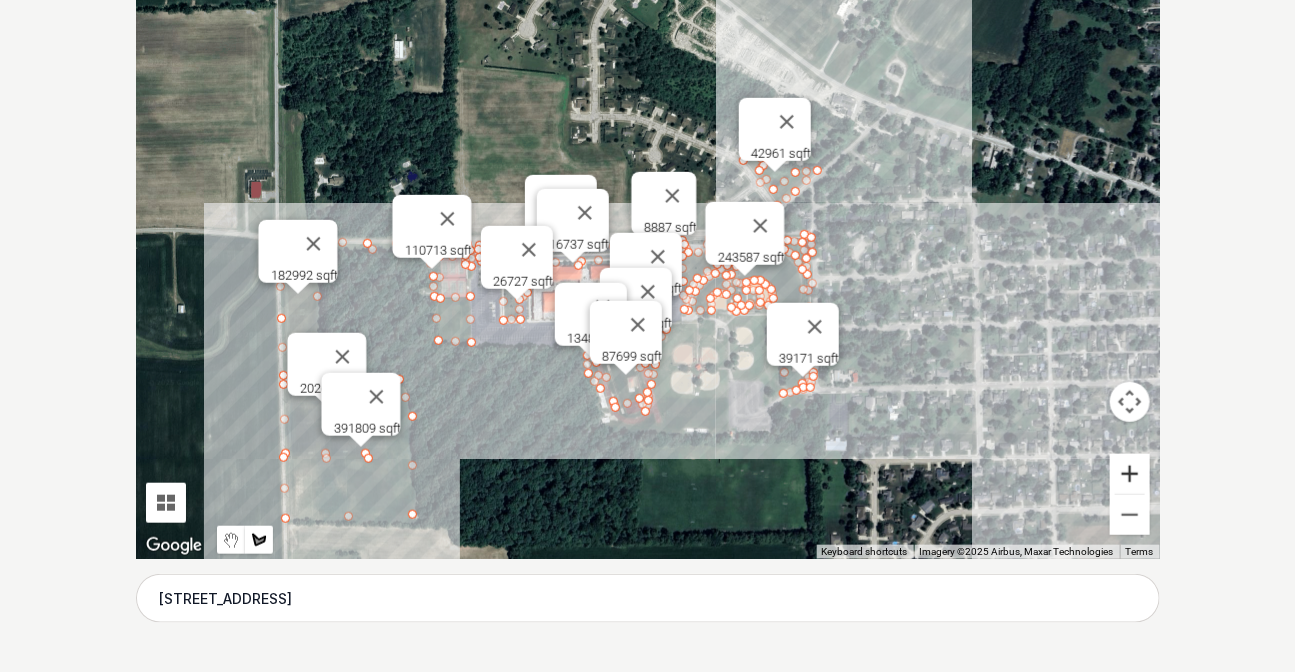 click at bounding box center (1130, 474) 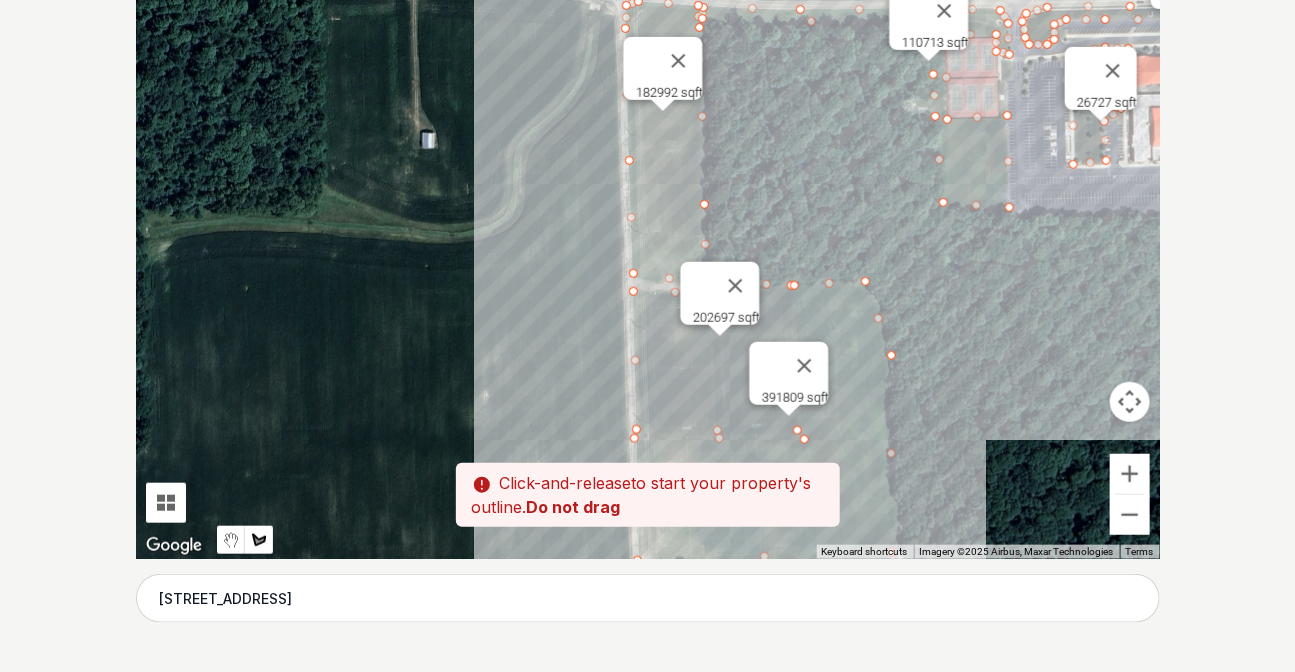 drag, startPoint x: 399, startPoint y: 463, endPoint x: 1115, endPoint y: 242, distance: 749.33105 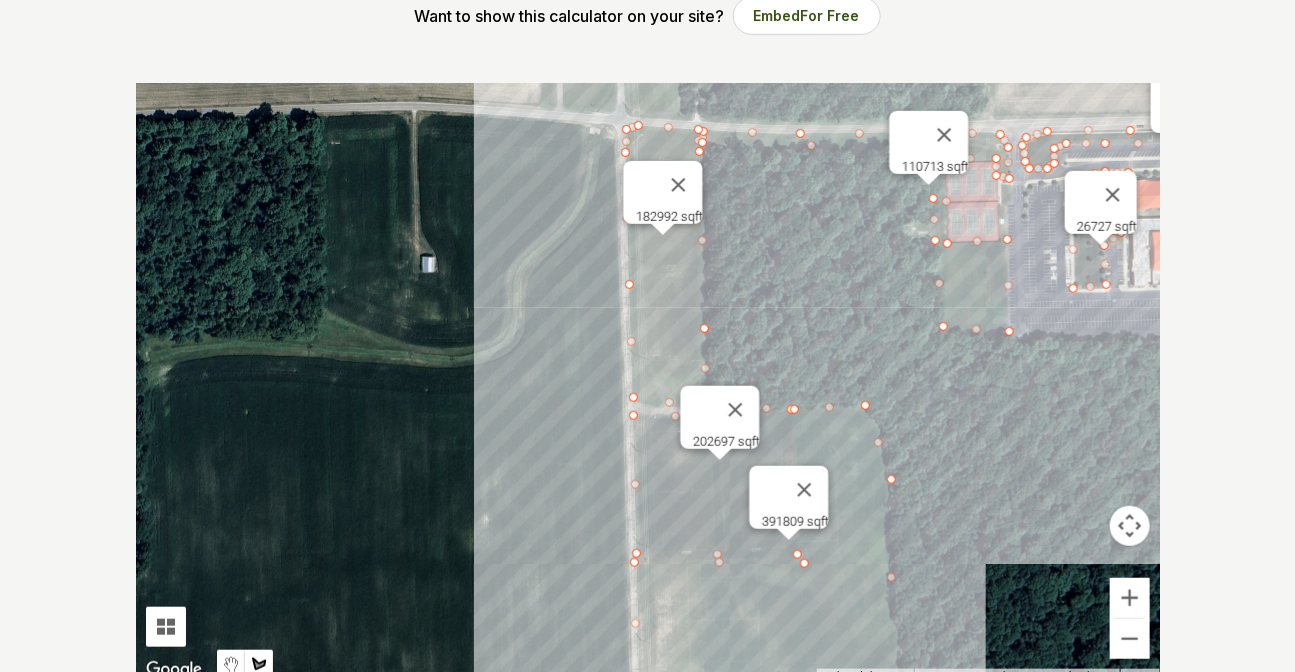 scroll, scrollTop: 384, scrollLeft: 0, axis: vertical 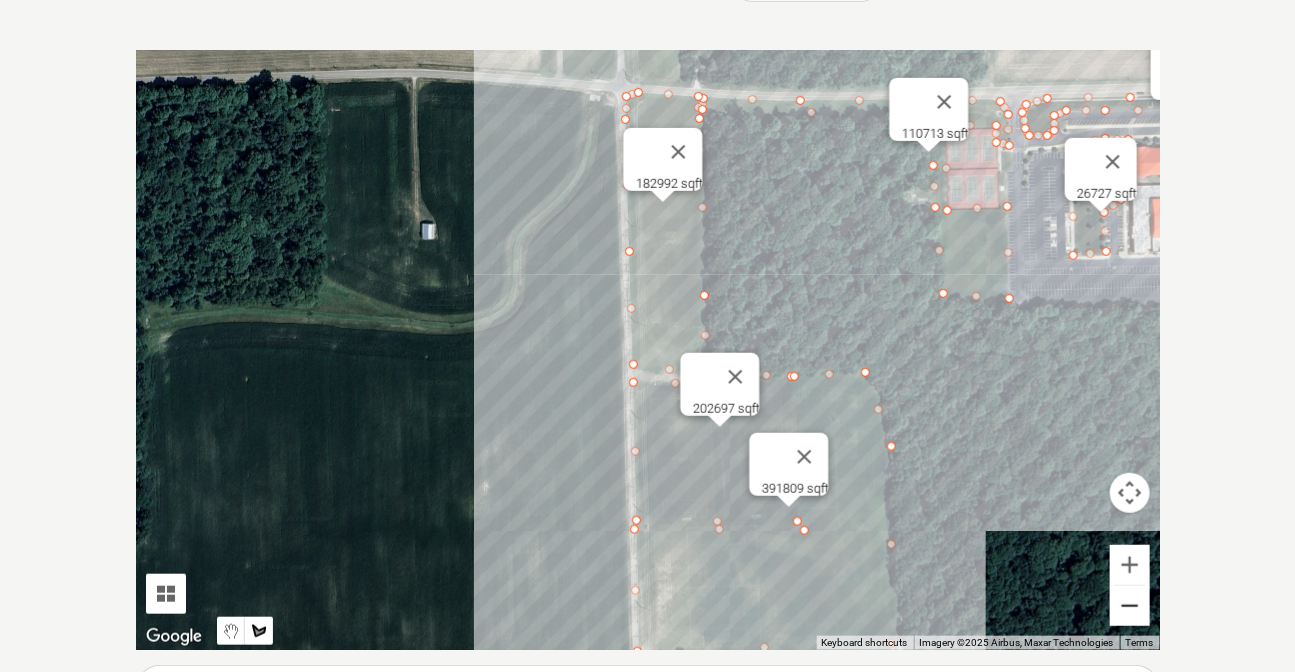 click at bounding box center [1130, 606] 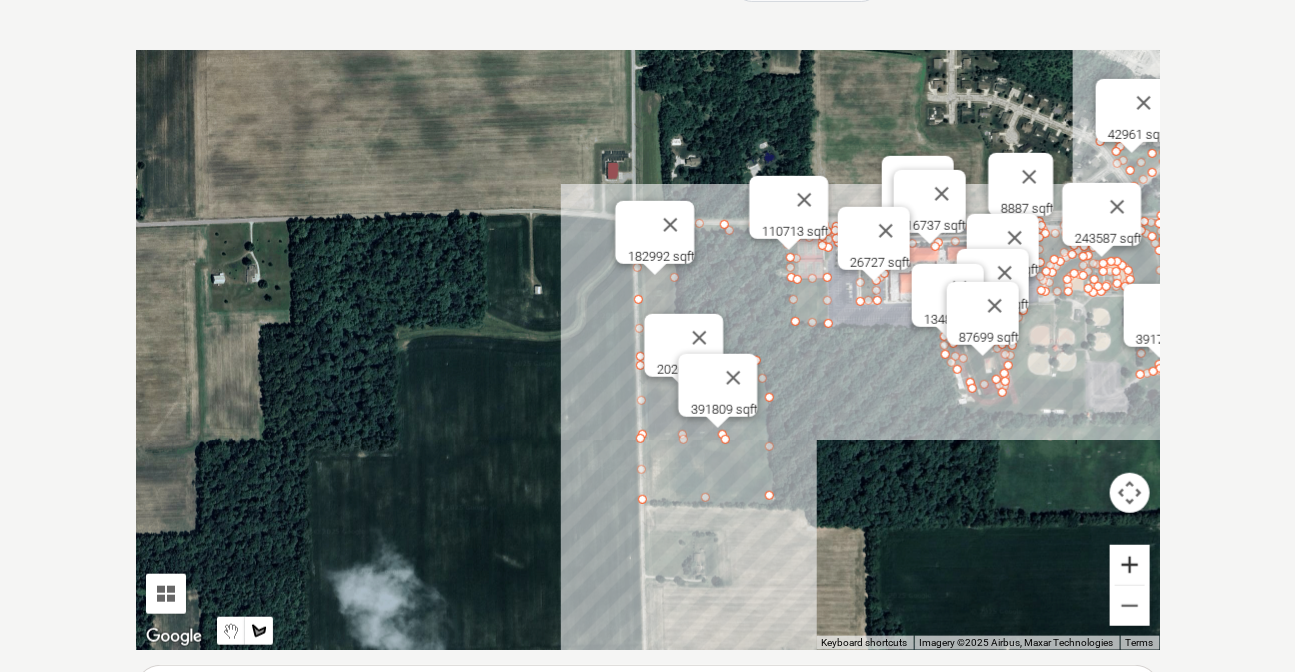click at bounding box center (1130, 565) 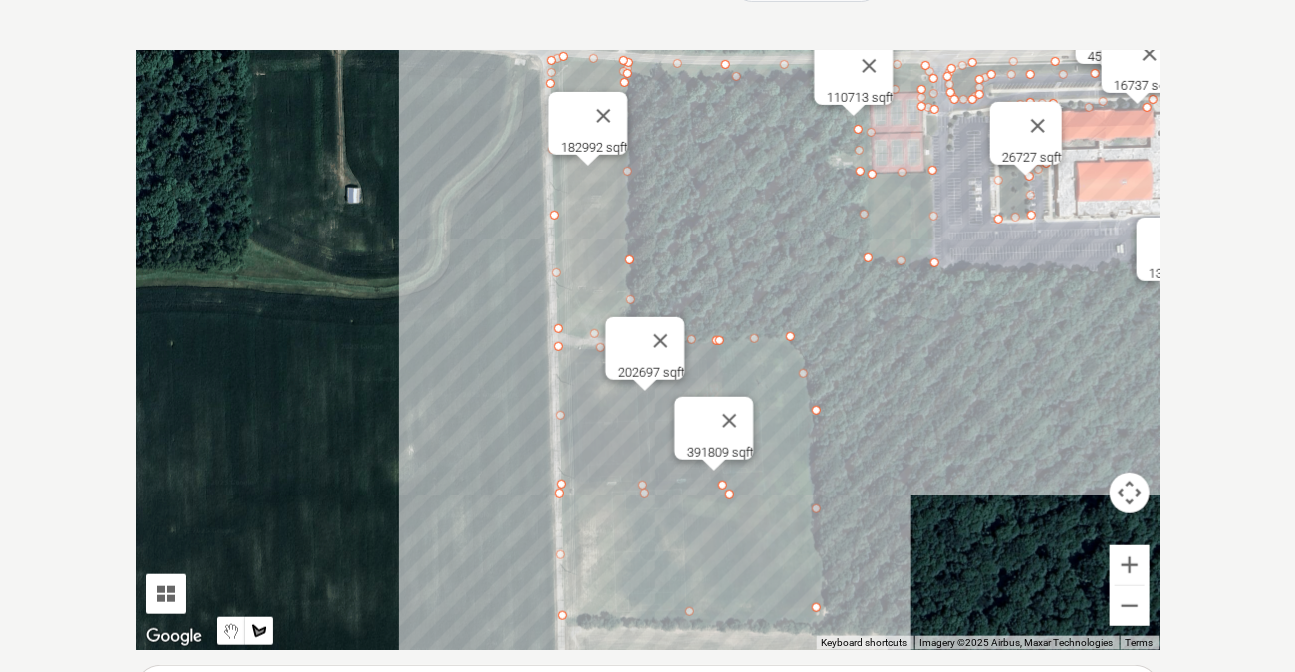 drag, startPoint x: 990, startPoint y: 493, endPoint x: 904, endPoint y: 448, distance: 97.06184 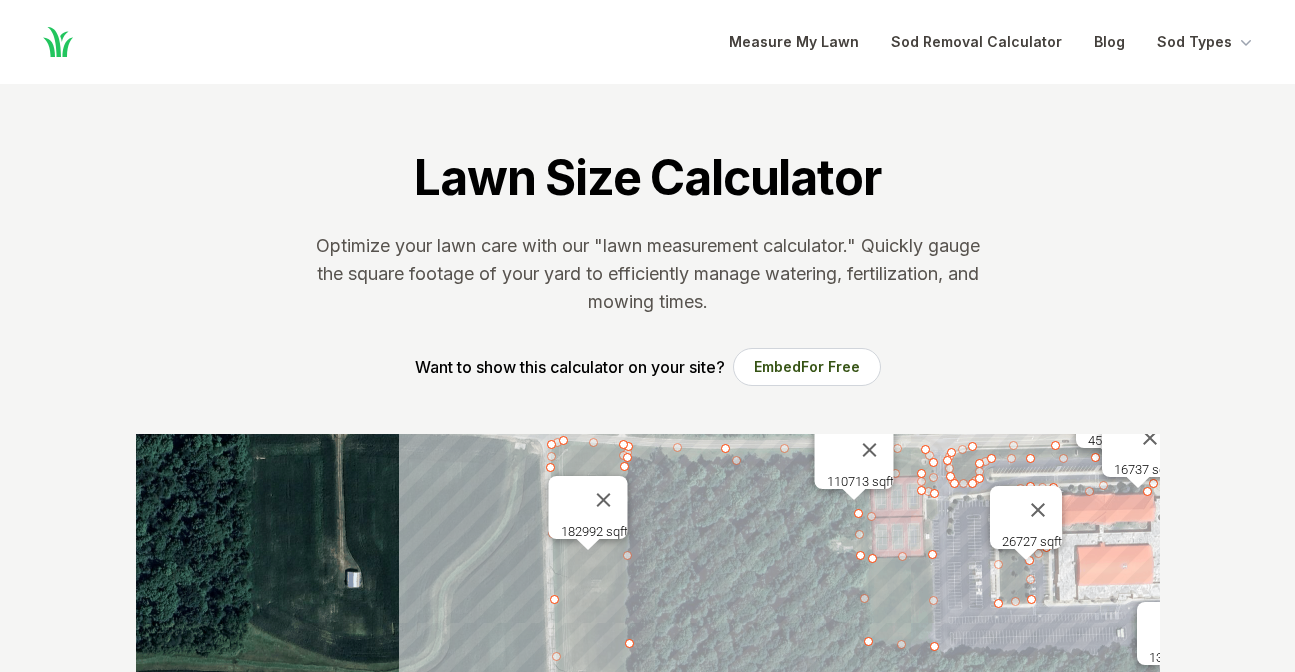 scroll, scrollTop: 384, scrollLeft: 0, axis: vertical 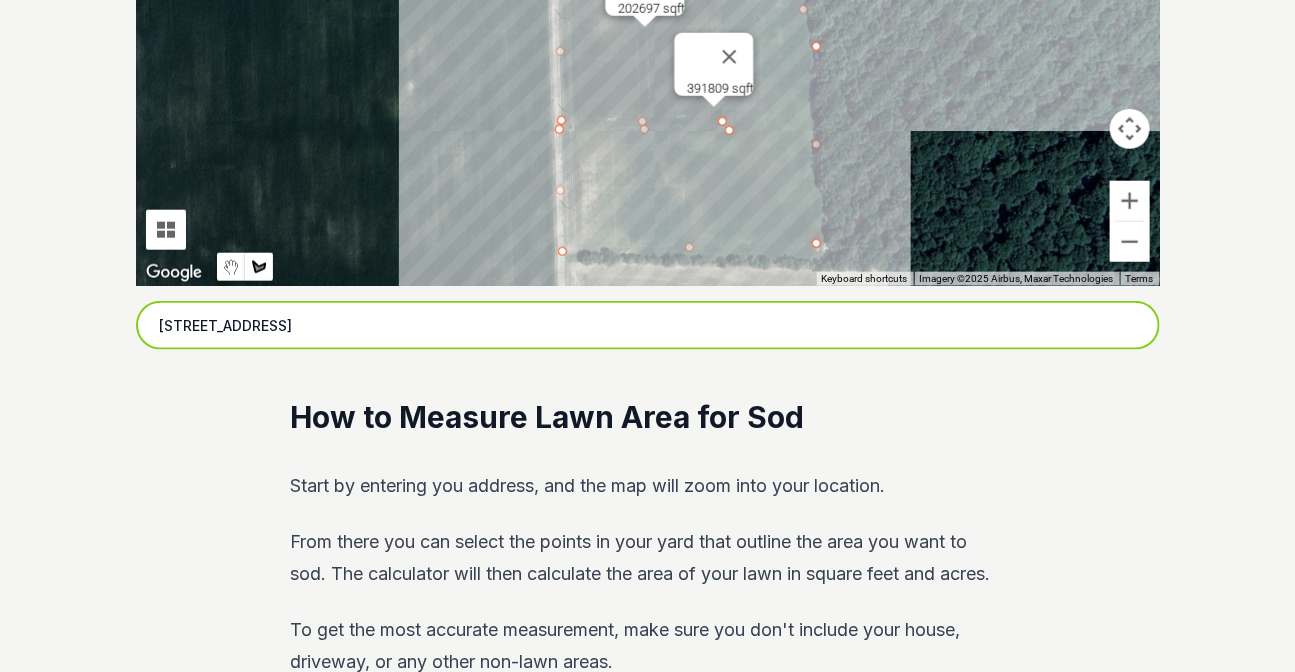 drag, startPoint x: 529, startPoint y: 330, endPoint x: 99, endPoint y: 320, distance: 430.11627 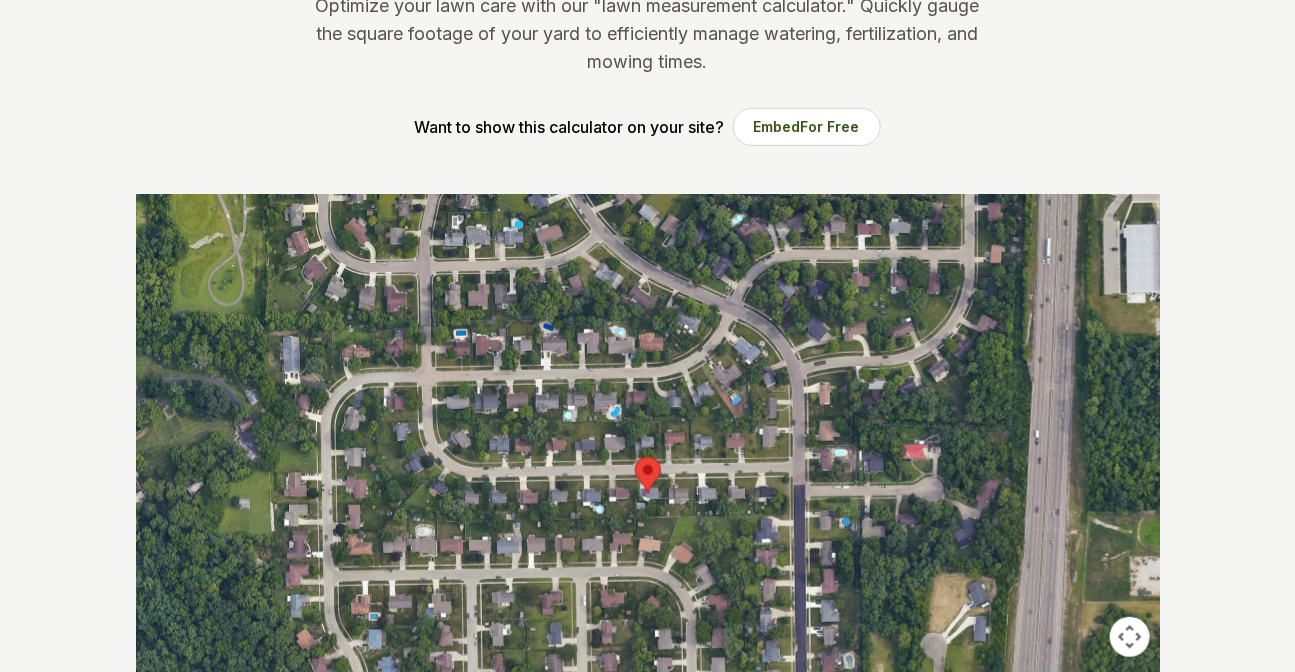 scroll, scrollTop: 384, scrollLeft: 0, axis: vertical 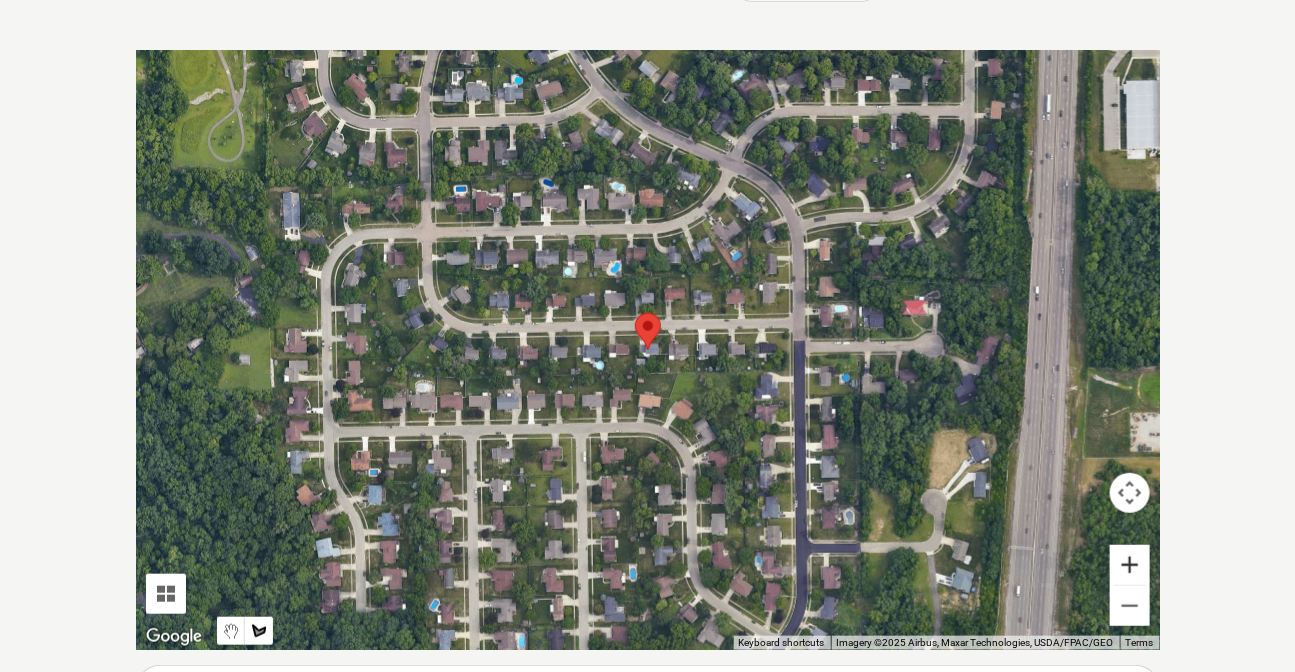 click at bounding box center (1130, 565) 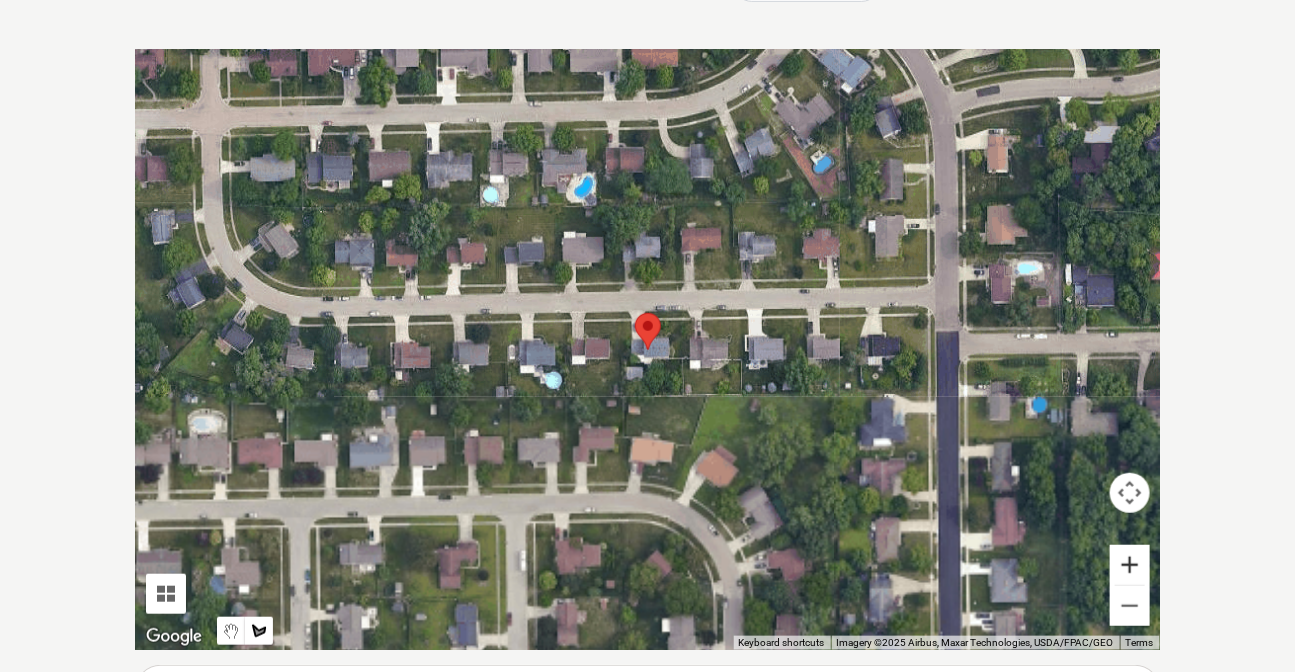 click at bounding box center (1130, 565) 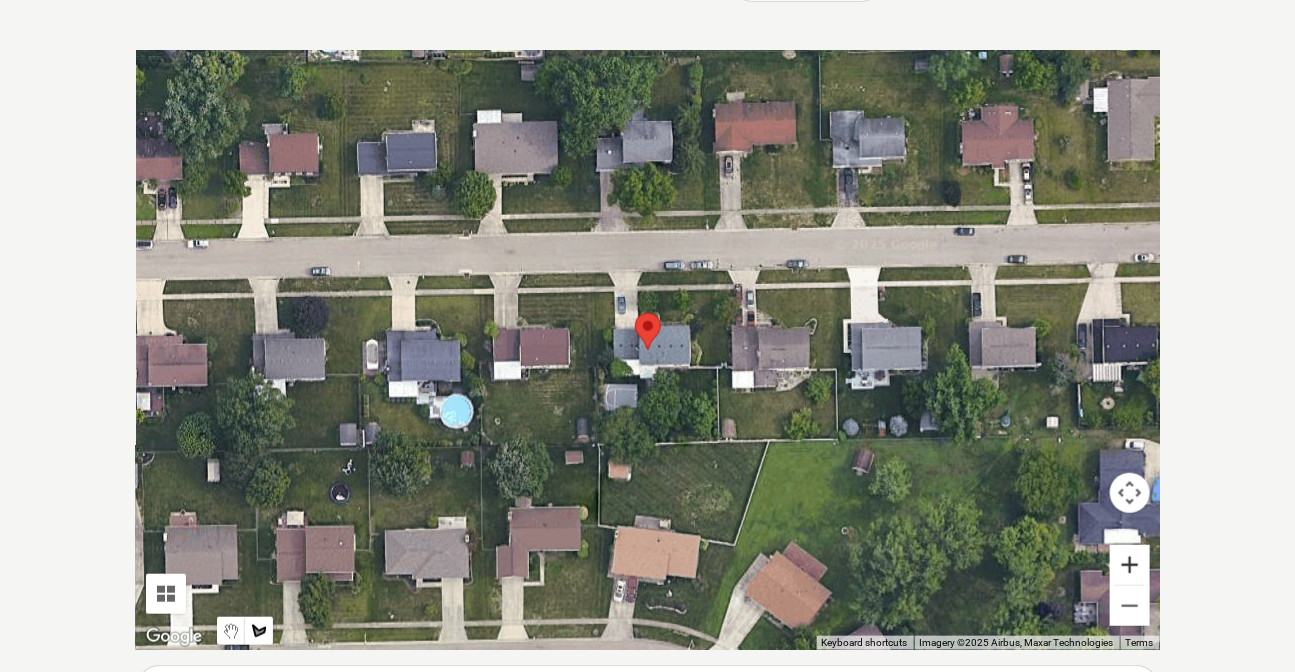click at bounding box center [1130, 565] 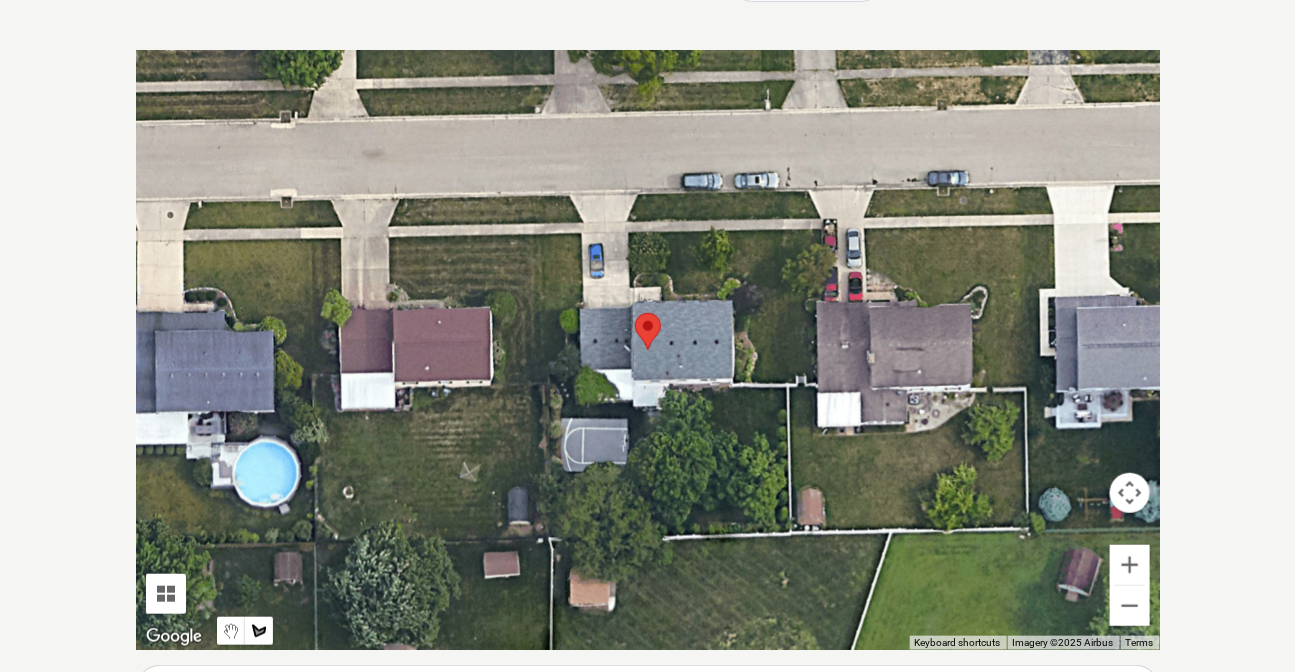 click at bounding box center [648, 350] 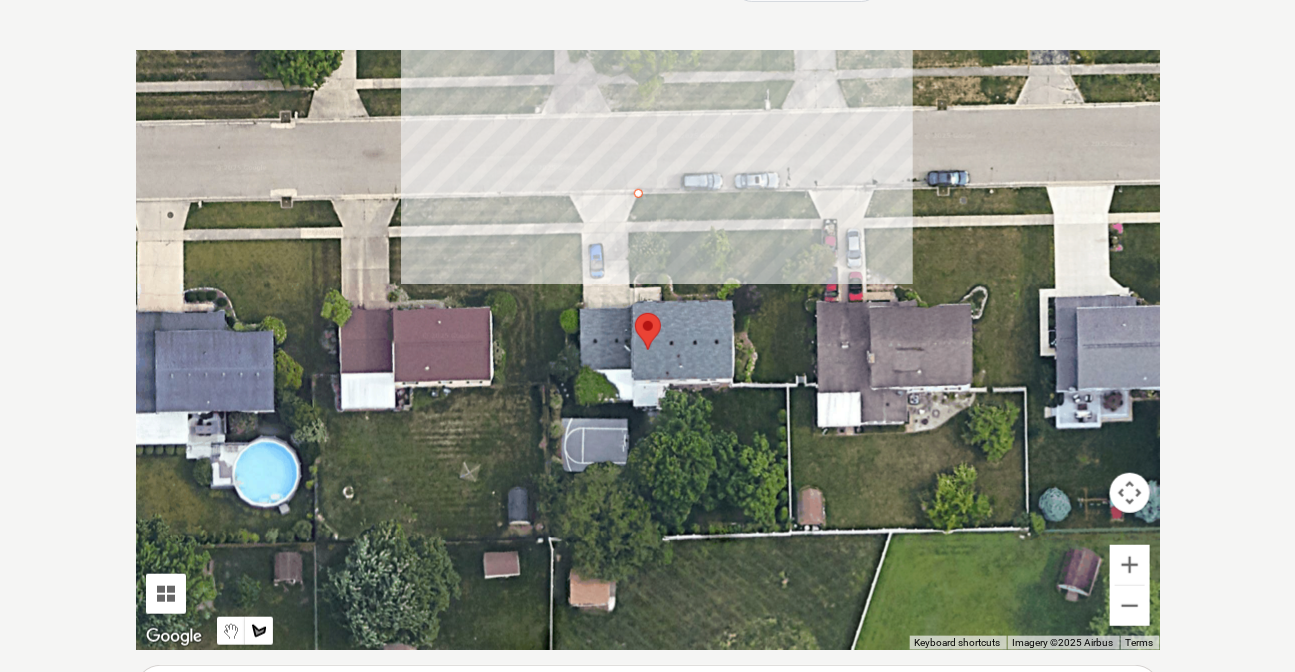 click at bounding box center [648, 350] 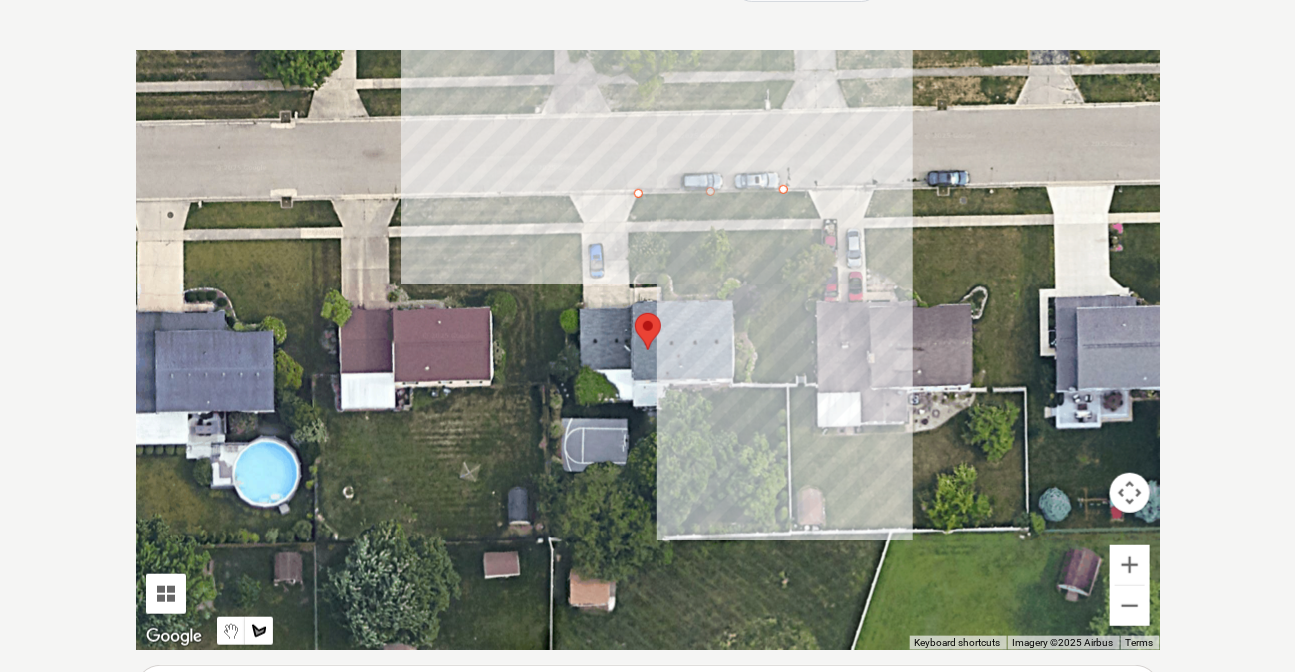 click at bounding box center [648, 350] 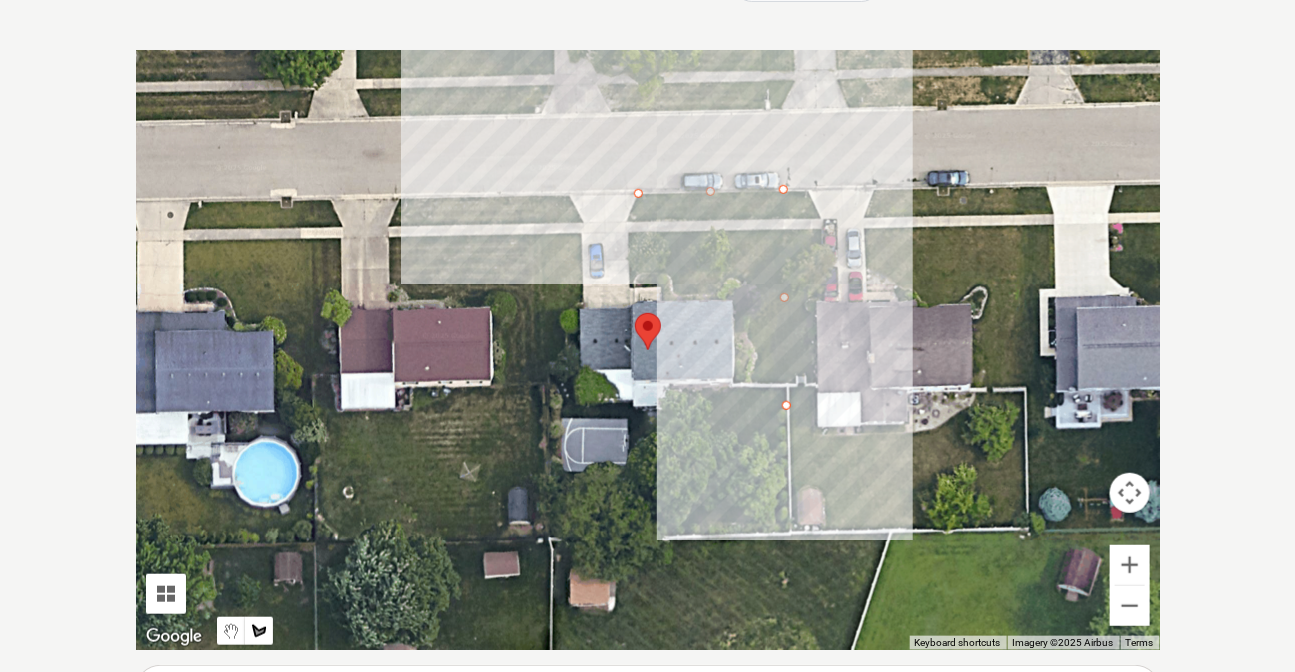 click at bounding box center [648, 350] 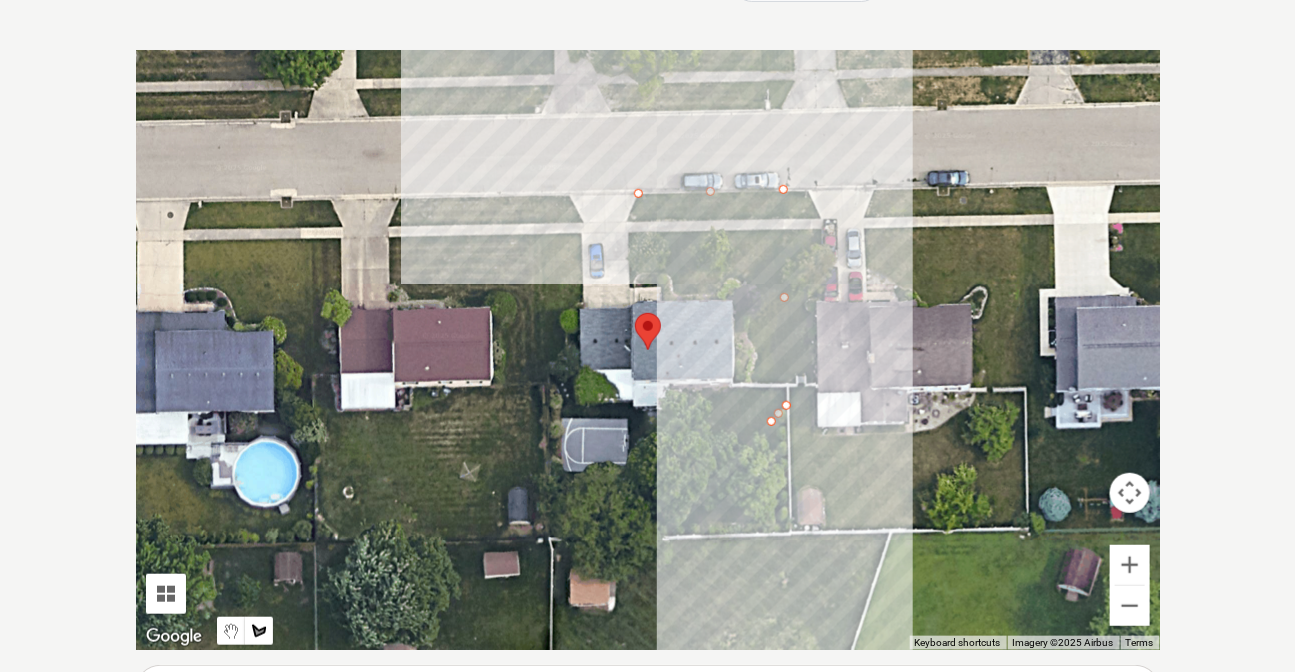 click at bounding box center [648, 350] 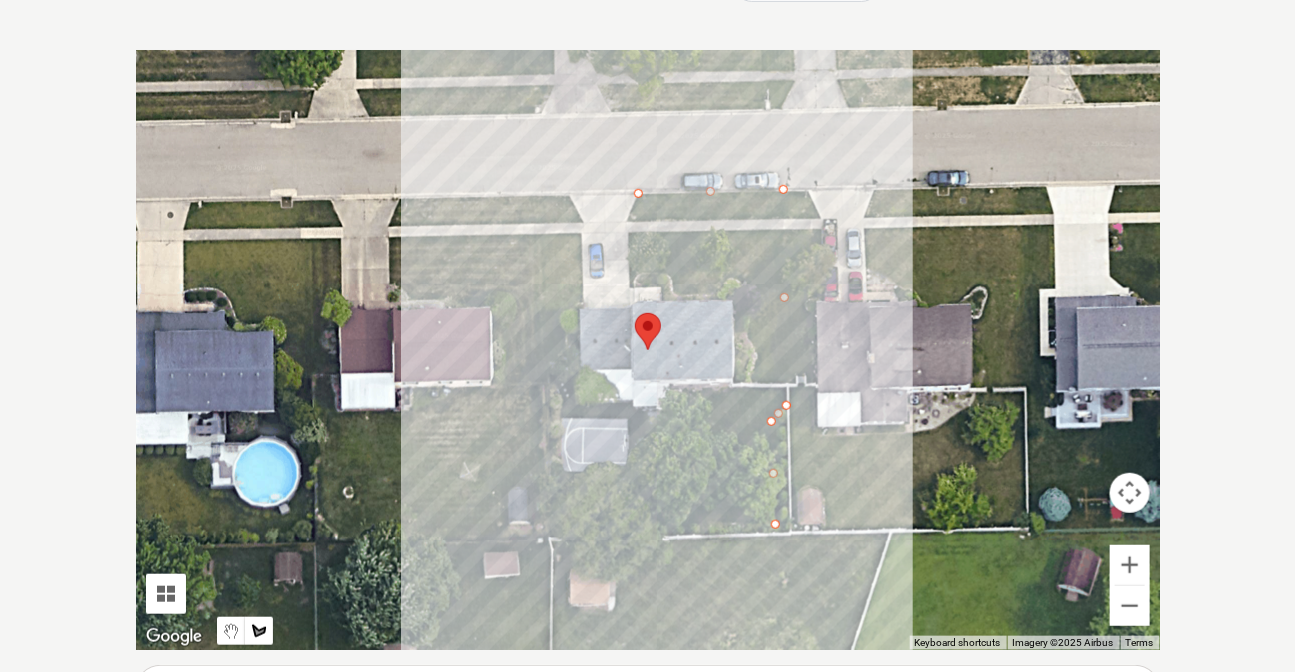 click at bounding box center [648, 350] 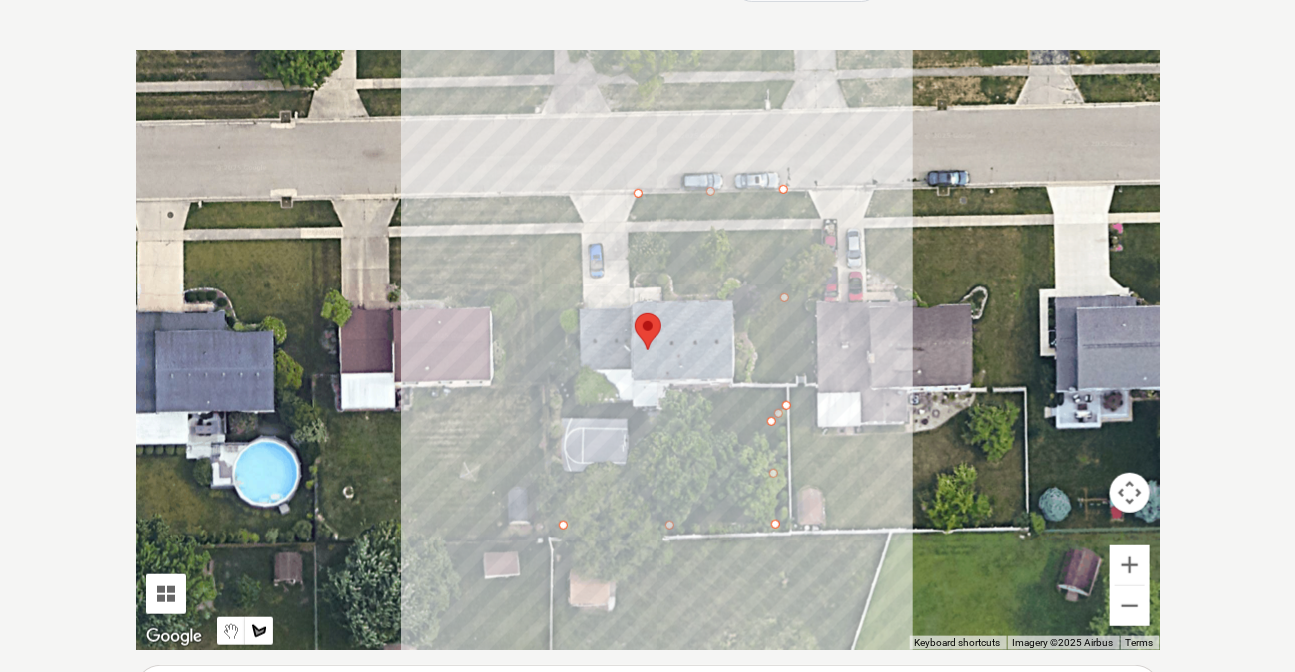click at bounding box center [648, 350] 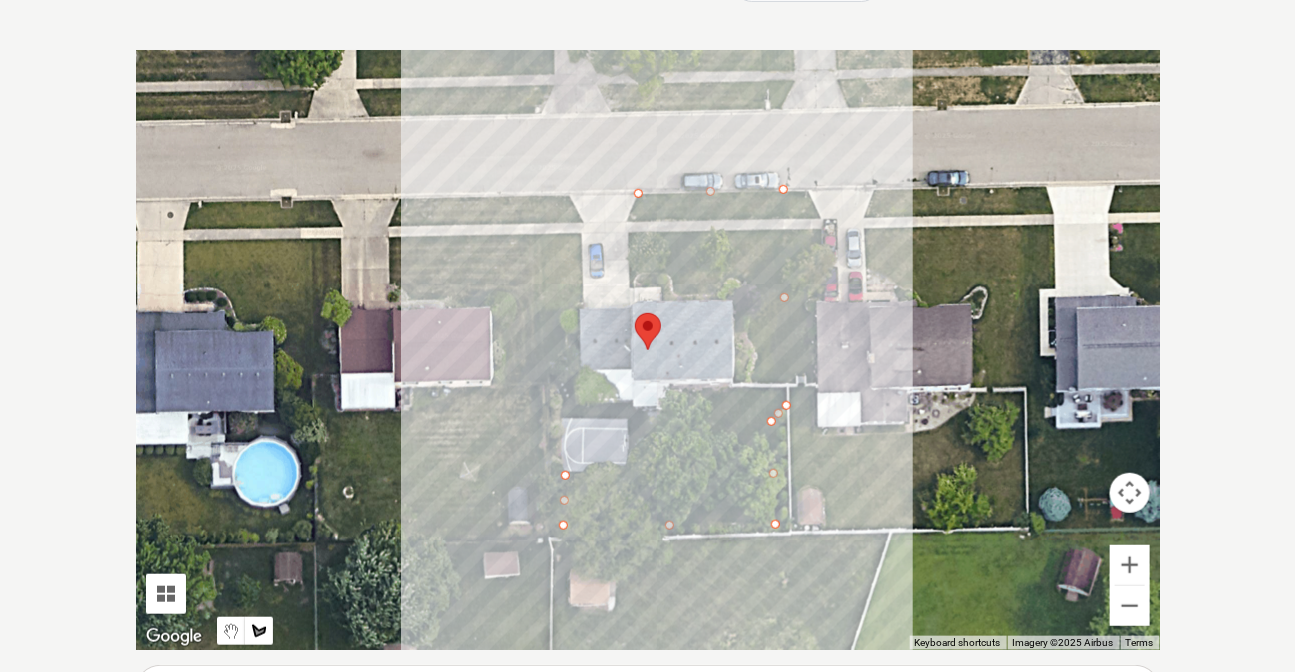 click at bounding box center (648, 350) 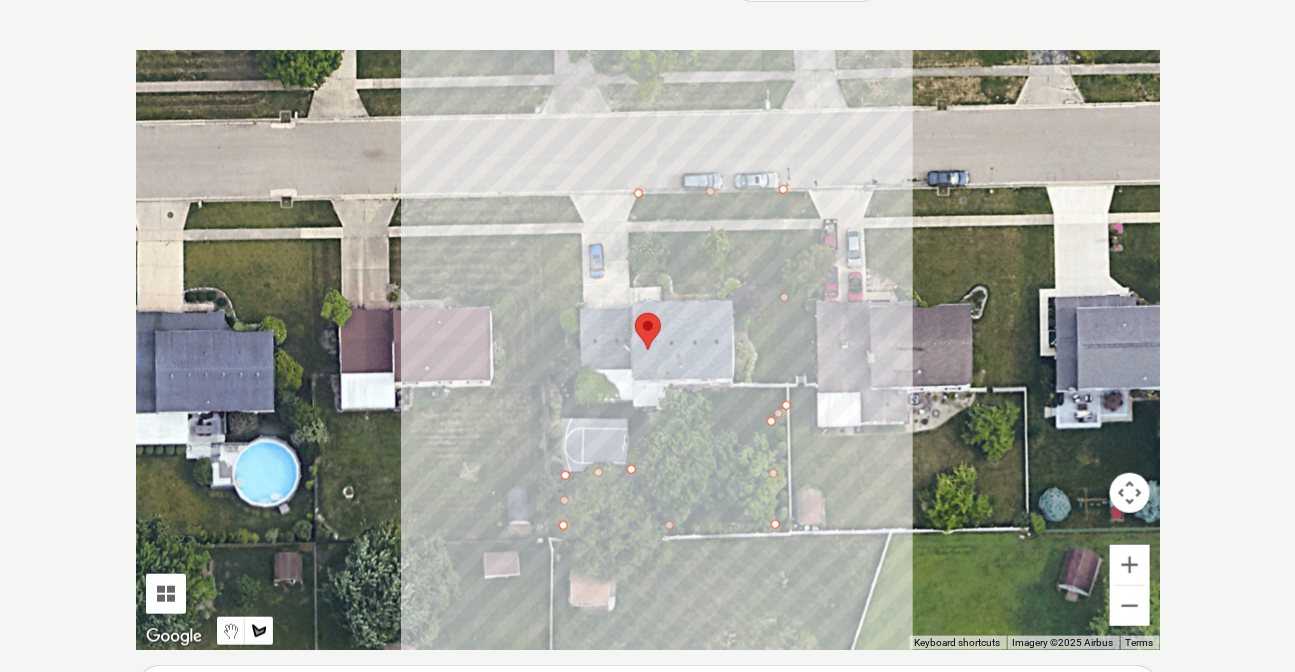 click at bounding box center (648, 350) 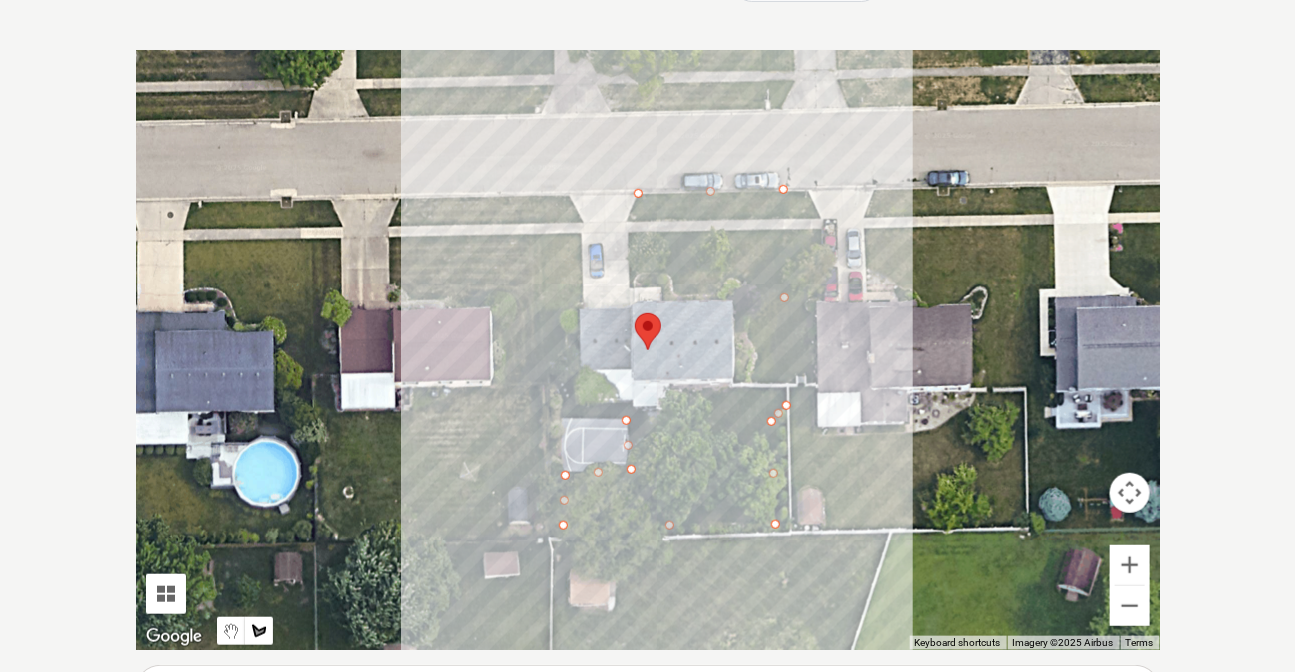 click at bounding box center [648, 350] 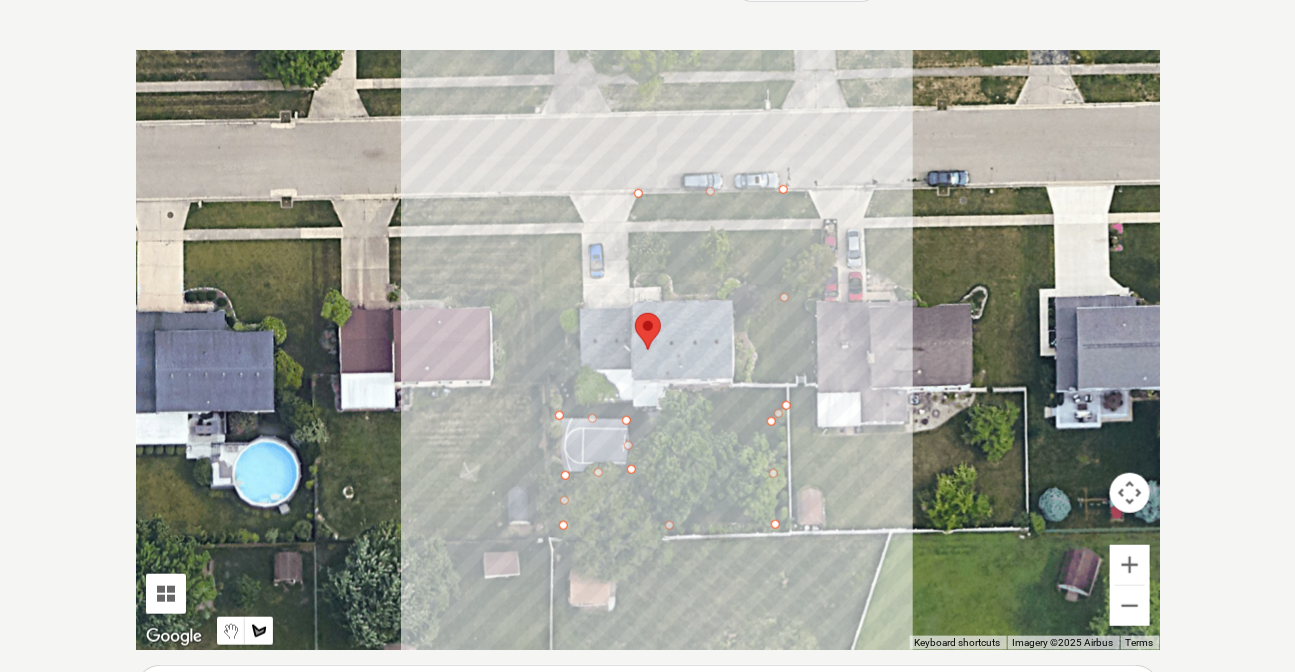 click at bounding box center (648, 350) 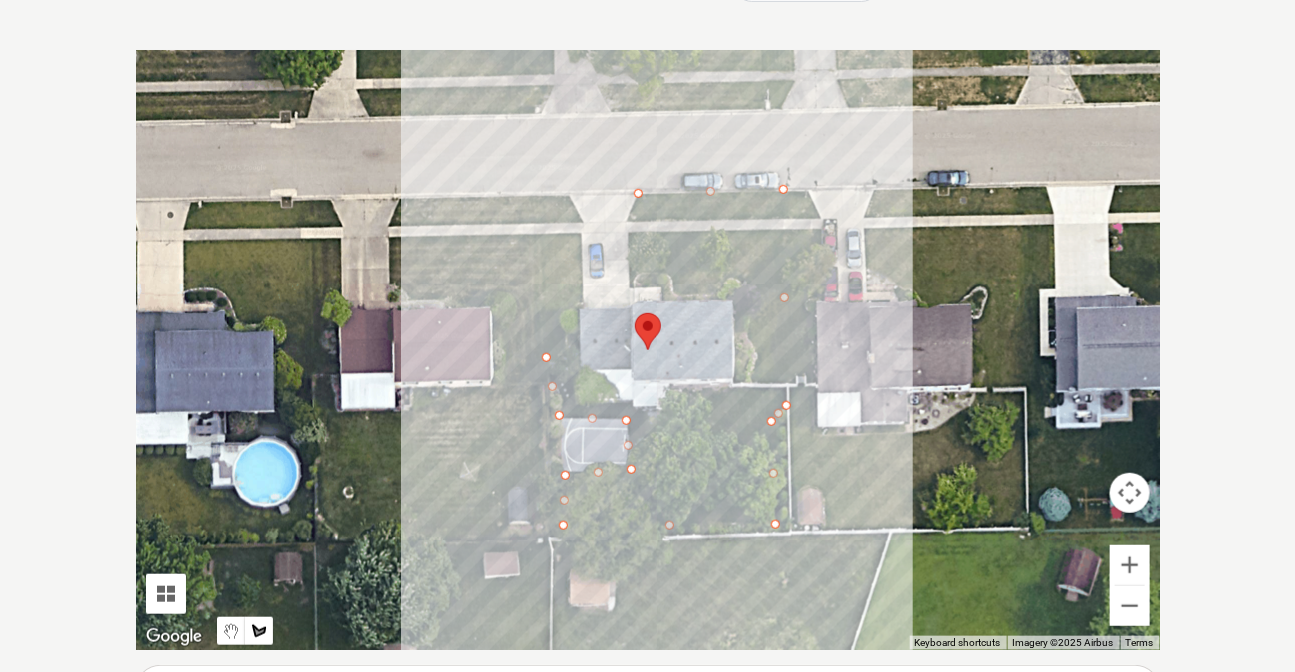 click at bounding box center [648, 350] 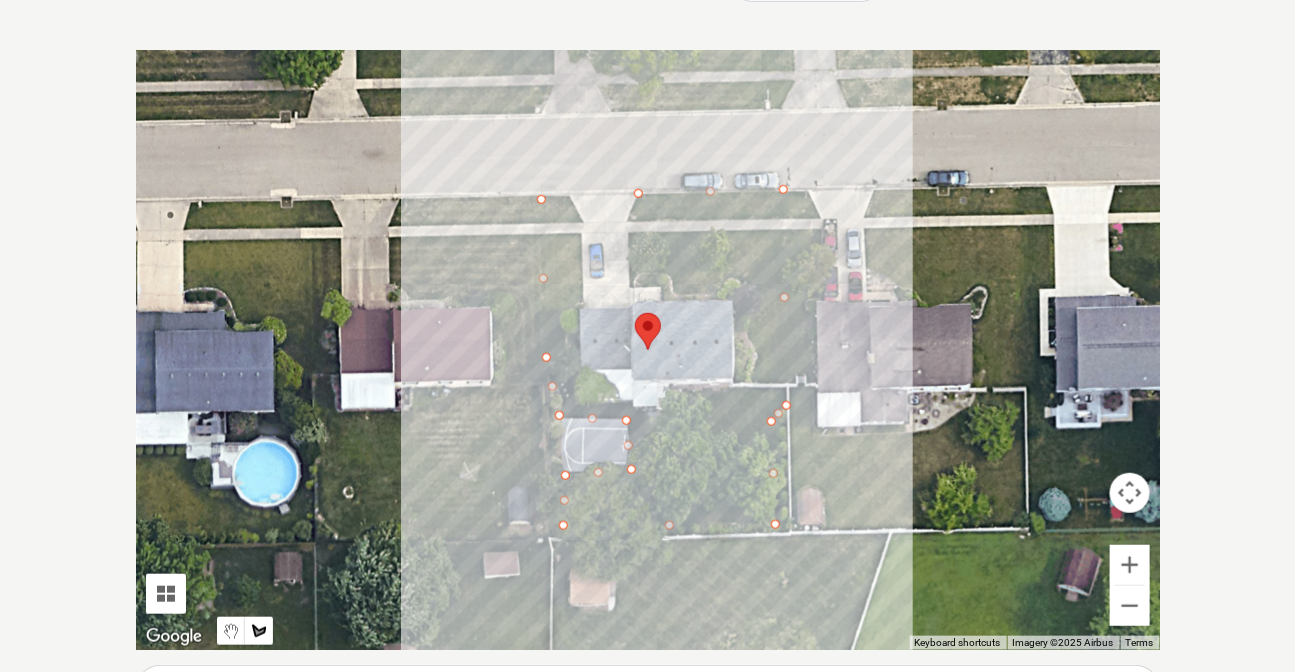 click at bounding box center [648, 350] 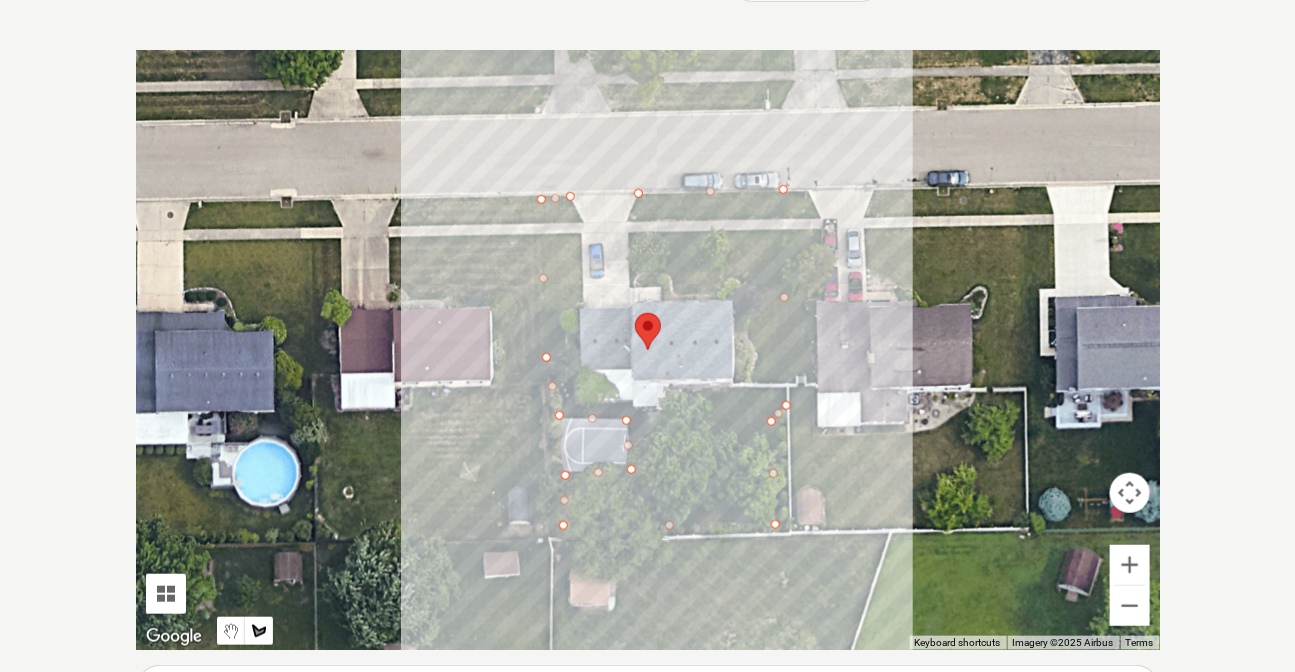 click at bounding box center [648, 350] 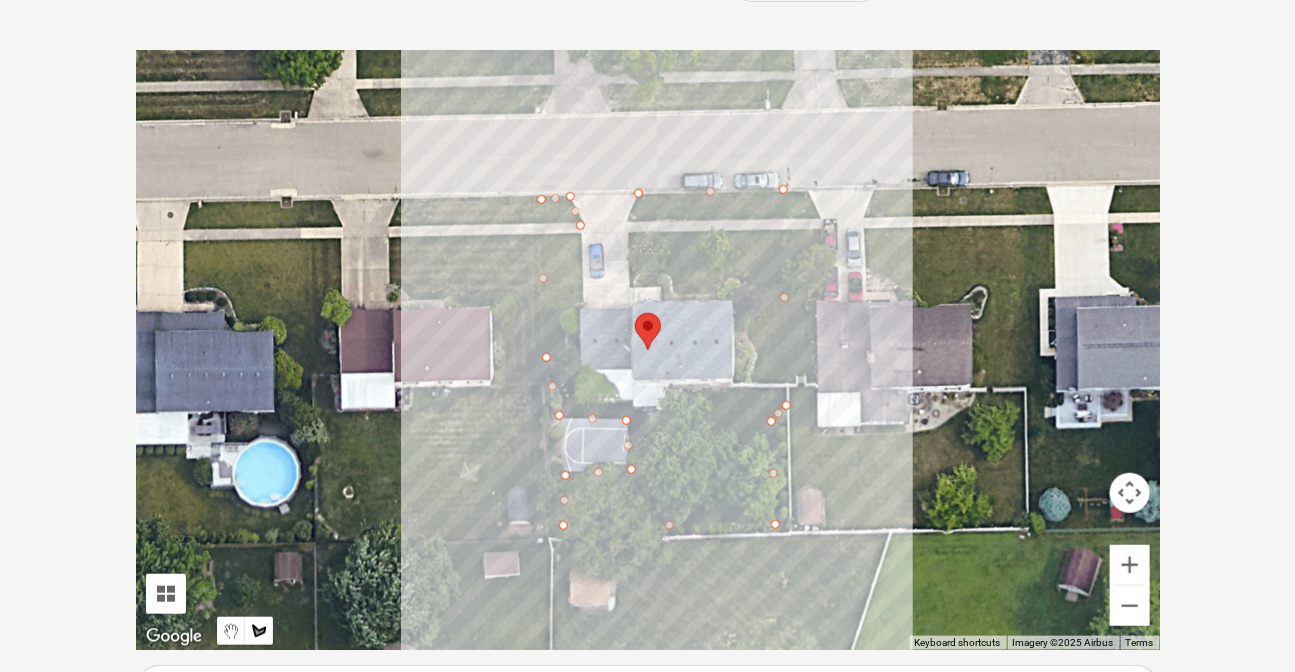 click at bounding box center [648, 350] 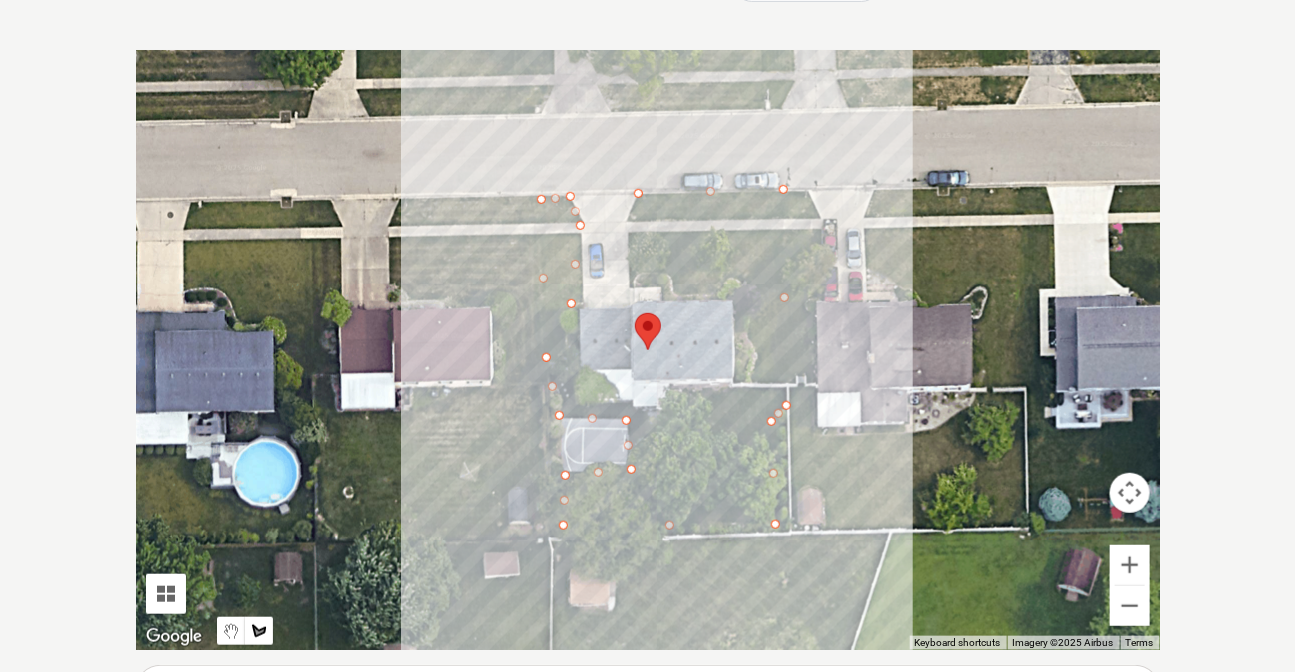 click at bounding box center (648, 350) 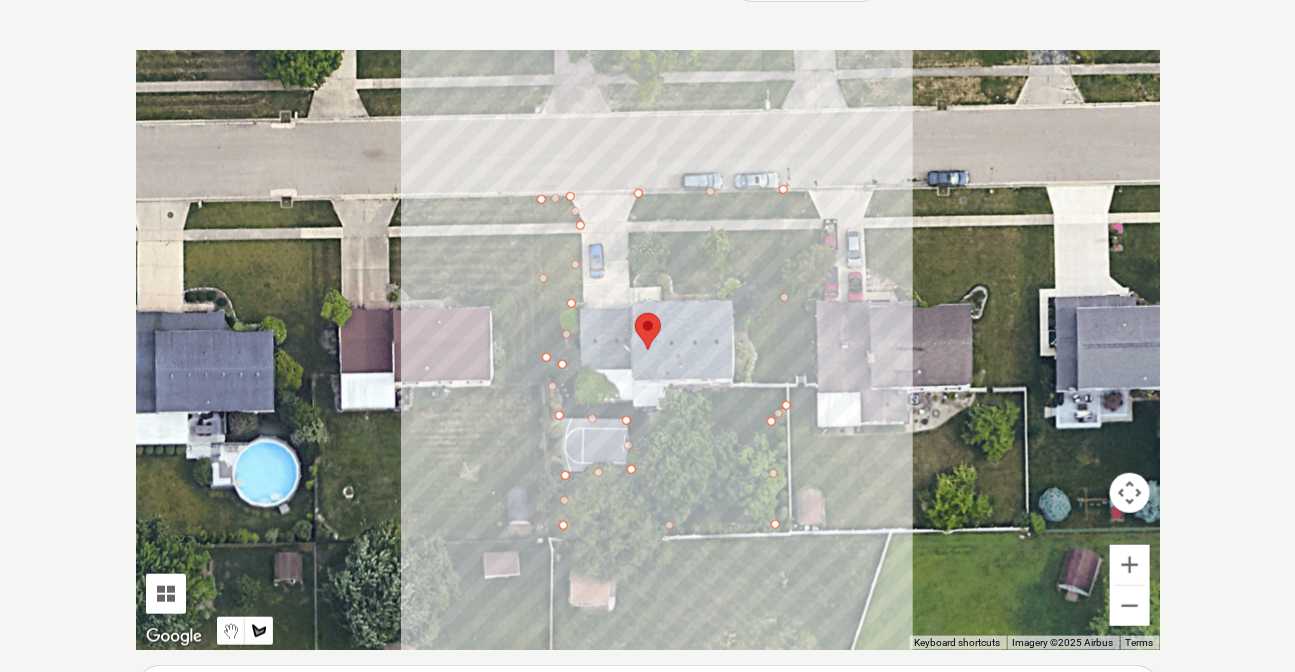 click at bounding box center (648, 350) 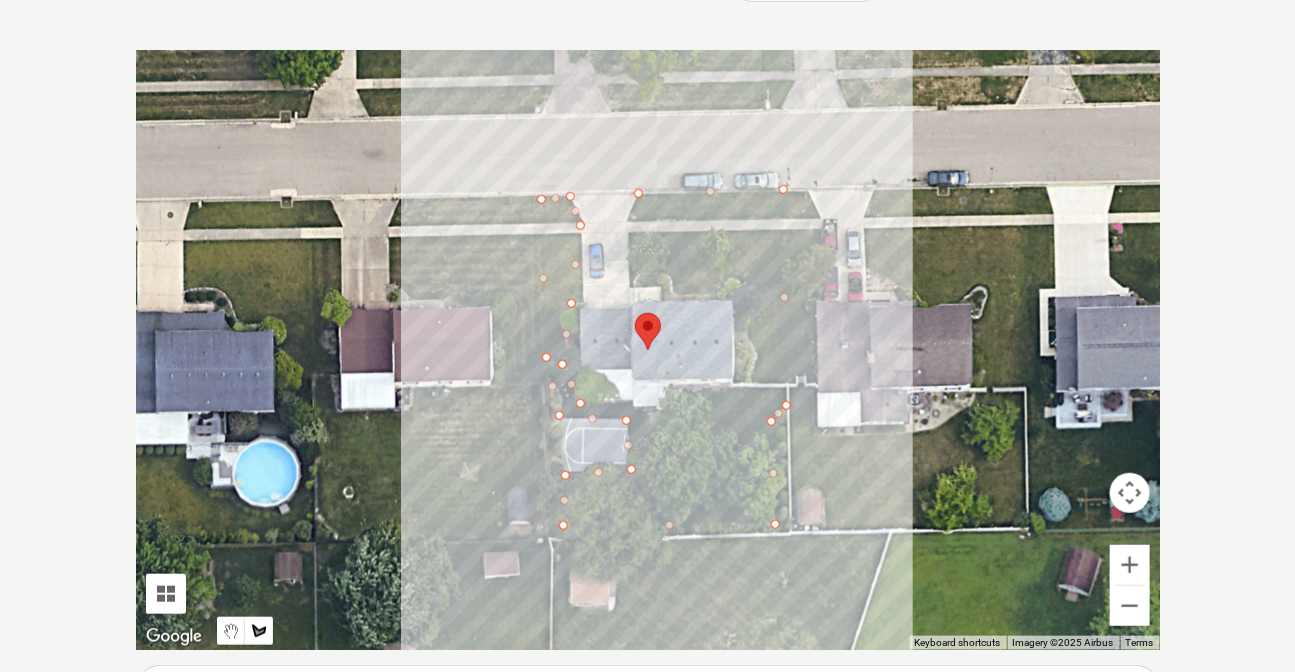 click at bounding box center (648, 350) 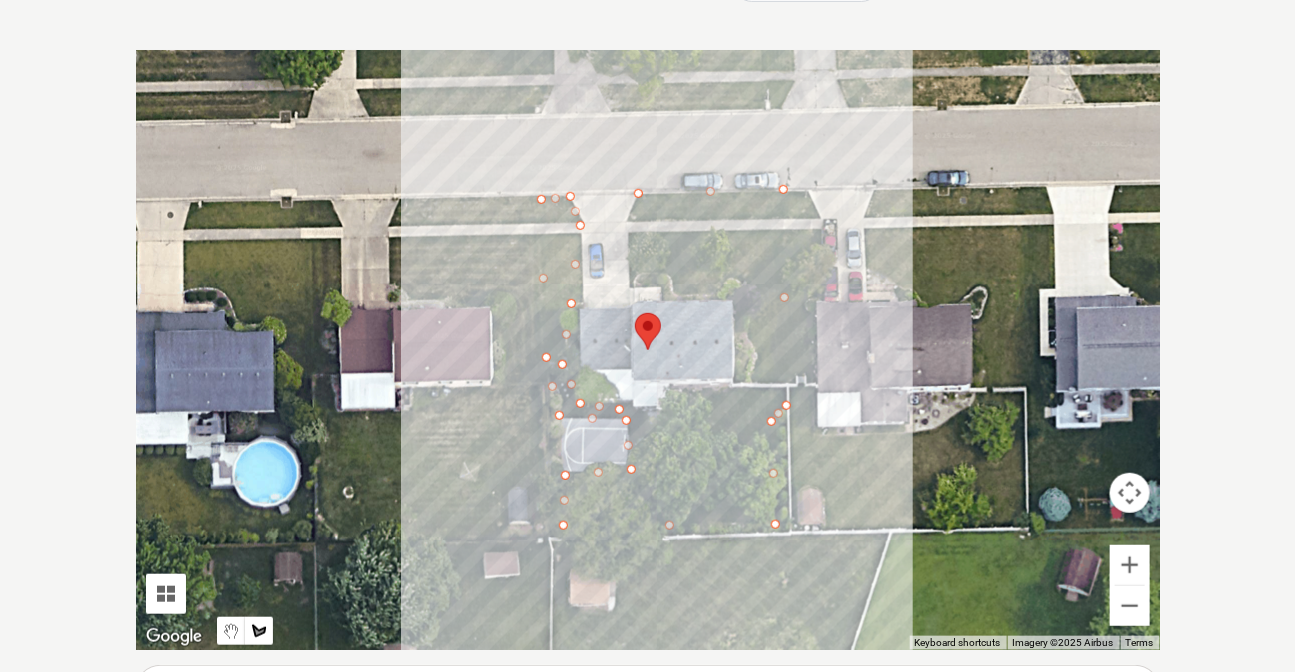 click at bounding box center (648, 350) 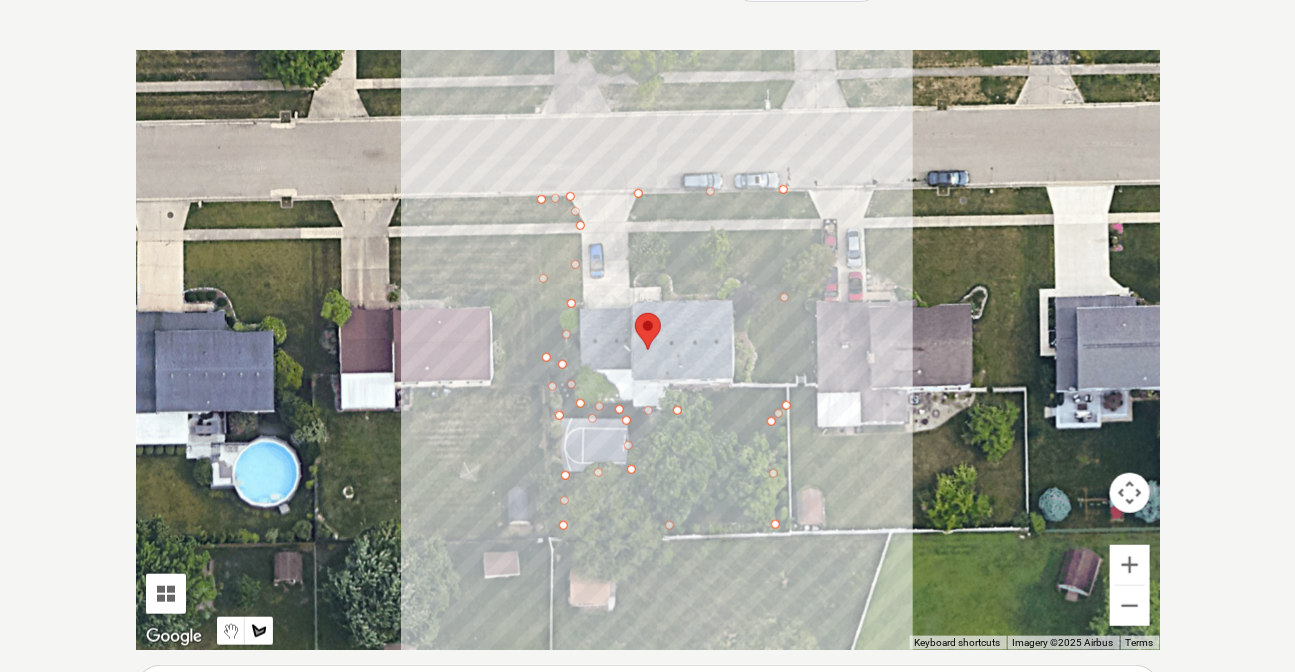 click at bounding box center [648, 350] 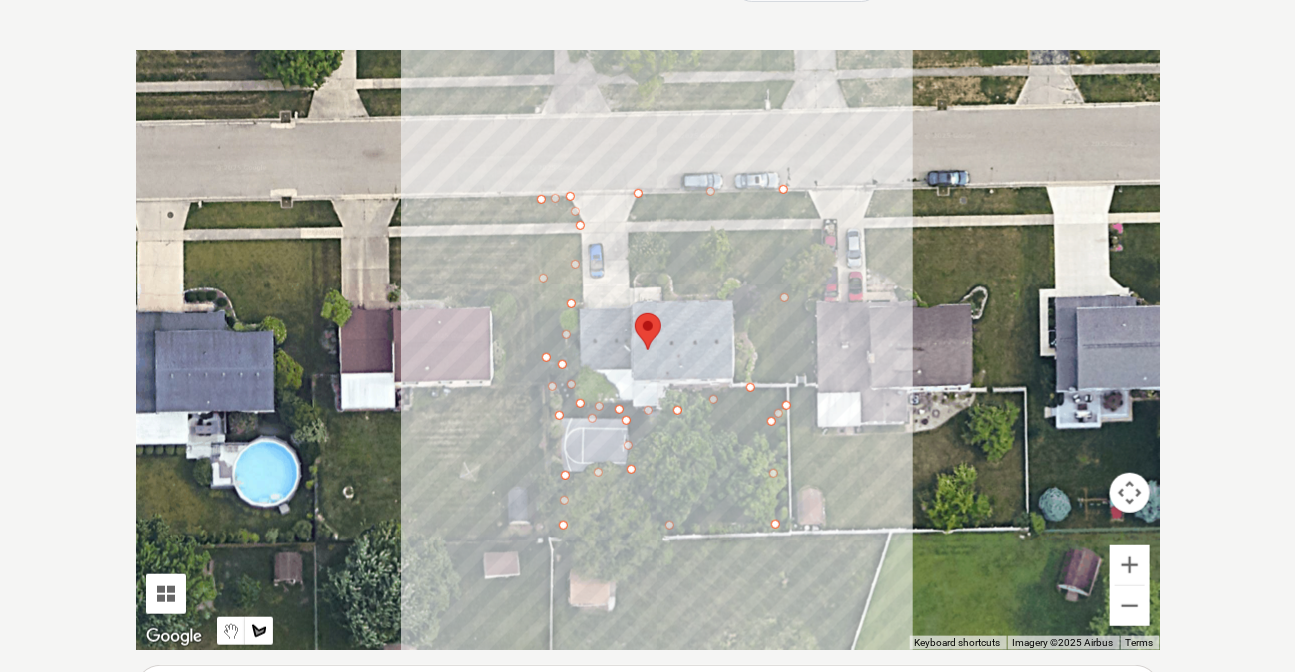 click at bounding box center [648, 350] 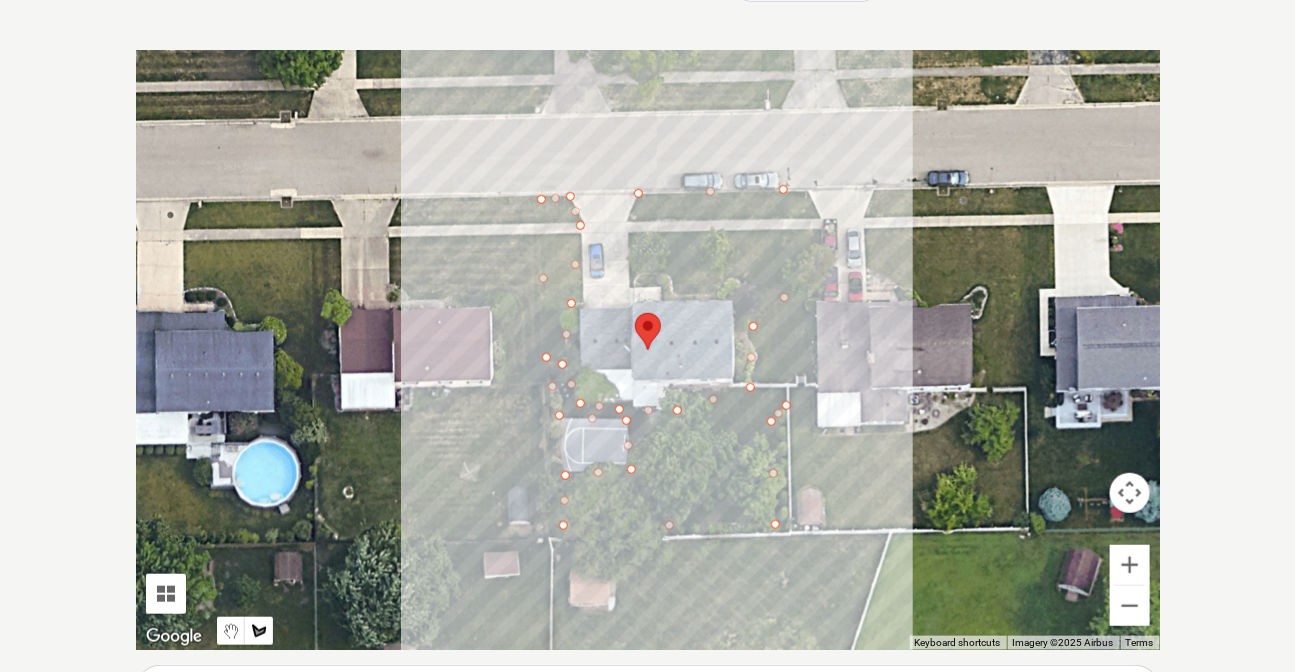 click at bounding box center [648, 350] 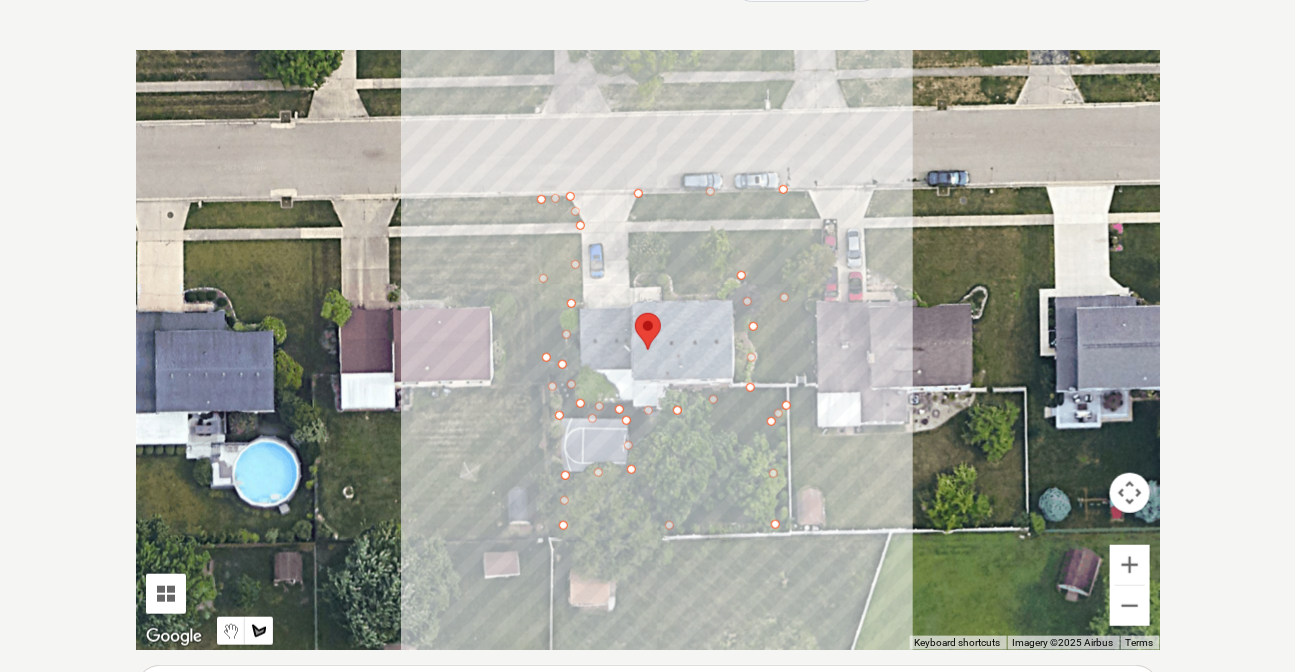 click at bounding box center (648, 350) 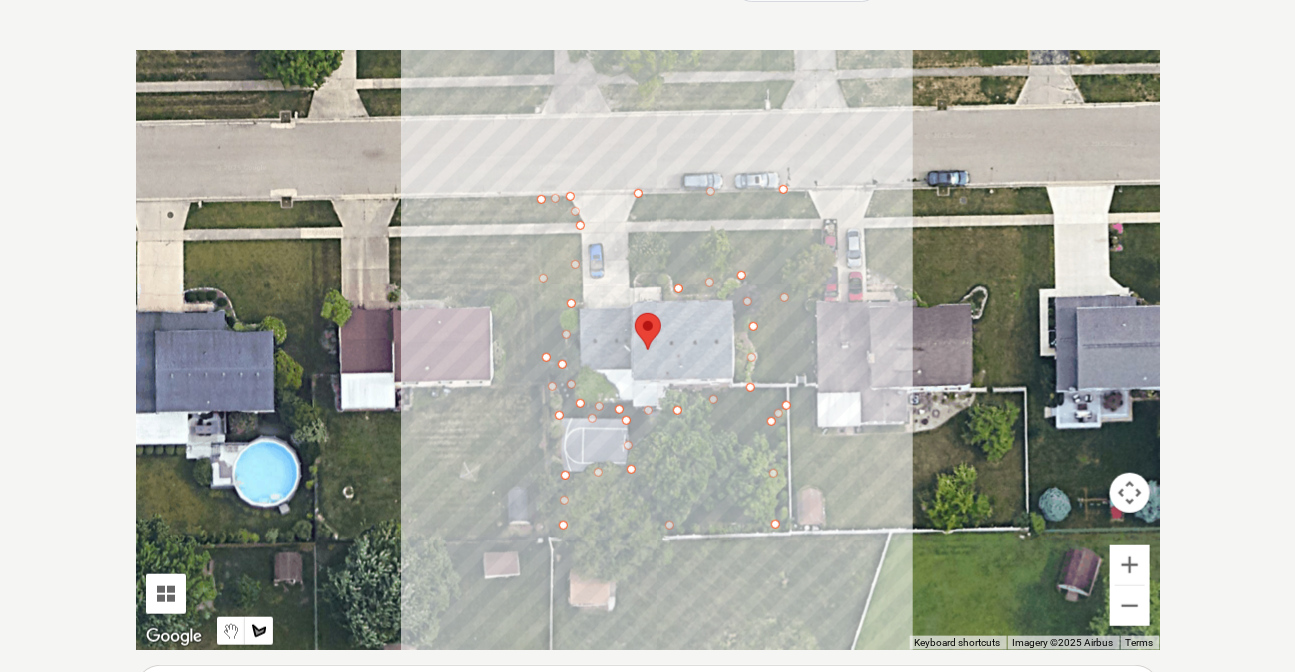 click at bounding box center [648, 350] 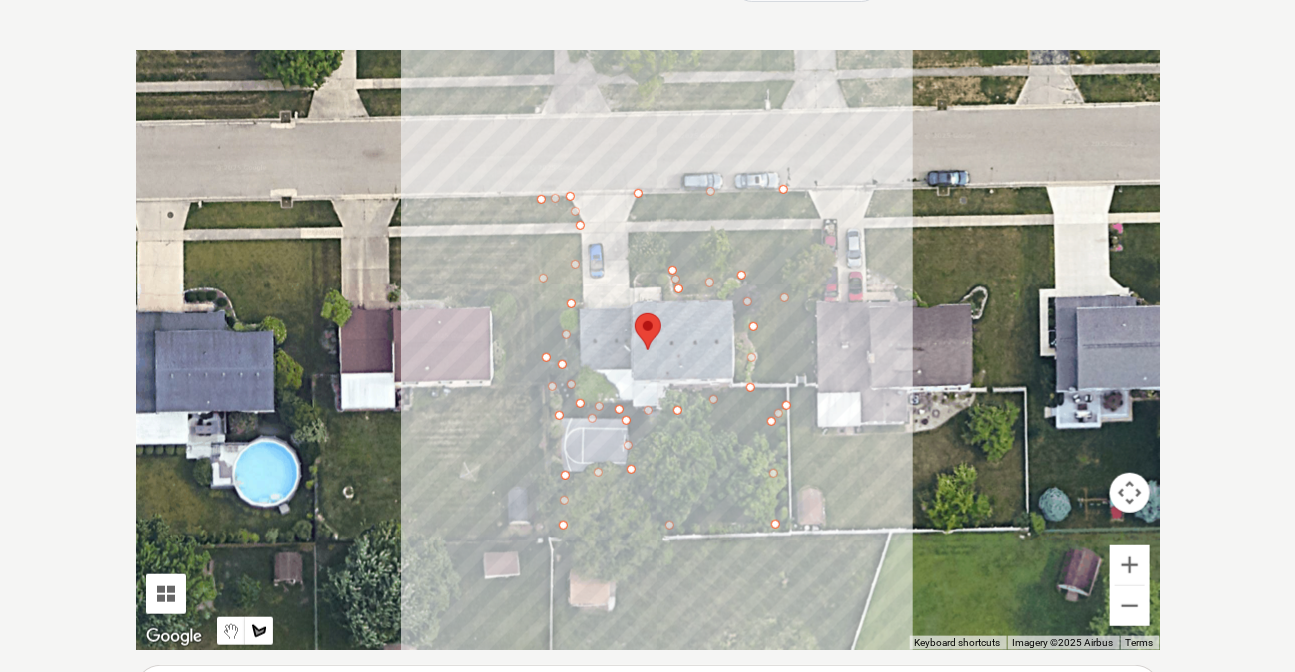 click at bounding box center (648, 350) 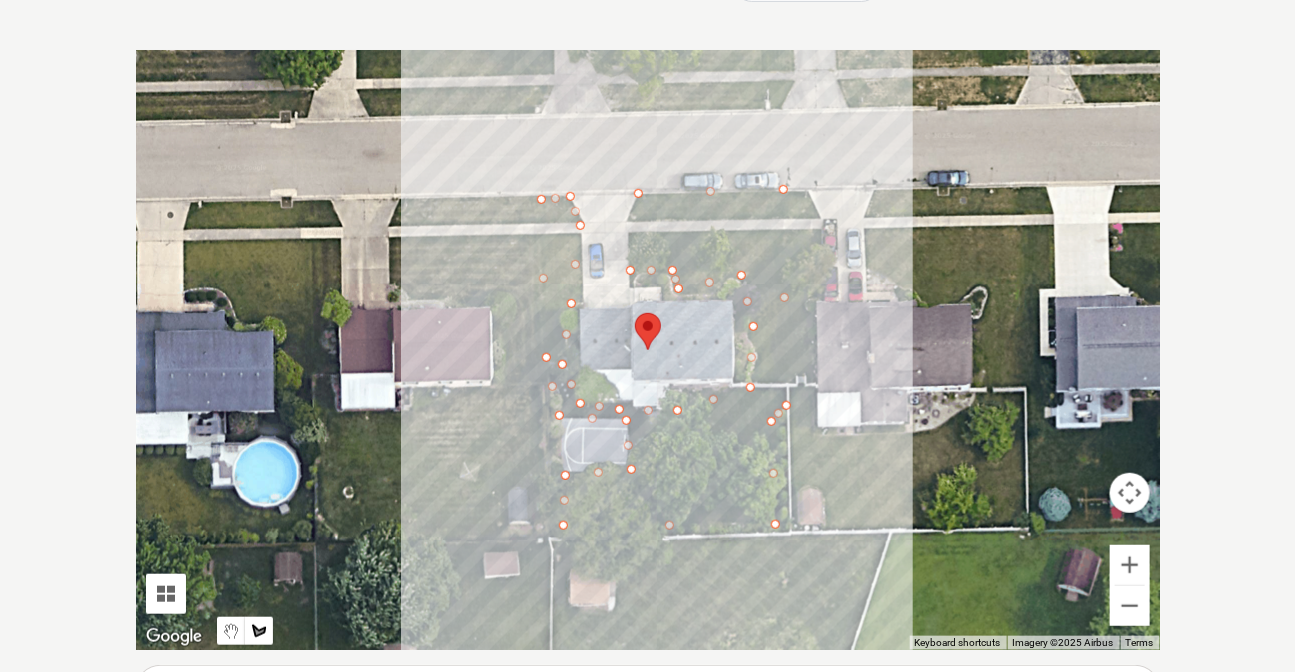 click at bounding box center [648, 350] 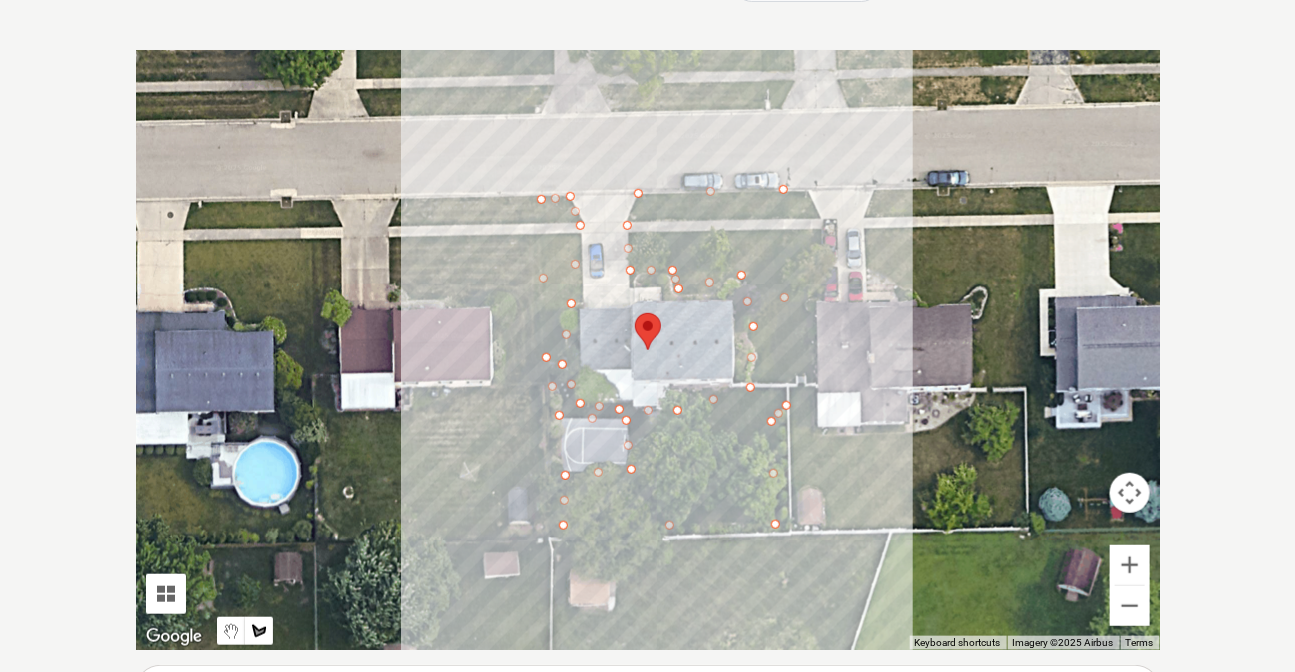 click at bounding box center [648, 350] 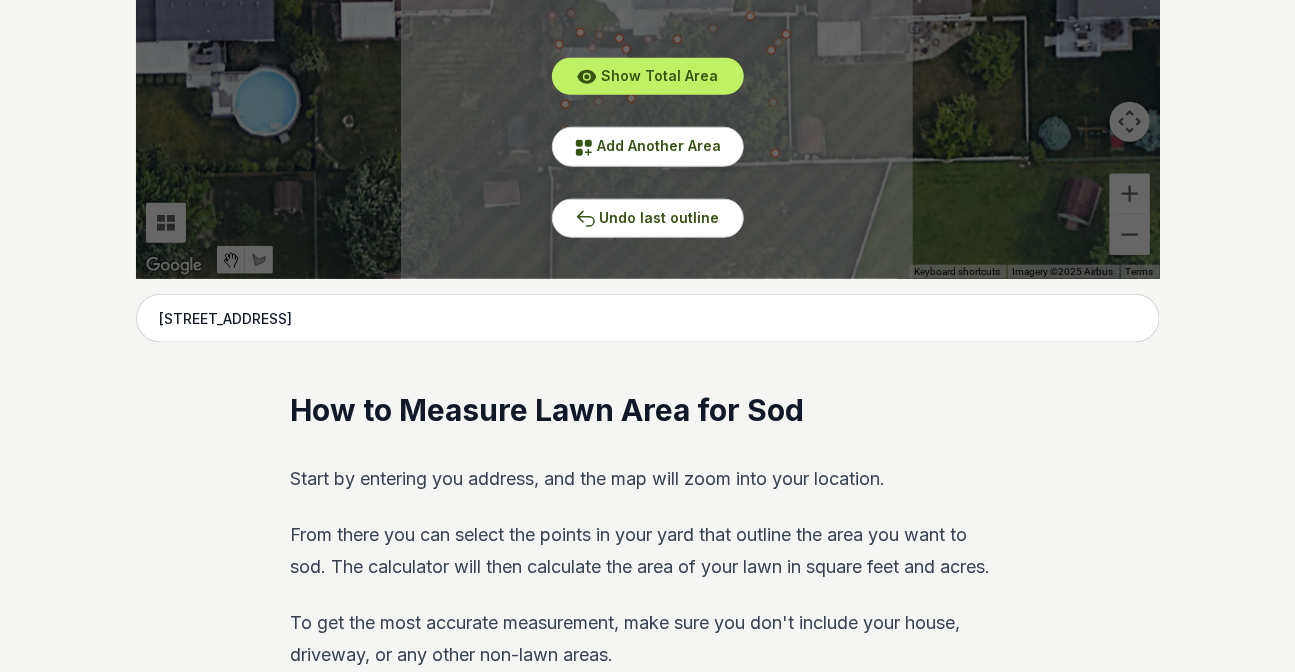 scroll, scrollTop: 748, scrollLeft: 0, axis: vertical 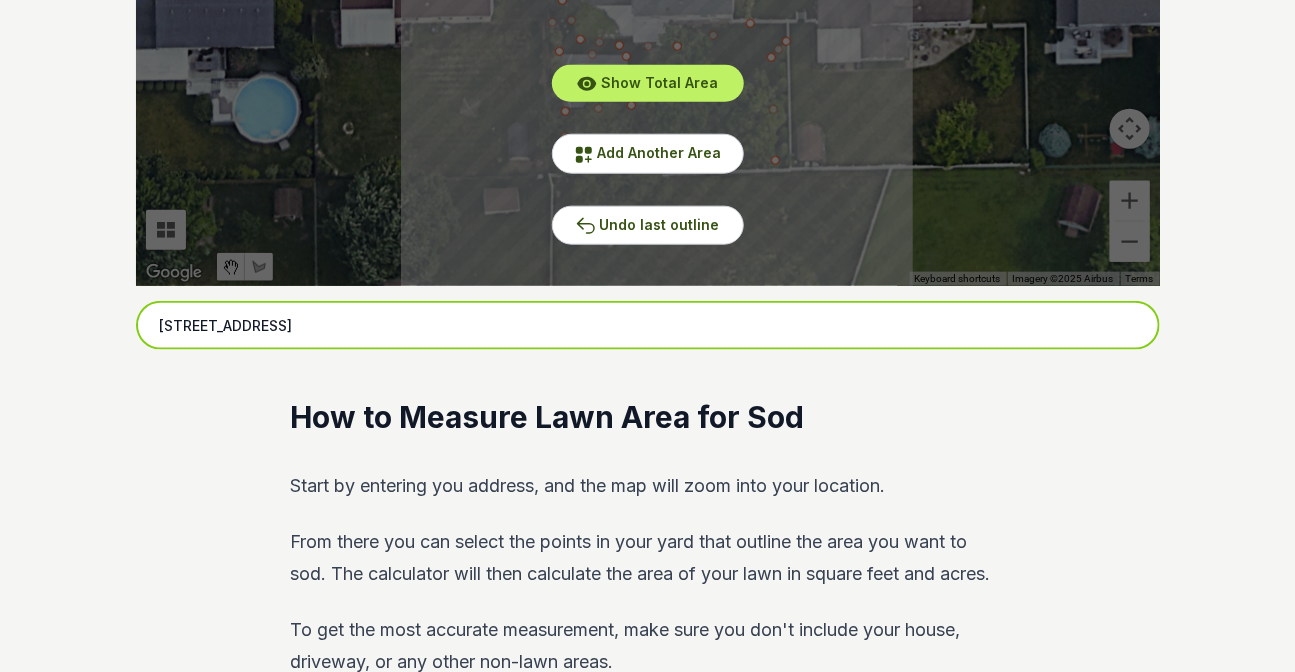 drag, startPoint x: 424, startPoint y: 325, endPoint x: 106, endPoint y: 345, distance: 318.6283 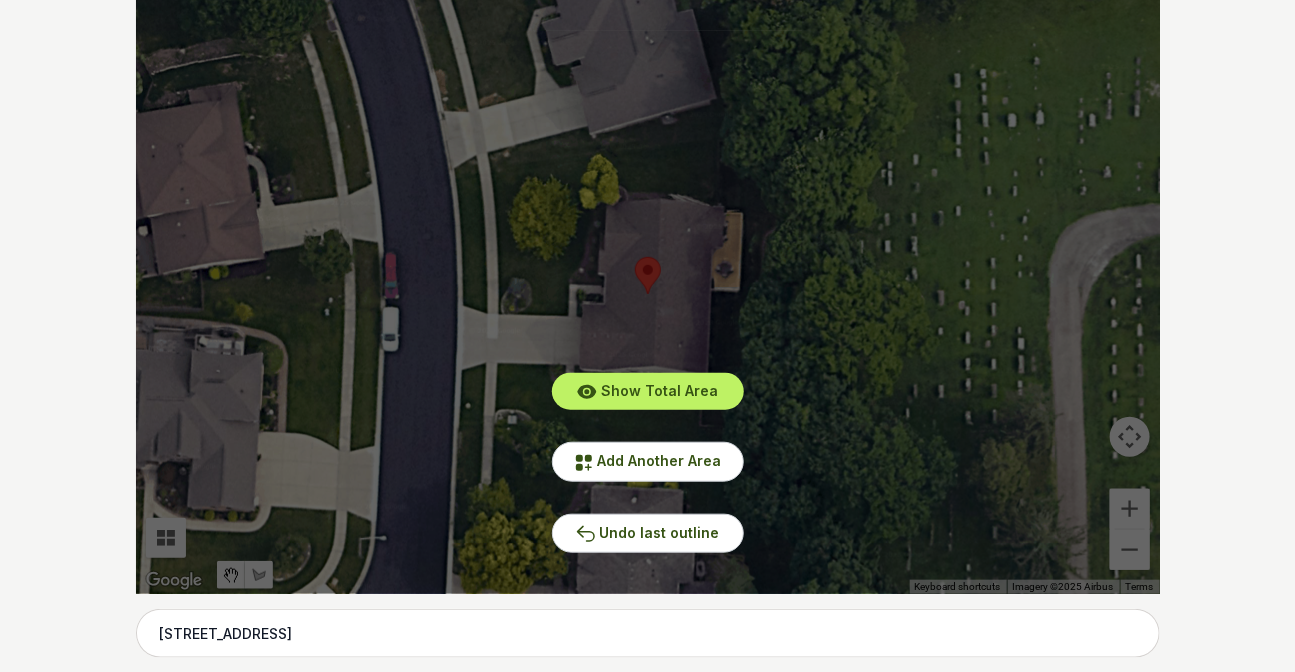 scroll, scrollTop: 384, scrollLeft: 0, axis: vertical 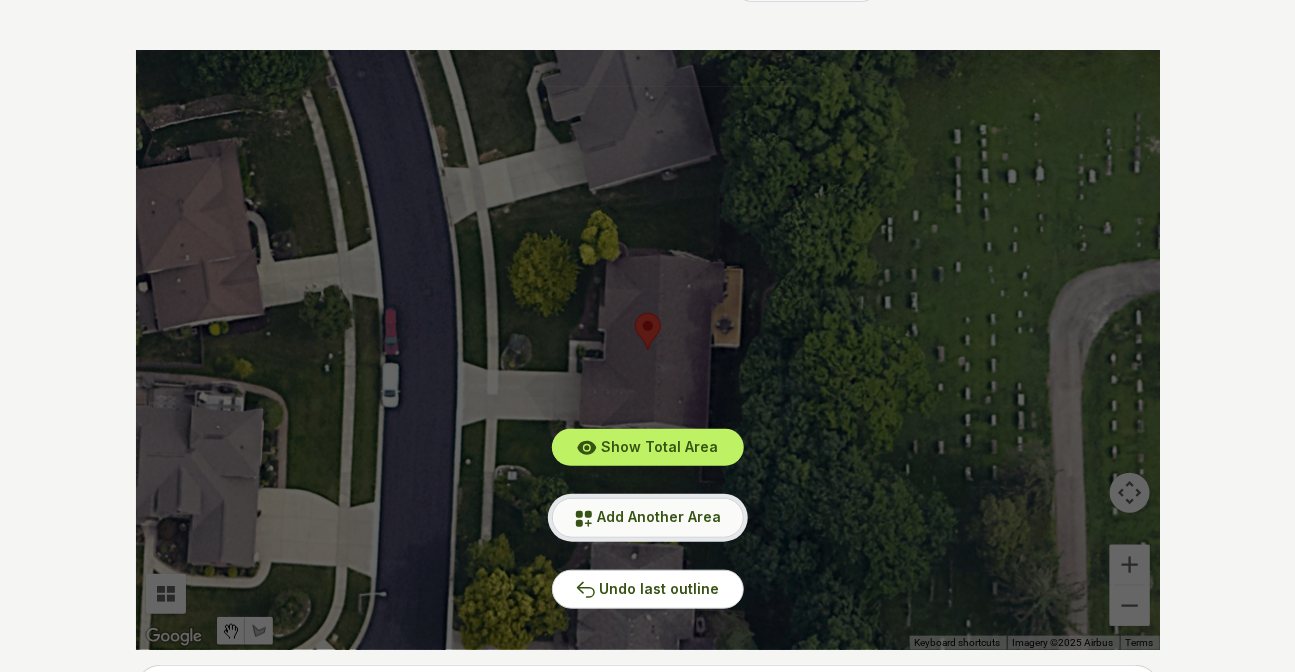 click on "Add Another Area" at bounding box center [660, 516] 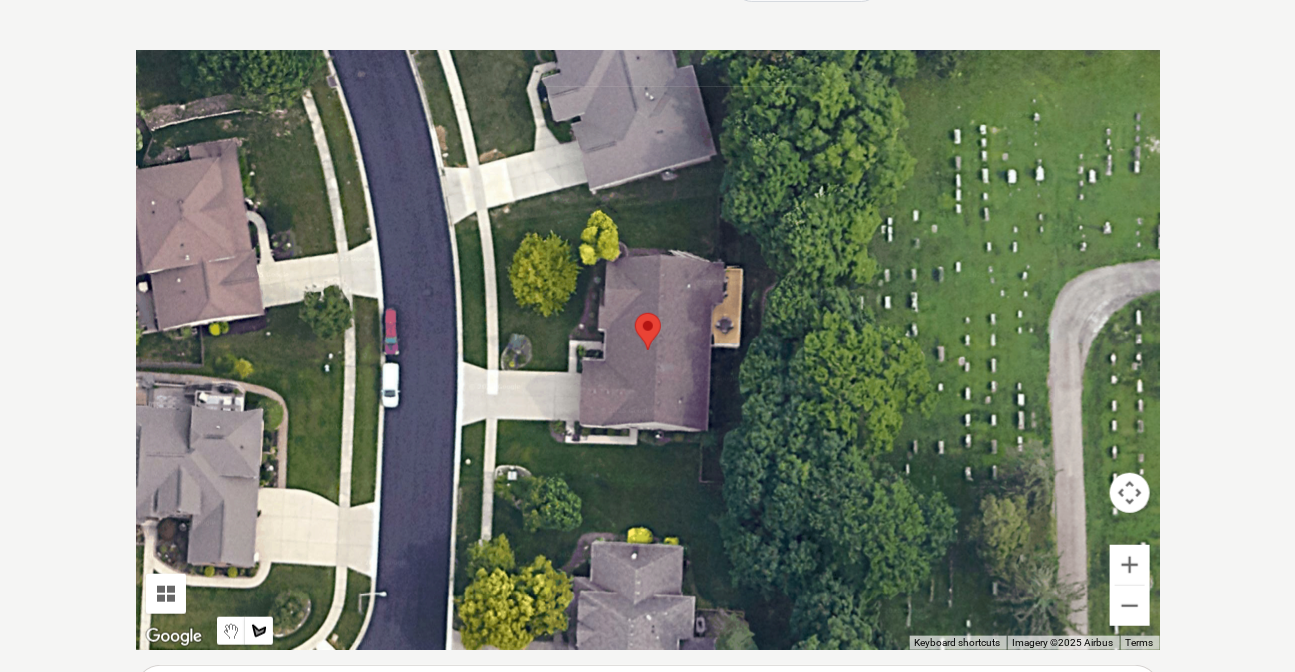 click at bounding box center (648, 350) 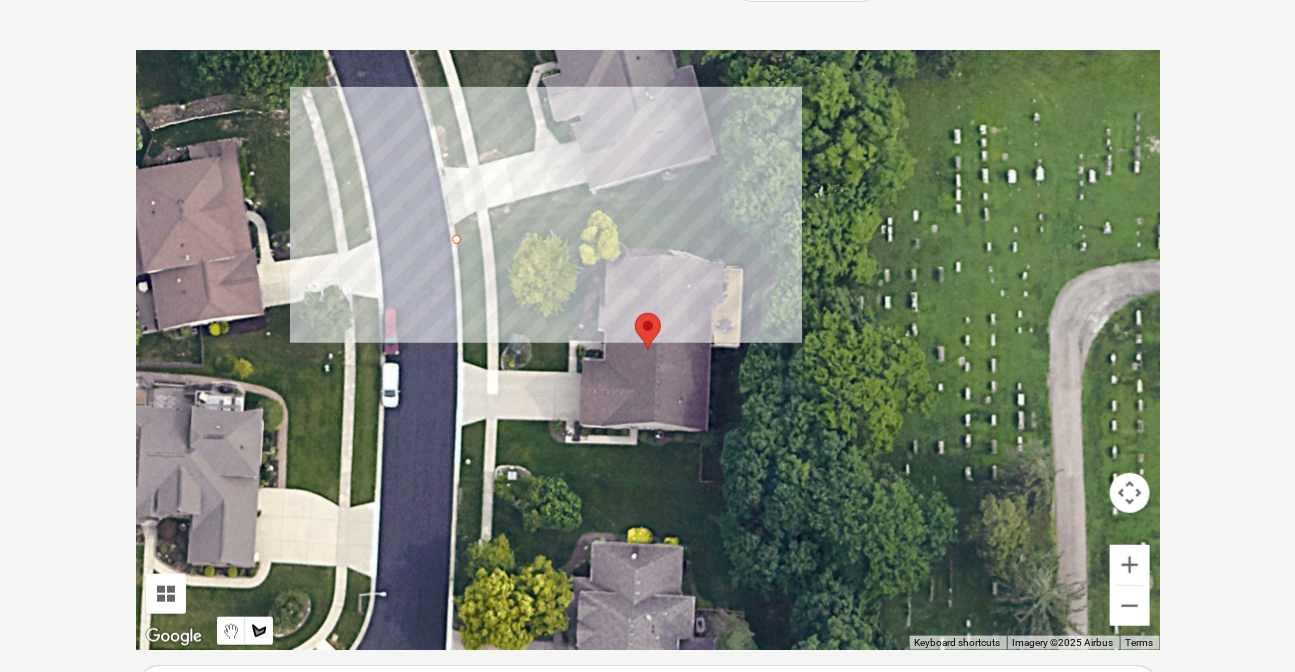 click at bounding box center [648, 350] 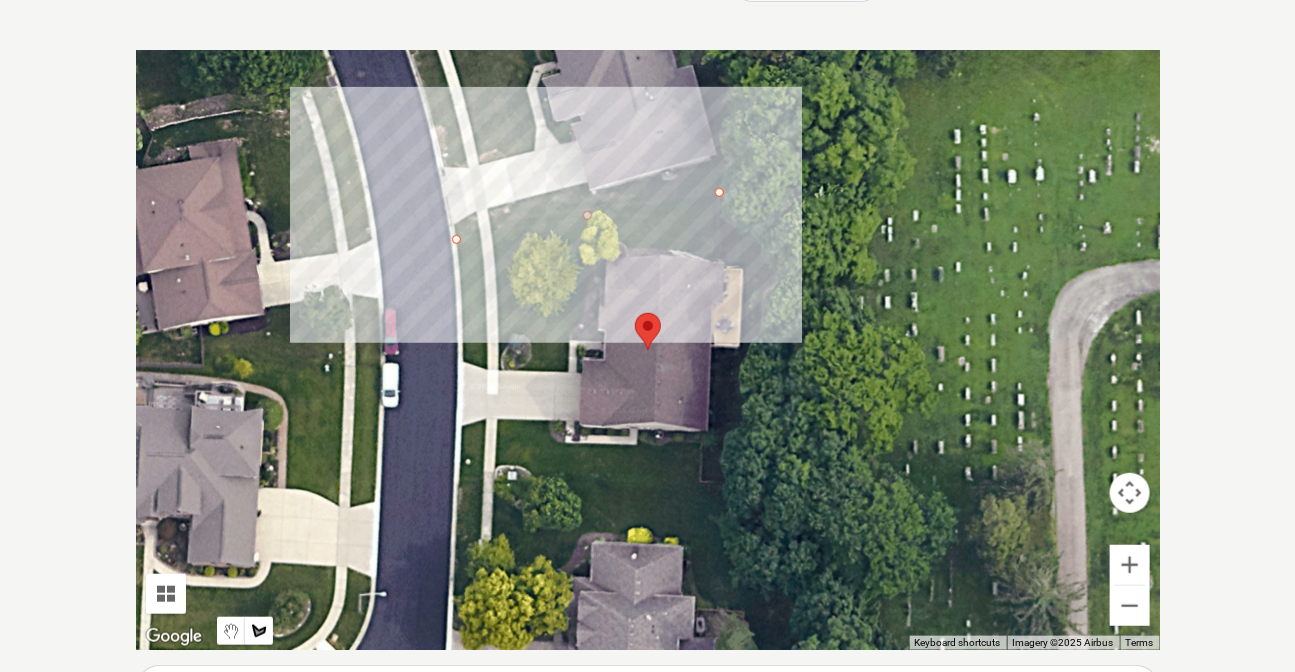 click at bounding box center [648, 350] 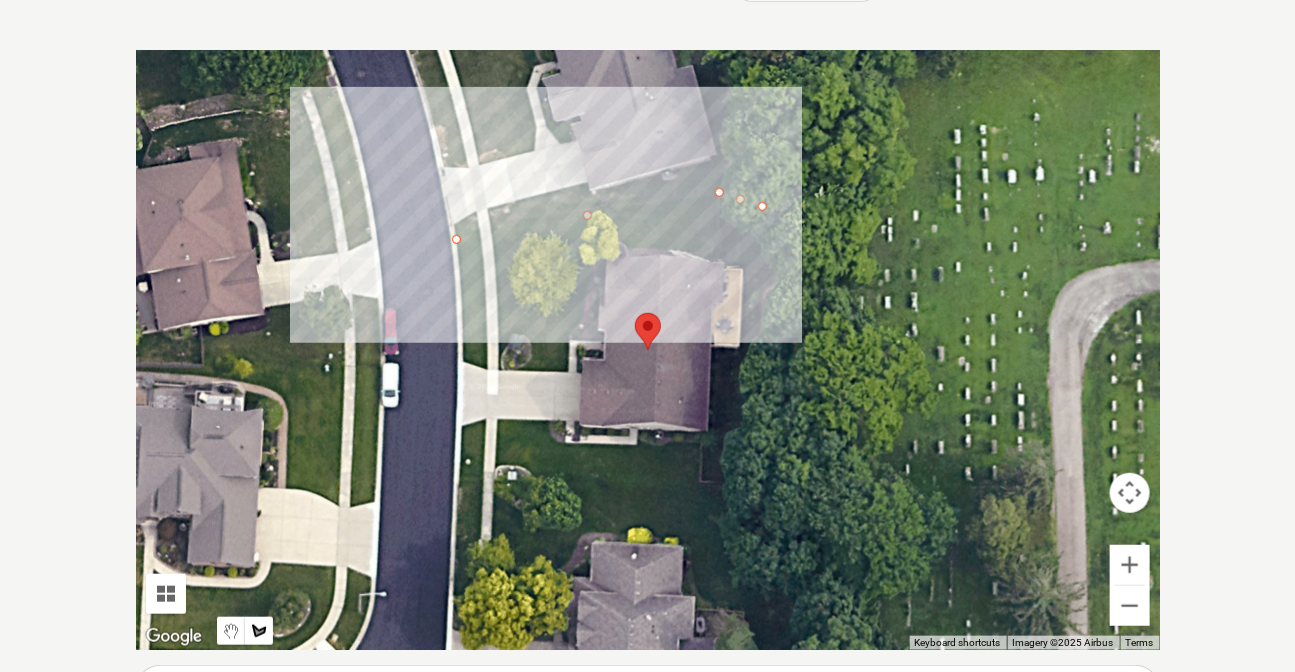 click at bounding box center (648, 350) 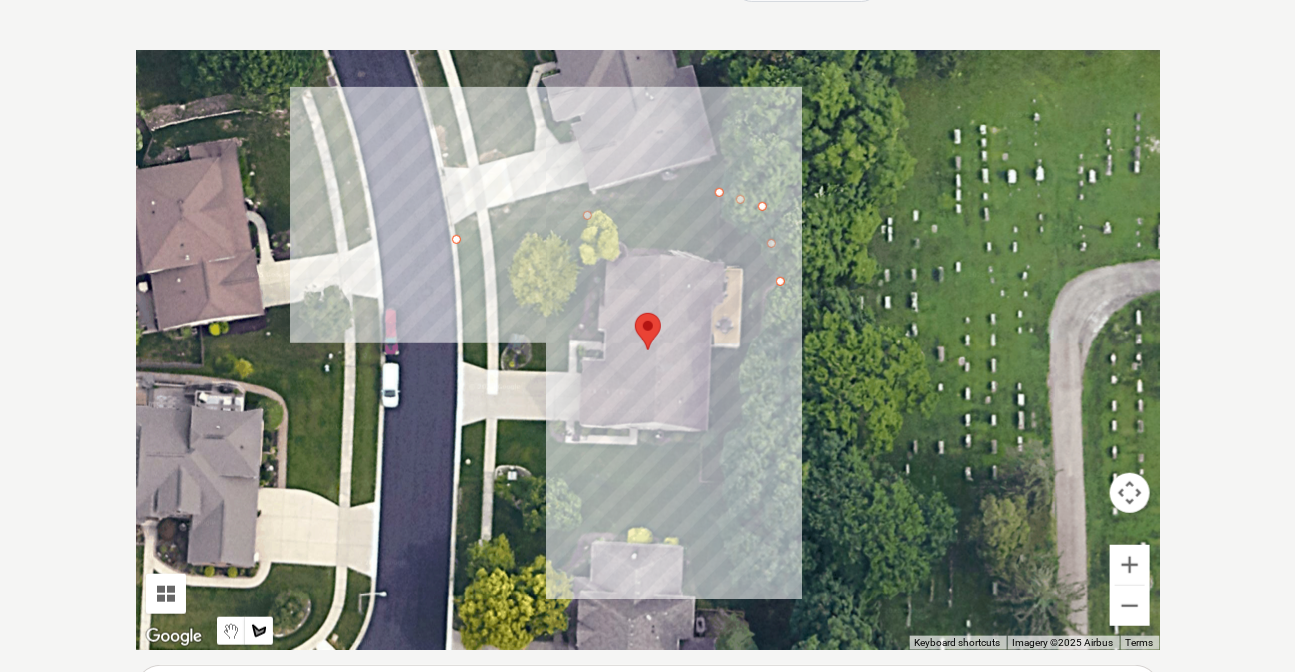 click at bounding box center (648, 350) 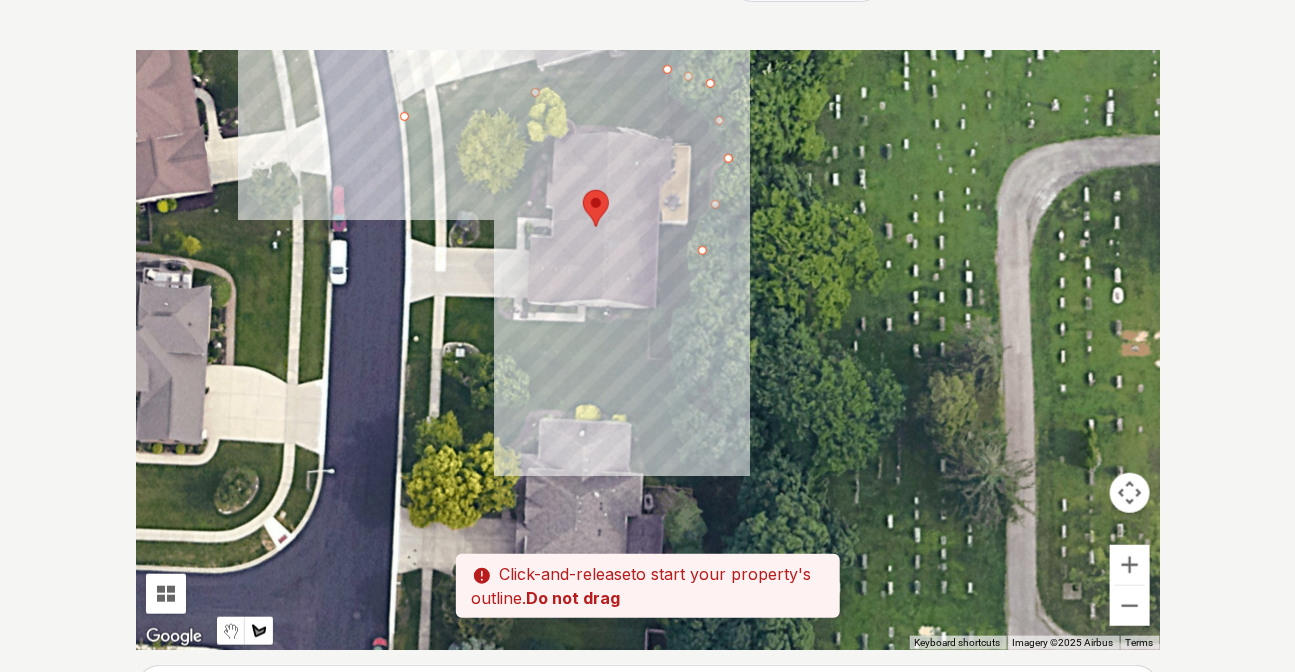 drag, startPoint x: 779, startPoint y: 488, endPoint x: 727, endPoint y: 363, distance: 135.38464 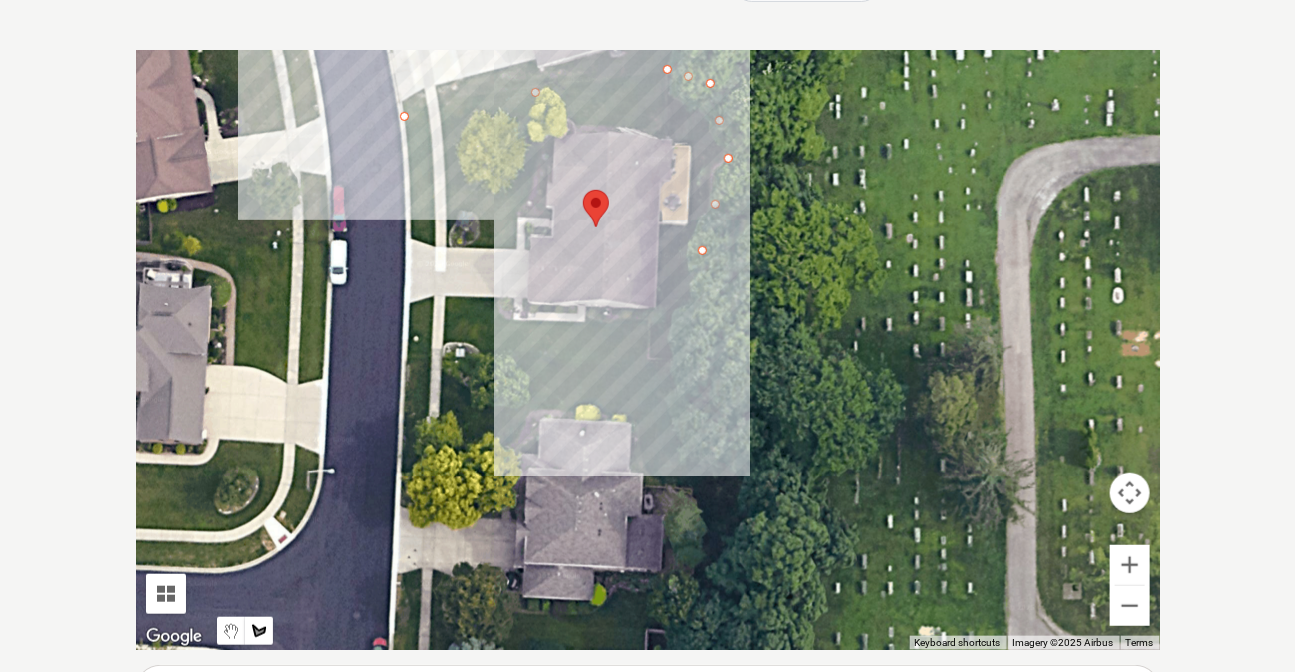 click at bounding box center (648, 350) 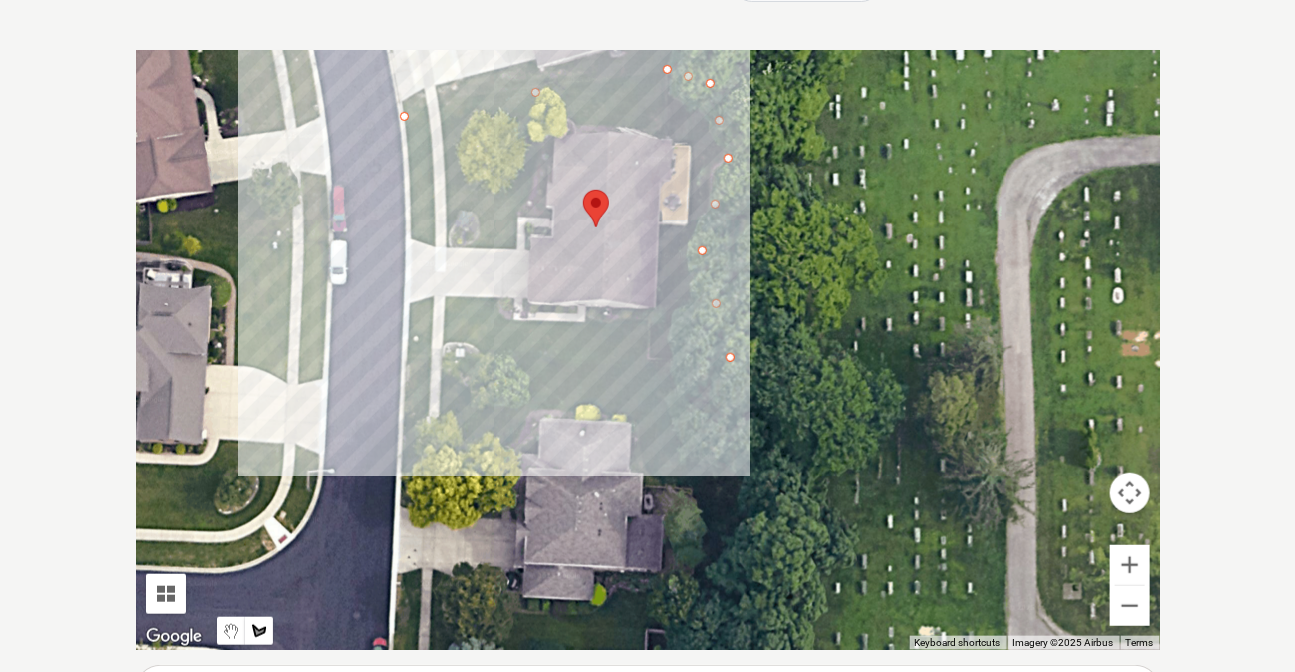 click at bounding box center (648, 350) 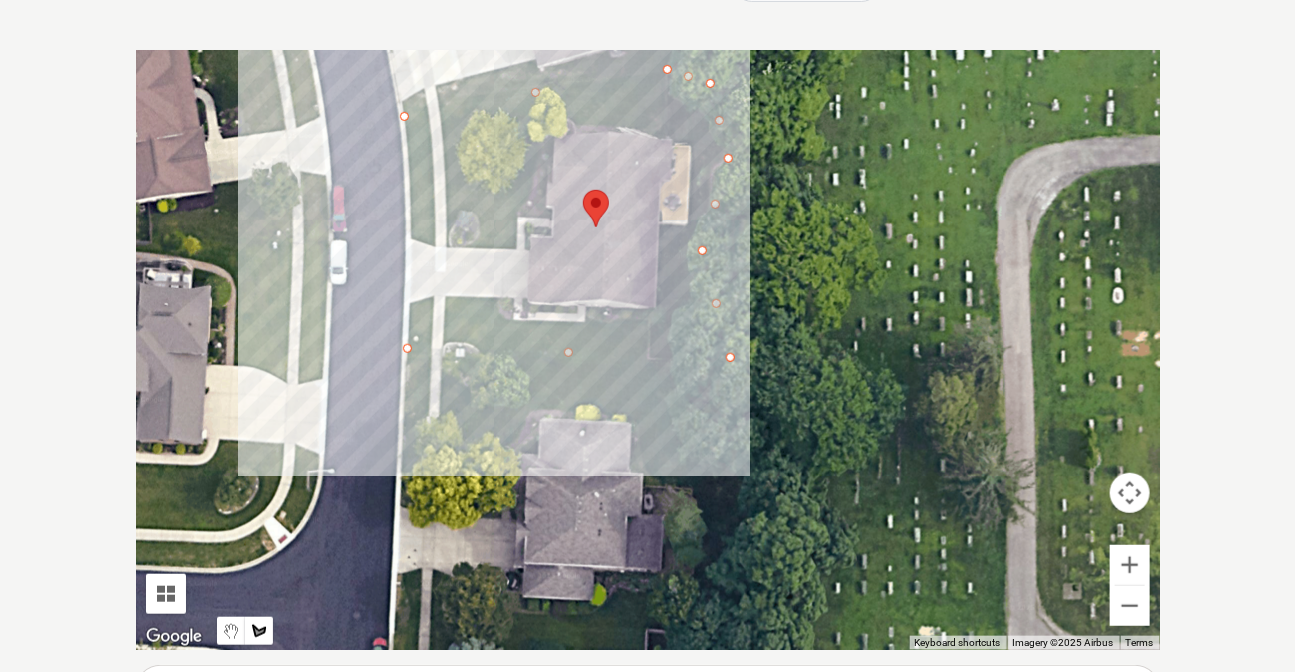 click at bounding box center (648, 350) 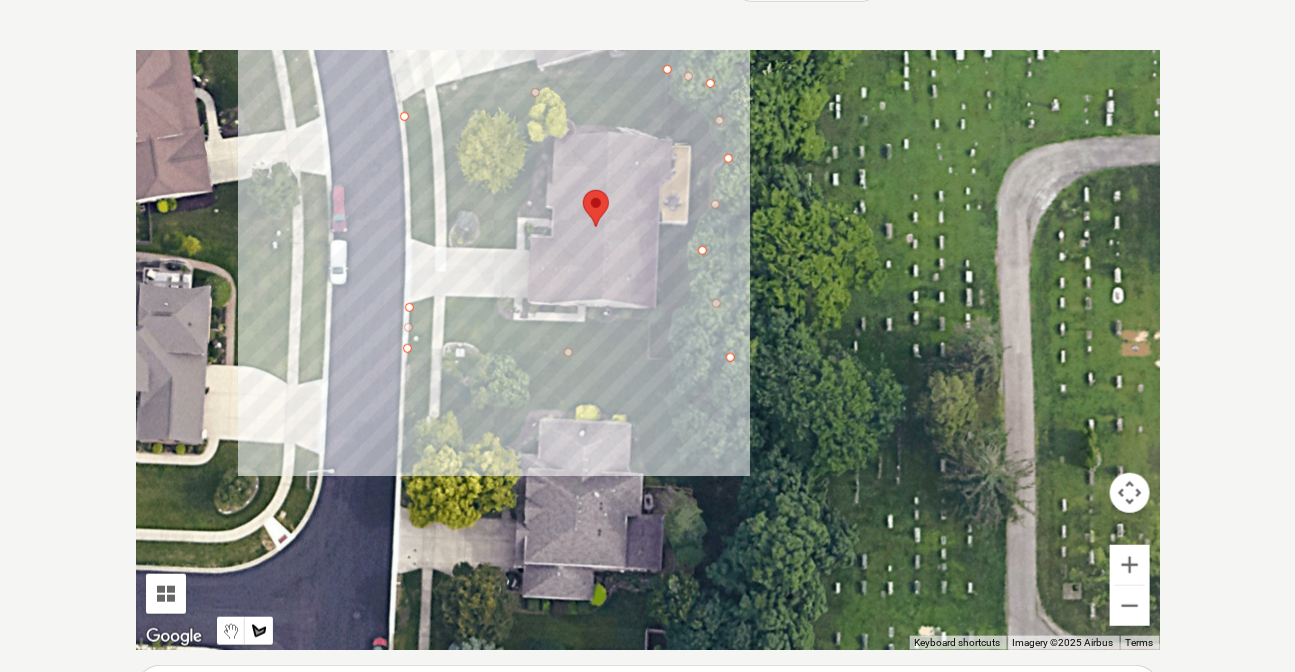 click at bounding box center (648, 350) 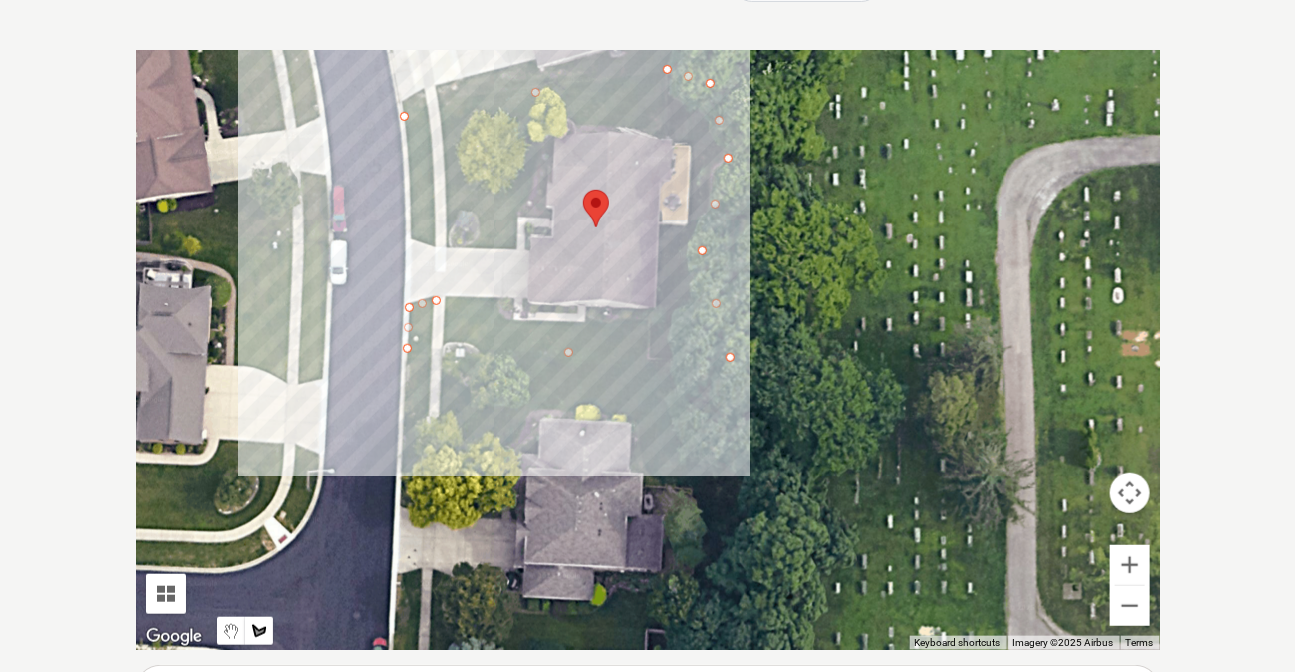 click at bounding box center (648, 350) 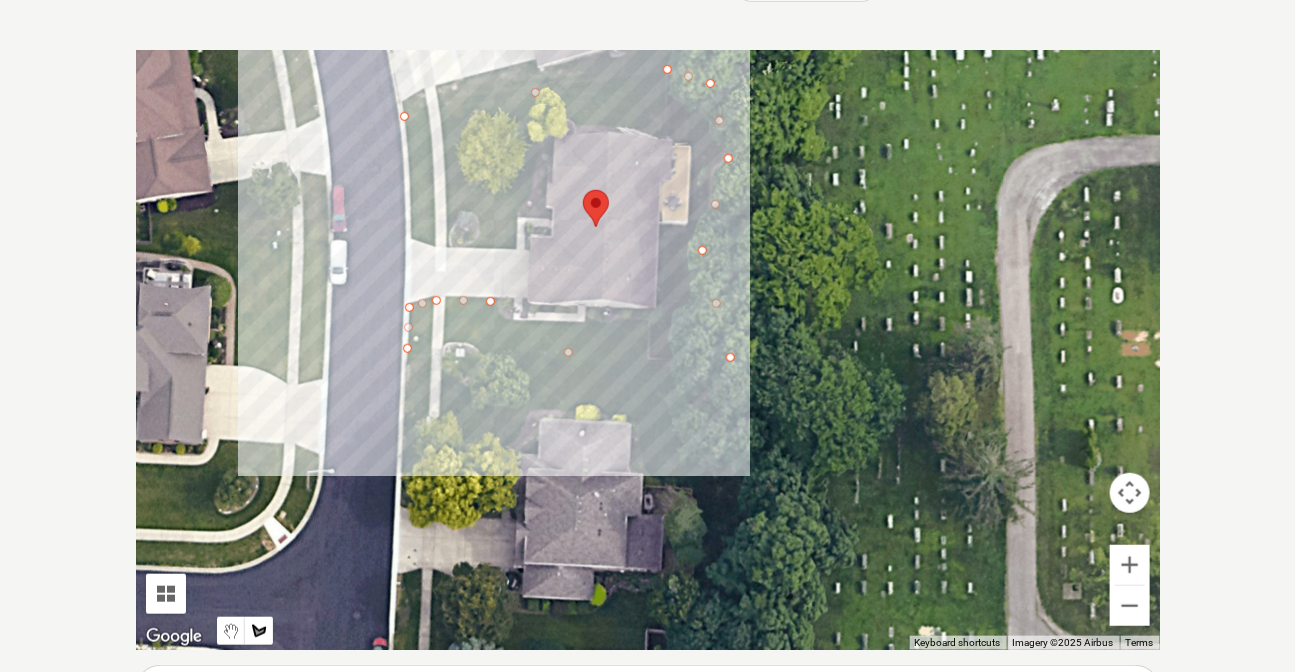 click at bounding box center (648, 350) 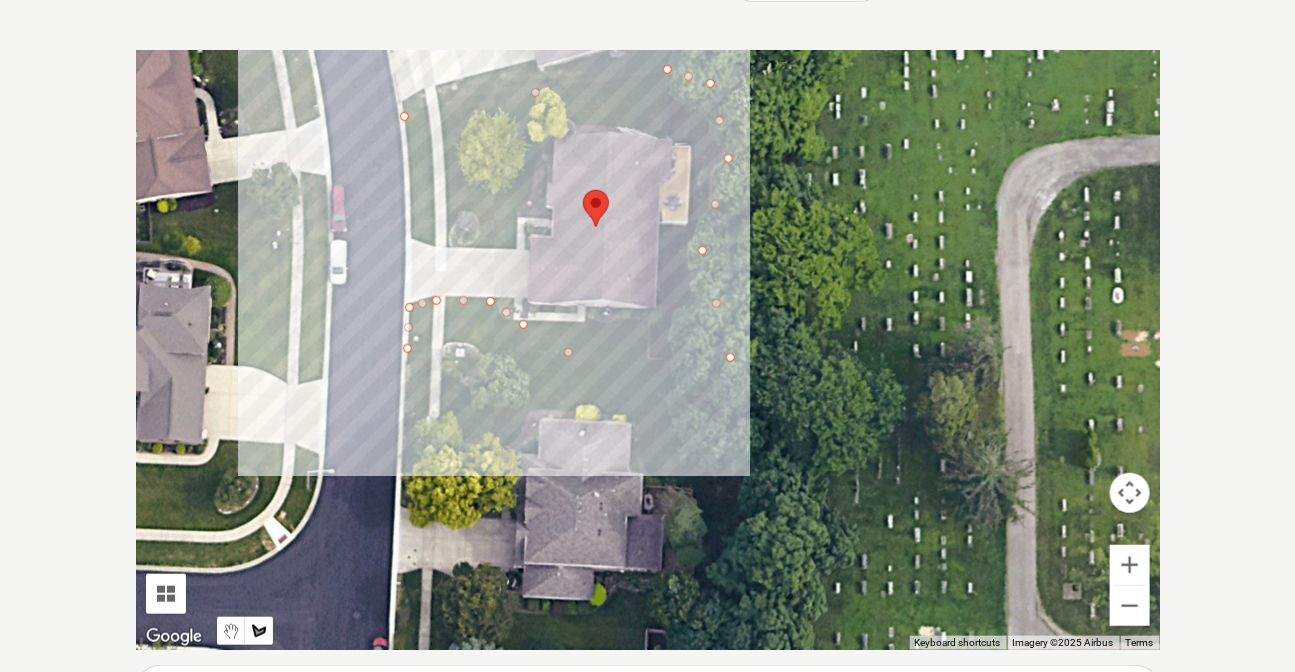 click at bounding box center [648, 350] 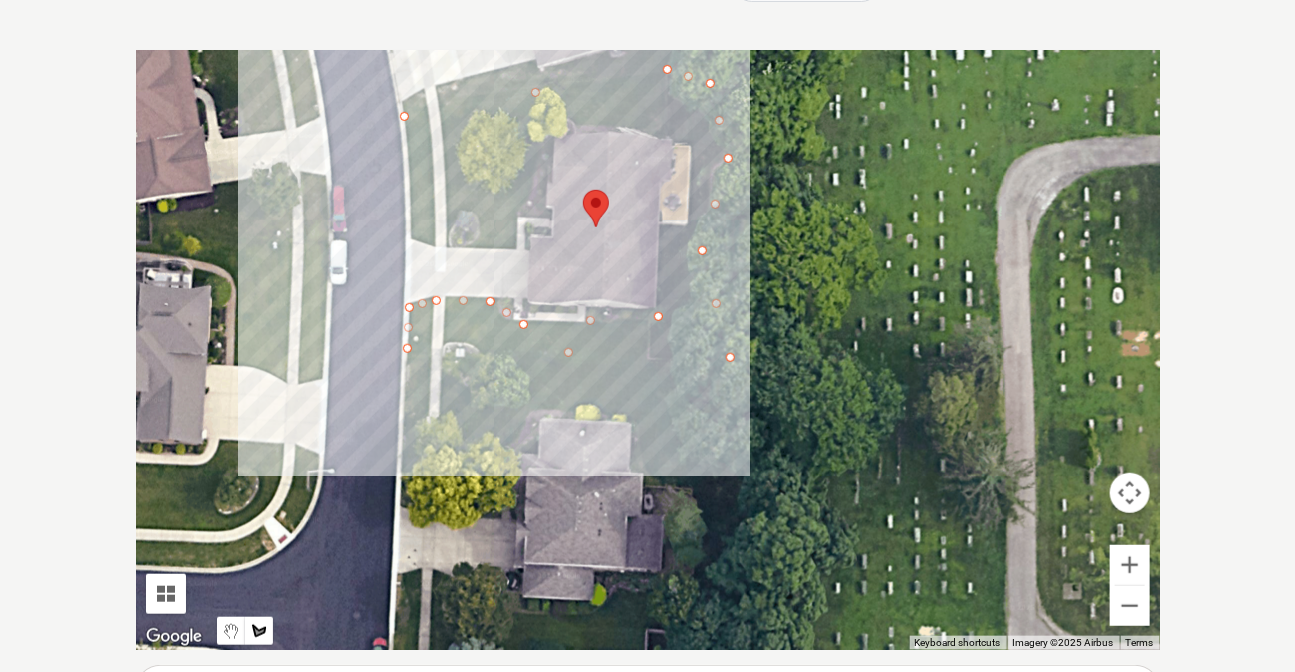 click at bounding box center [648, 350] 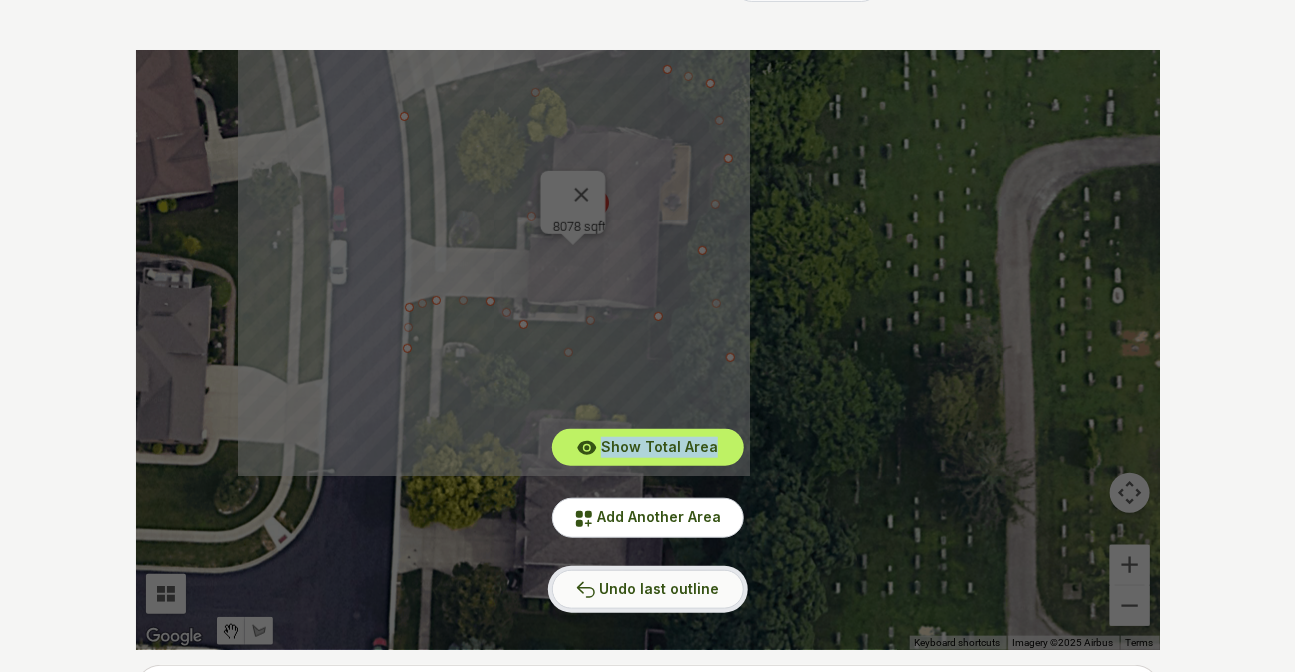 click on "Undo last outline" at bounding box center (660, 588) 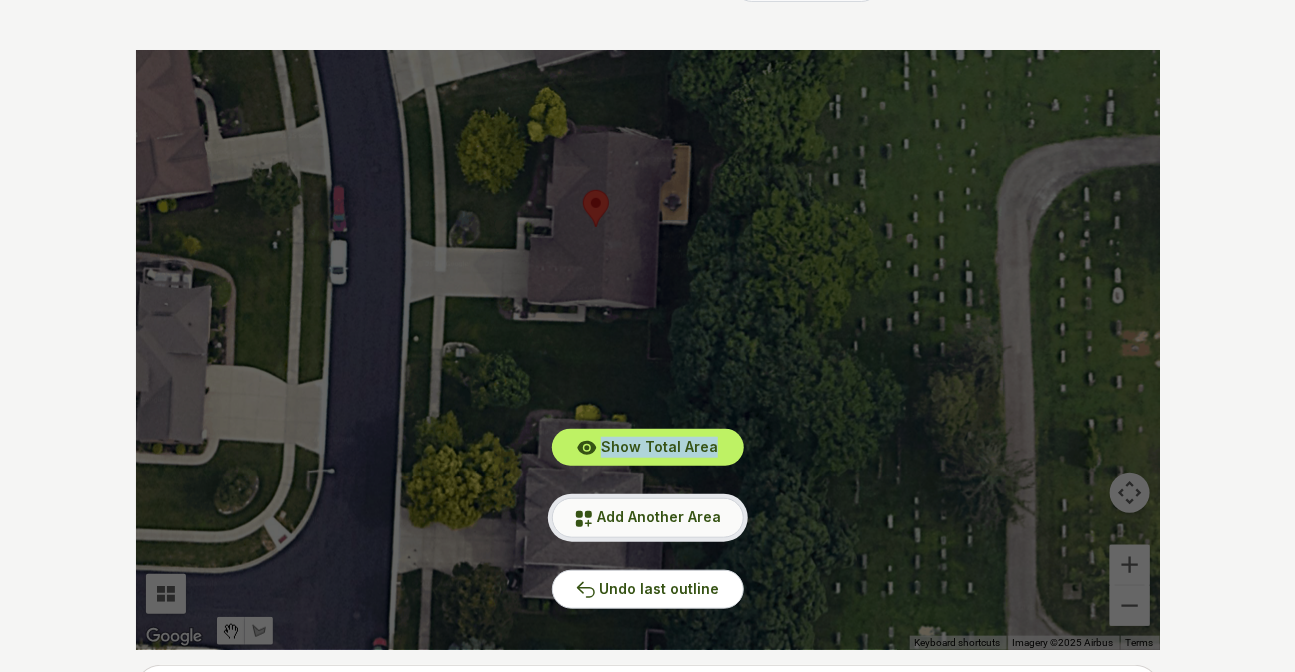 click on "Add Another Area" at bounding box center (660, 516) 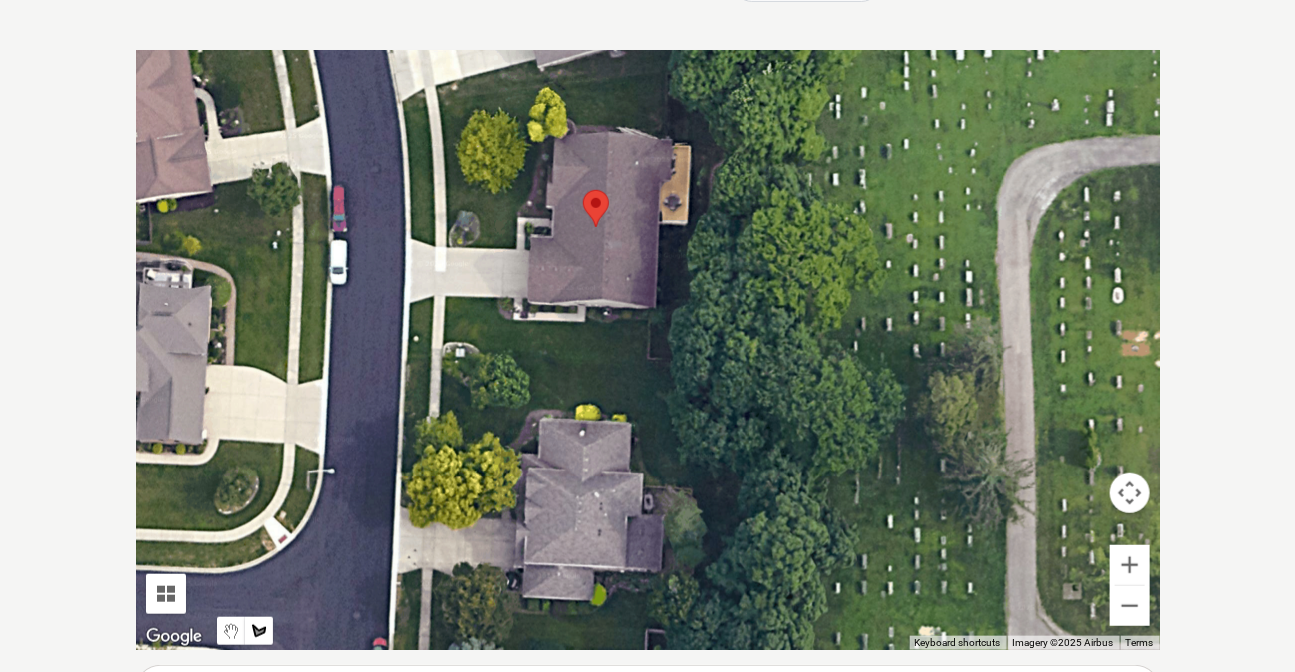 click at bounding box center (648, 350) 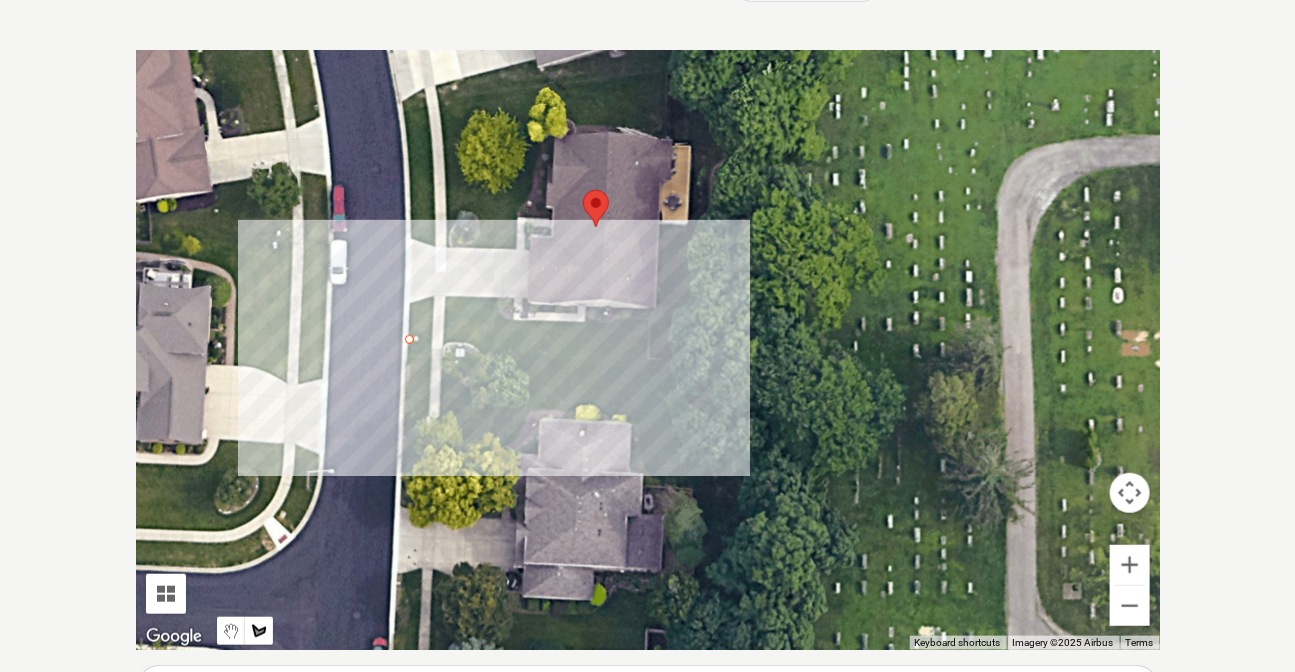 click at bounding box center [648, 350] 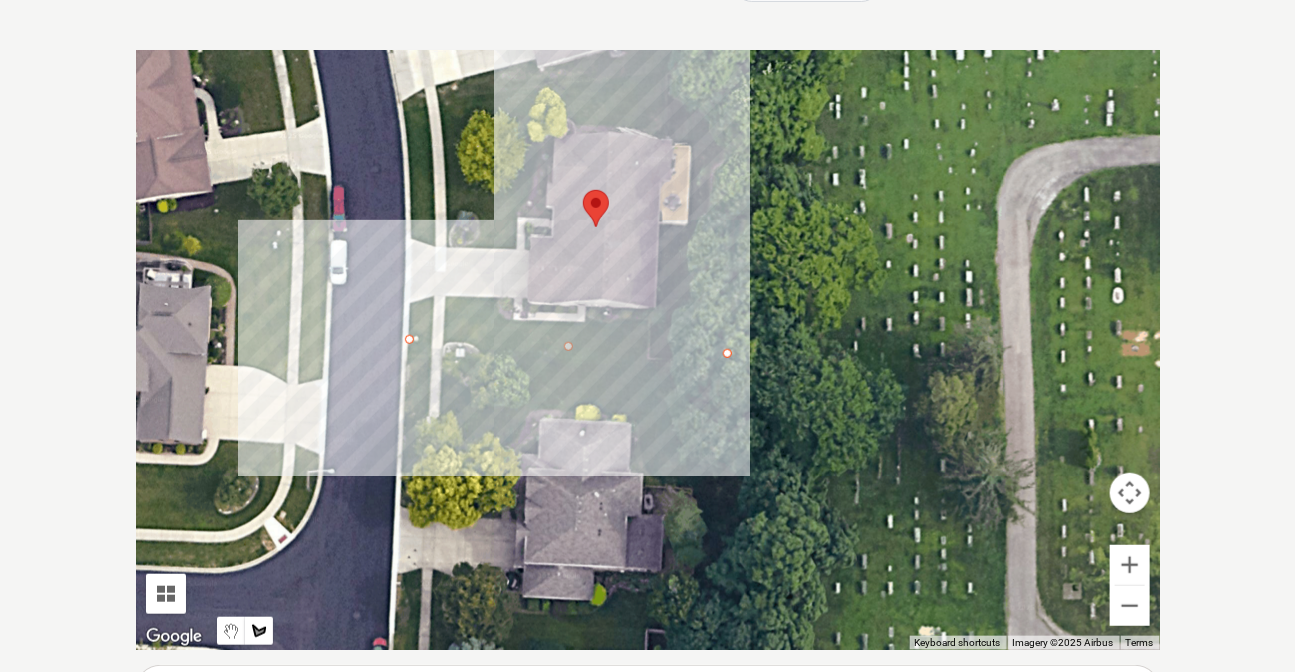 click at bounding box center [648, 350] 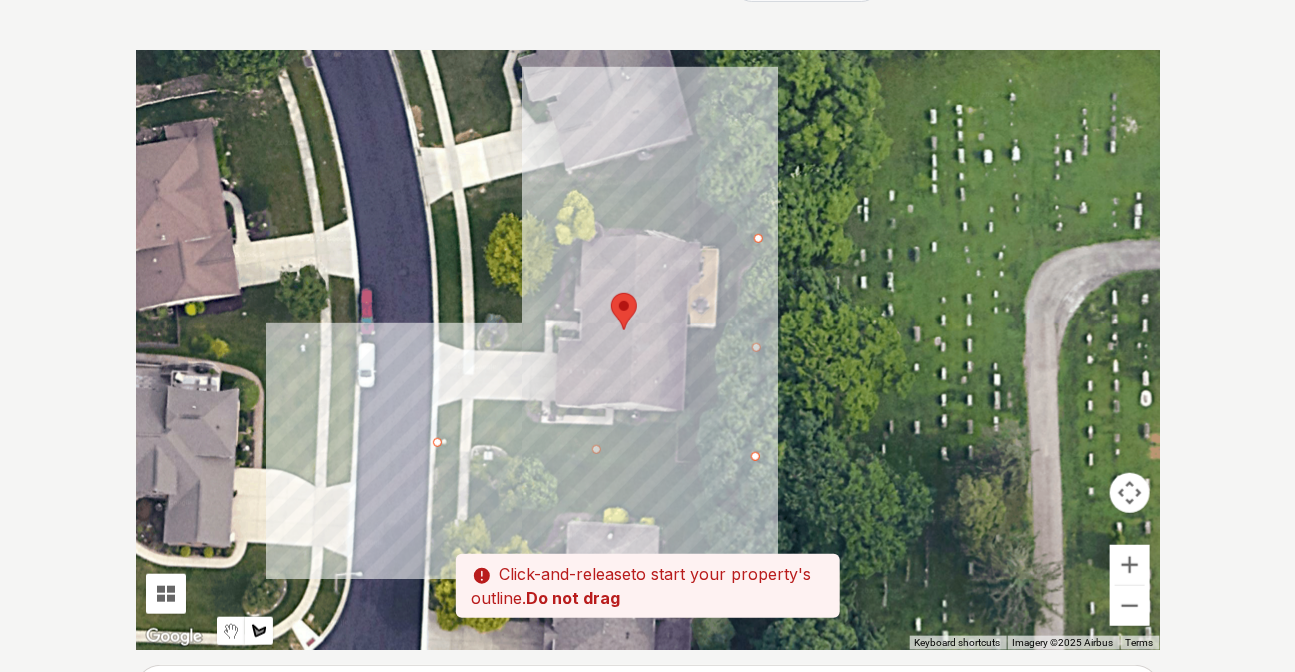 drag, startPoint x: 722, startPoint y: 62, endPoint x: 750, endPoint y: 170, distance: 111.5706 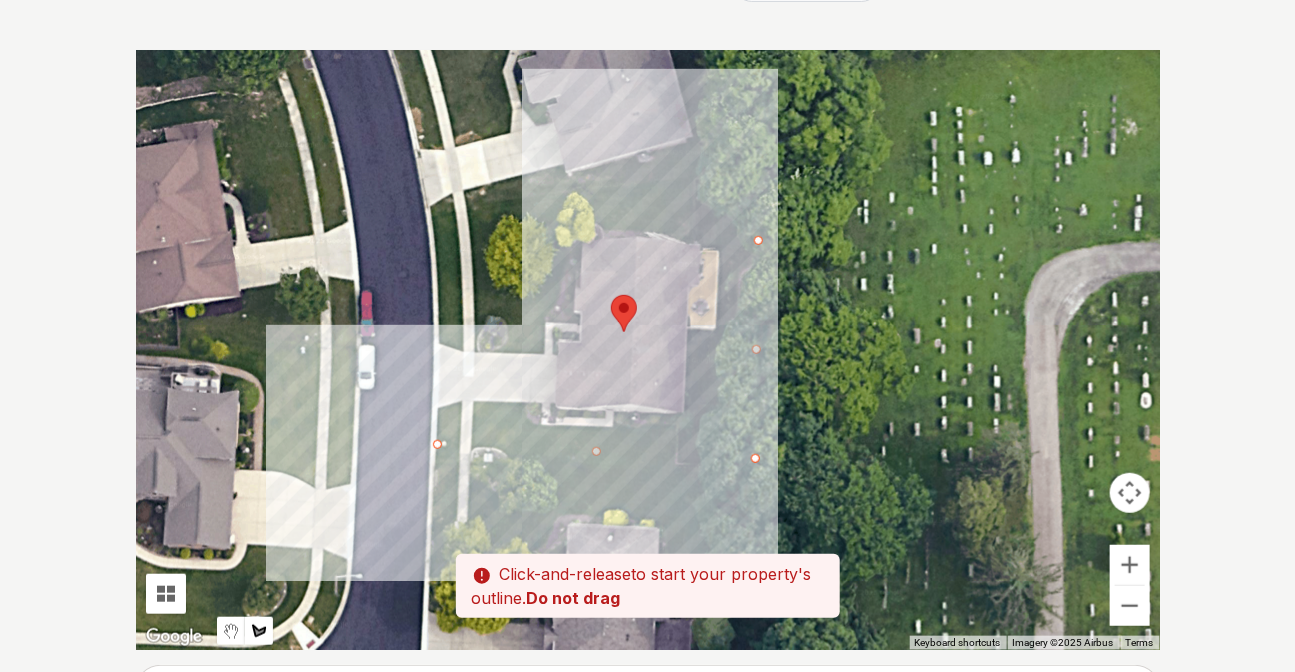 click at bounding box center [648, 350] 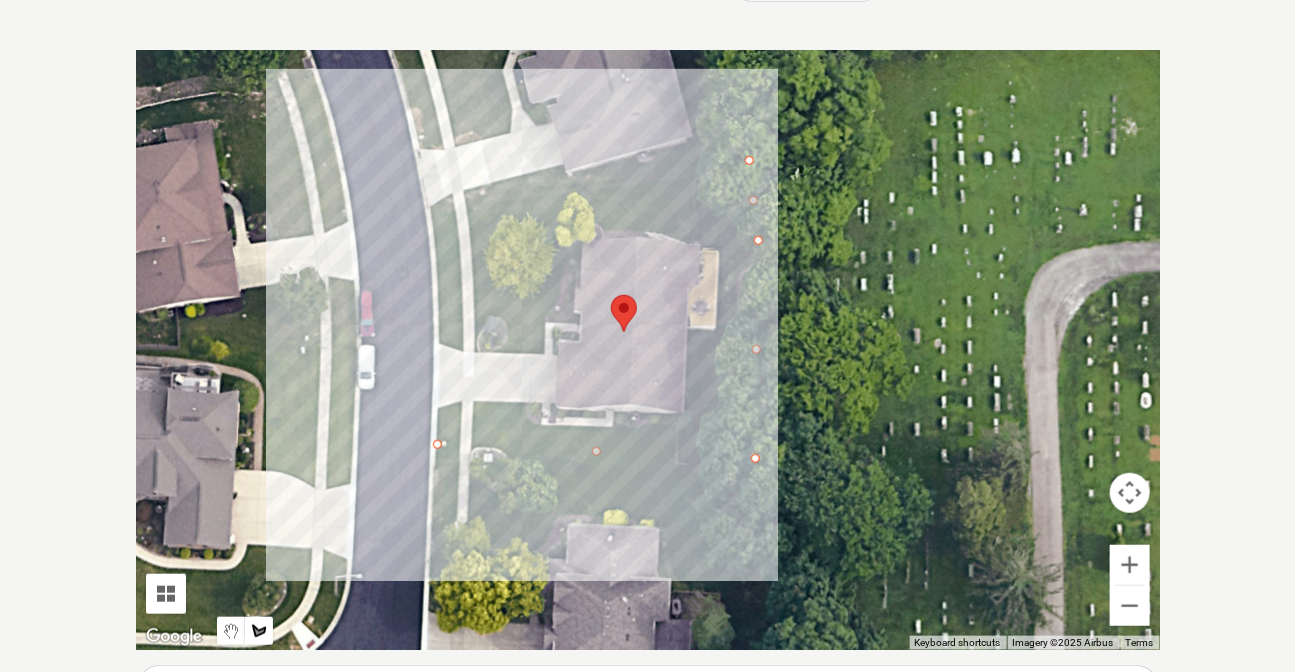 click at bounding box center [648, 350] 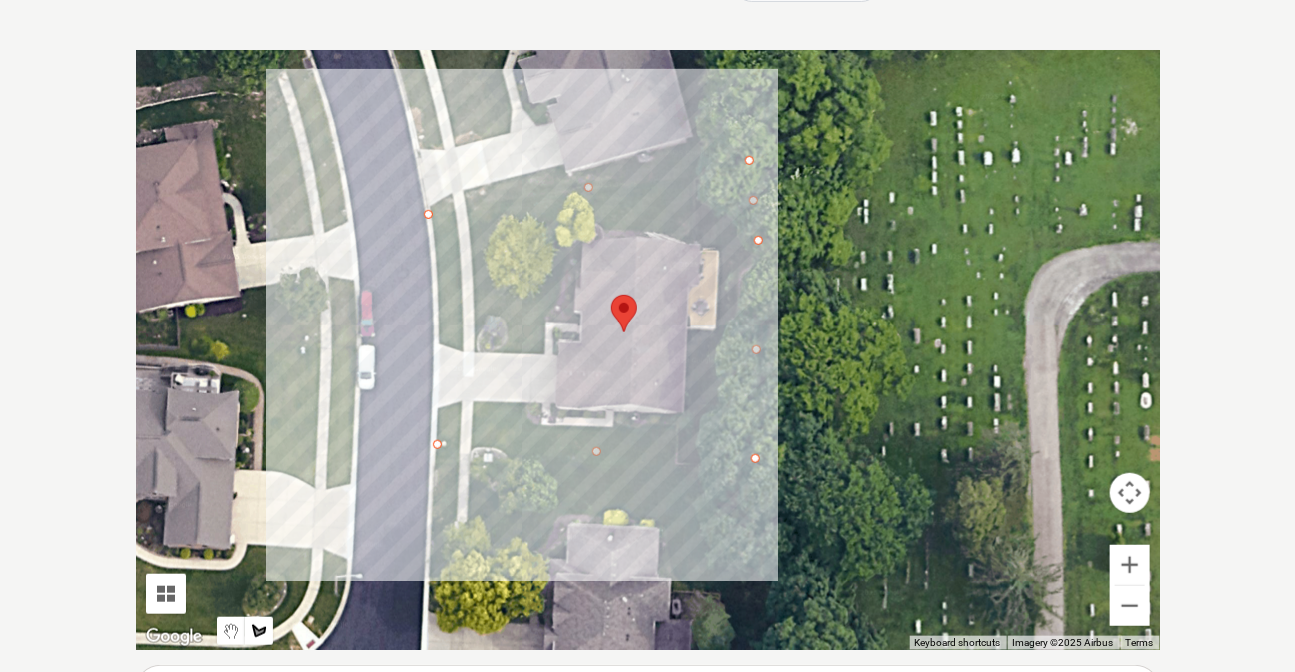 click at bounding box center (648, 350) 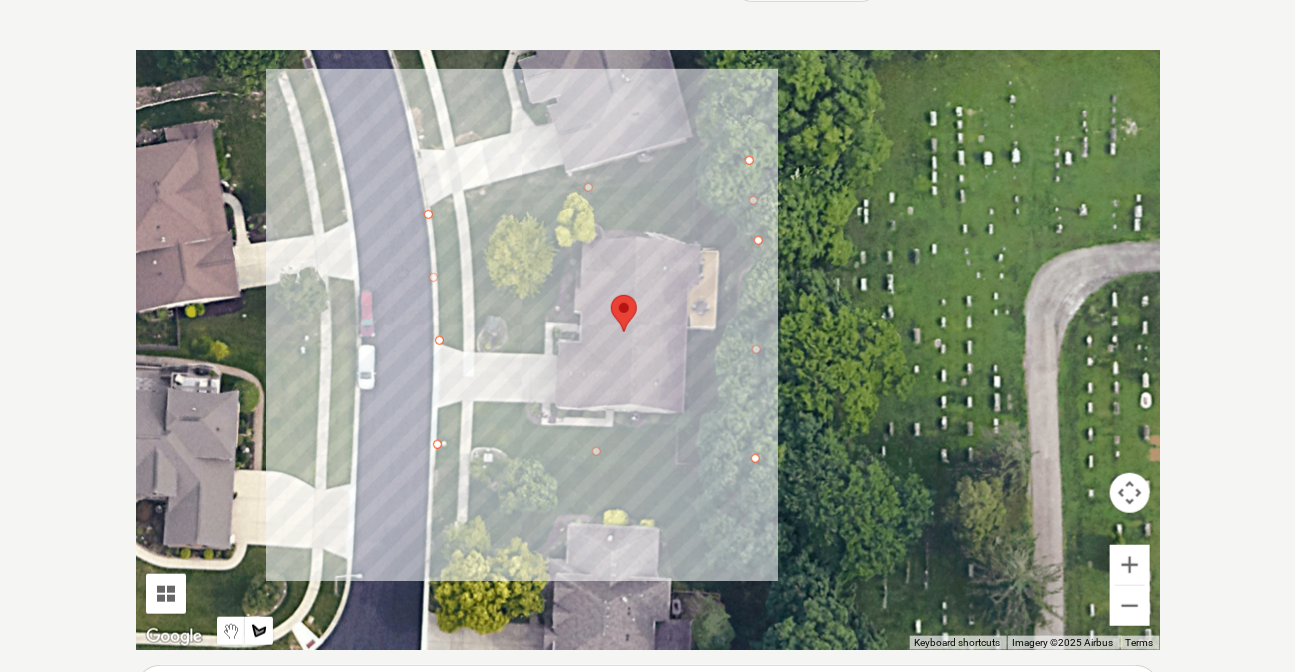 click at bounding box center (648, 350) 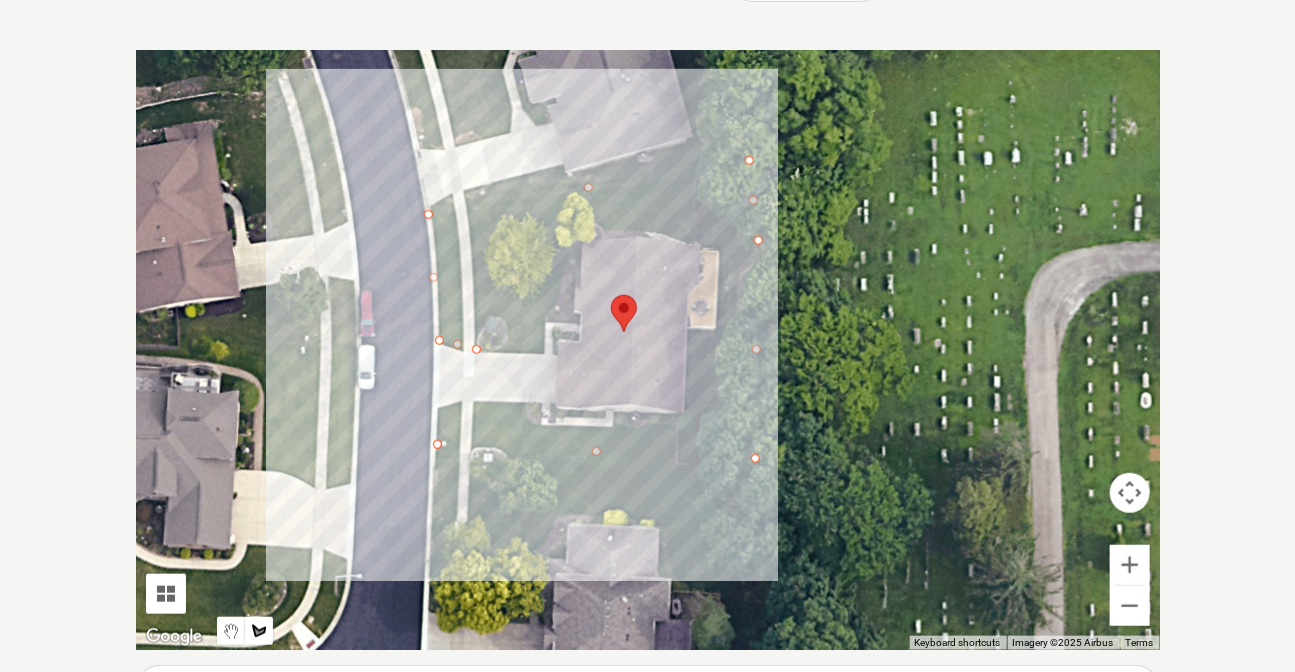 click at bounding box center [648, 350] 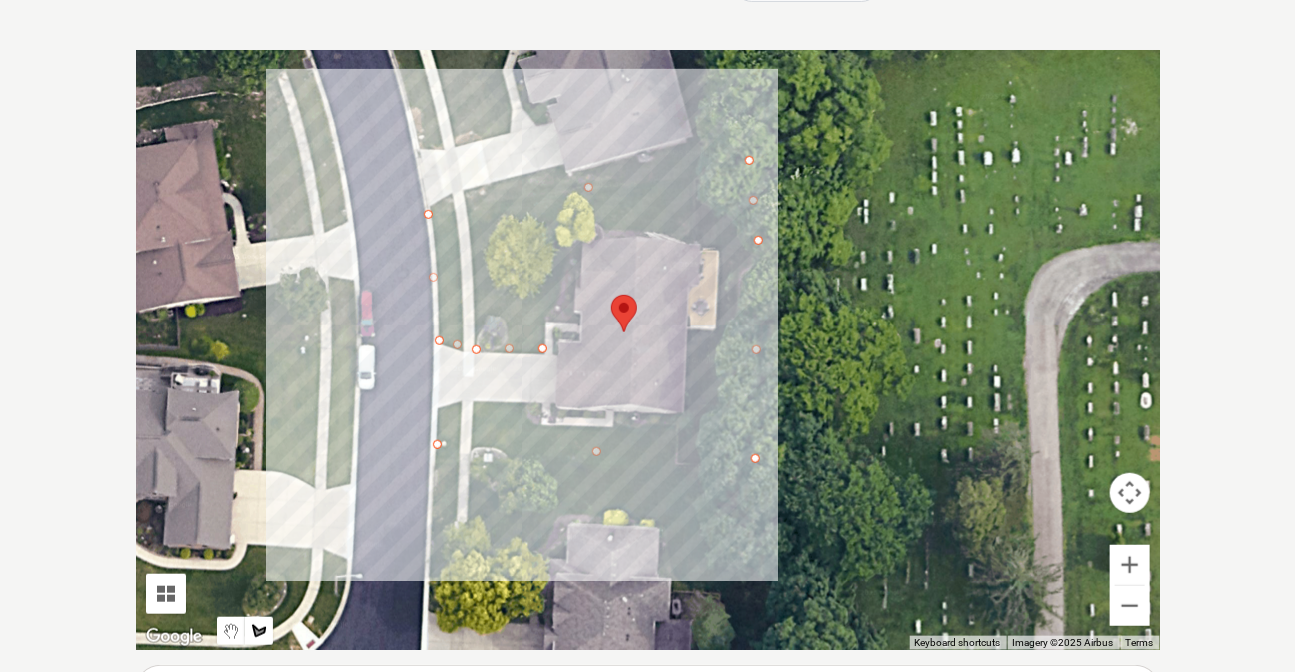 click at bounding box center (648, 350) 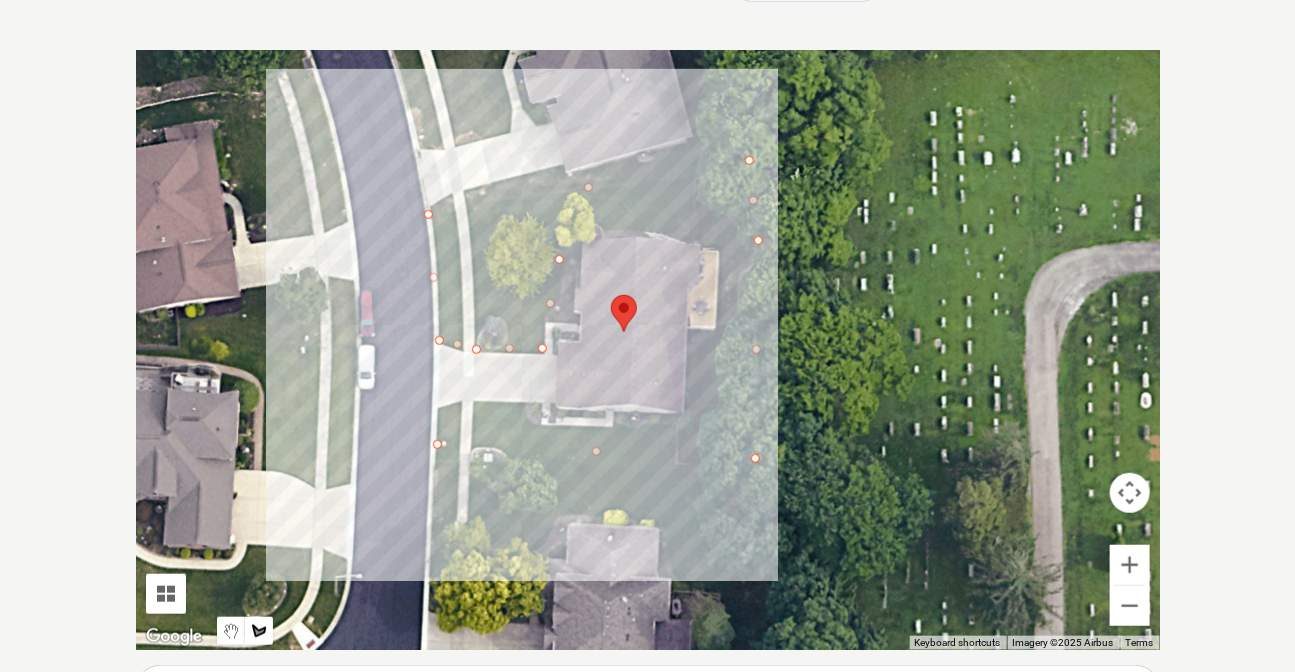 click at bounding box center (648, 350) 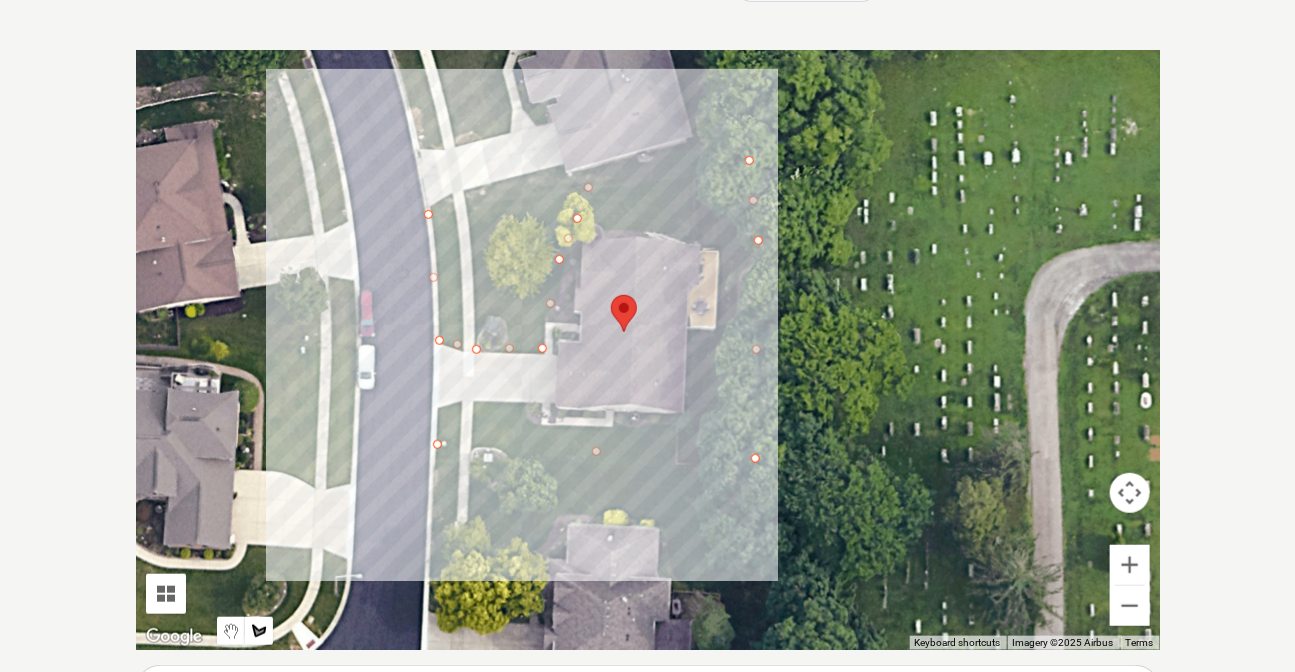 click at bounding box center [648, 350] 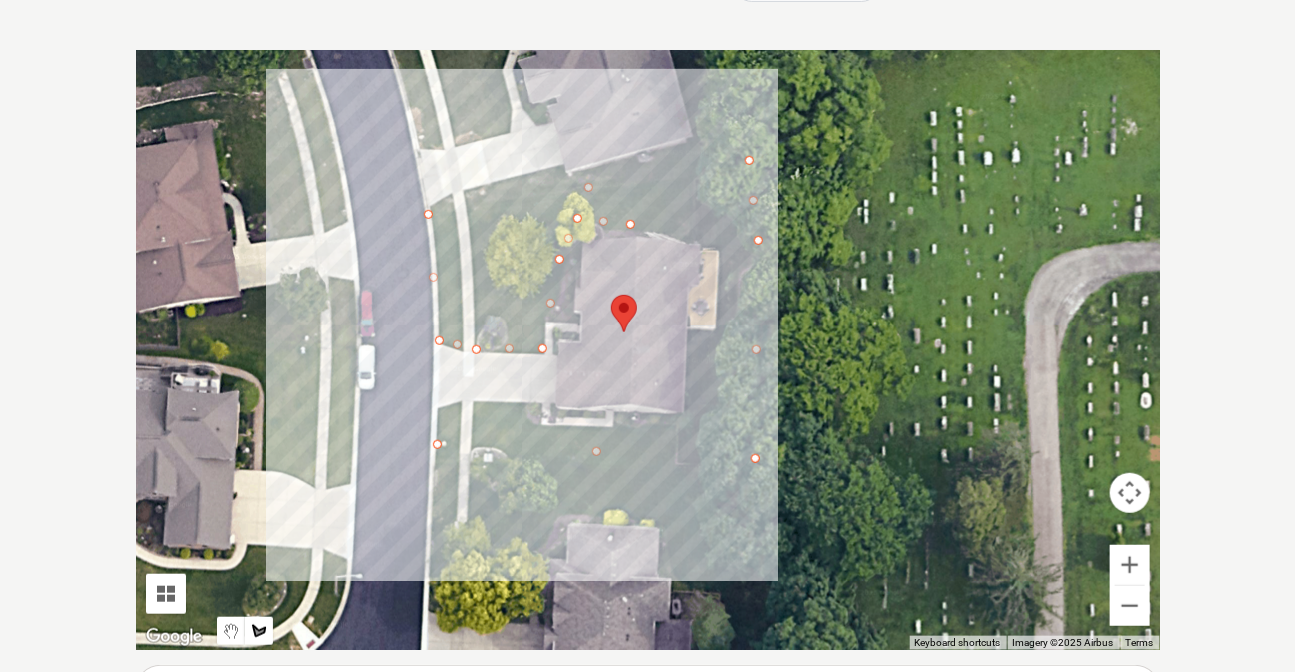click at bounding box center [648, 350] 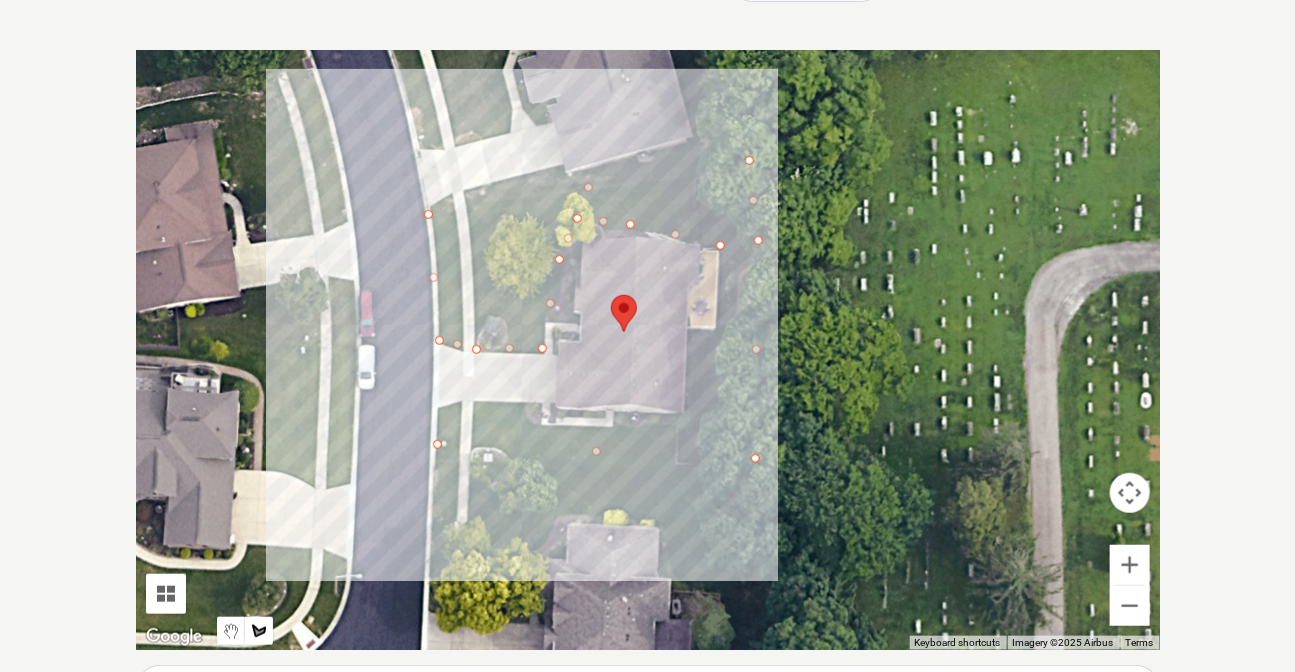 click at bounding box center (648, 350) 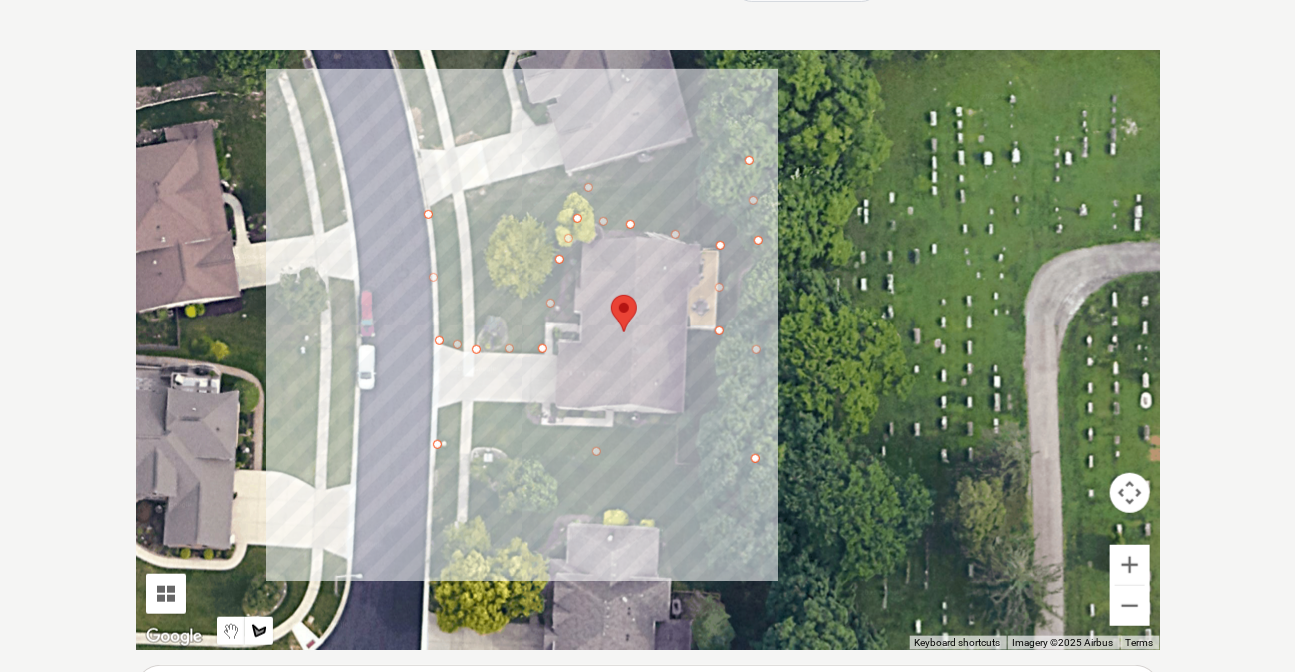 click at bounding box center (648, 350) 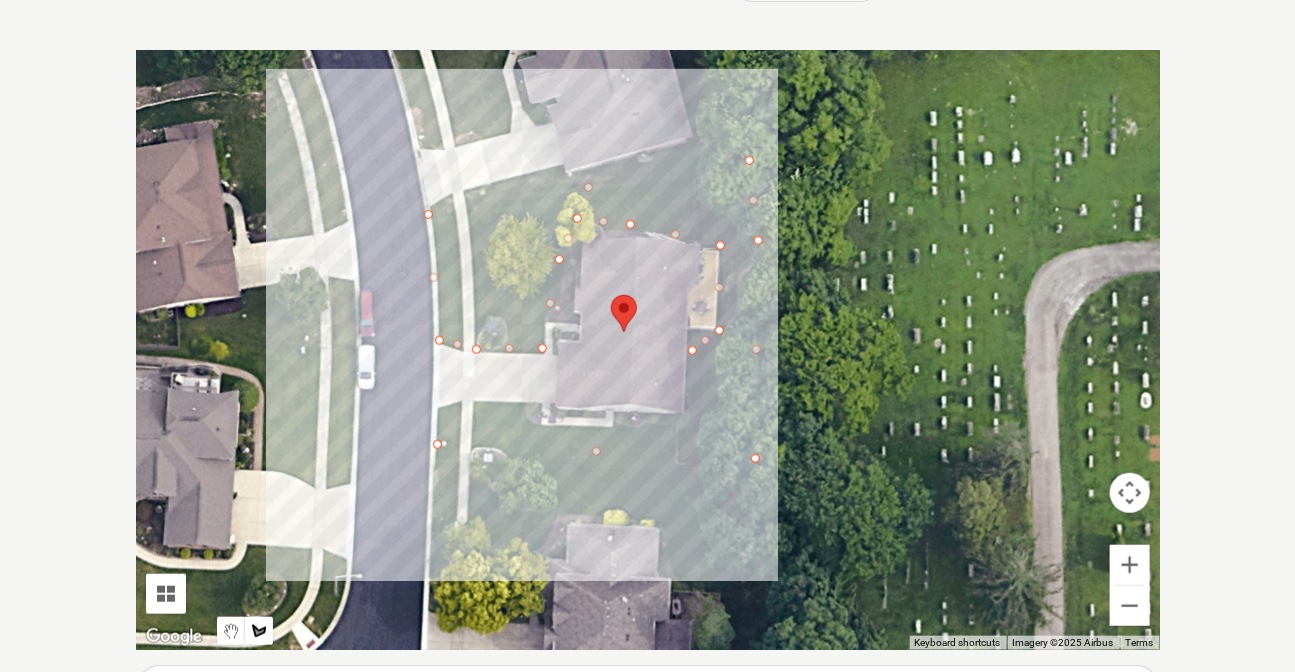 click at bounding box center [648, 350] 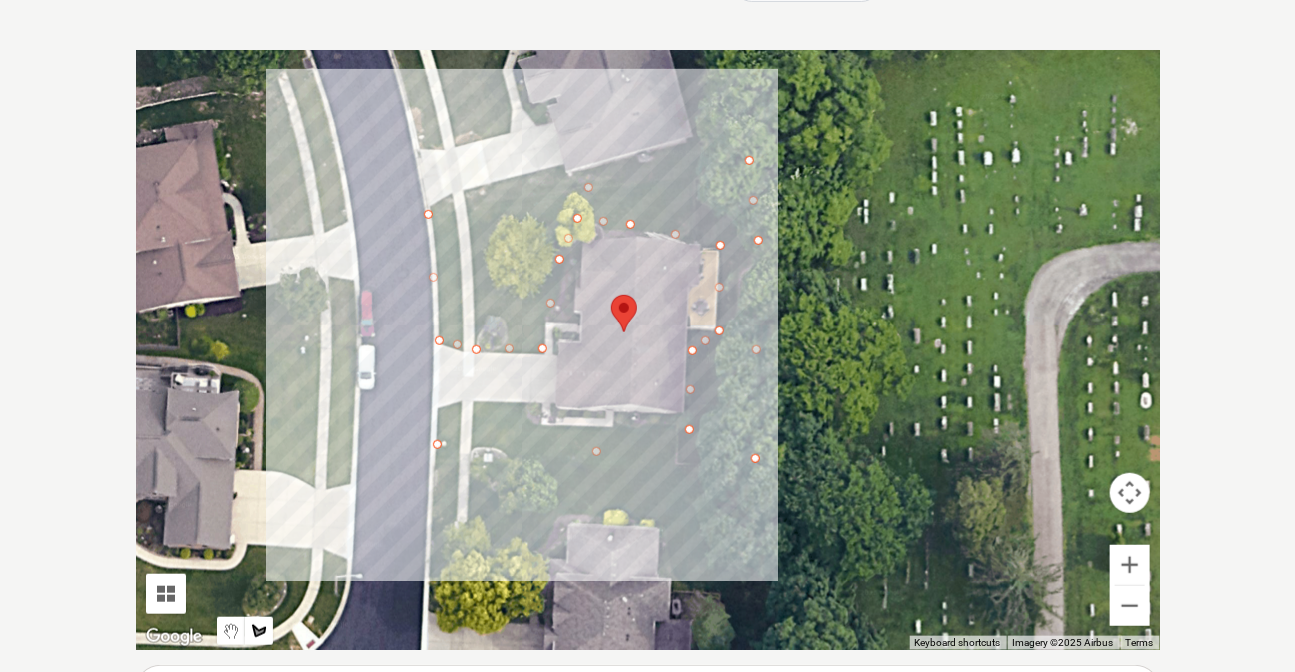 click at bounding box center [648, 350] 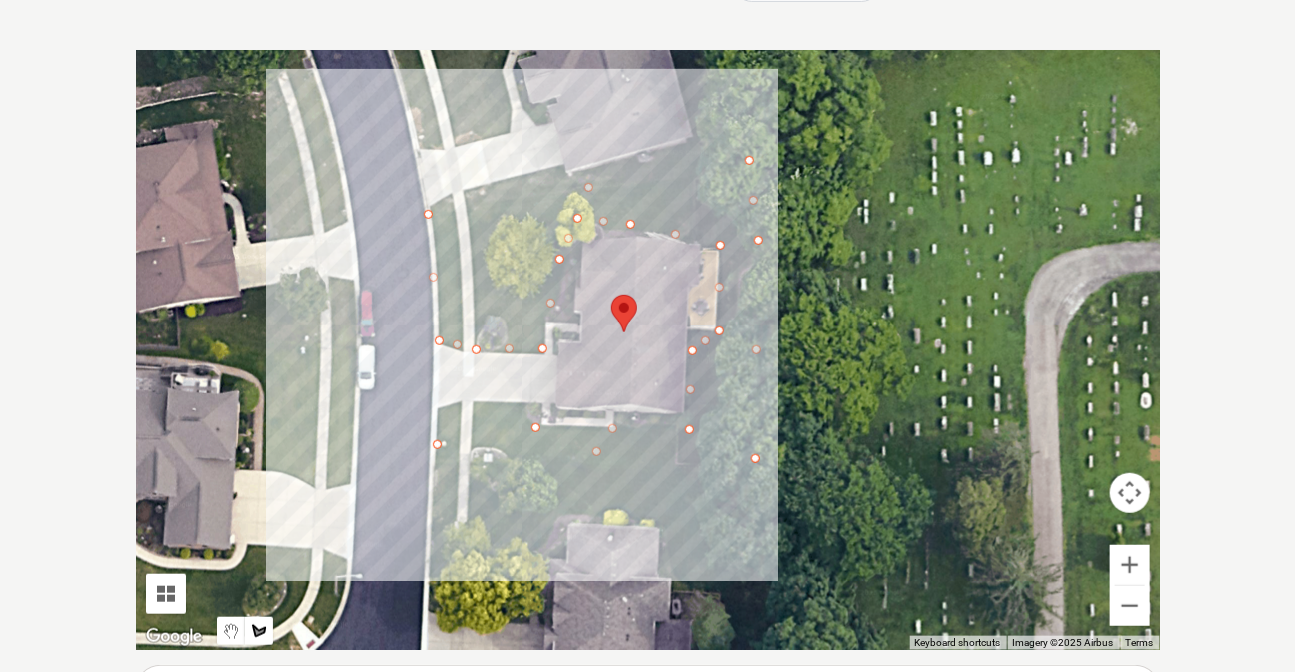 click at bounding box center [648, 350] 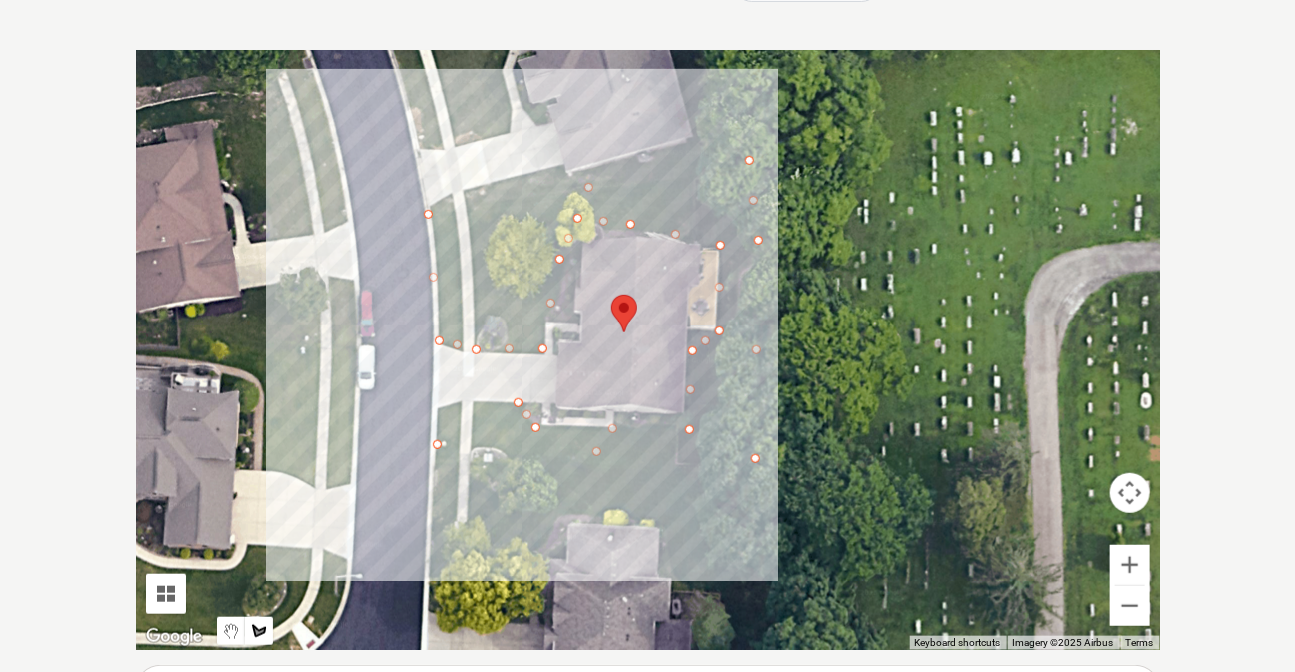 click at bounding box center (648, 350) 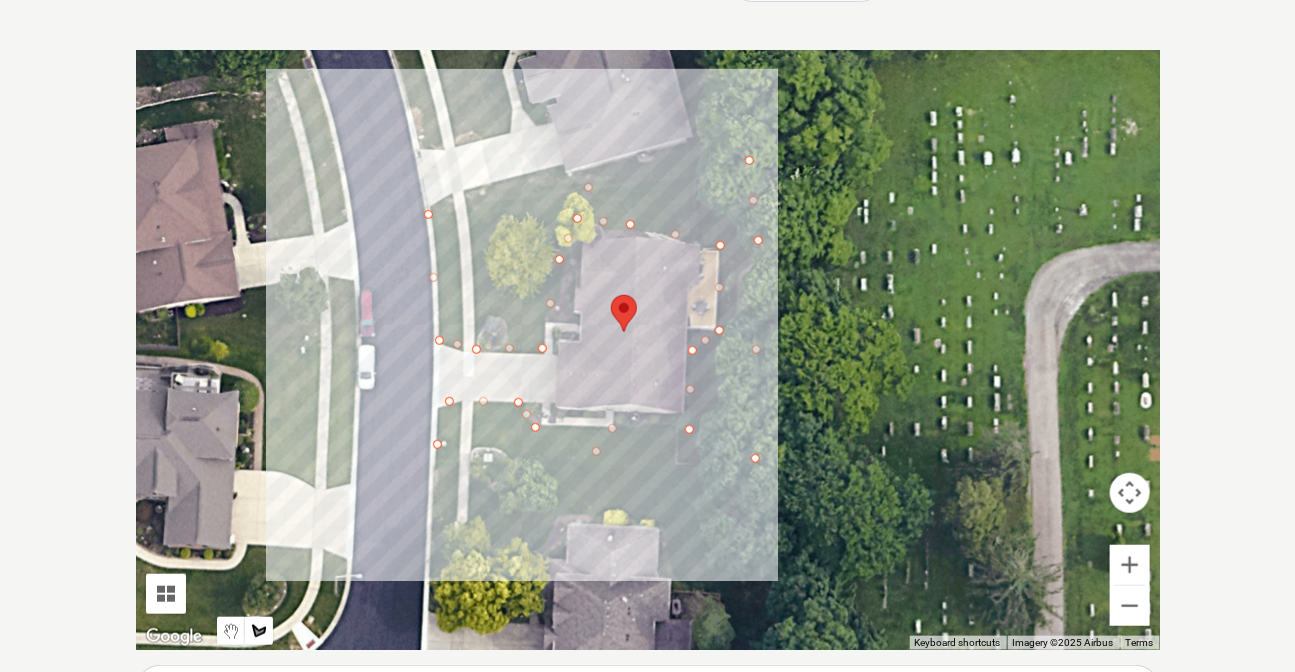 click at bounding box center (648, 350) 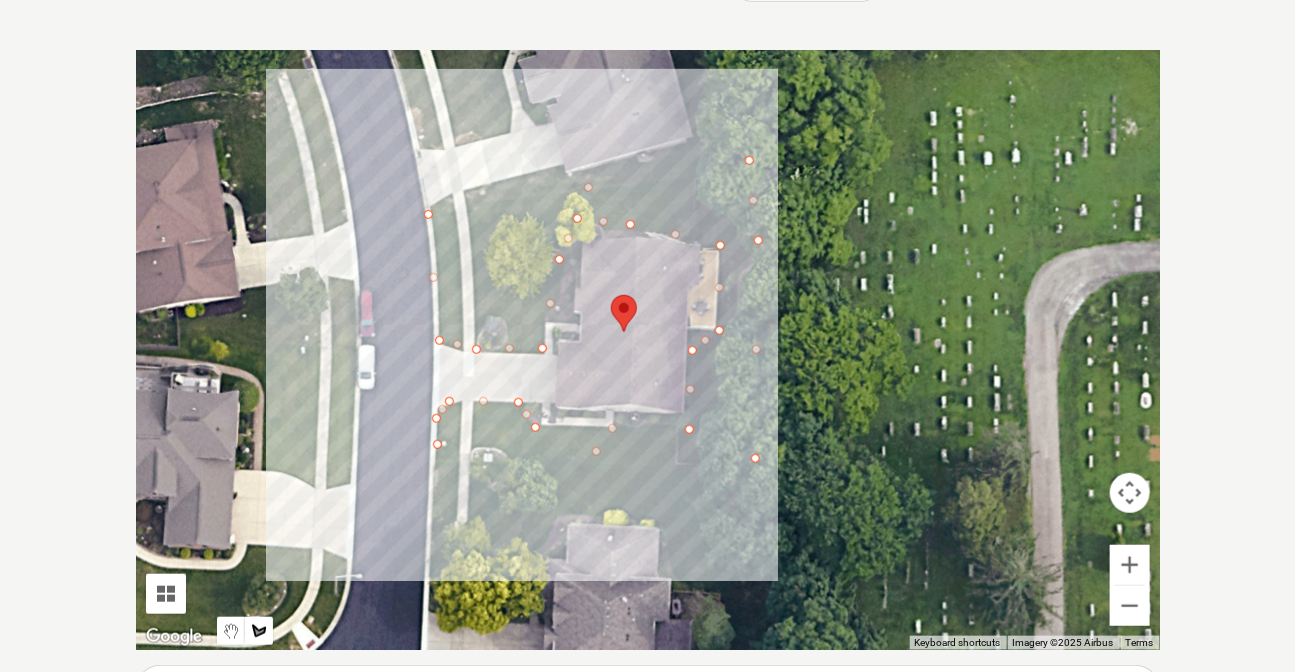 click at bounding box center (648, 350) 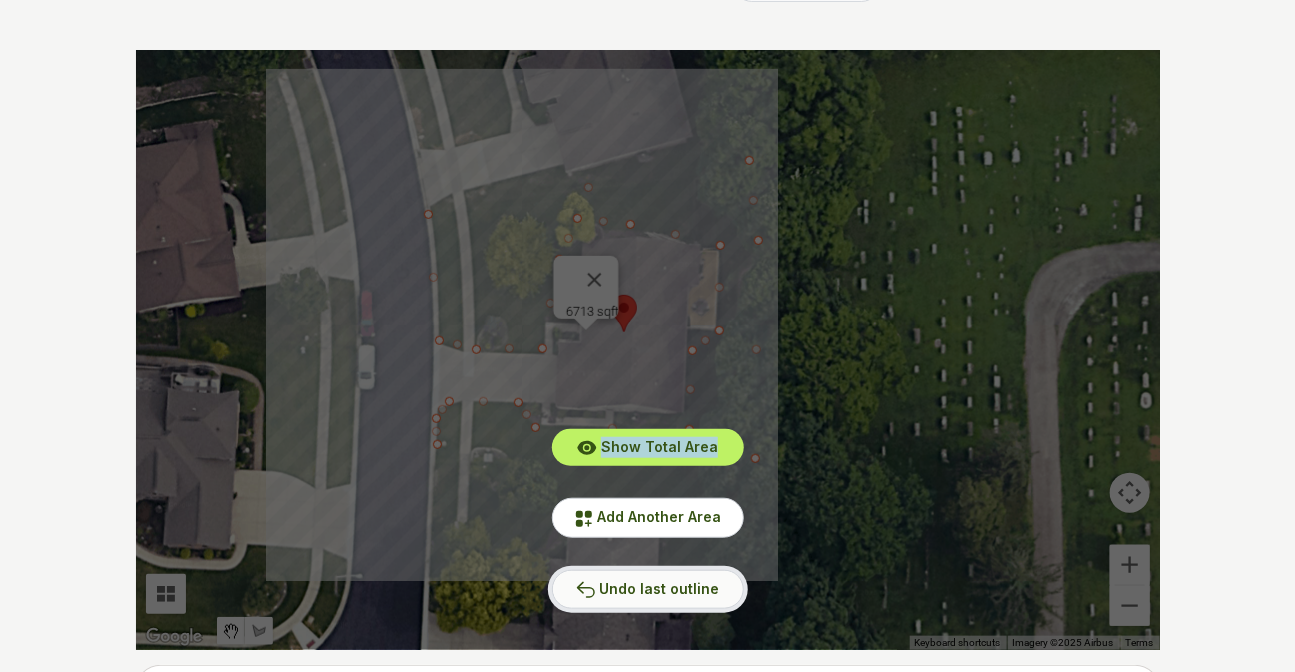 click on "Undo last outline" at bounding box center [660, 588] 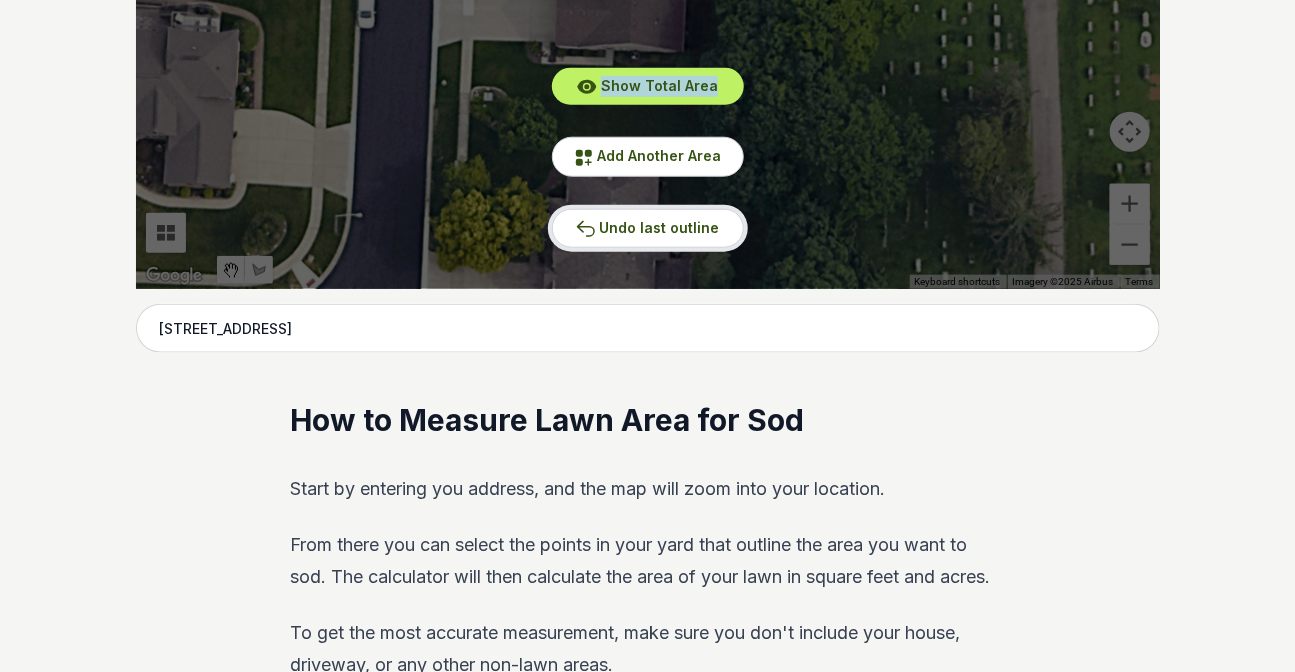 scroll, scrollTop: 748, scrollLeft: 0, axis: vertical 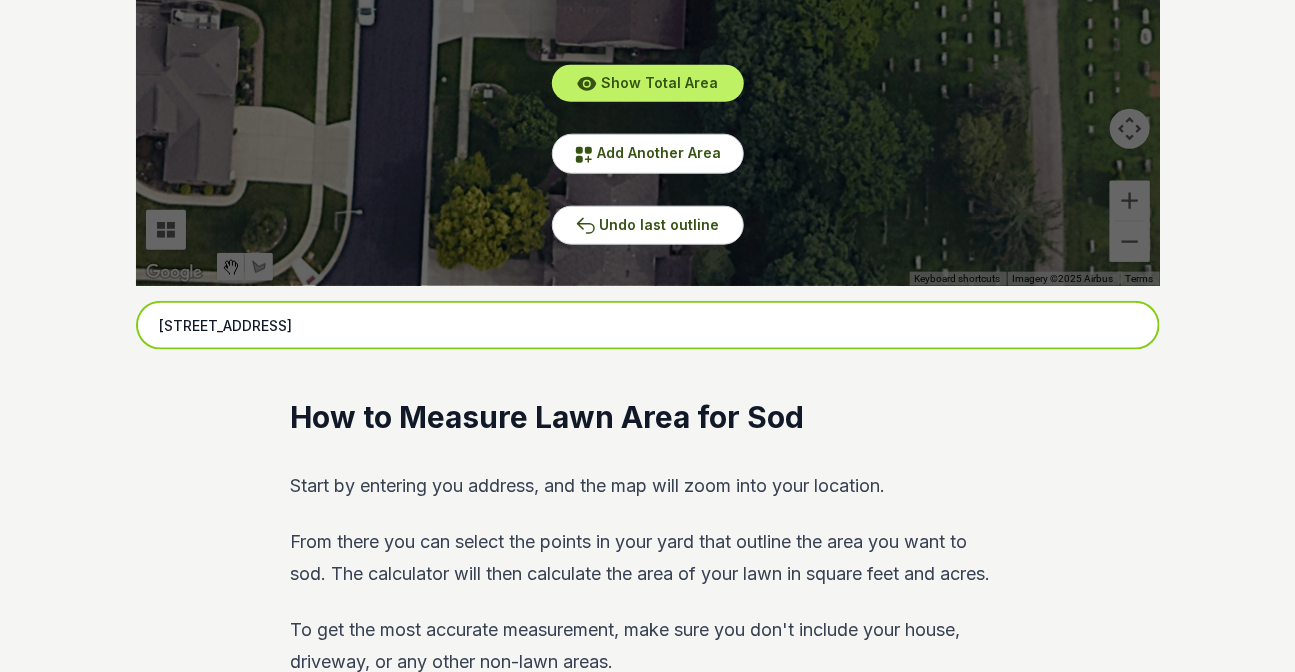 drag, startPoint x: 459, startPoint y: 338, endPoint x: 92, endPoint y: 332, distance: 367.04904 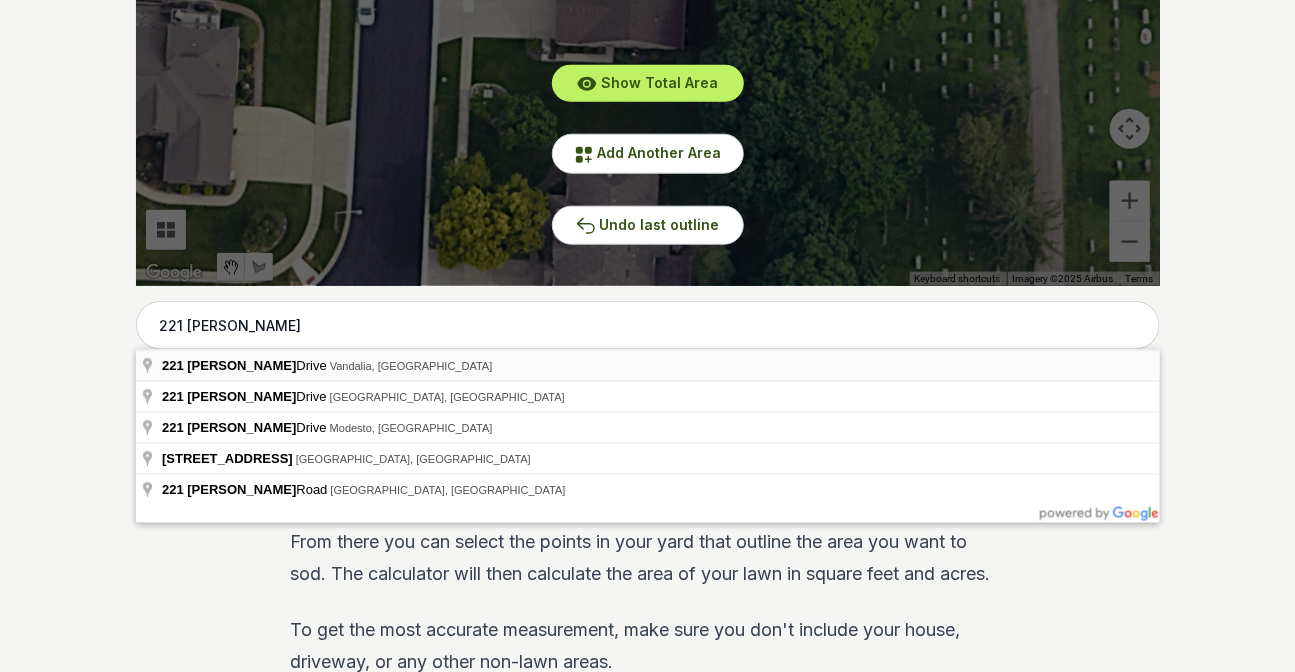 type on "221 Whitehorn Drive, Vandalia, OH" 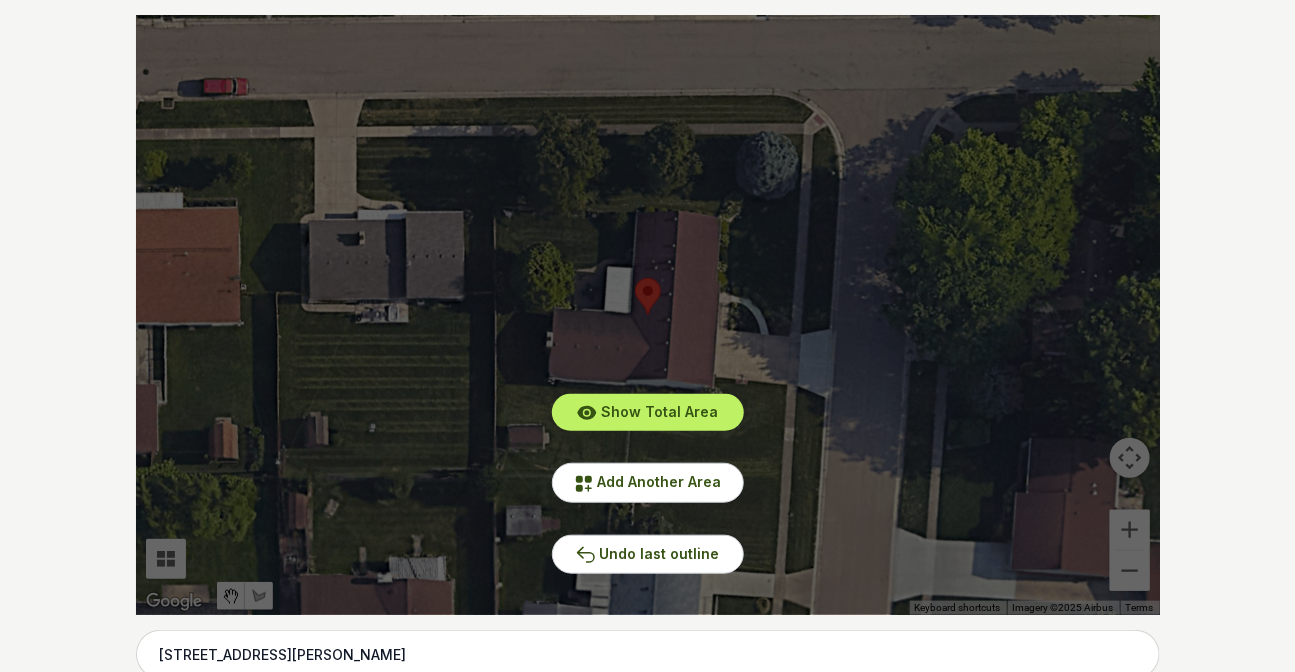 scroll, scrollTop: 384, scrollLeft: 0, axis: vertical 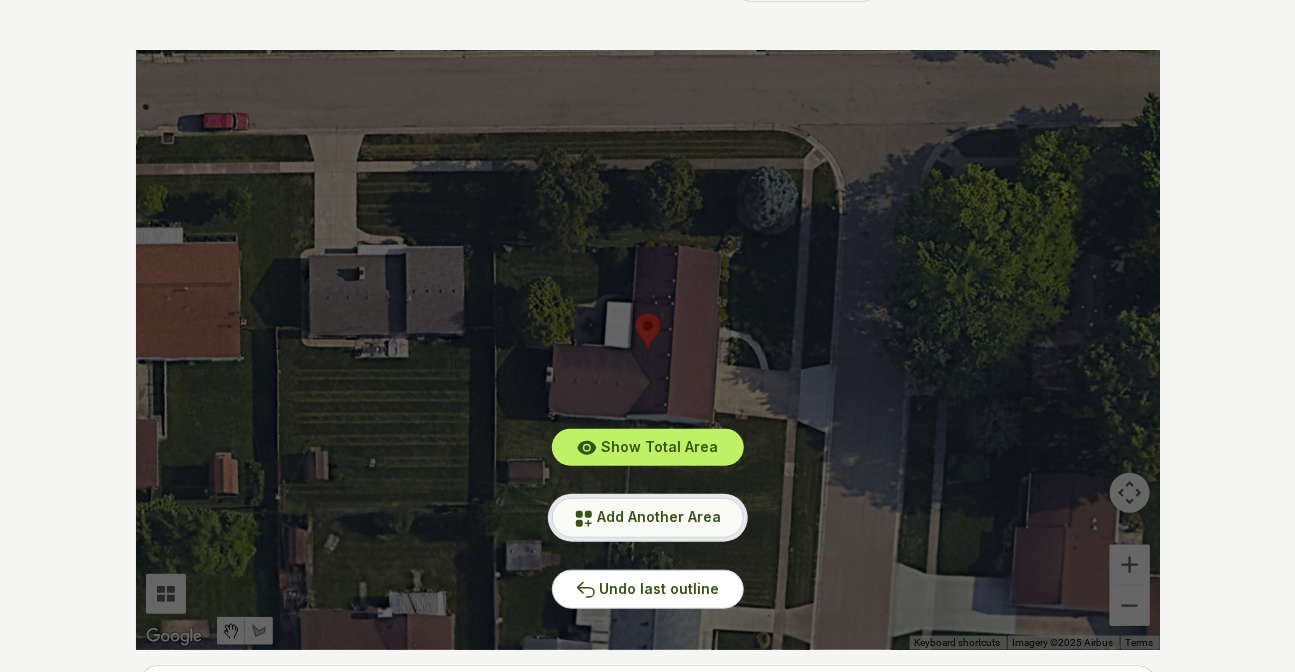 click on "Add Another Area" at bounding box center (660, 516) 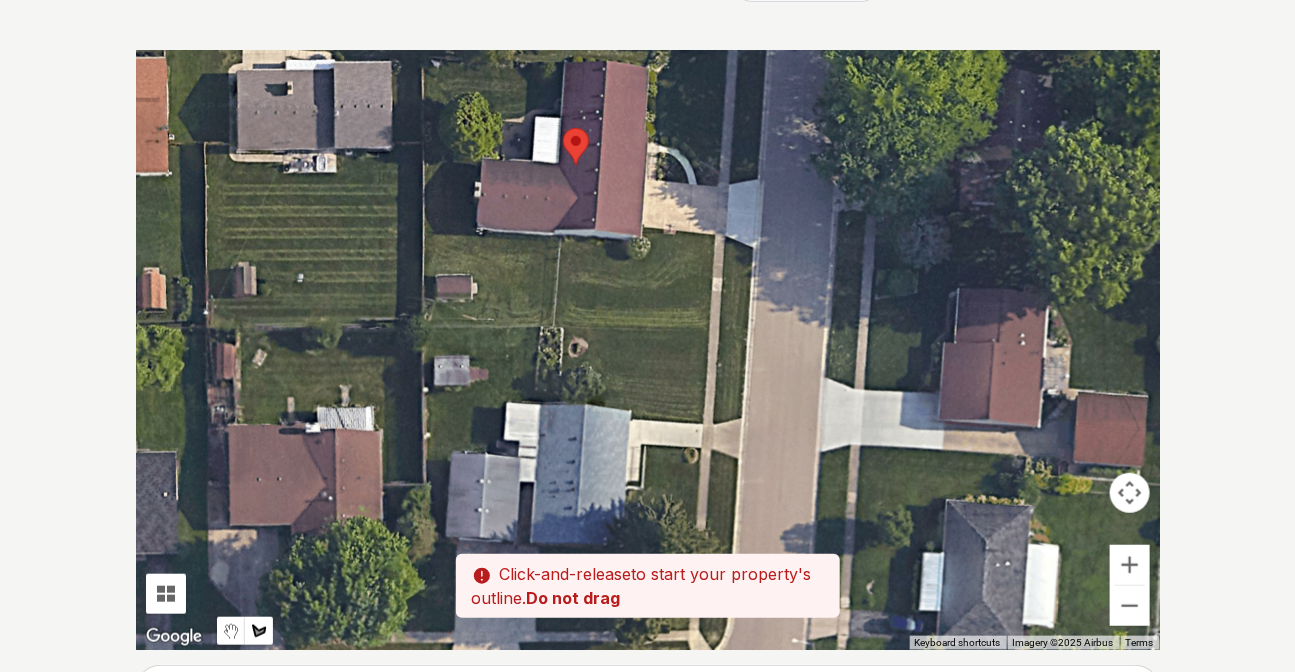 drag, startPoint x: 670, startPoint y: 371, endPoint x: 623, endPoint y: 241, distance: 138.2353 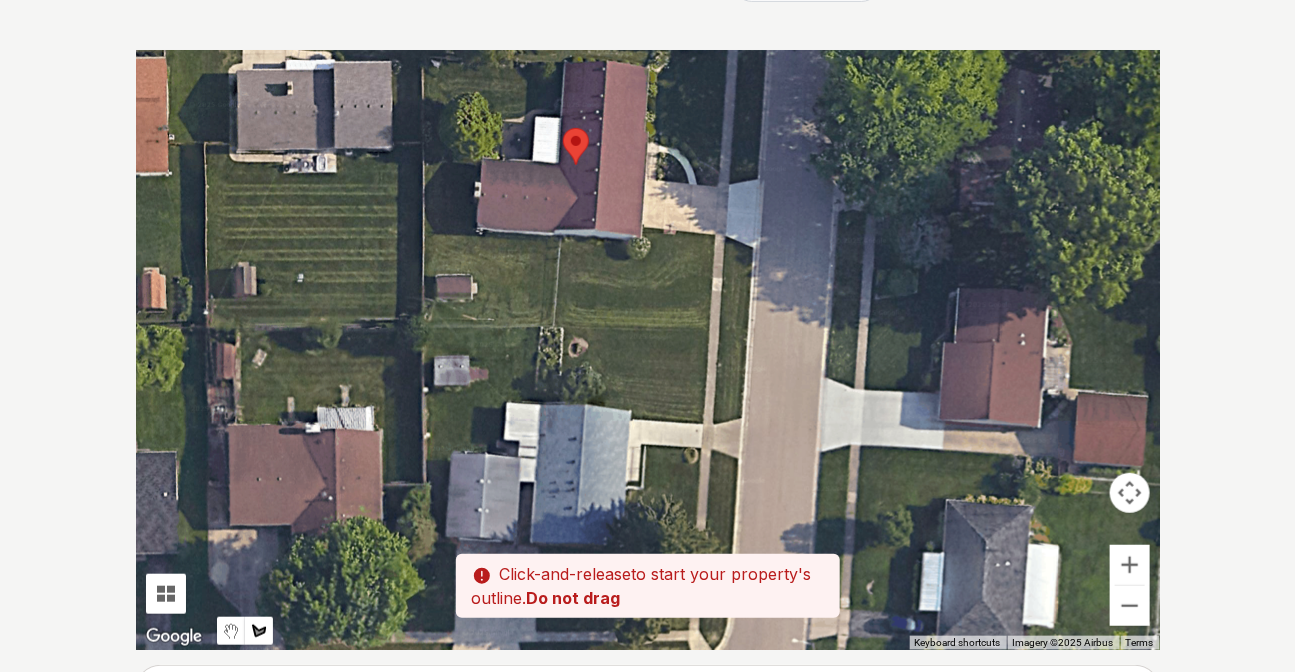 click at bounding box center [648, 350] 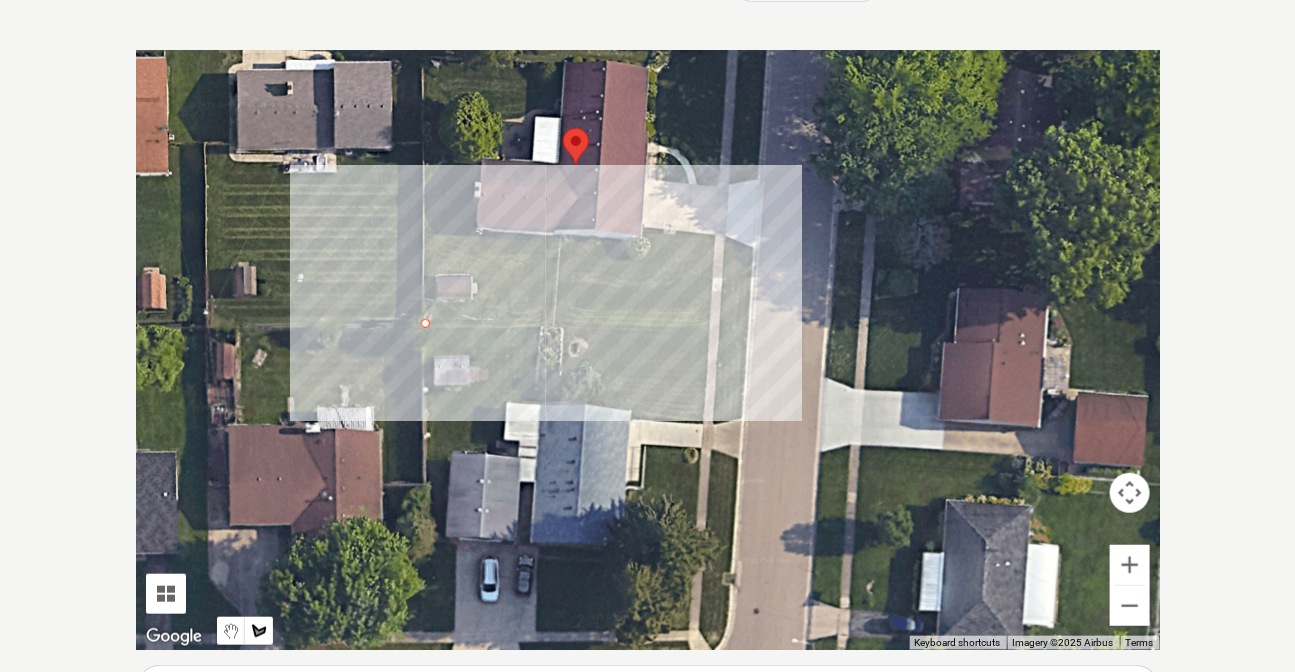 click at bounding box center [648, 350] 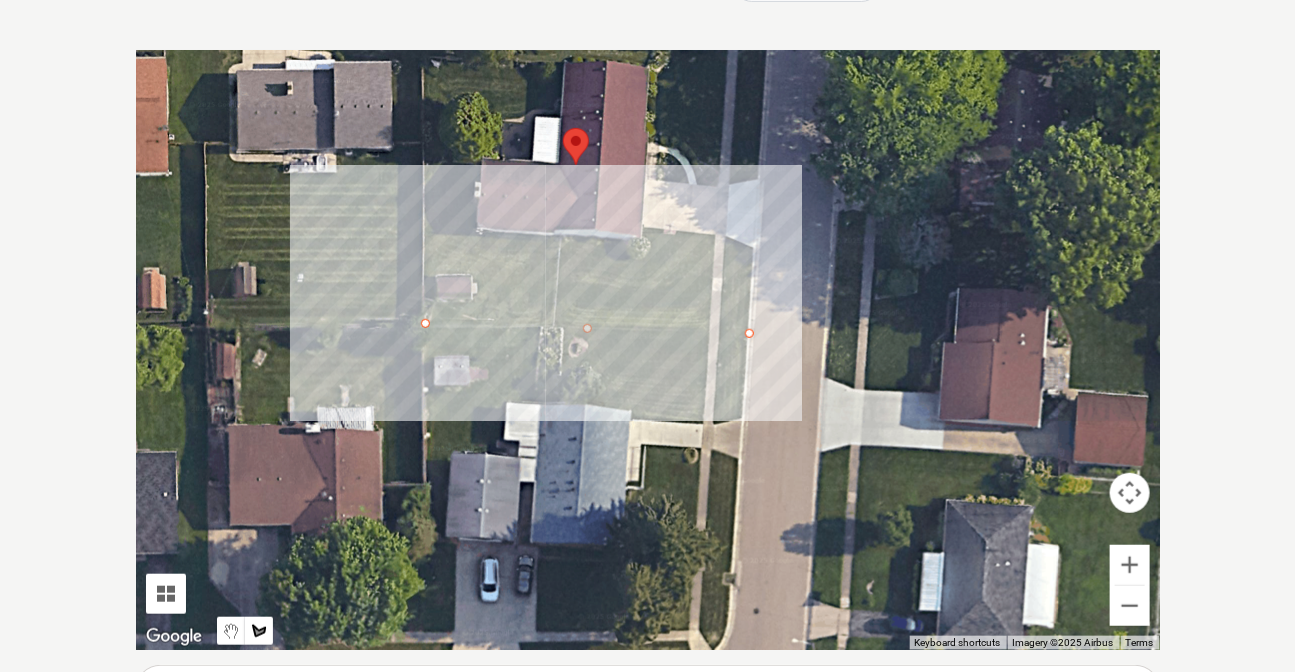 click at bounding box center [648, 350] 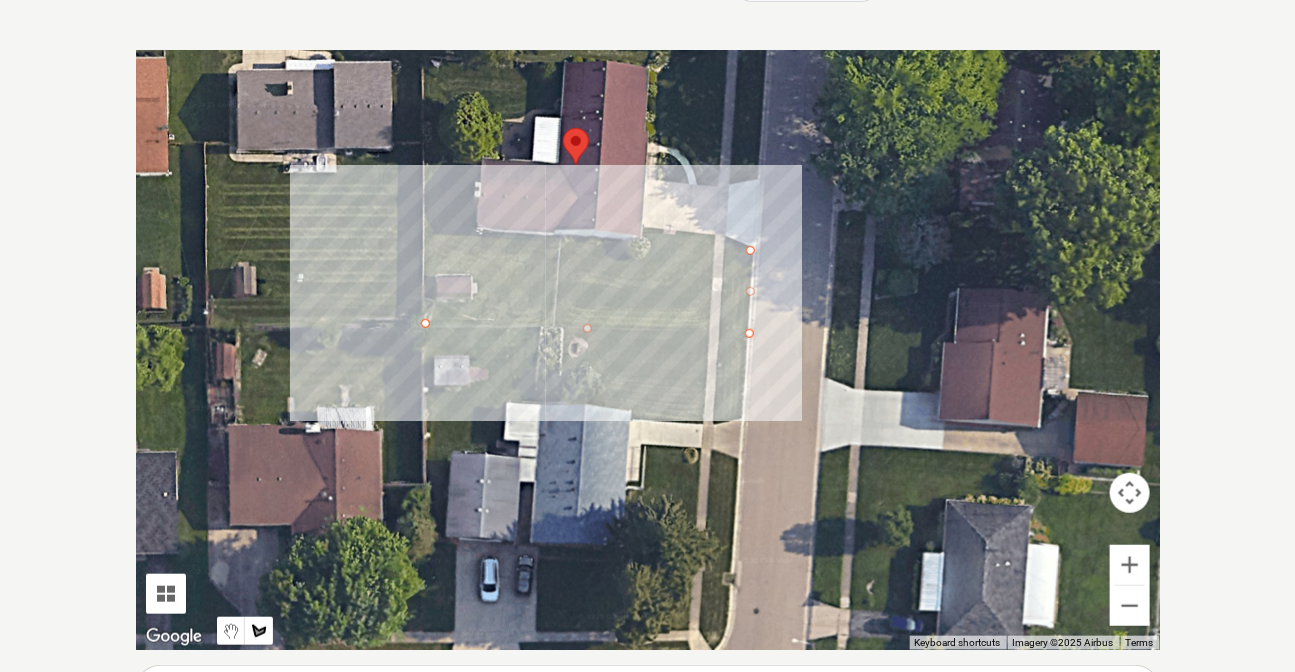 click at bounding box center [648, 350] 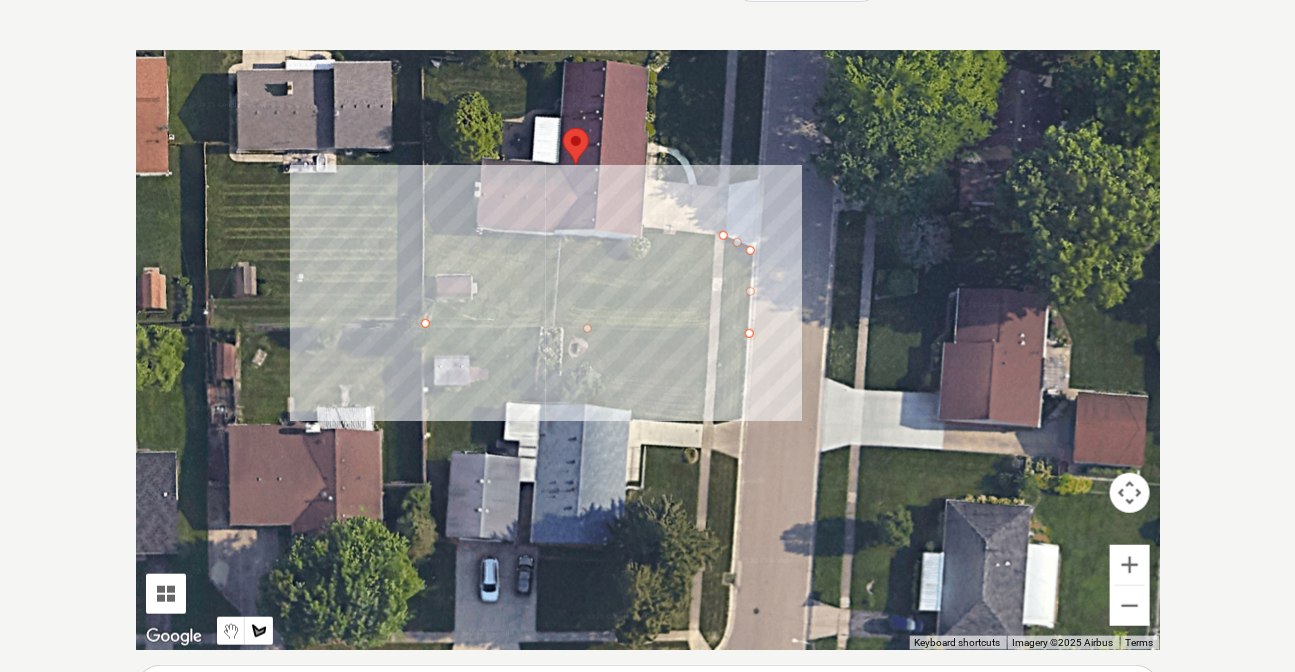 click at bounding box center [648, 350] 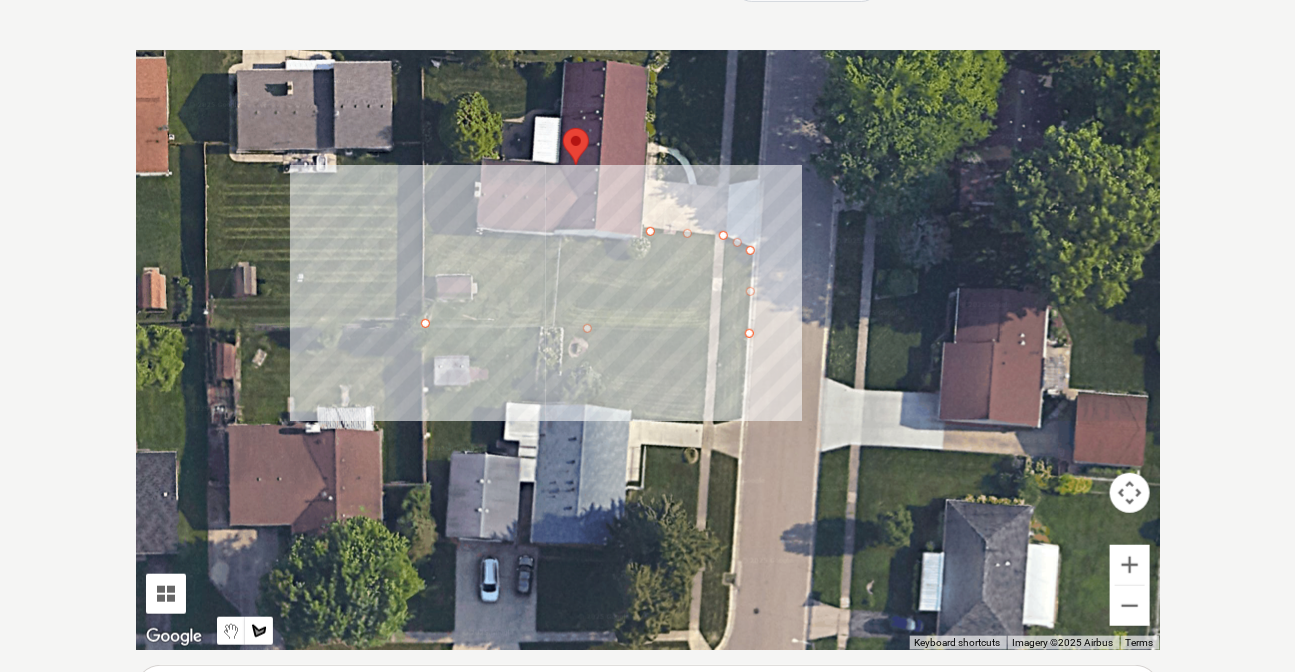 click at bounding box center [648, 350] 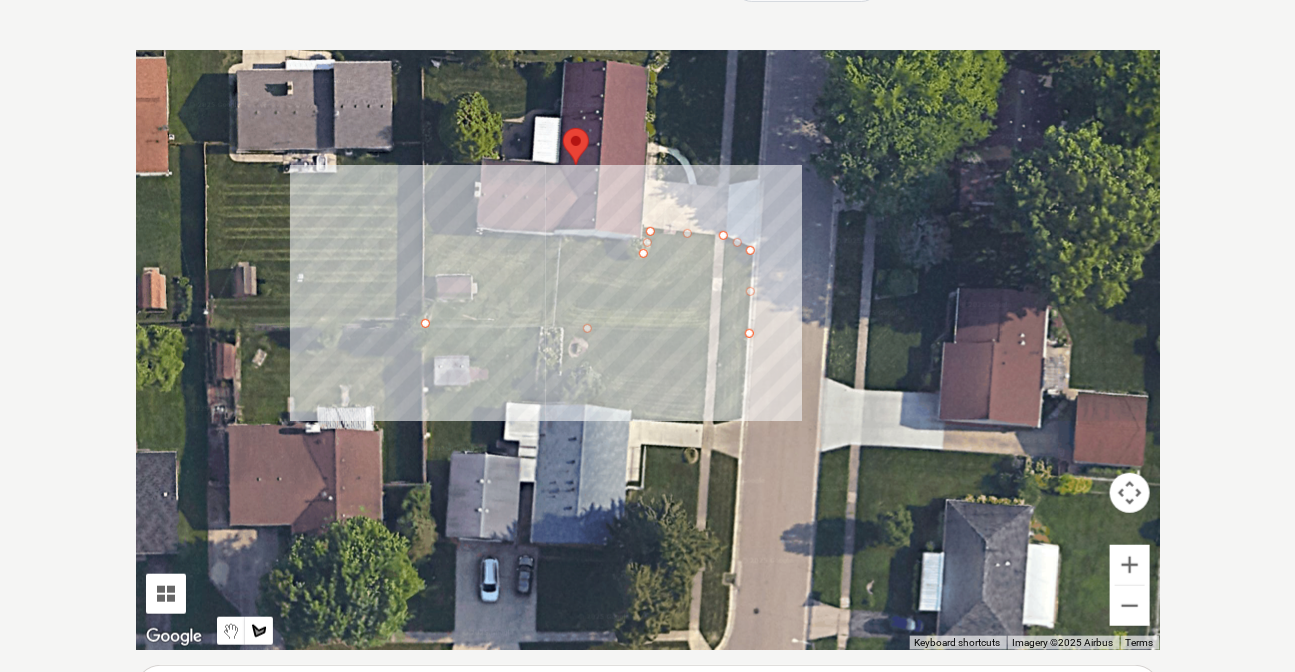 click at bounding box center [648, 350] 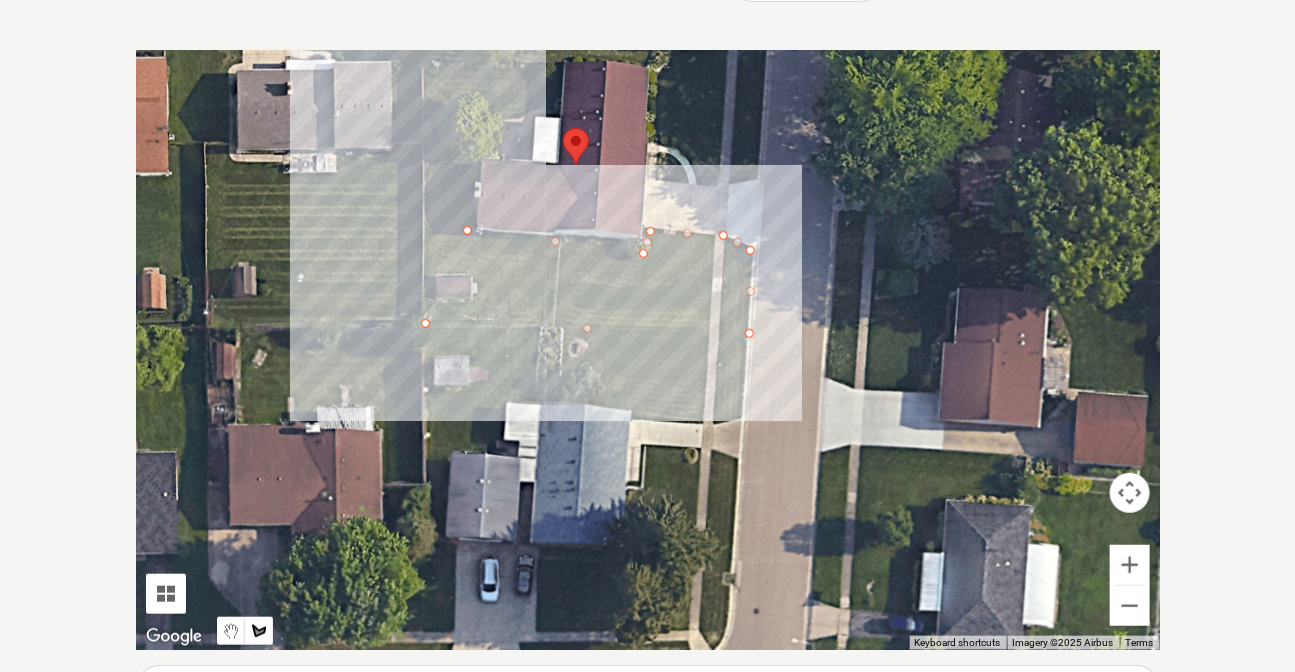 click at bounding box center [648, 350] 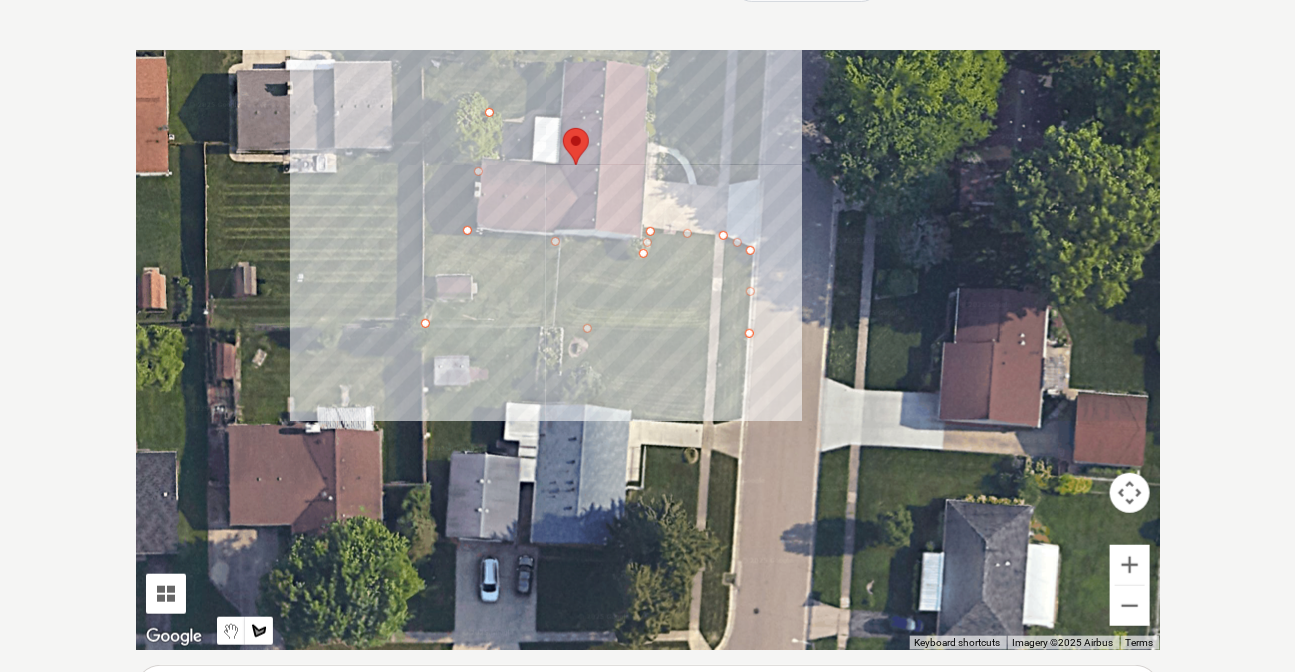 click at bounding box center (648, 350) 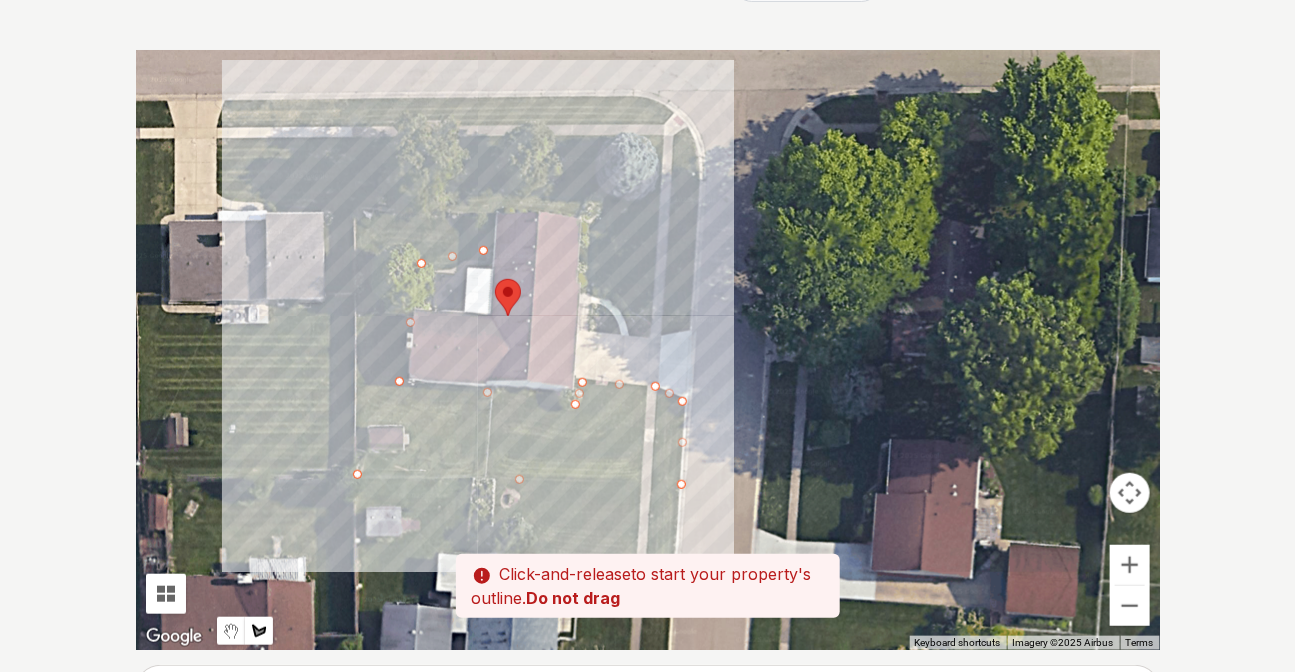 drag, startPoint x: 562, startPoint y: 70, endPoint x: 488, endPoint y: 236, distance: 181.74707 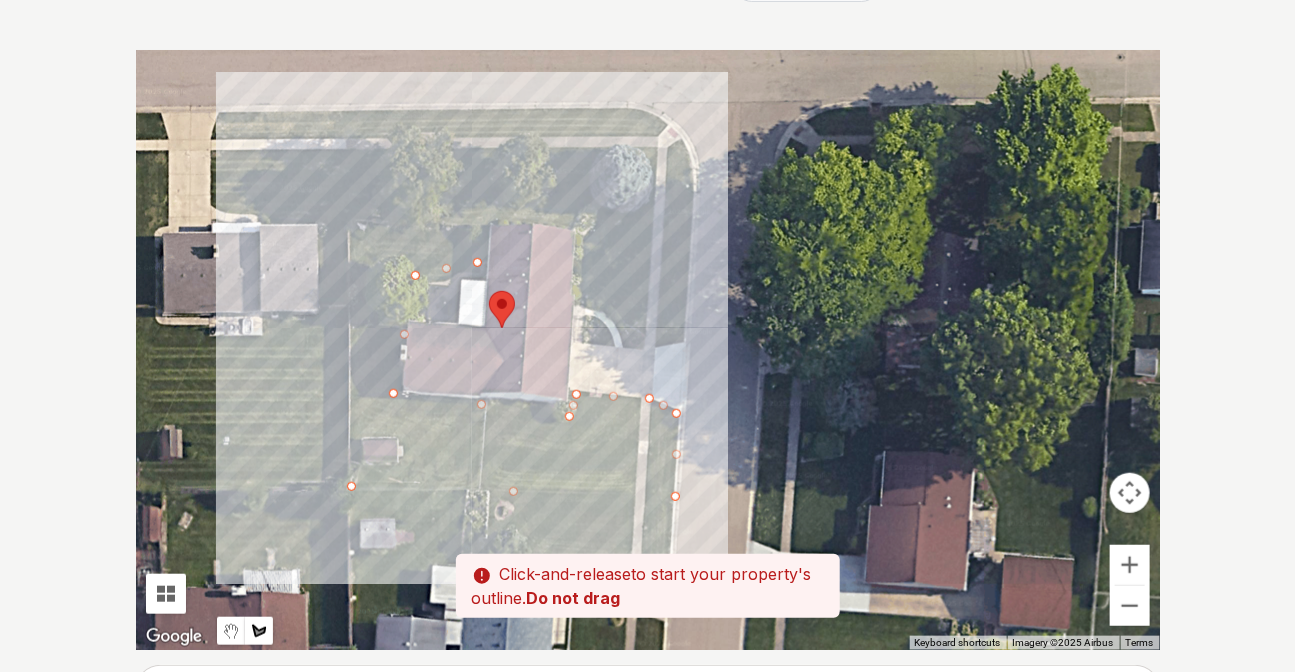 click at bounding box center (648, 350) 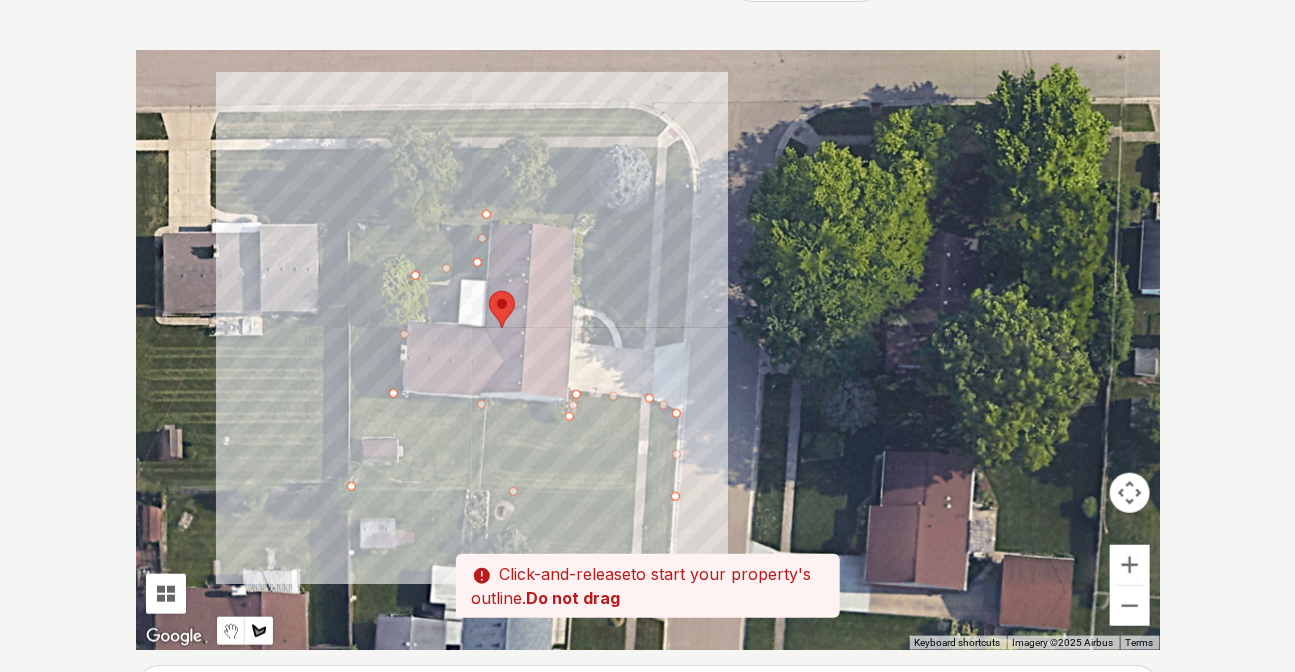 click at bounding box center (648, 350) 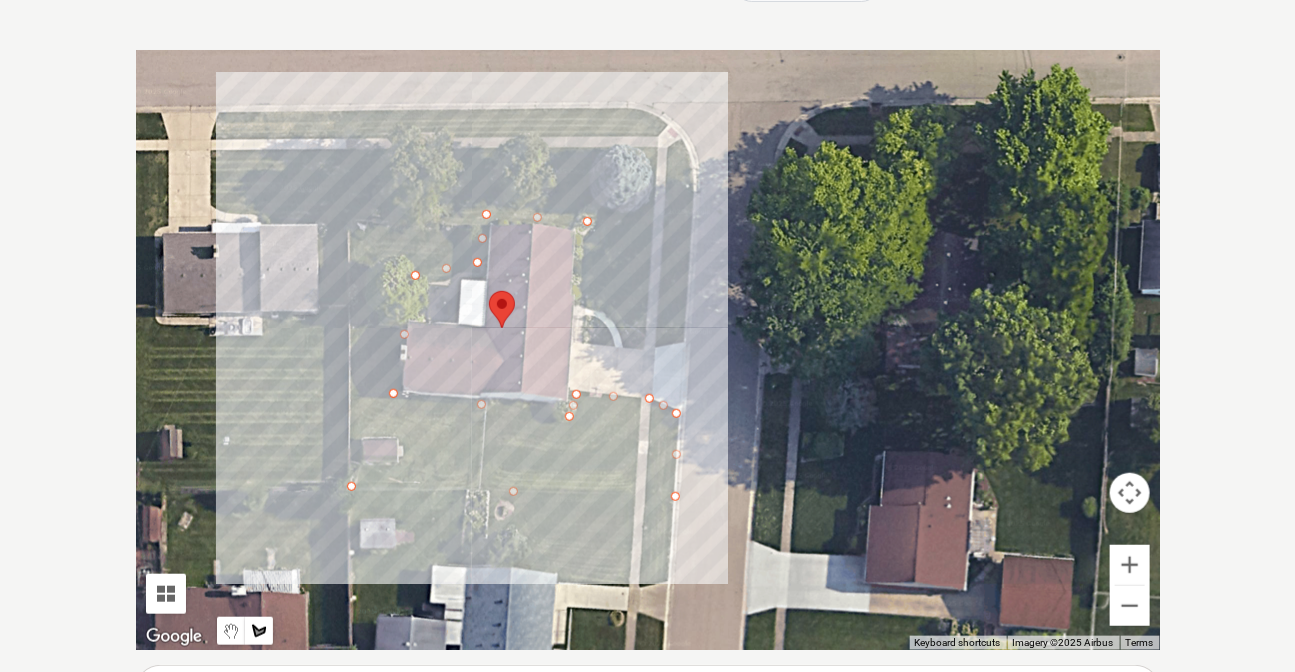 click at bounding box center (648, 350) 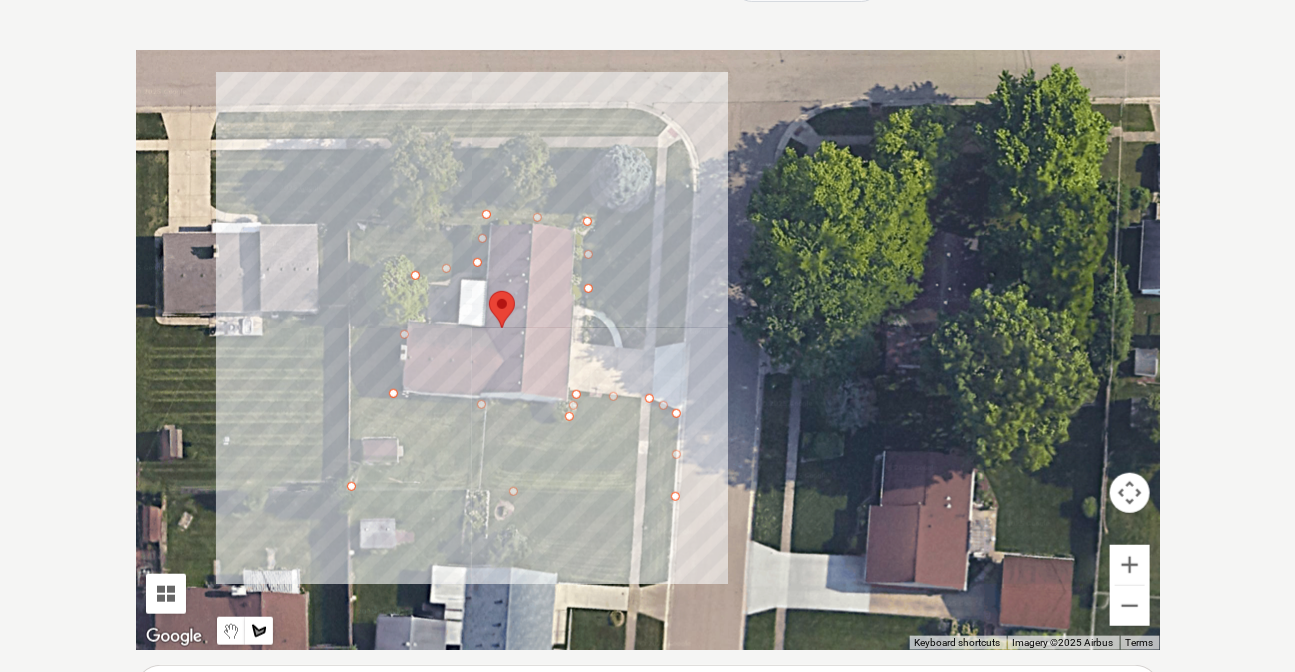 click at bounding box center [648, 350] 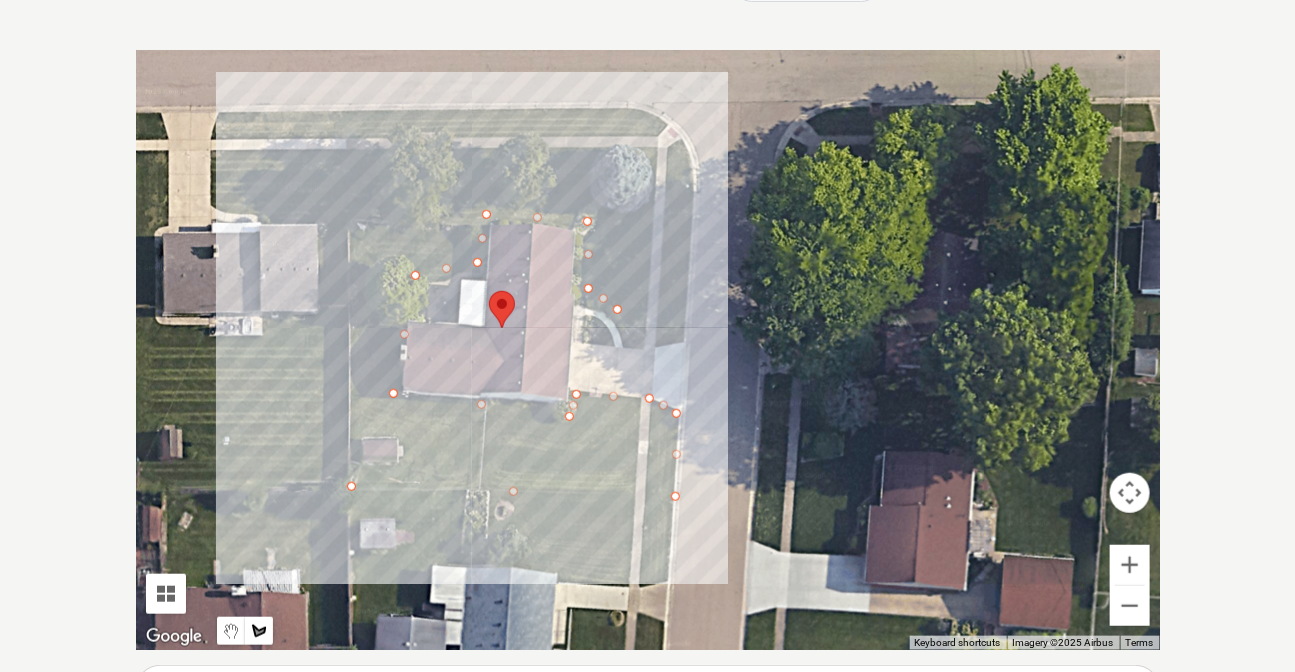 click at bounding box center (648, 350) 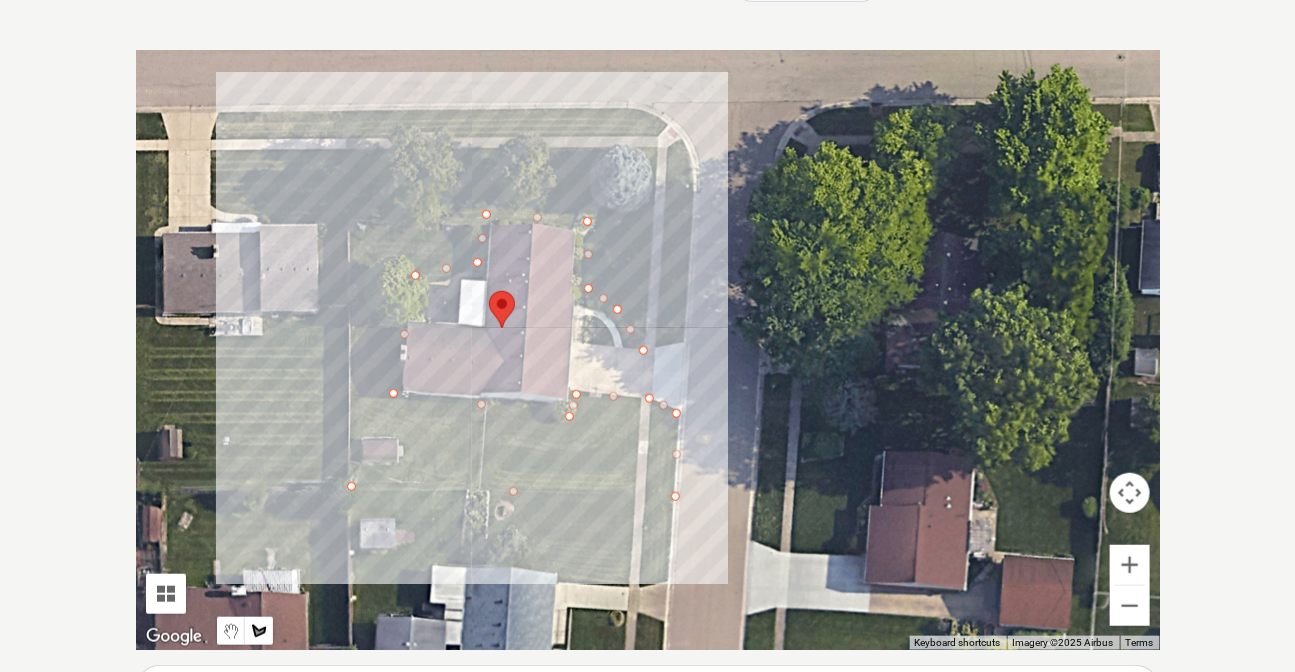 click at bounding box center (648, 350) 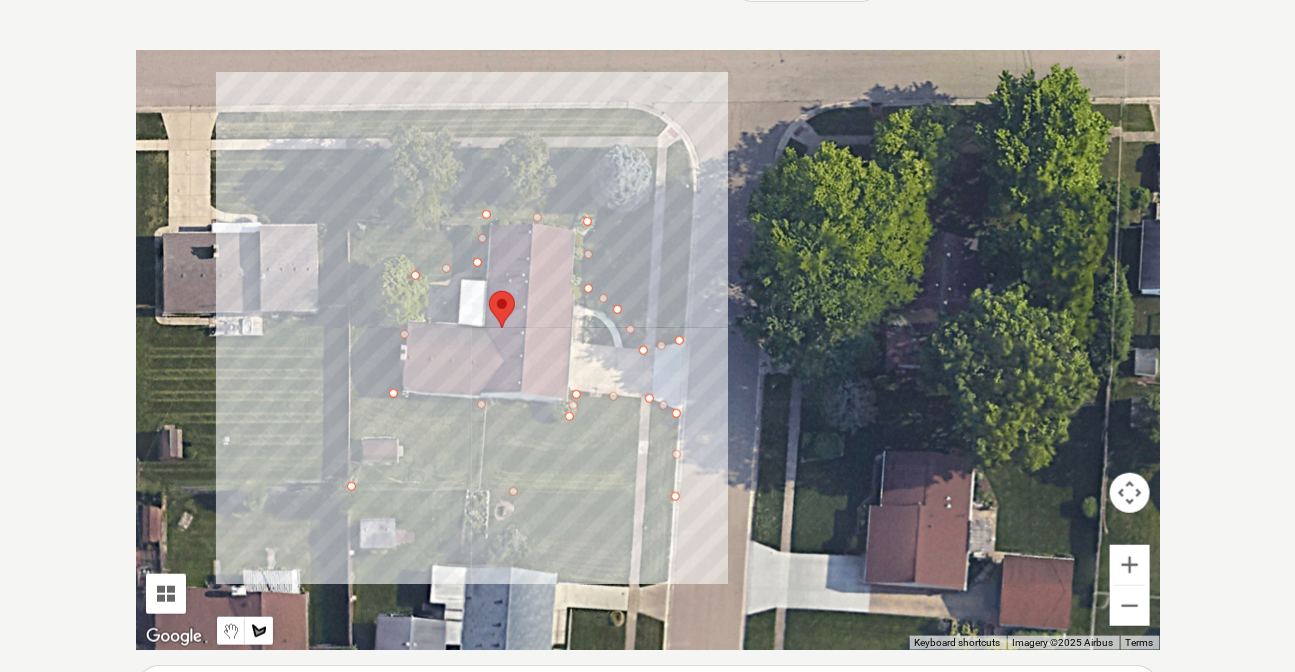 click at bounding box center [648, 350] 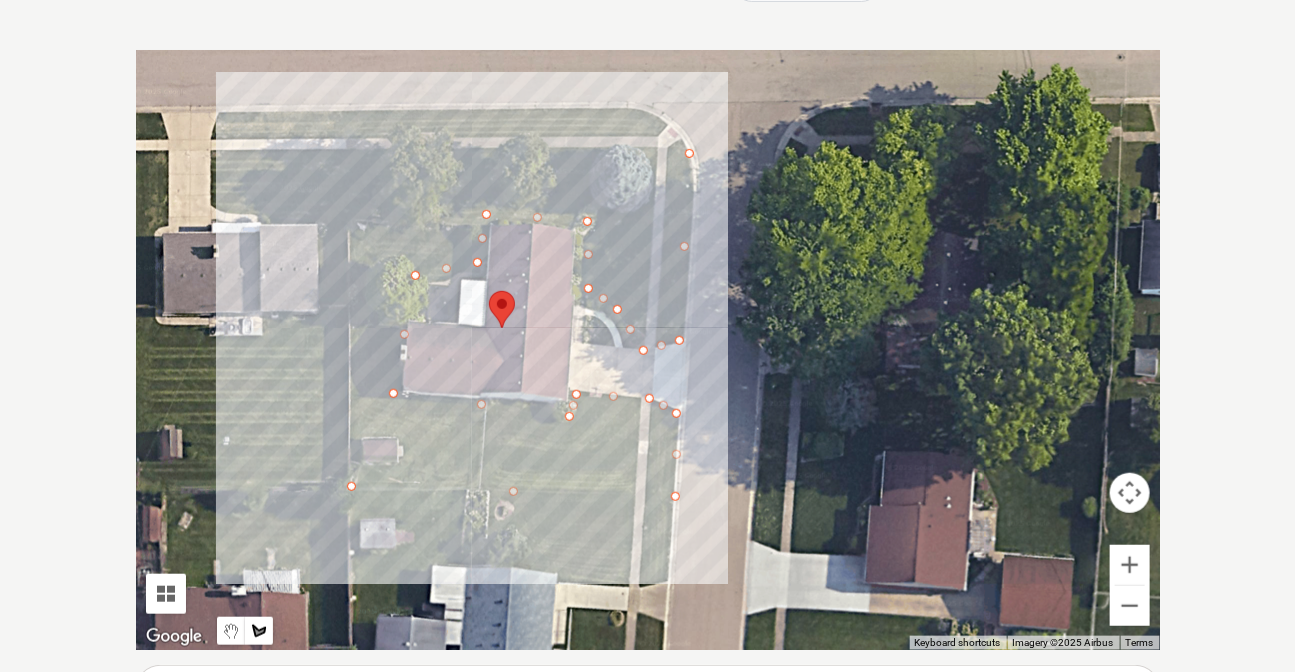 click at bounding box center (648, 350) 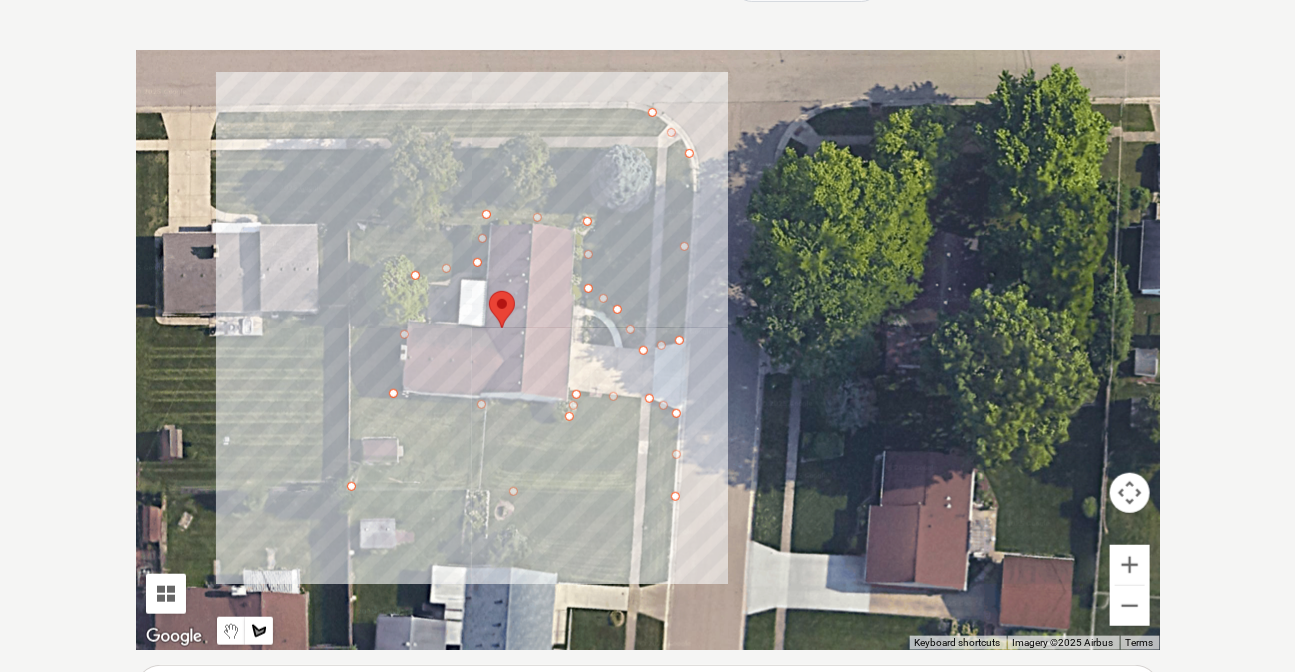 click at bounding box center [648, 350] 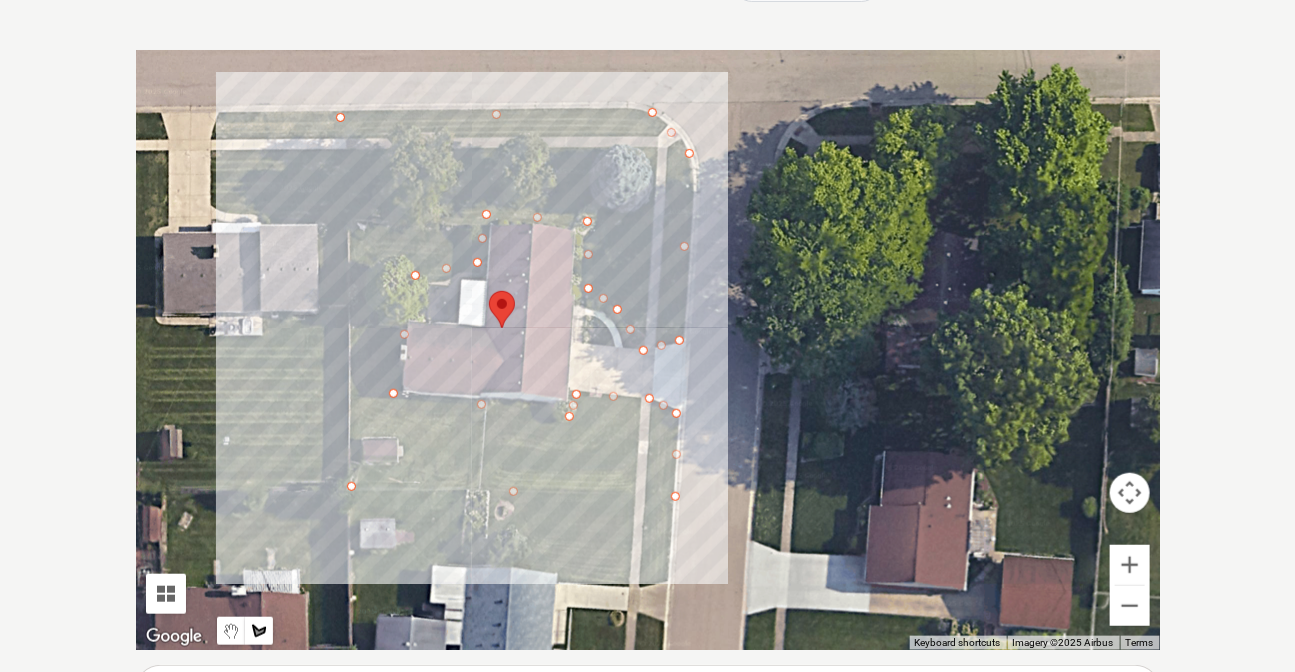 click at bounding box center [648, 350] 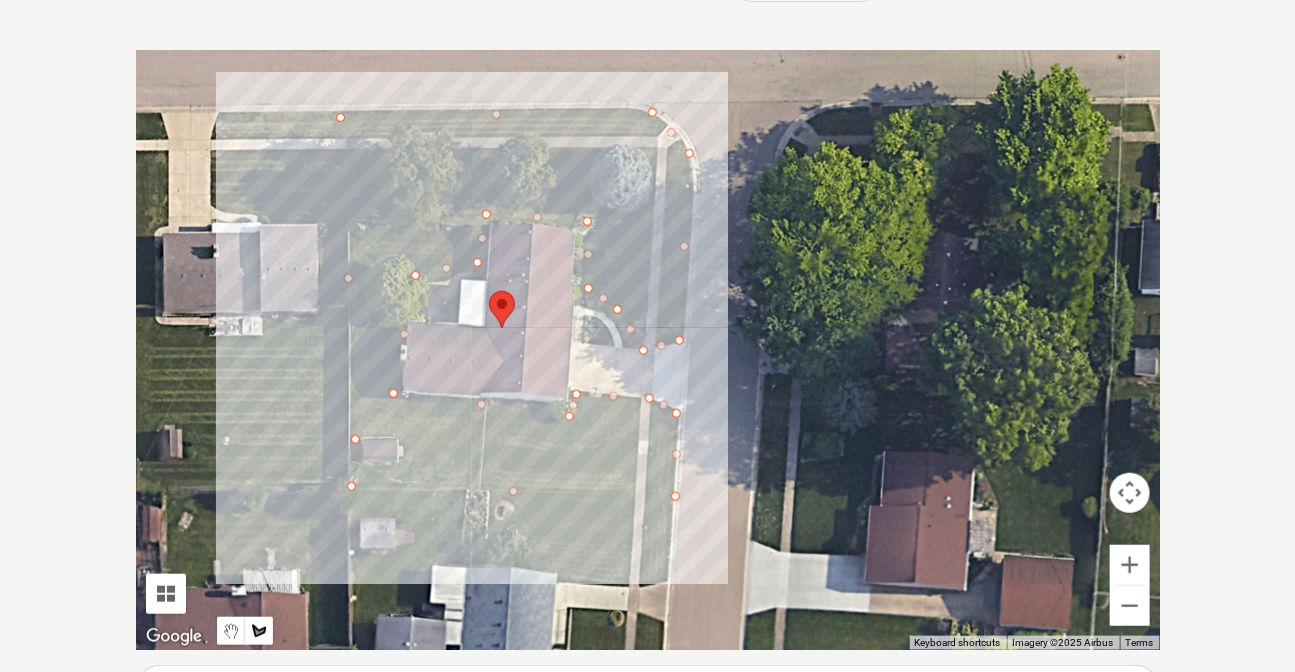 click at bounding box center [648, 350] 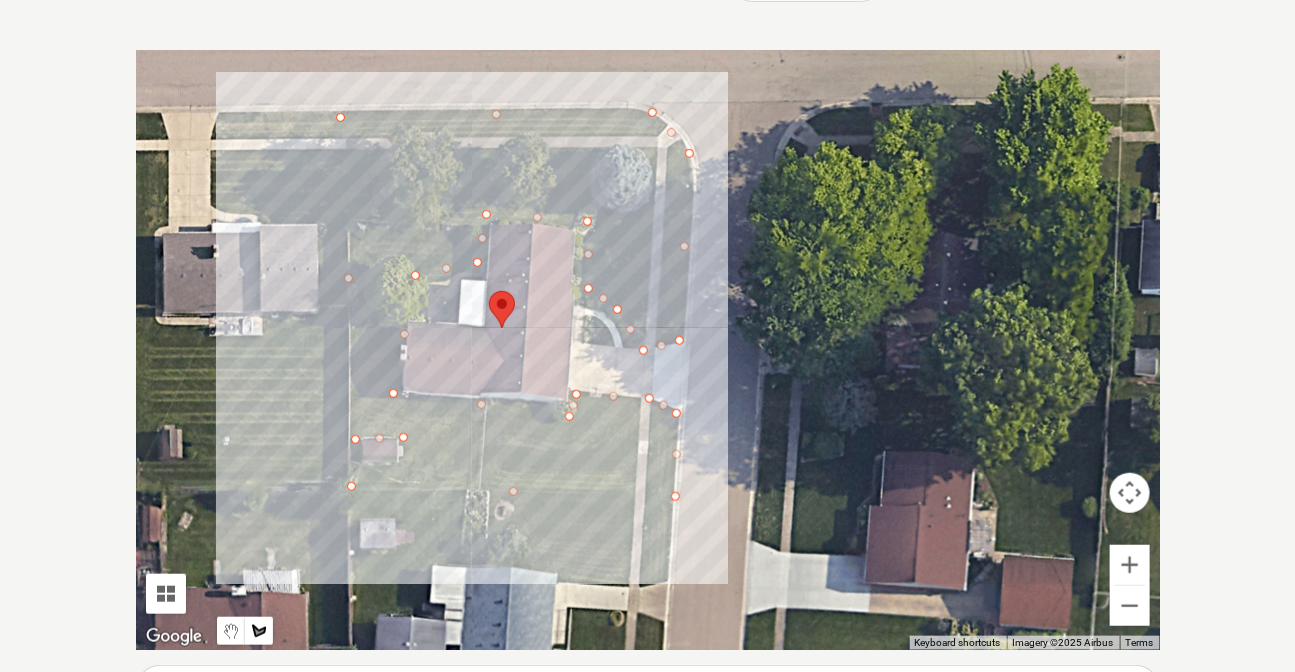 click at bounding box center [648, 350] 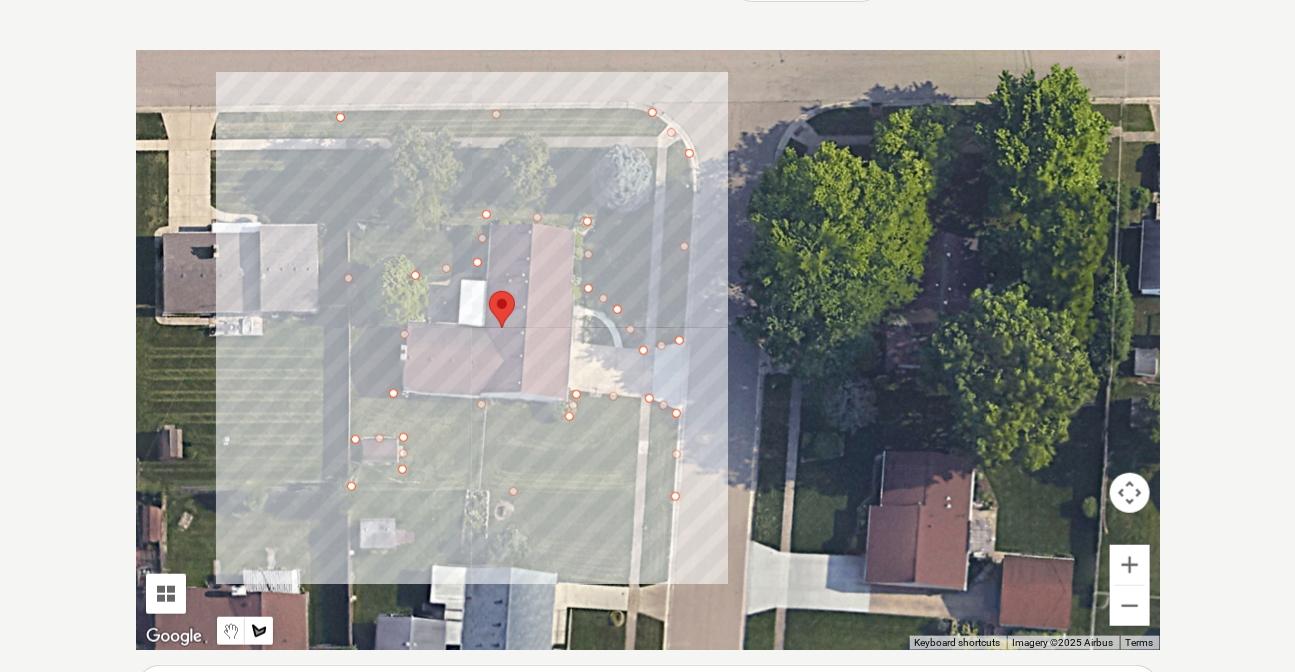 click at bounding box center [648, 350] 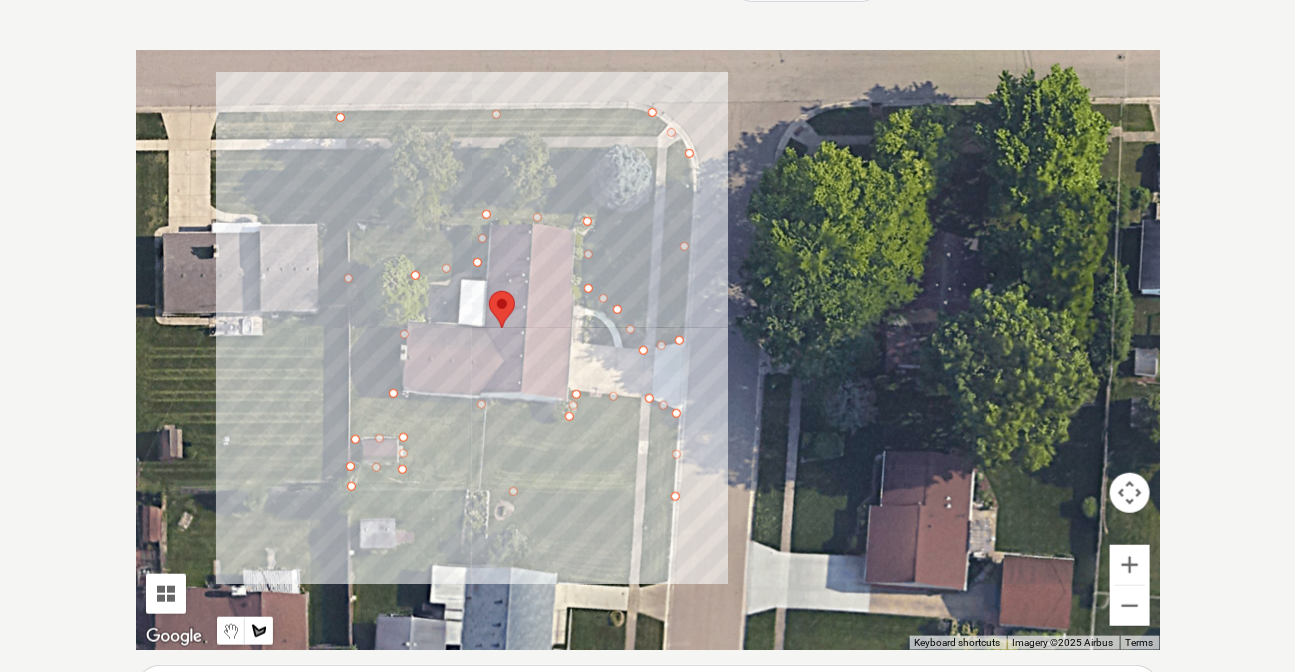 click at bounding box center (648, 350) 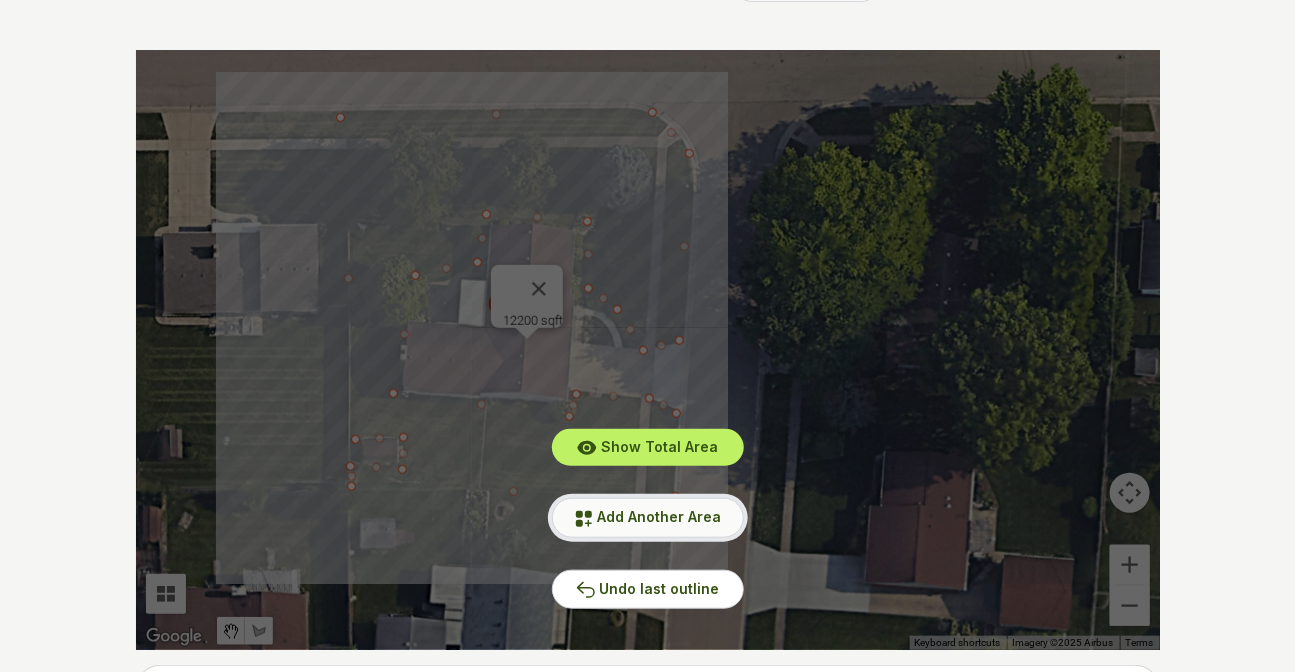 click on "Add Another Area" at bounding box center (648, 517) 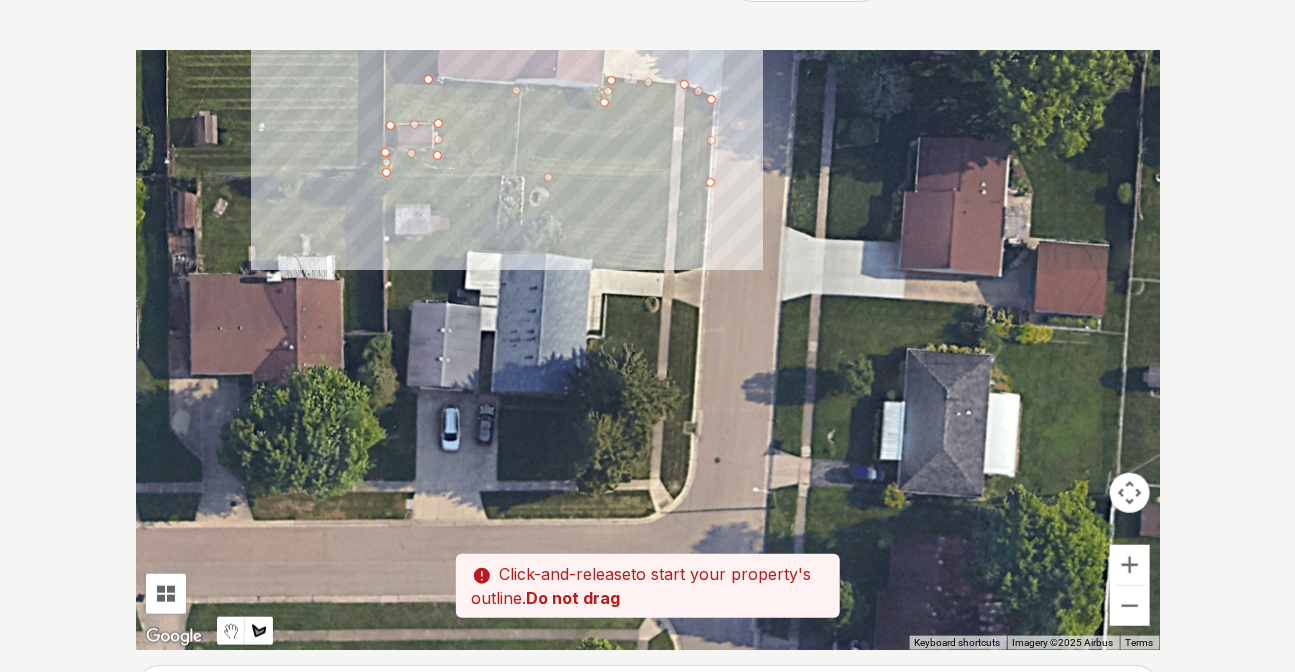 drag, startPoint x: 754, startPoint y: 513, endPoint x: 791, endPoint y: 197, distance: 318.15875 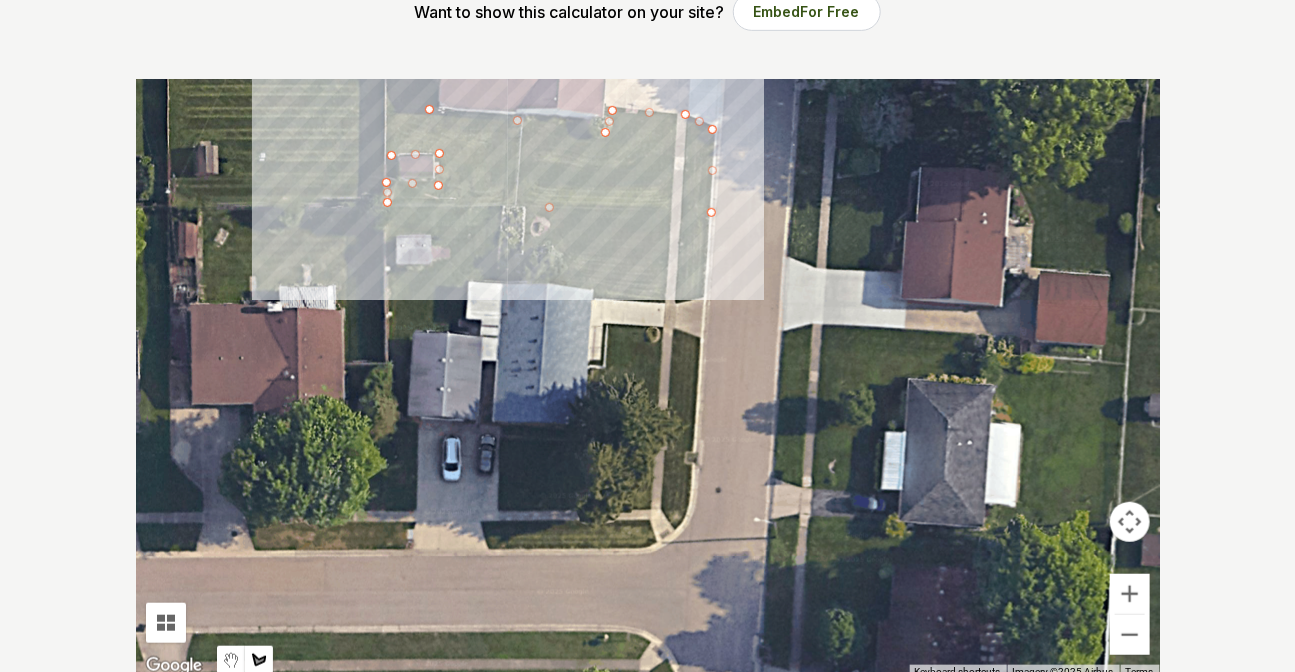 scroll, scrollTop: 384, scrollLeft: 0, axis: vertical 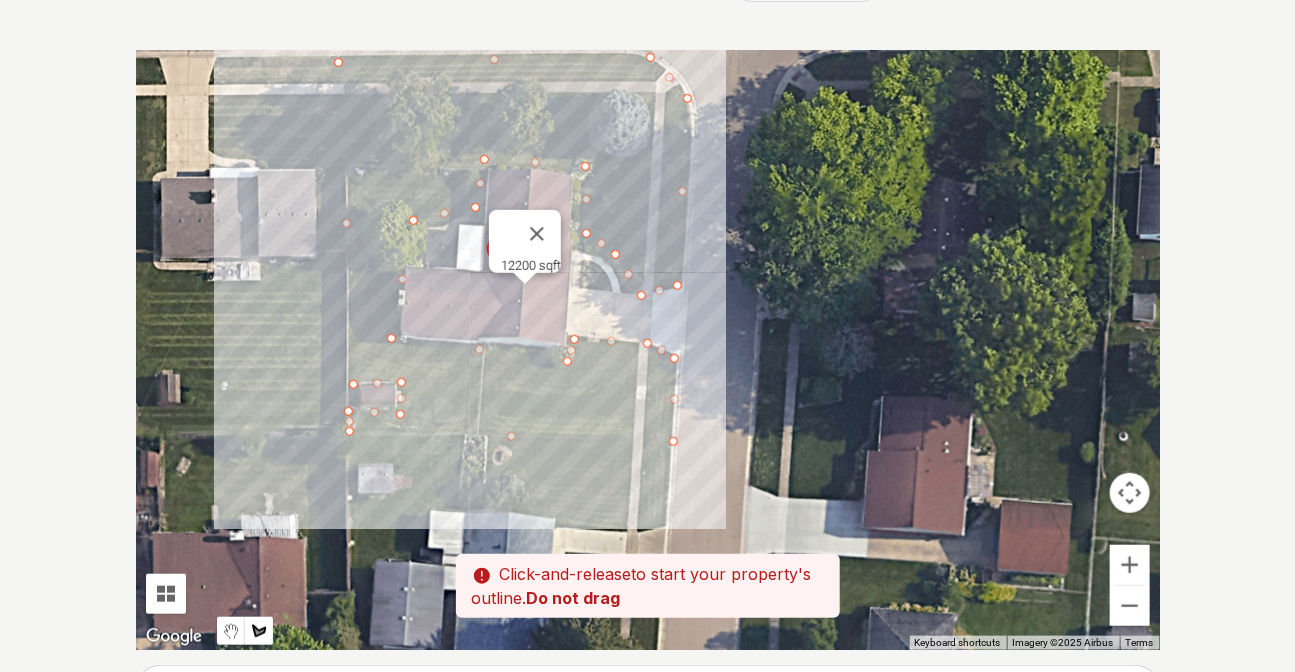 drag, startPoint x: 742, startPoint y: 159, endPoint x: 704, endPoint y: 420, distance: 263.75177 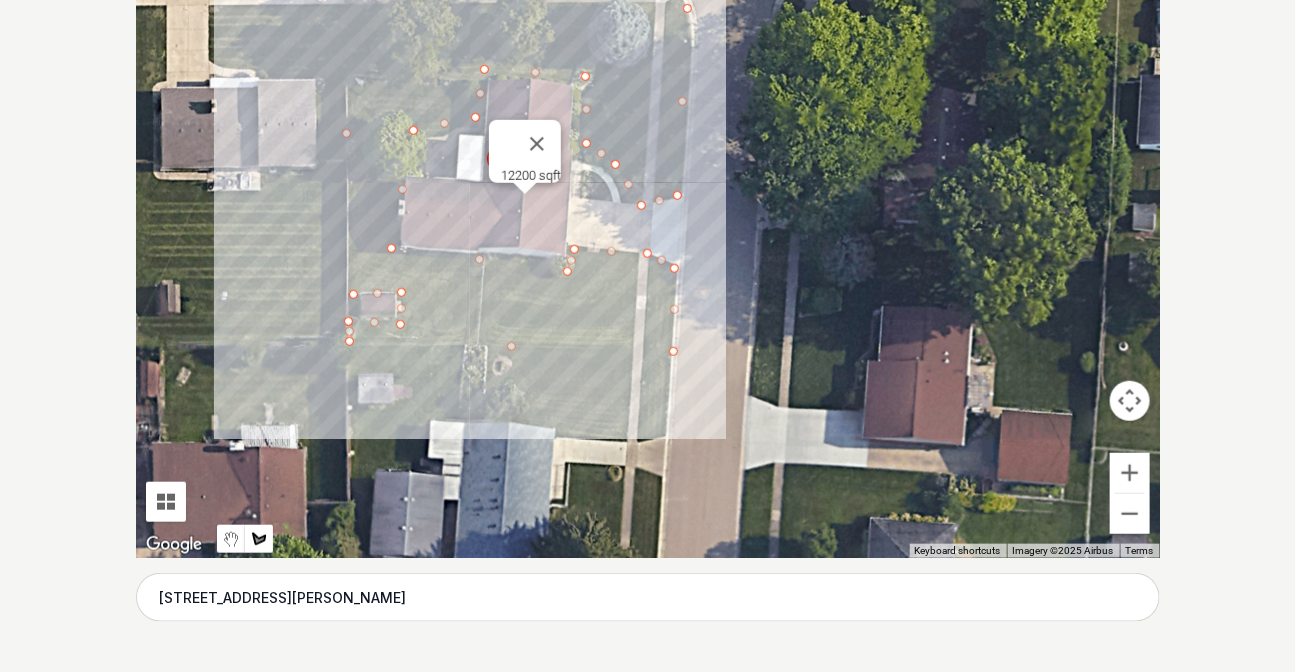 scroll, scrollTop: 384, scrollLeft: 0, axis: vertical 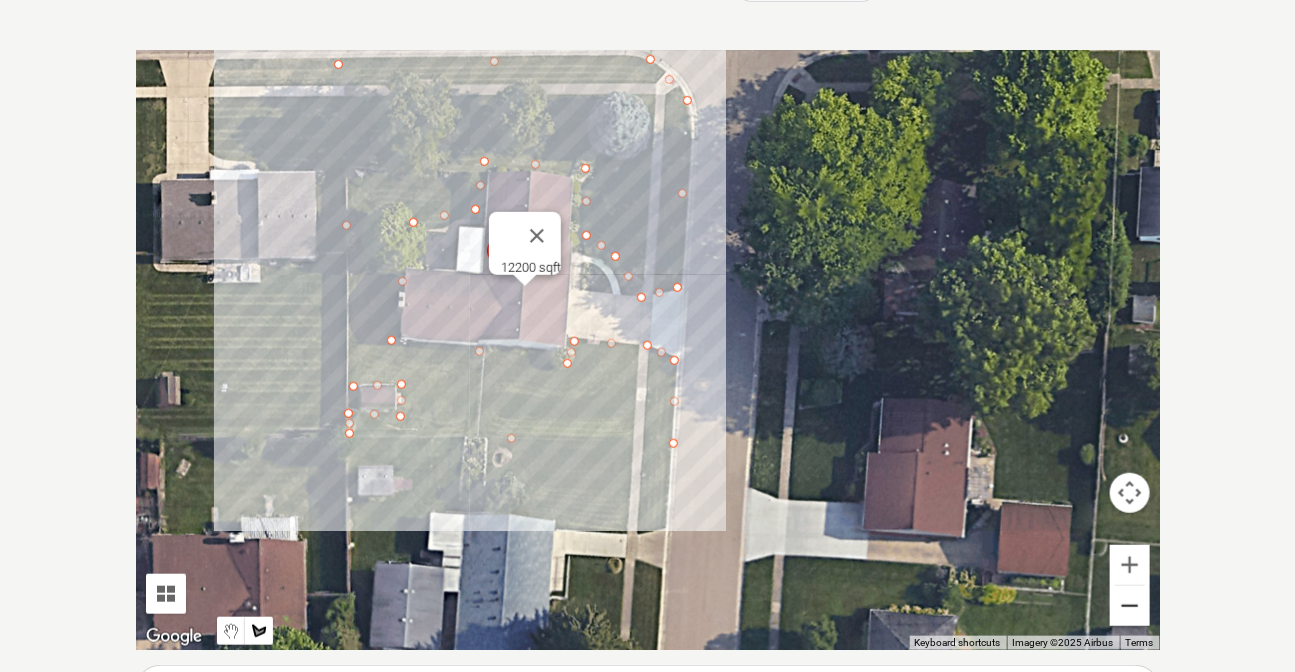 click at bounding box center [1130, 606] 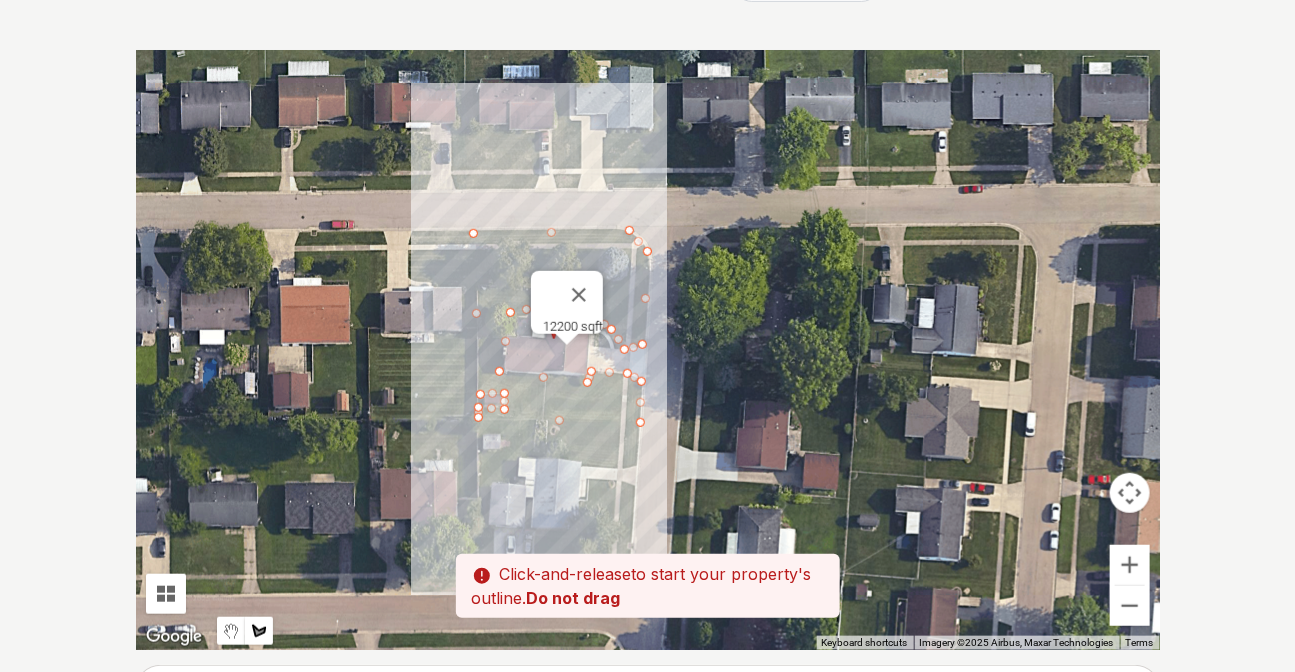 drag, startPoint x: 697, startPoint y: 291, endPoint x: 679, endPoint y: 310, distance: 26.172504 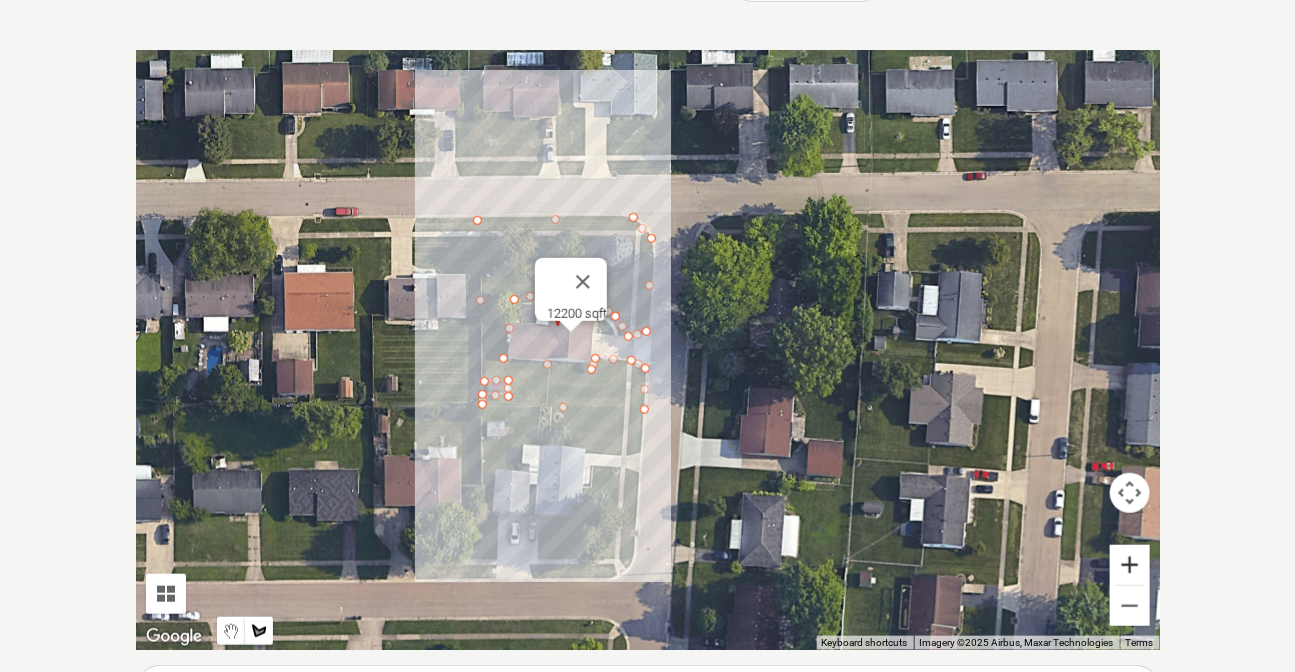 click at bounding box center (1130, 565) 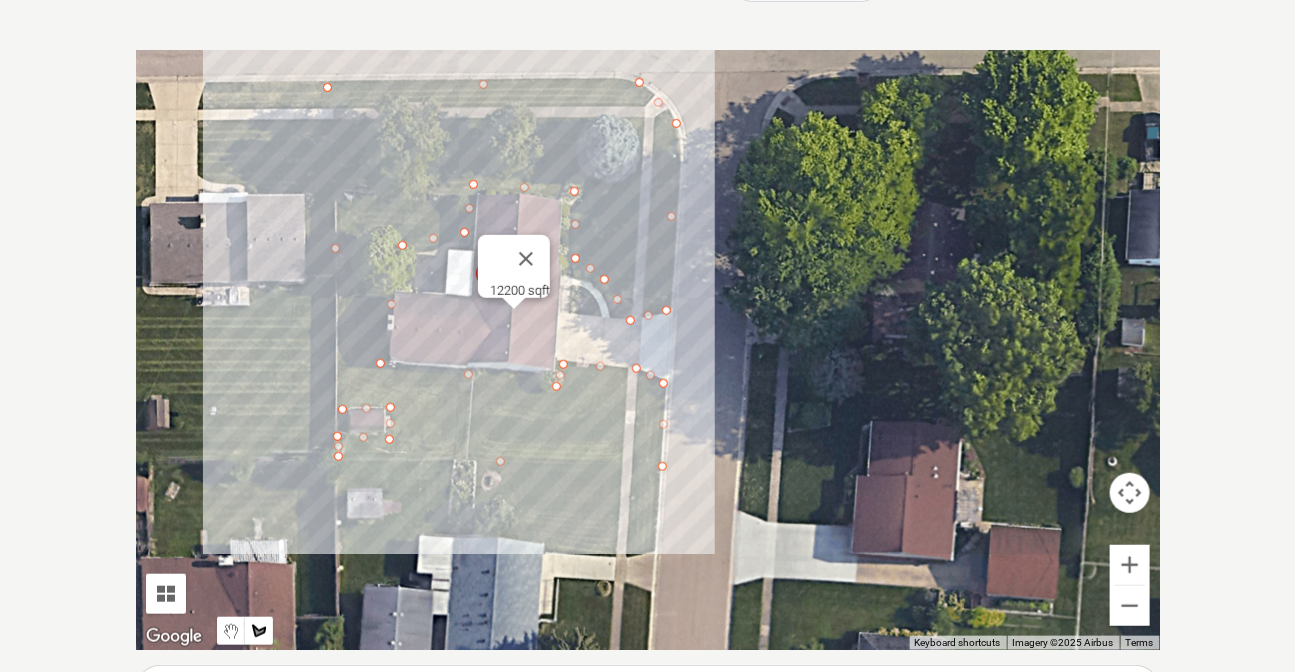 drag, startPoint x: 307, startPoint y: 91, endPoint x: 331, endPoint y: 85, distance: 24.738634 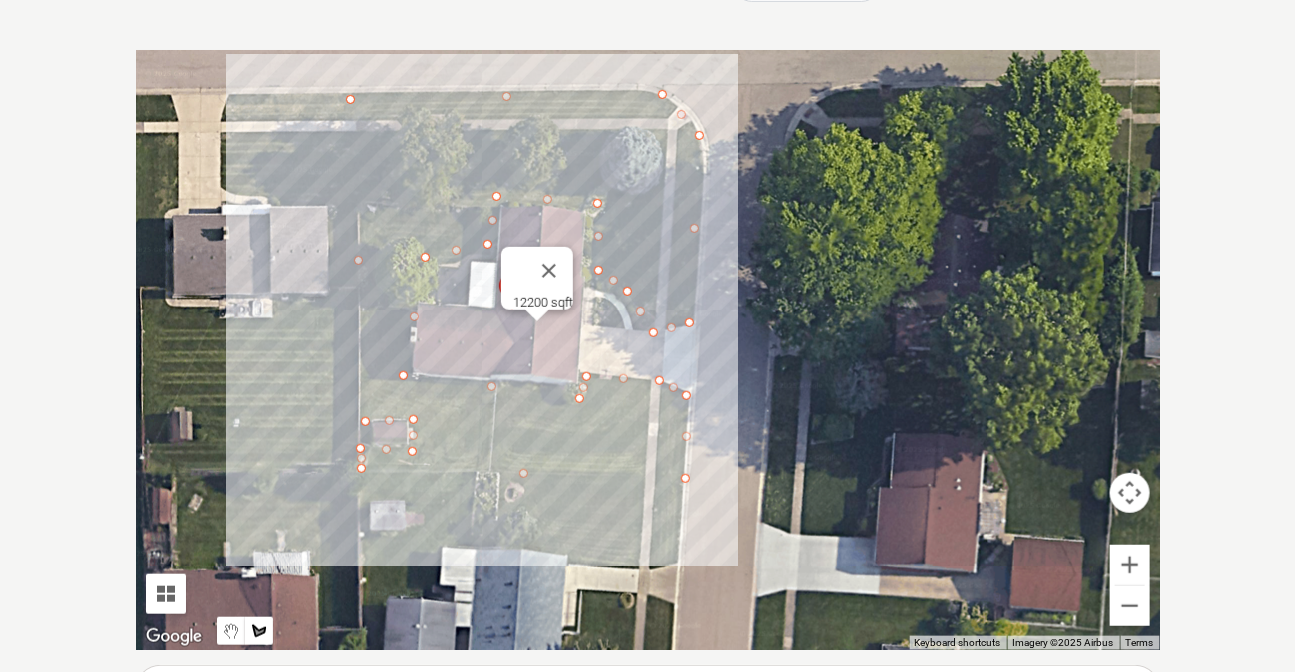 drag, startPoint x: 330, startPoint y: 91, endPoint x: 352, endPoint y: 103, distance: 25.059929 